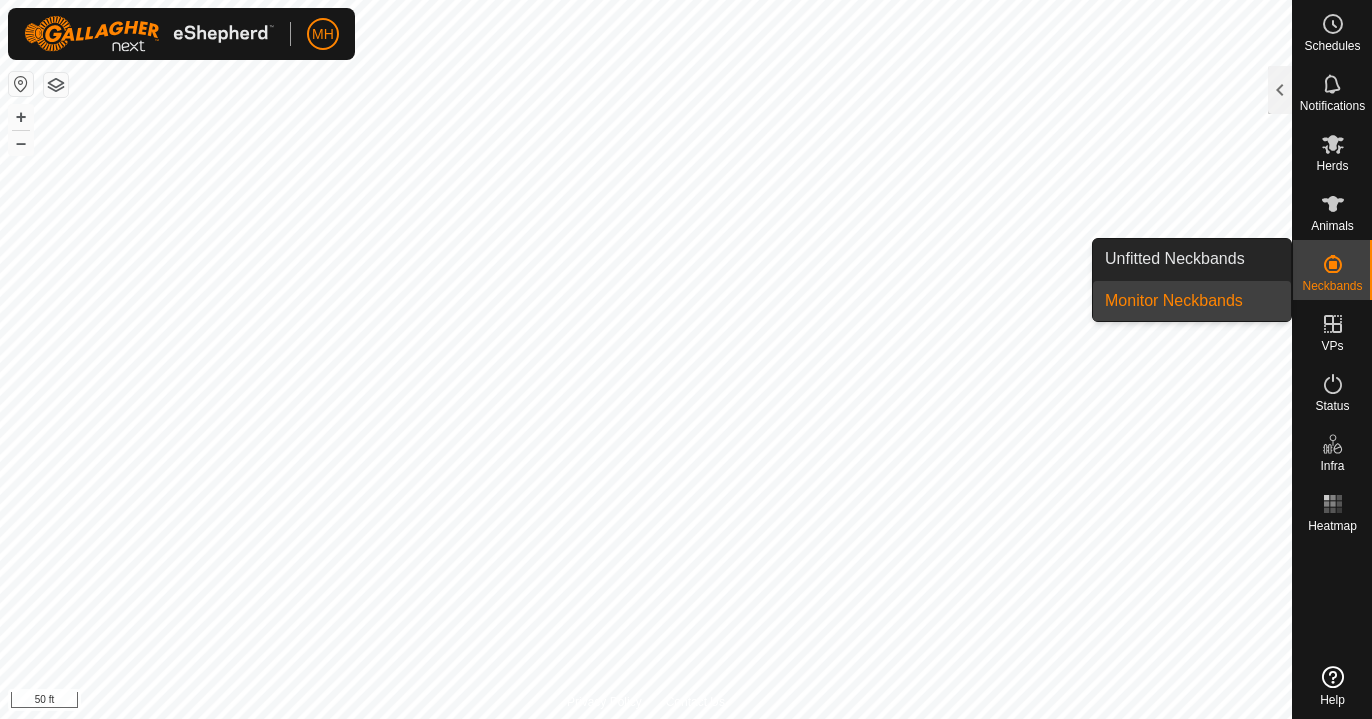scroll, scrollTop: 0, scrollLeft: 0, axis: both 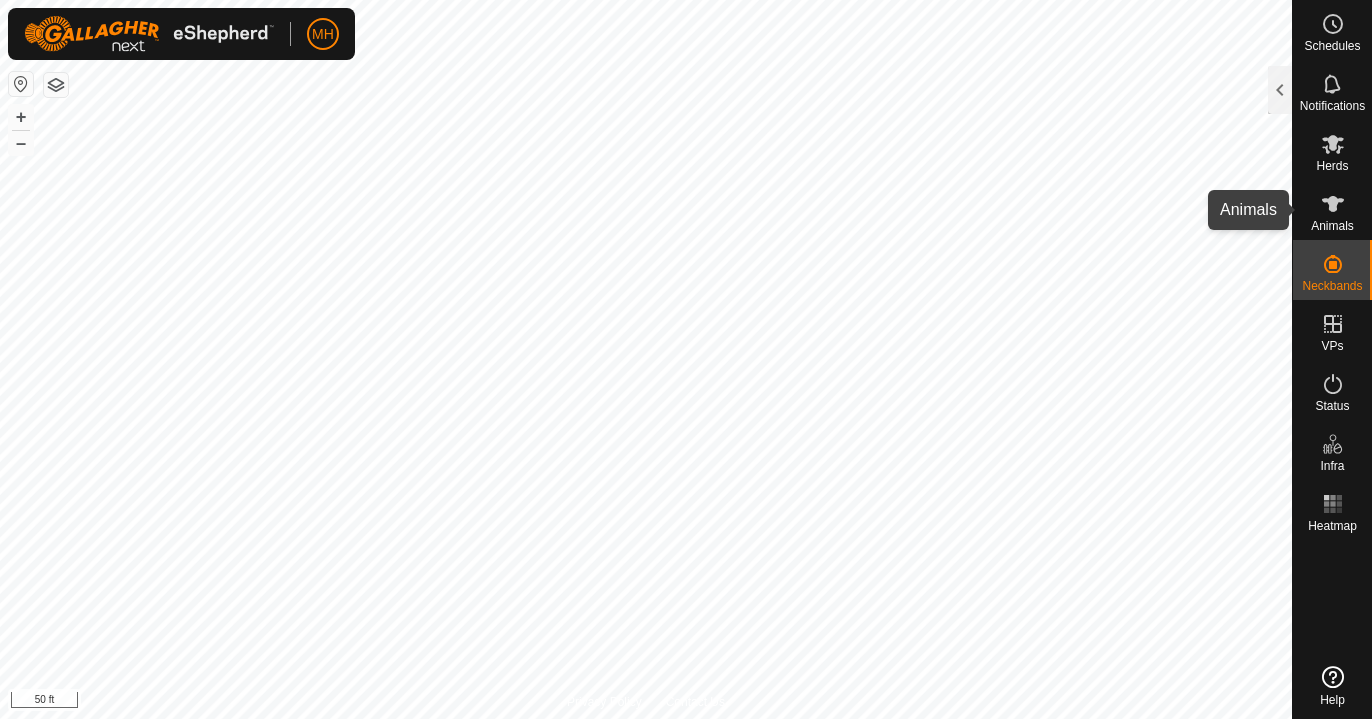 click 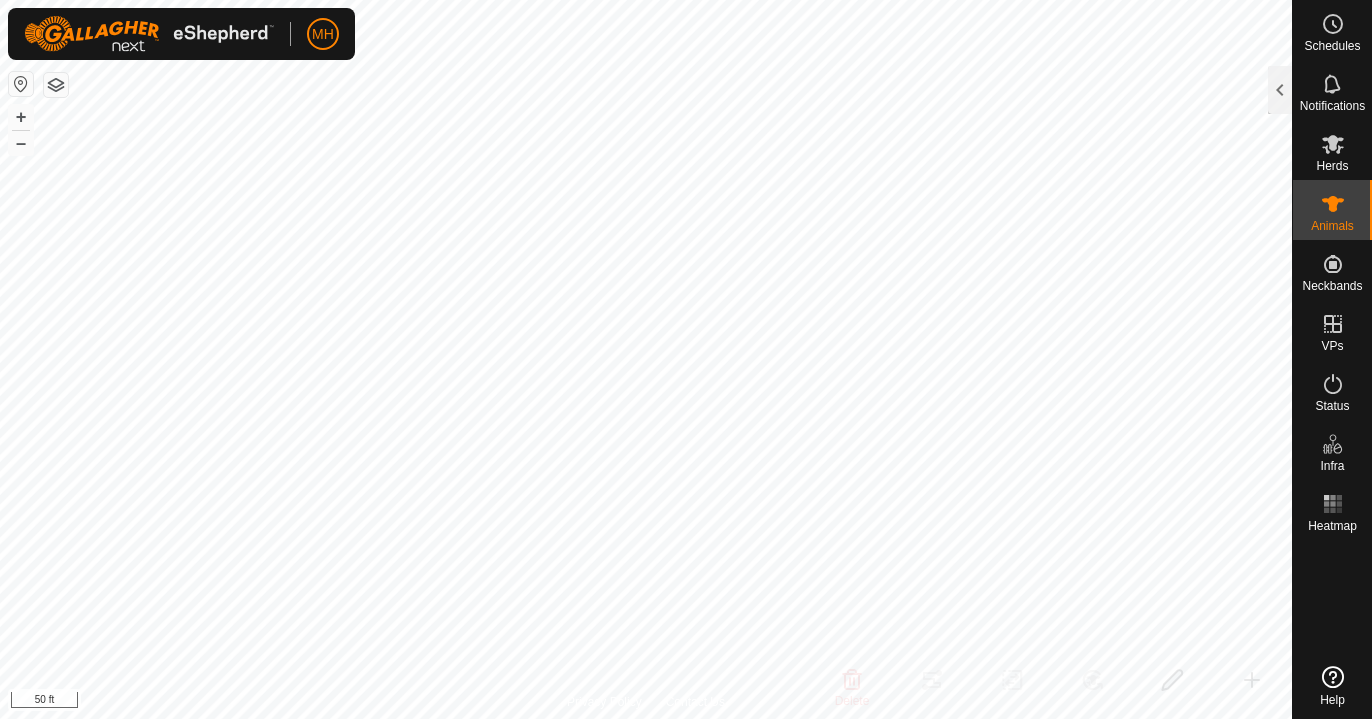 click 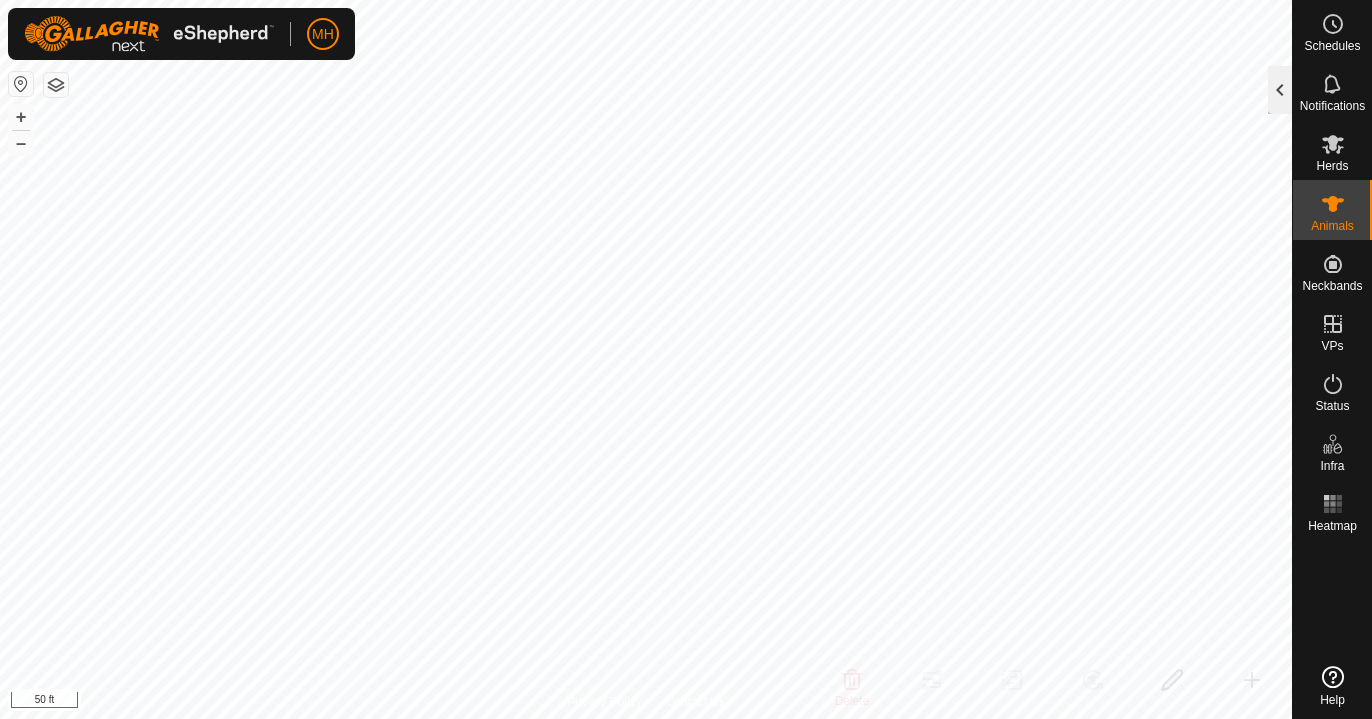 click 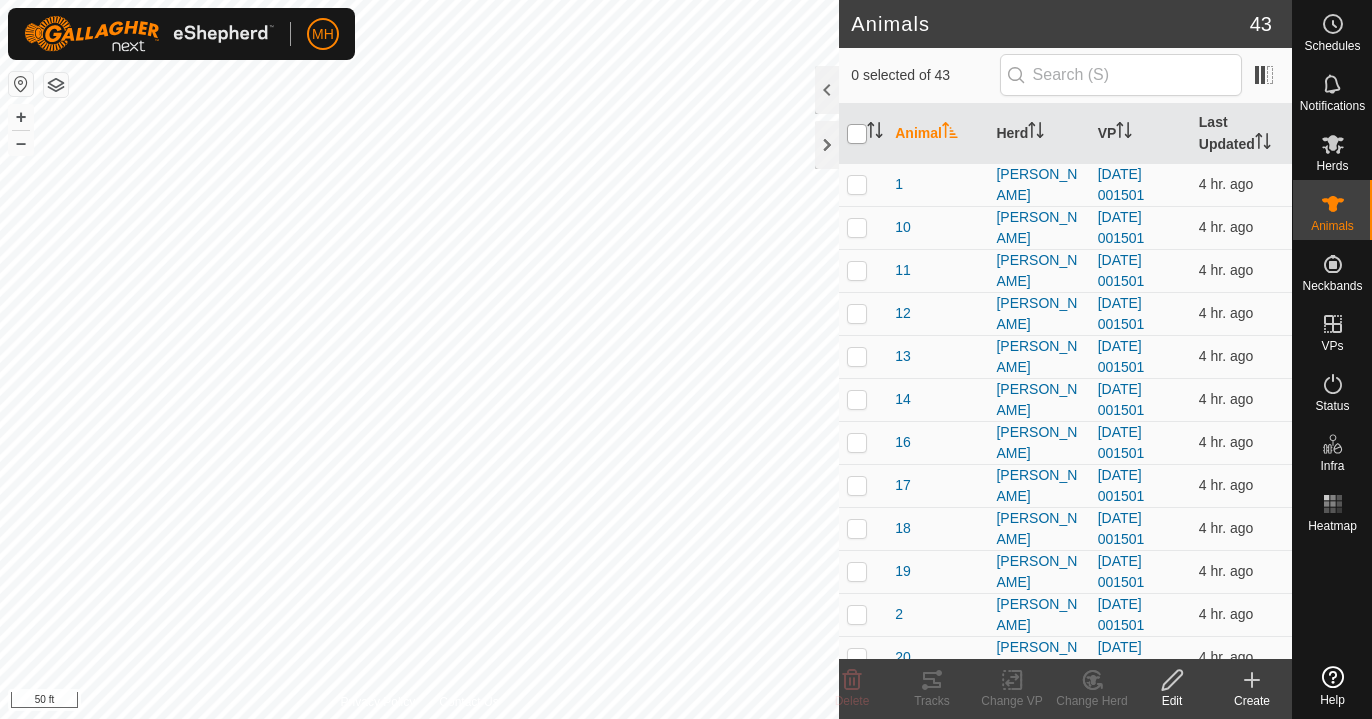 click at bounding box center [857, 134] 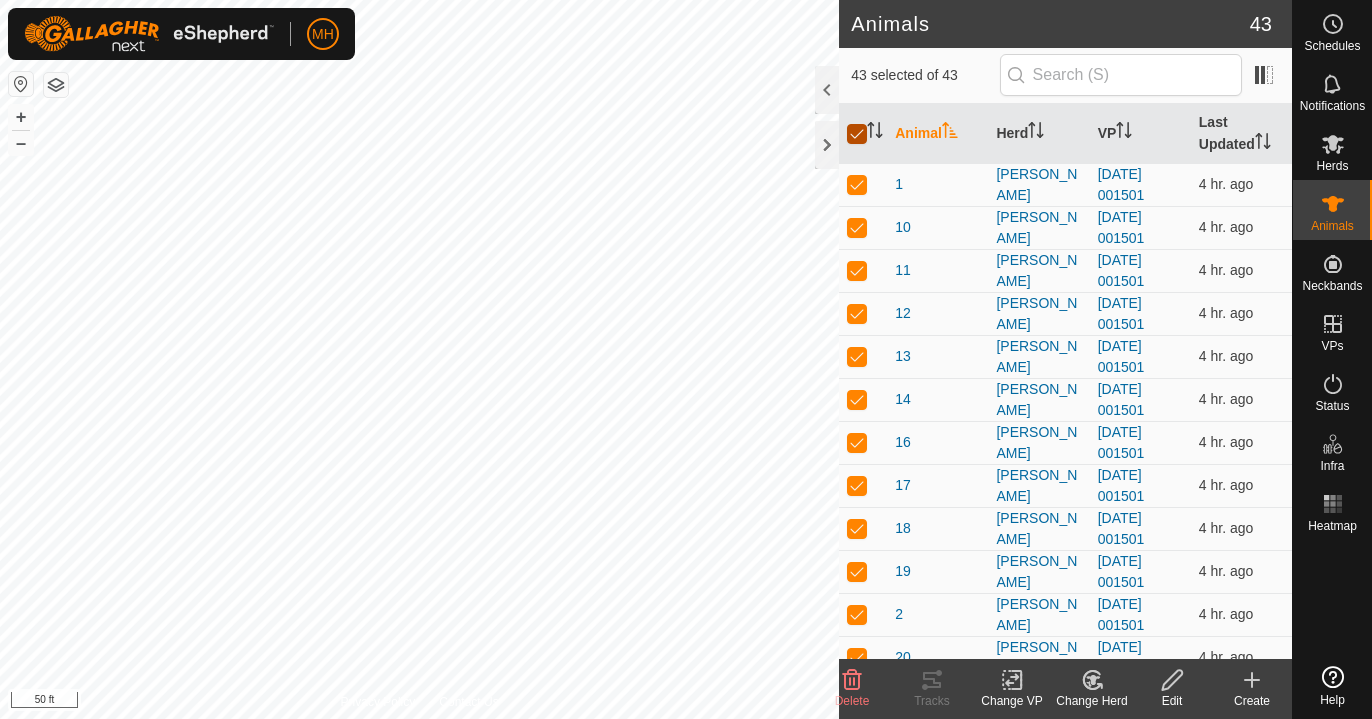 click at bounding box center [857, 134] 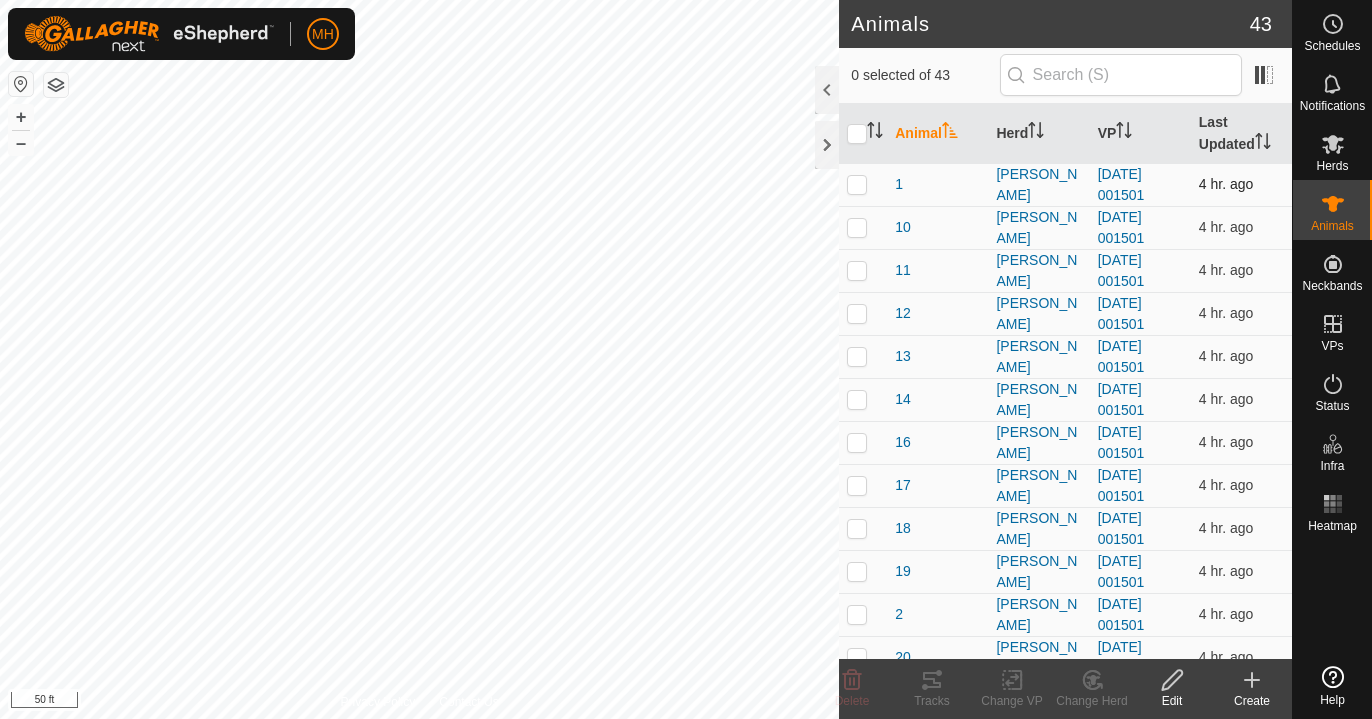 click at bounding box center (857, 184) 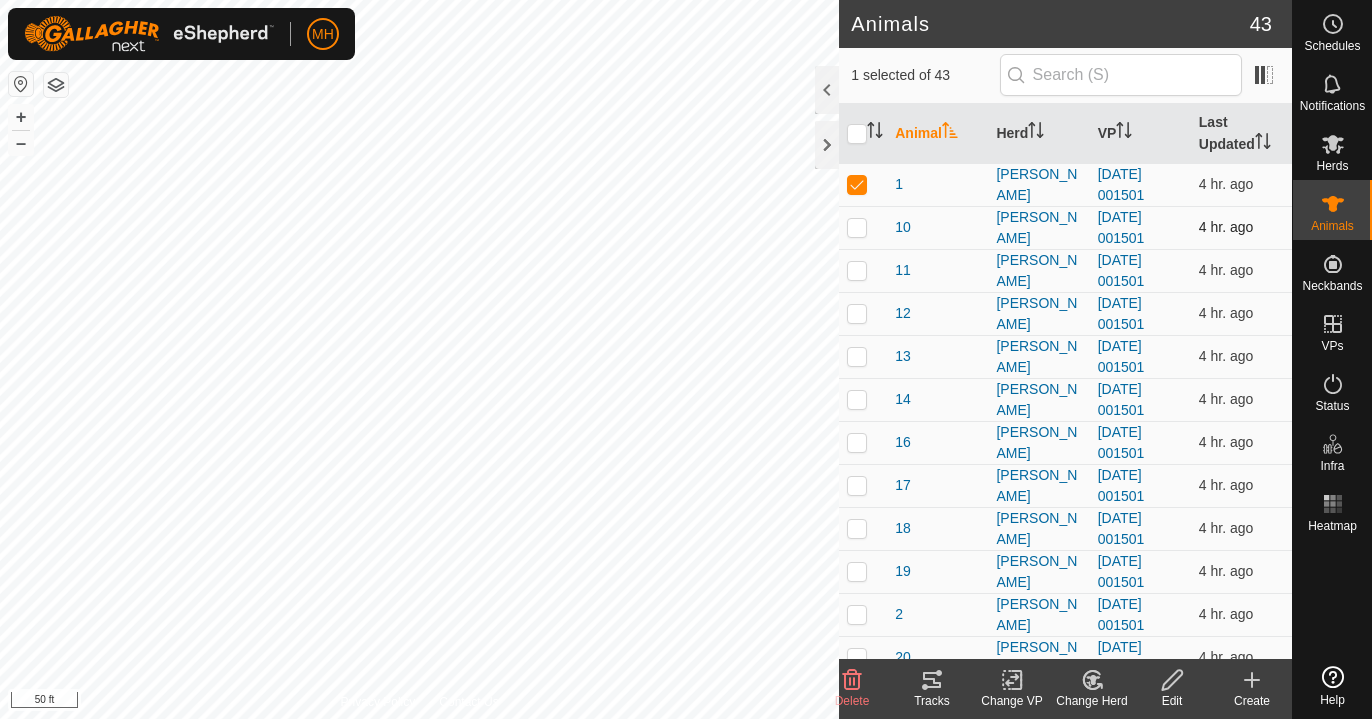 scroll, scrollTop: 0, scrollLeft: 0, axis: both 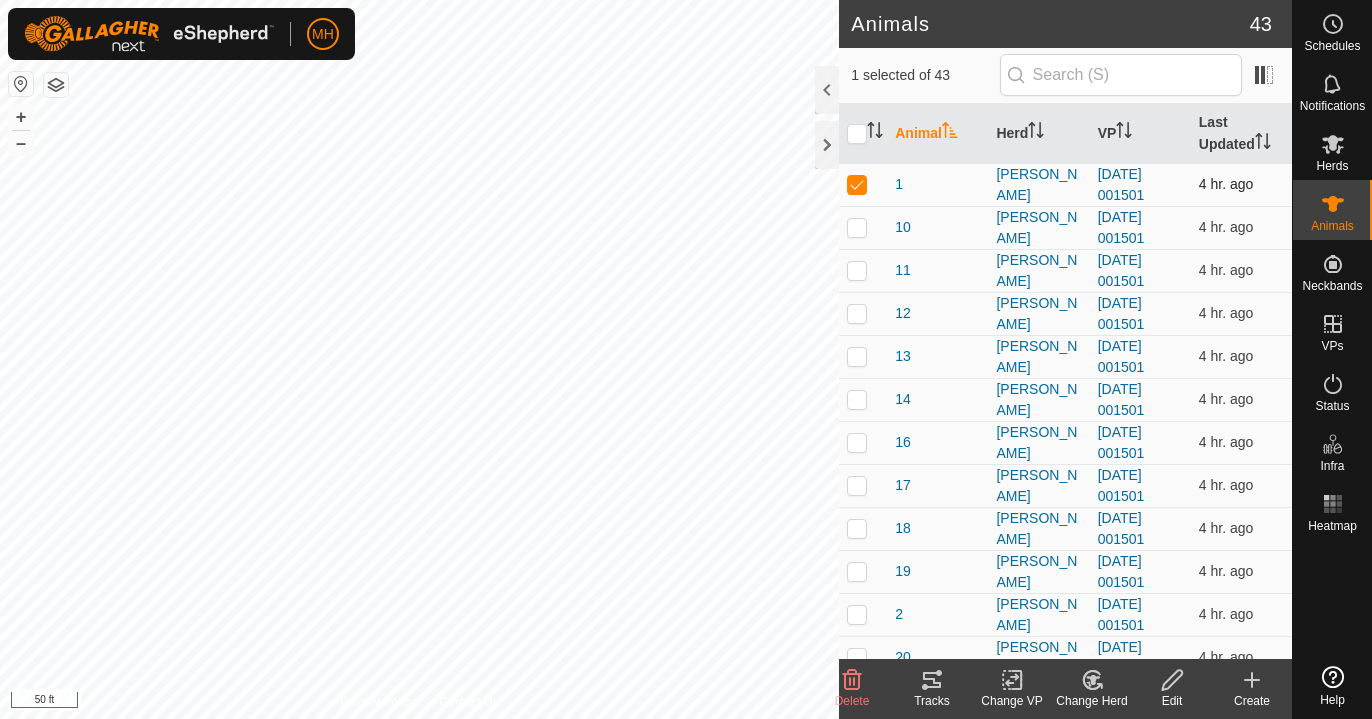 click at bounding box center [857, 184] 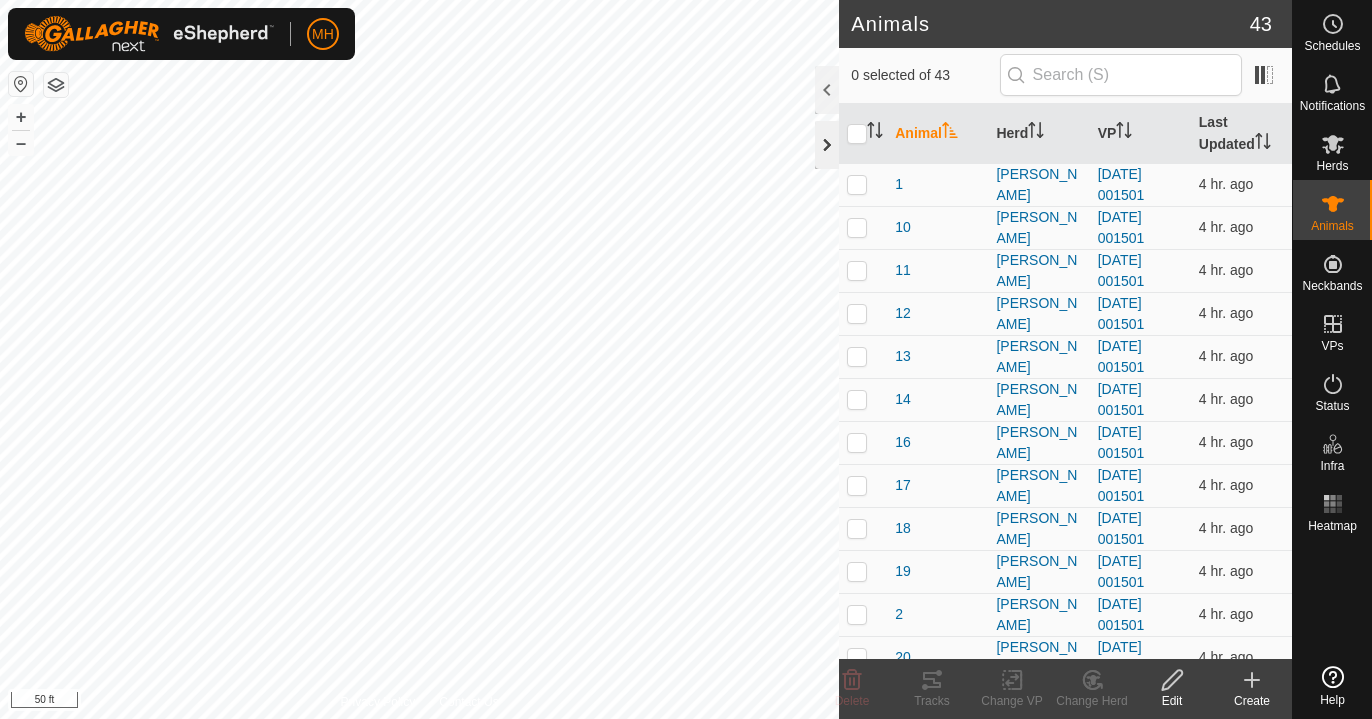 click 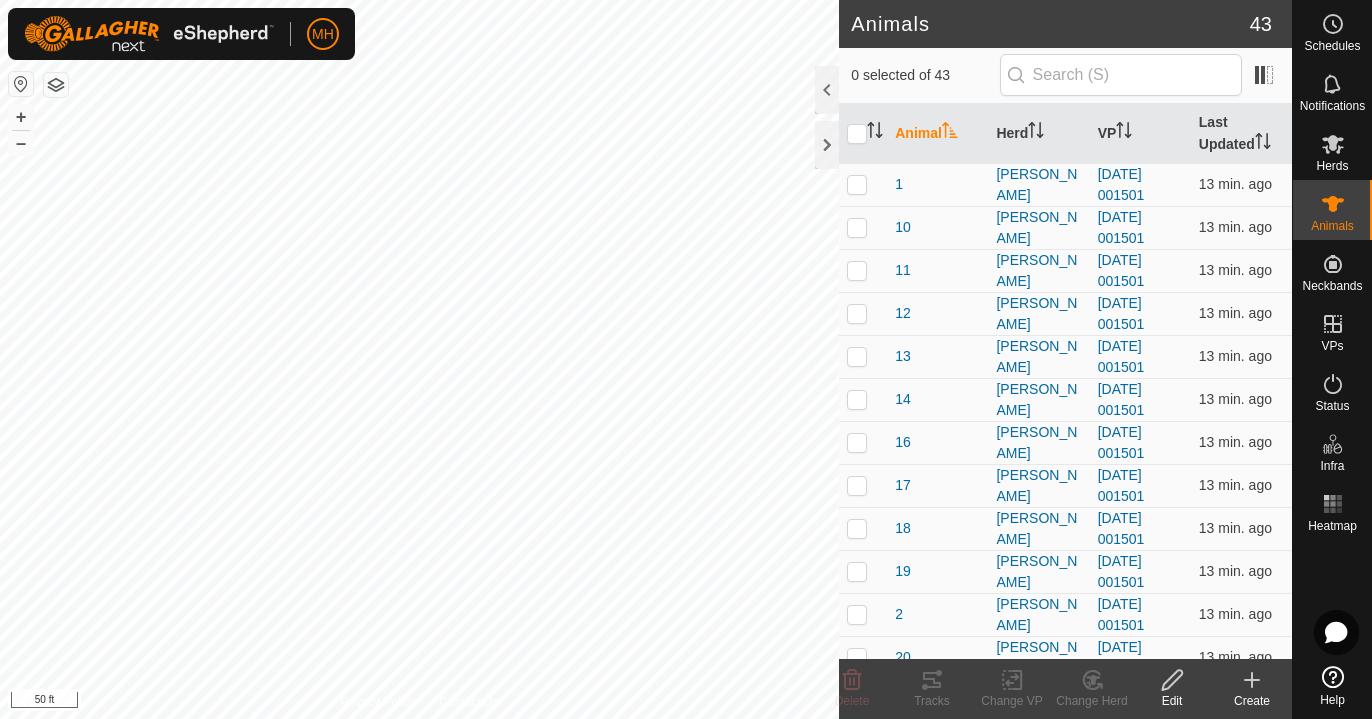 scroll, scrollTop: 0, scrollLeft: 0, axis: both 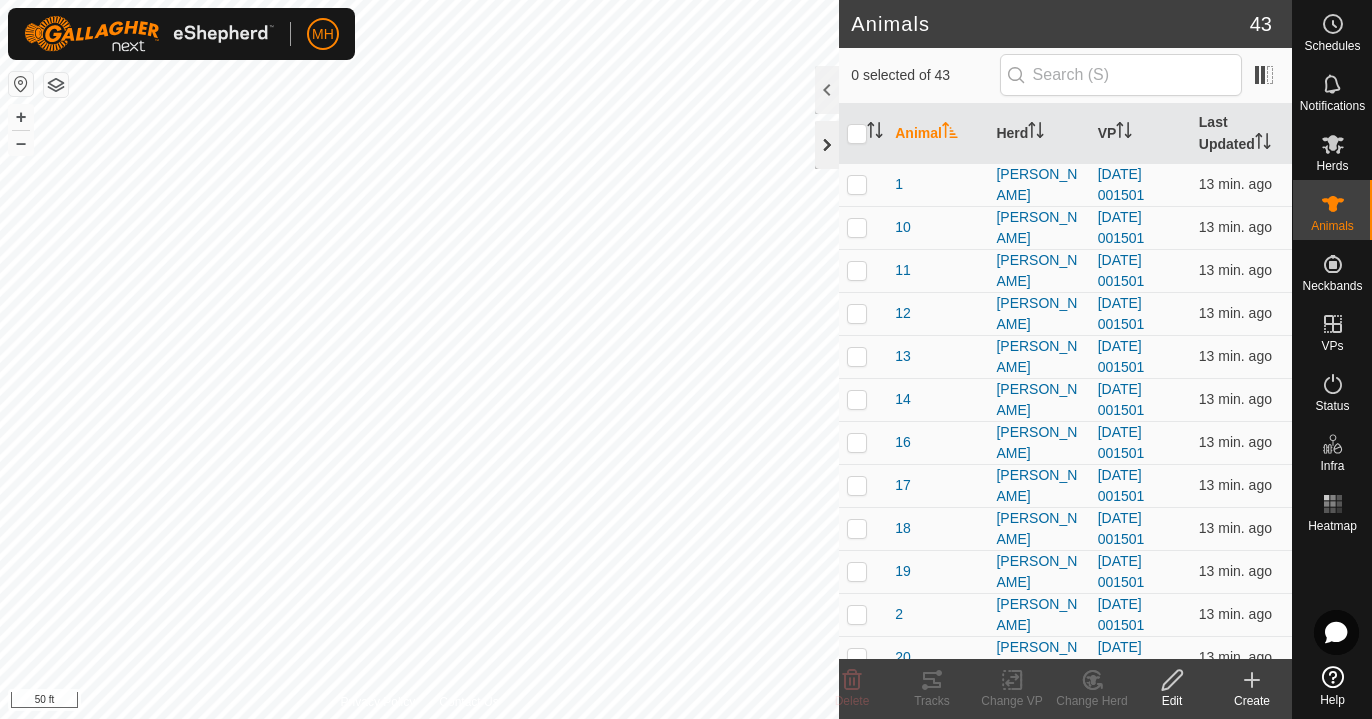 click 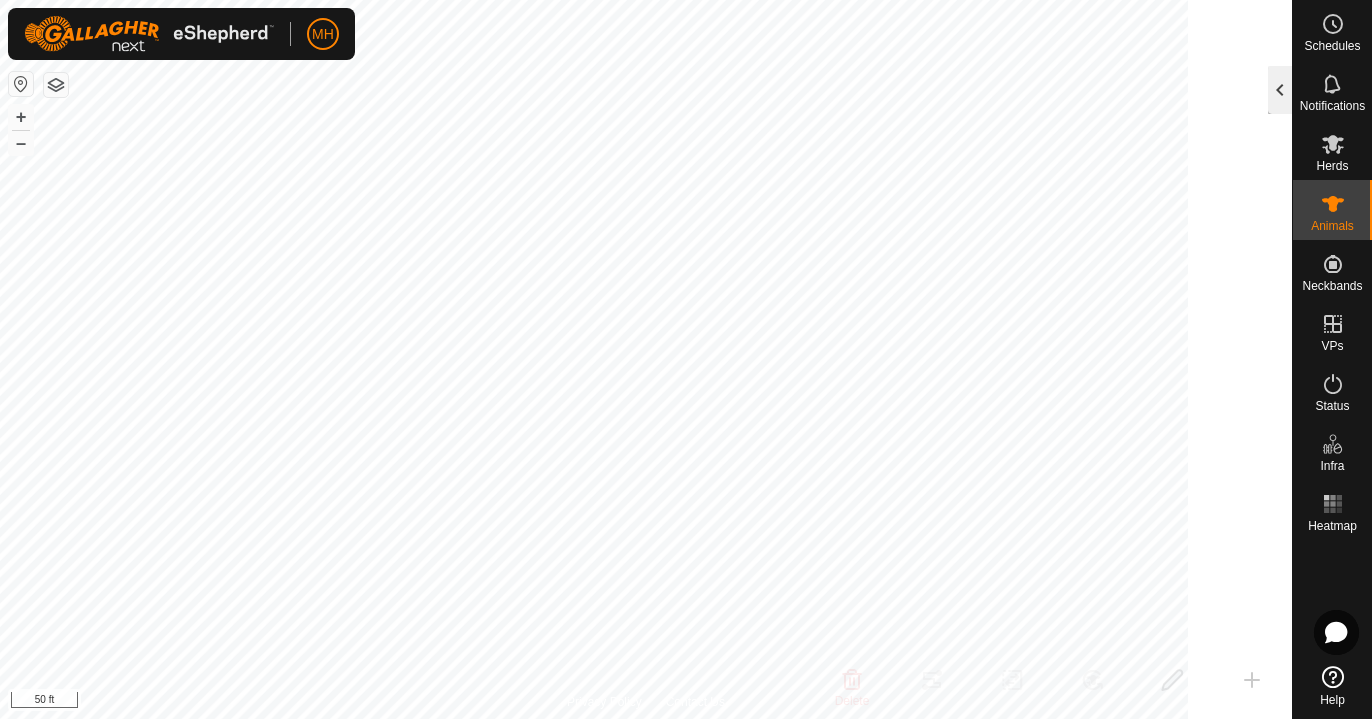 click 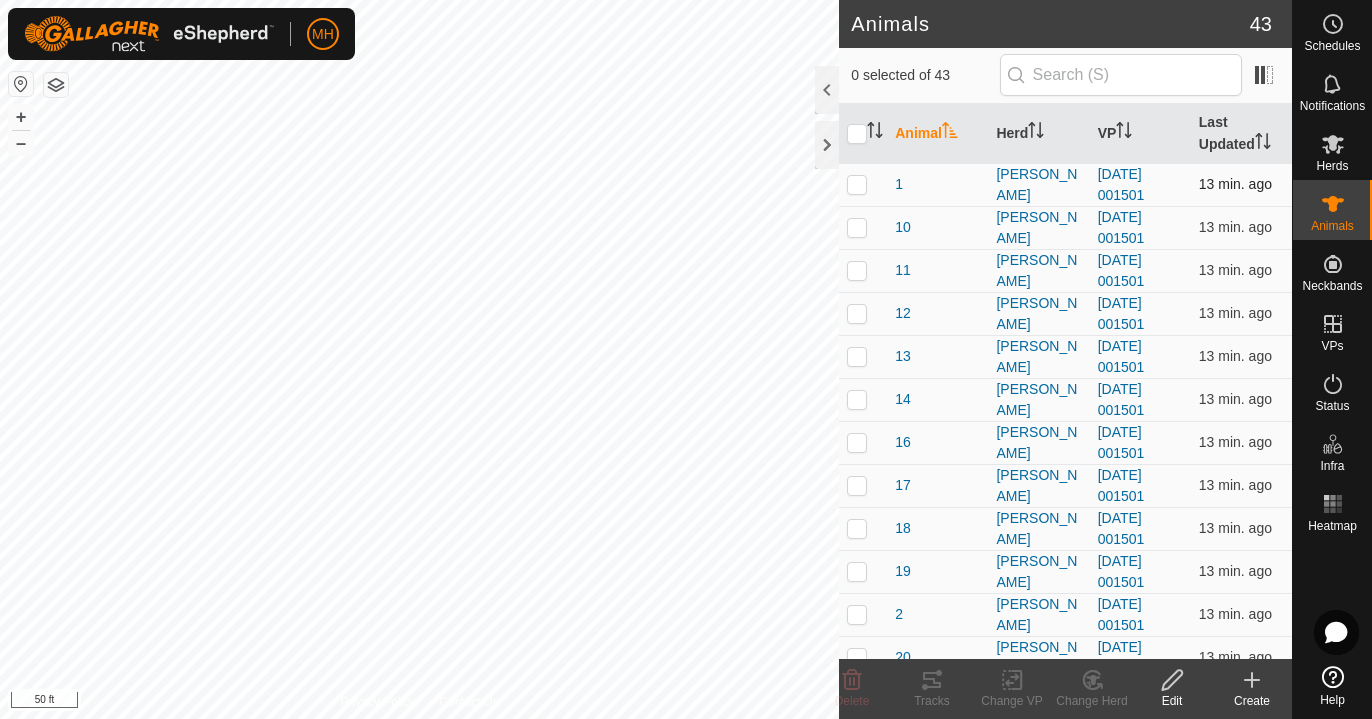 click at bounding box center (857, 184) 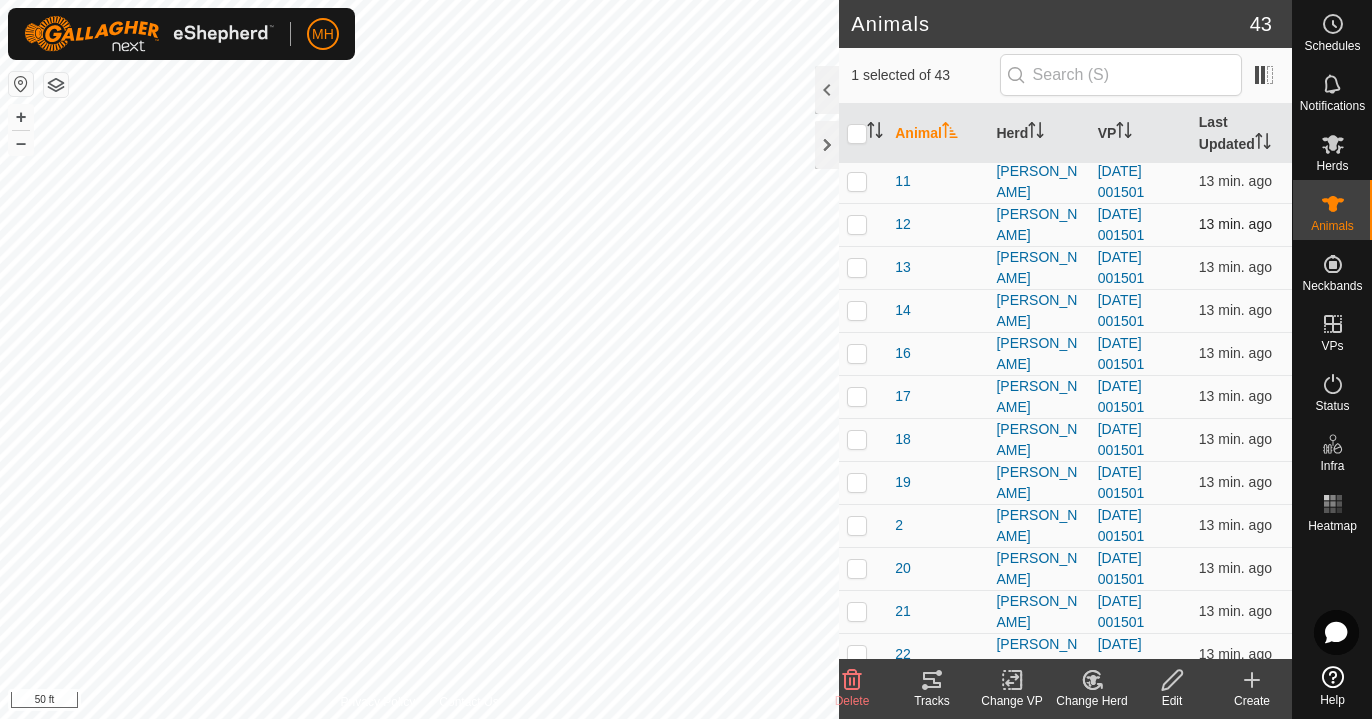 scroll, scrollTop: 92, scrollLeft: 0, axis: vertical 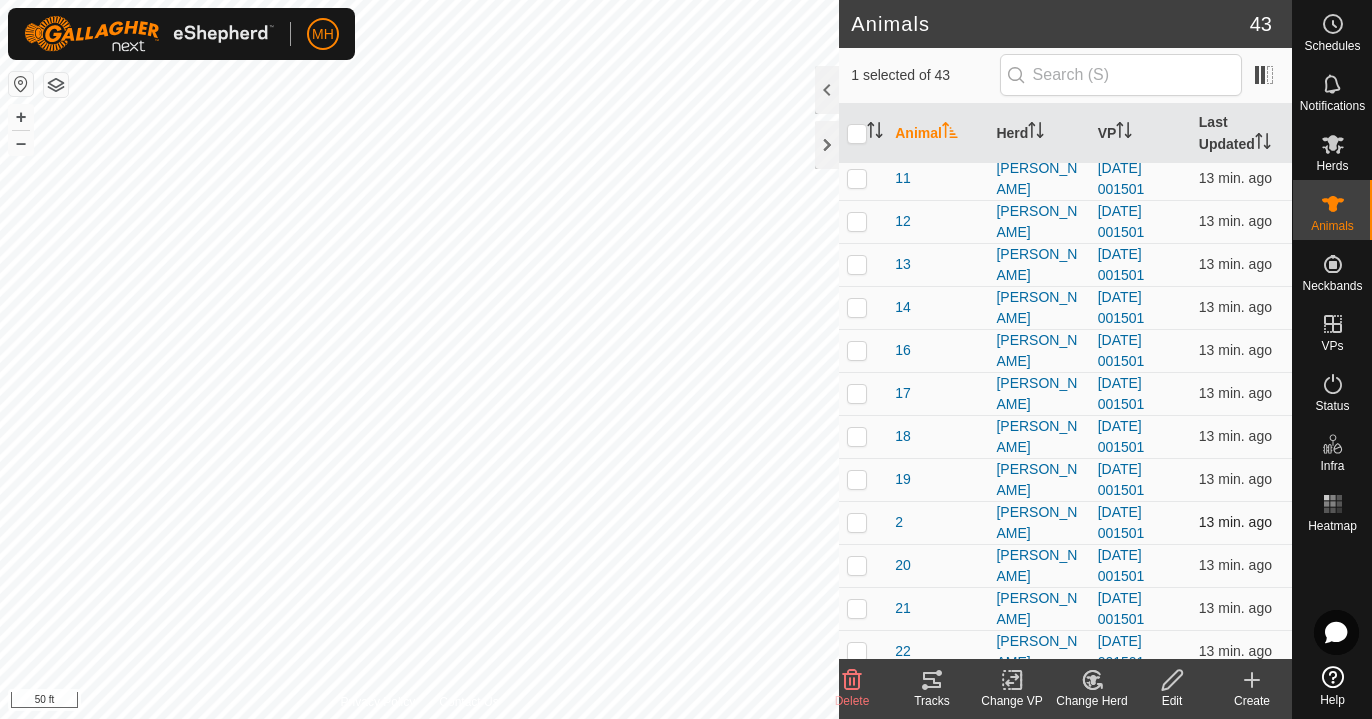 click at bounding box center [857, 522] 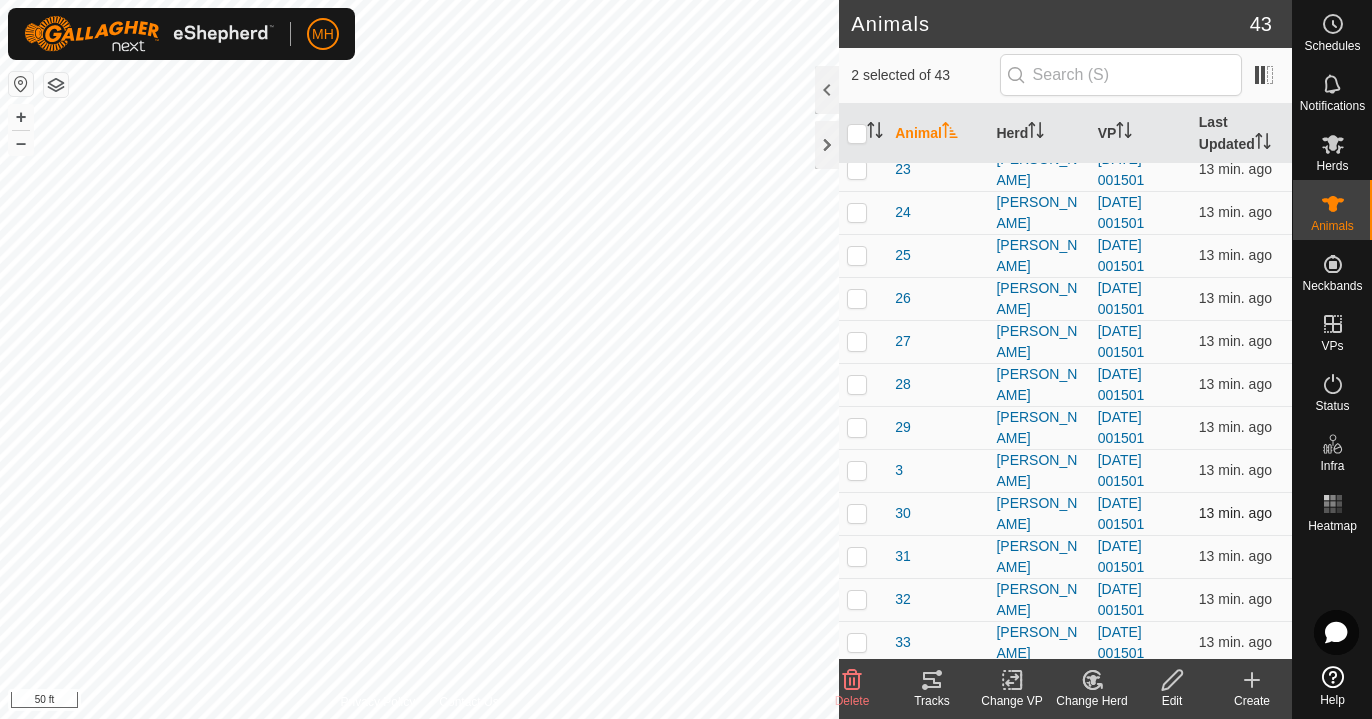 scroll, scrollTop: 620, scrollLeft: 0, axis: vertical 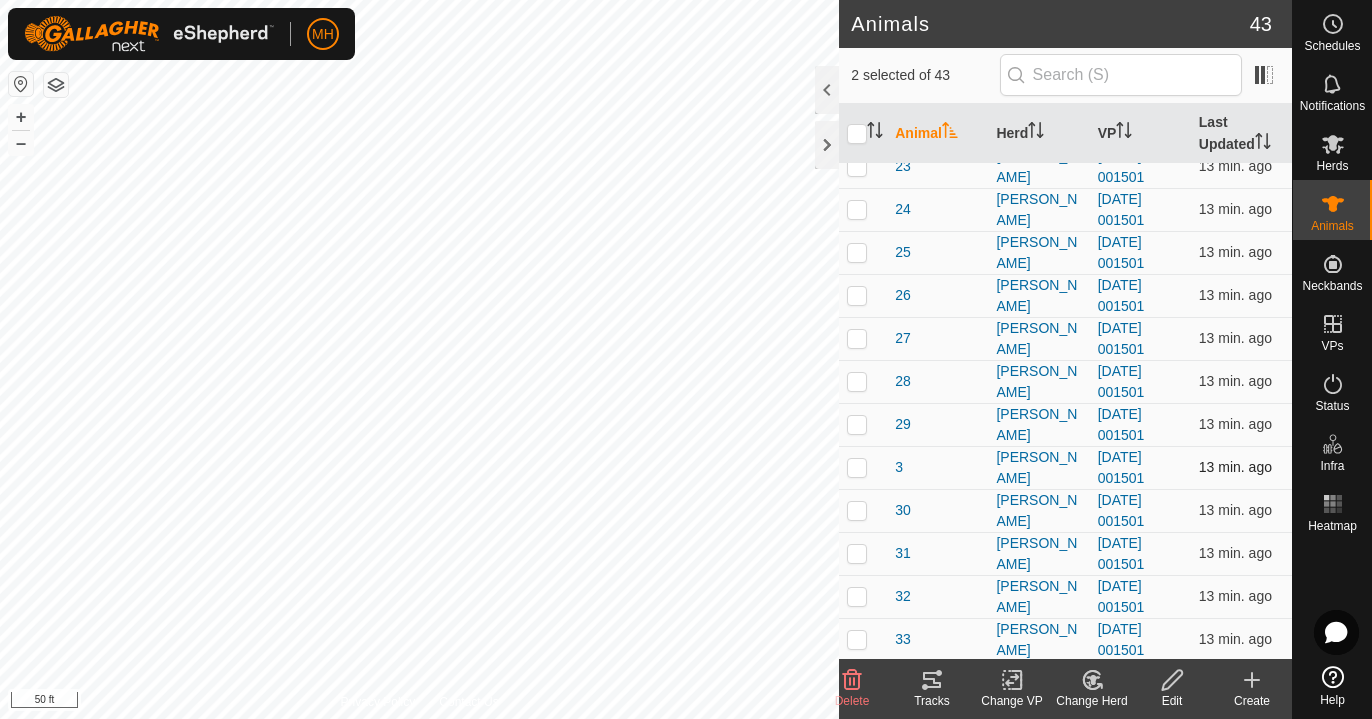 click at bounding box center [857, 467] 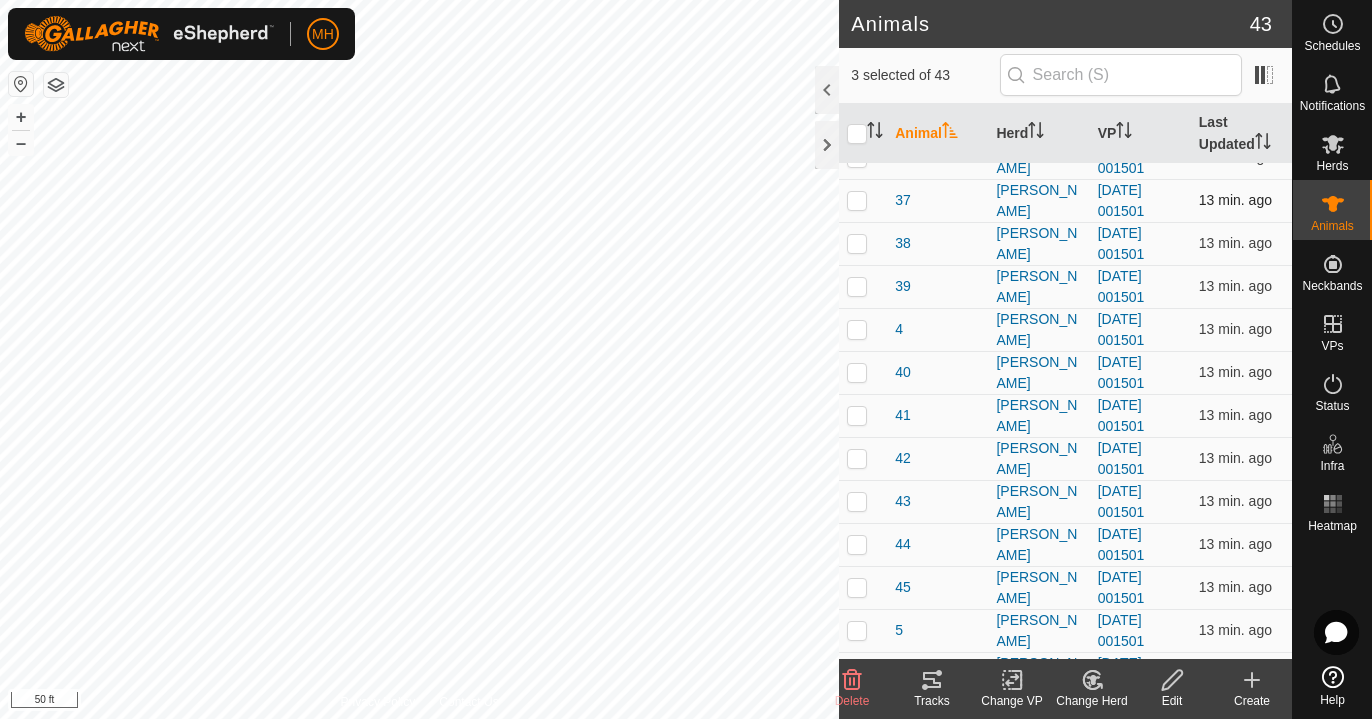scroll, scrollTop: 1241, scrollLeft: 0, axis: vertical 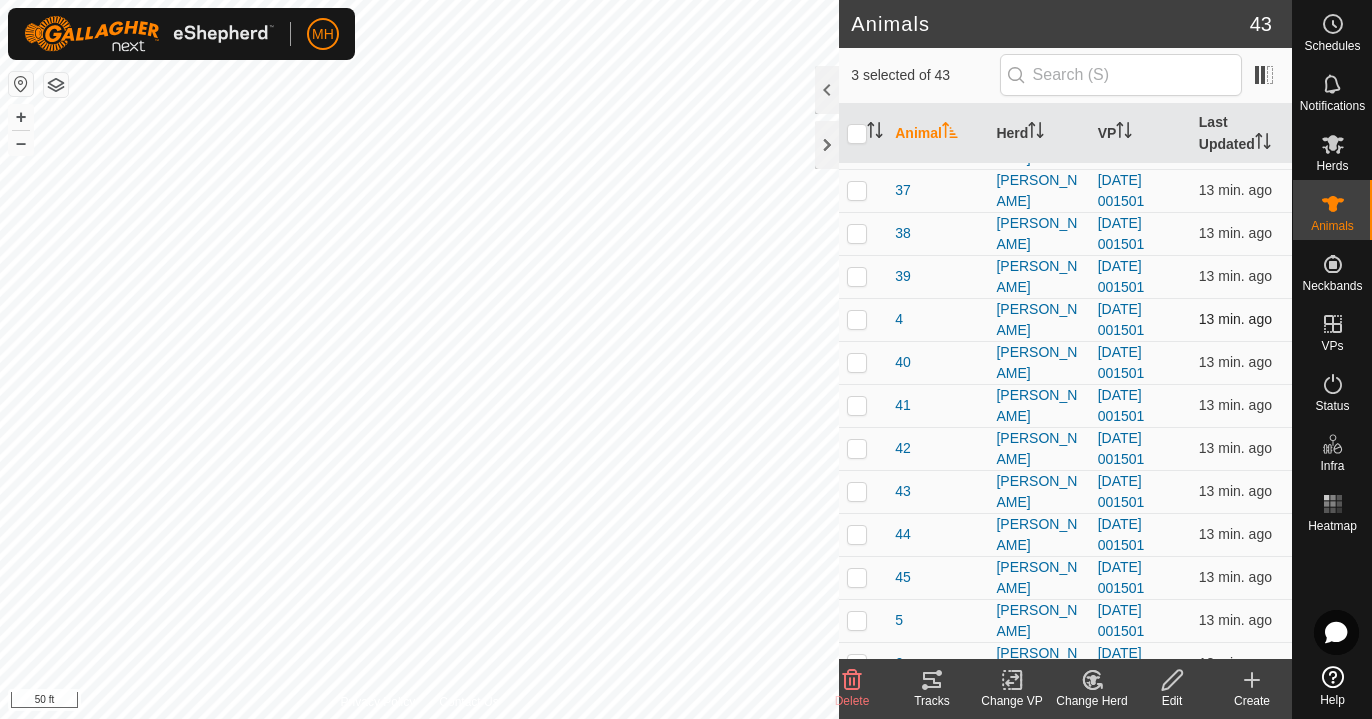 click at bounding box center [857, 319] 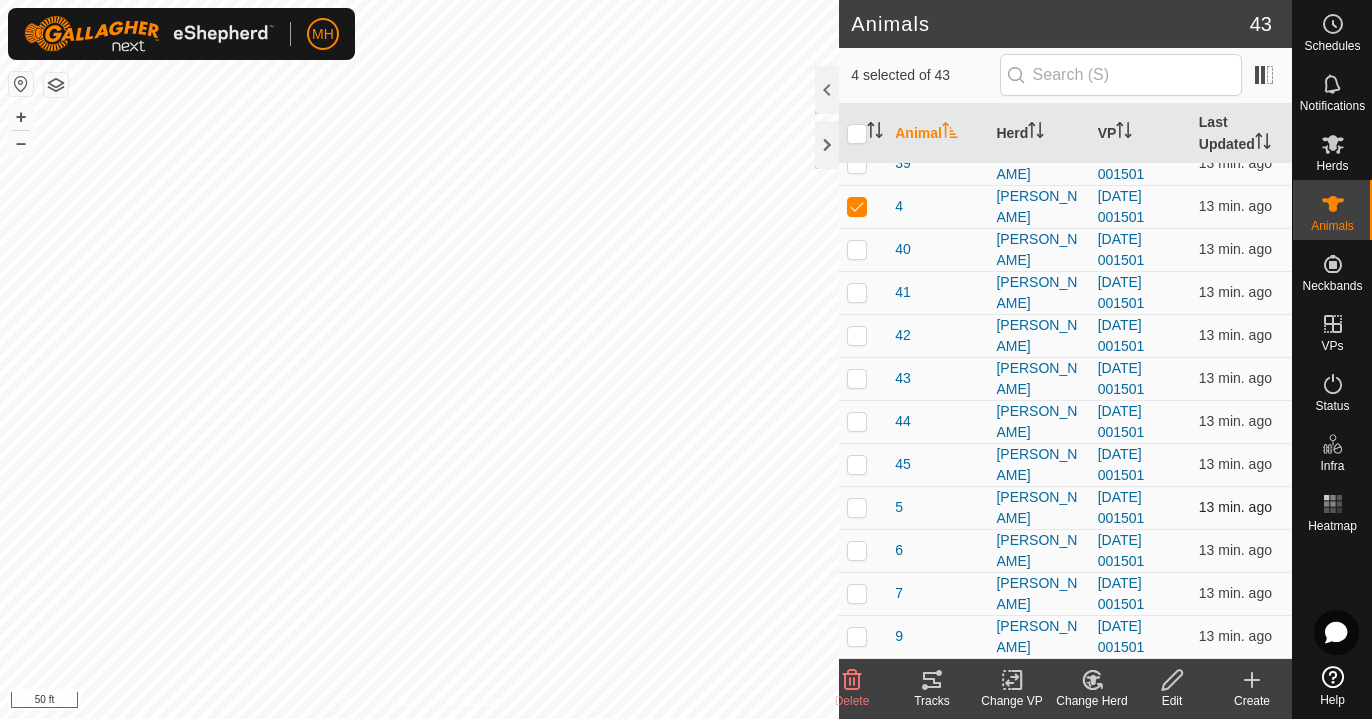 scroll, scrollTop: 1354, scrollLeft: 0, axis: vertical 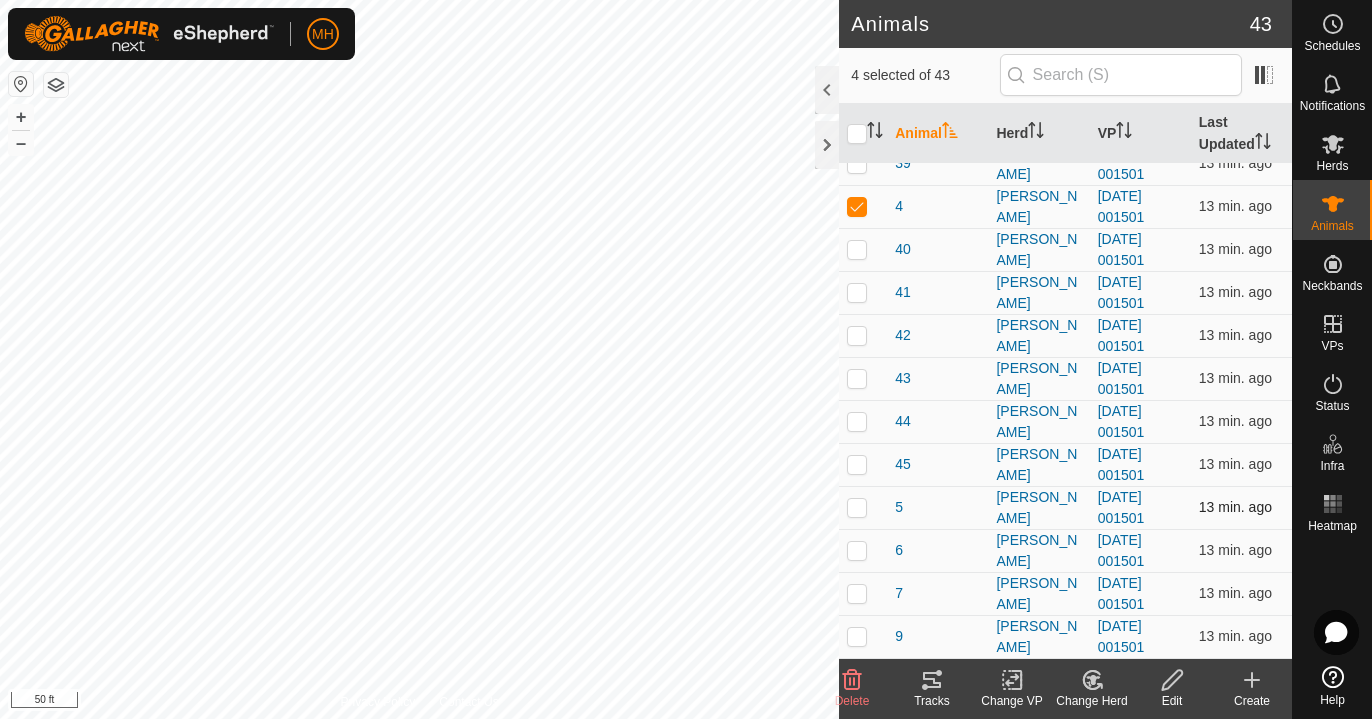 click at bounding box center [857, 507] 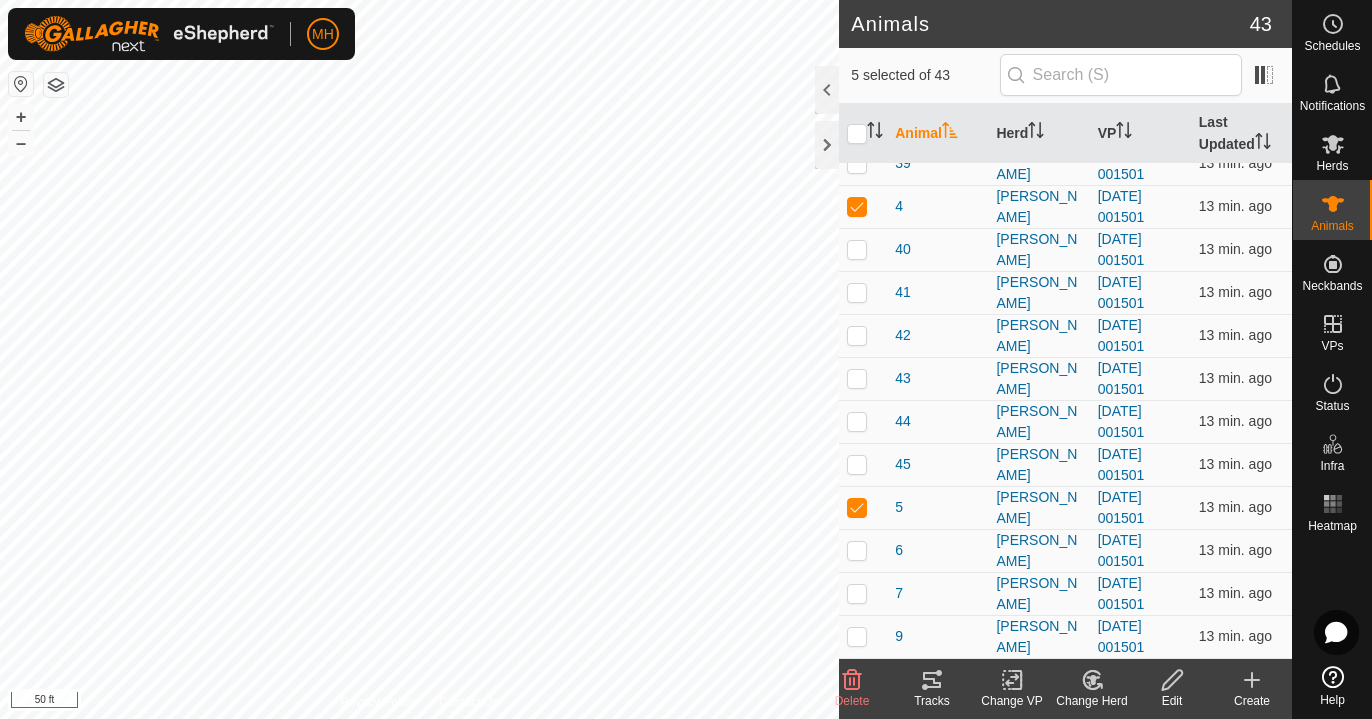 click 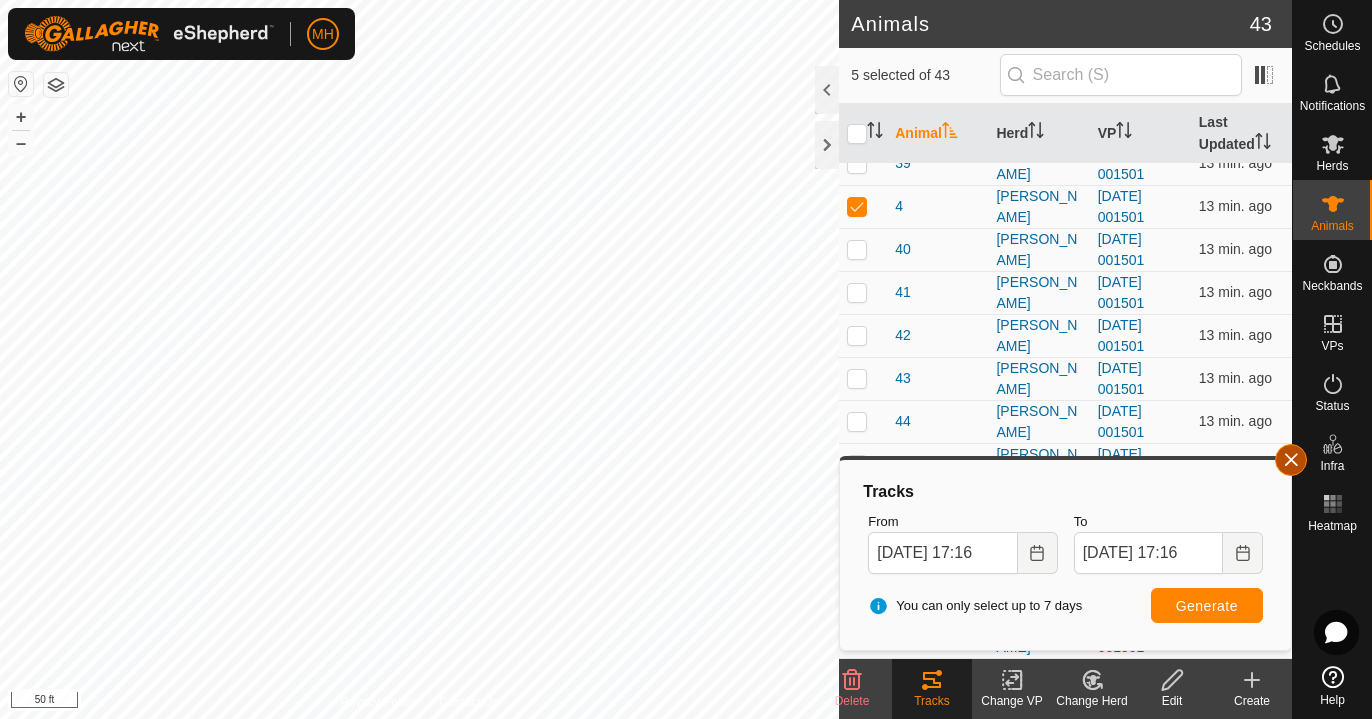 click at bounding box center [1291, 460] 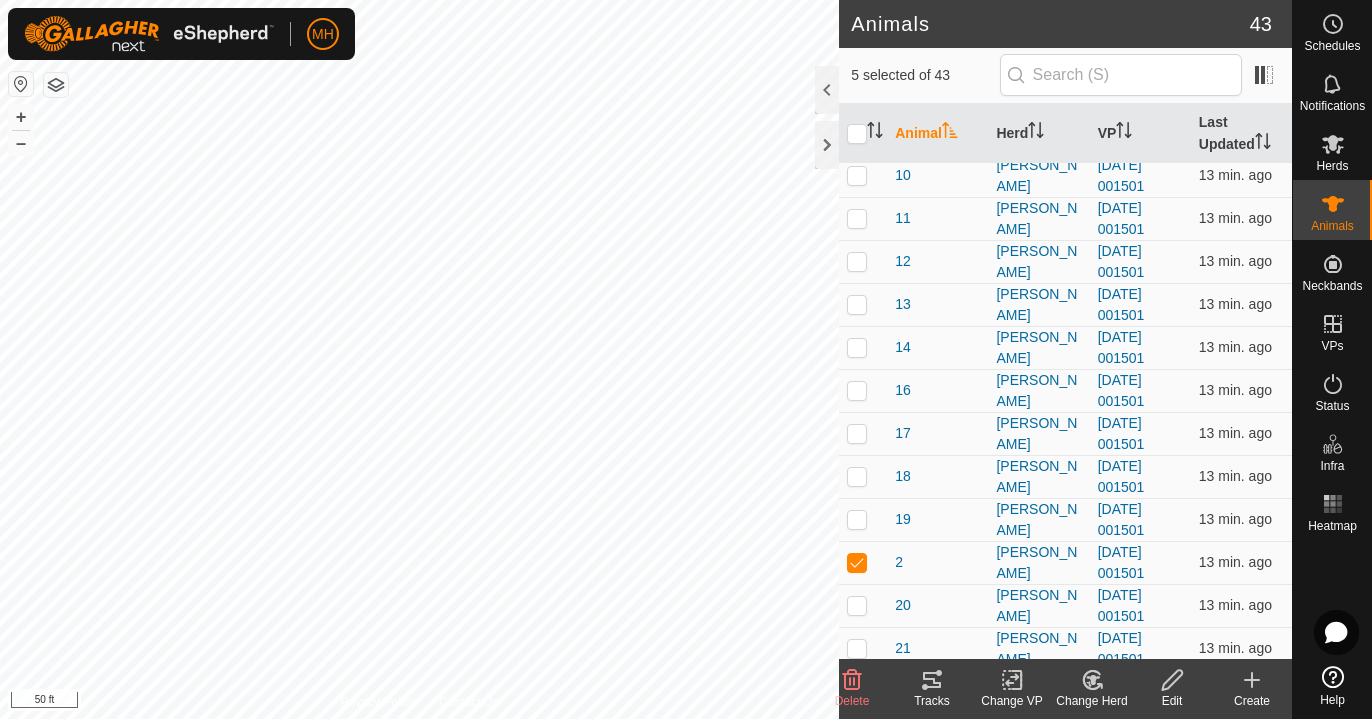 scroll, scrollTop: 50, scrollLeft: 0, axis: vertical 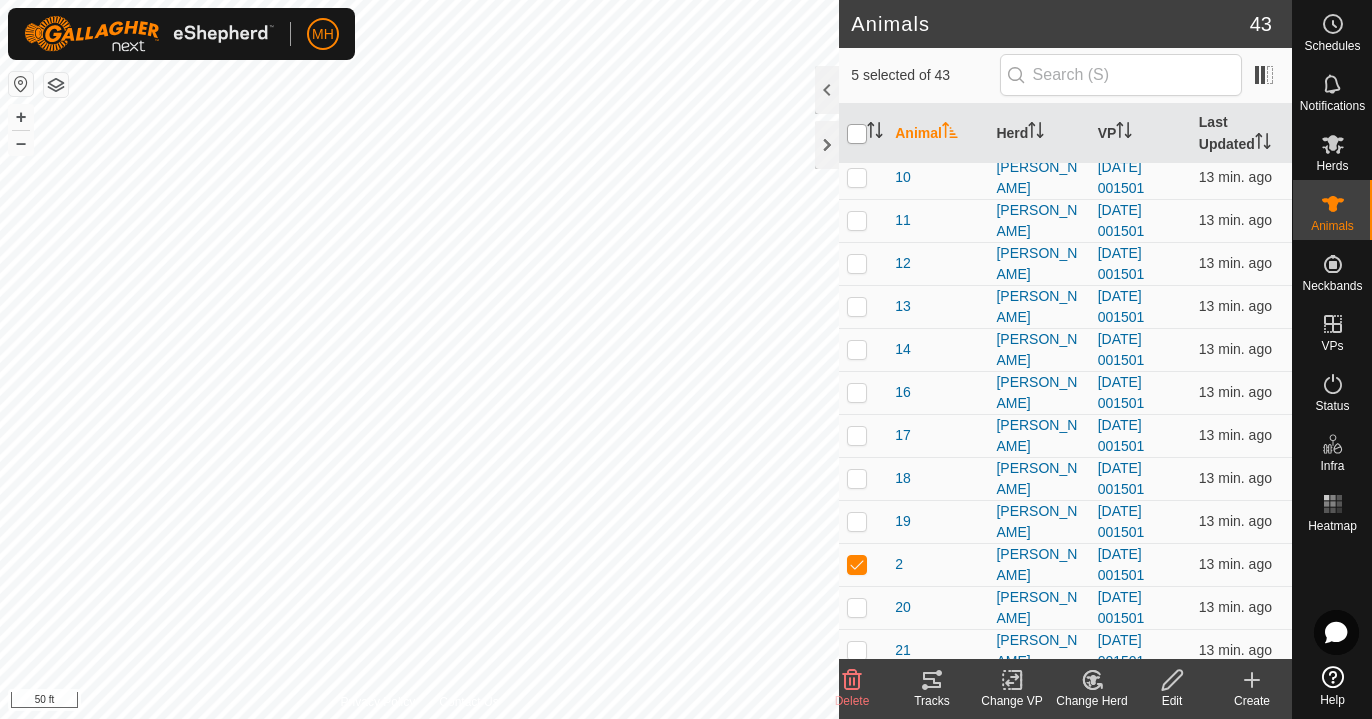 click at bounding box center (857, 134) 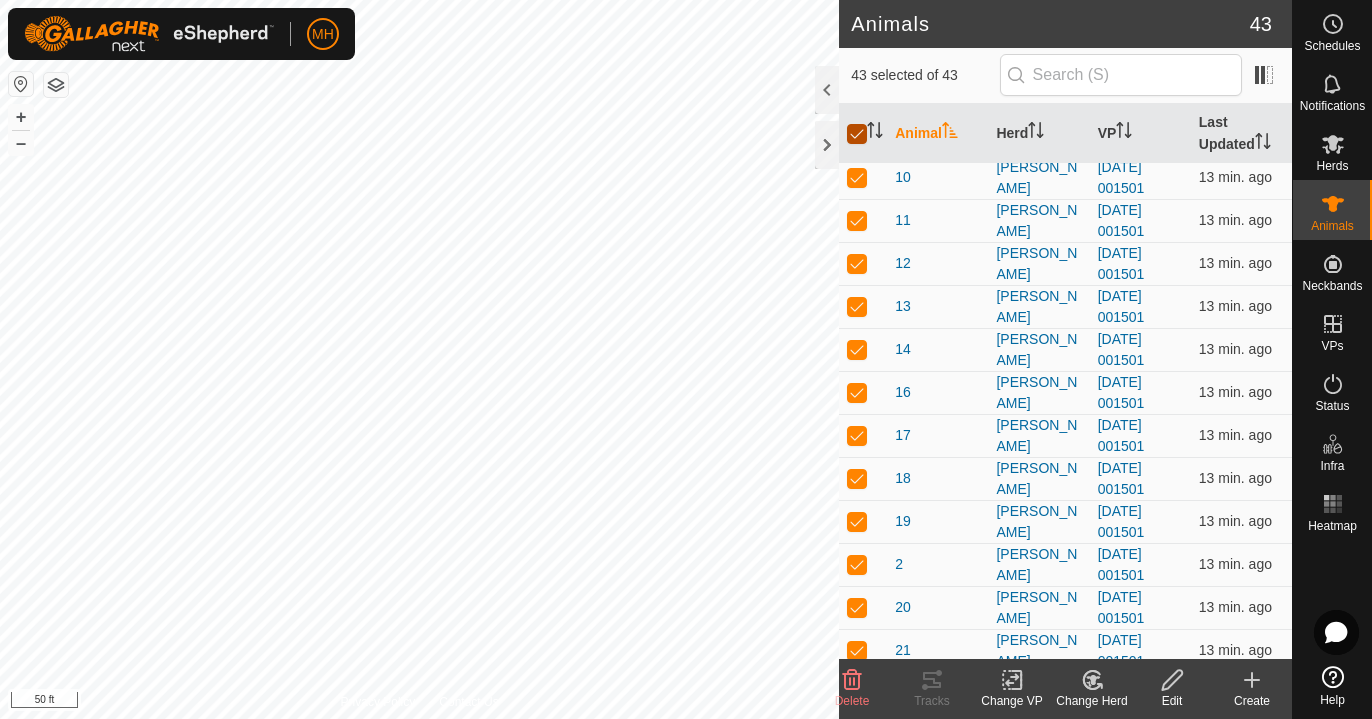 click at bounding box center (857, 134) 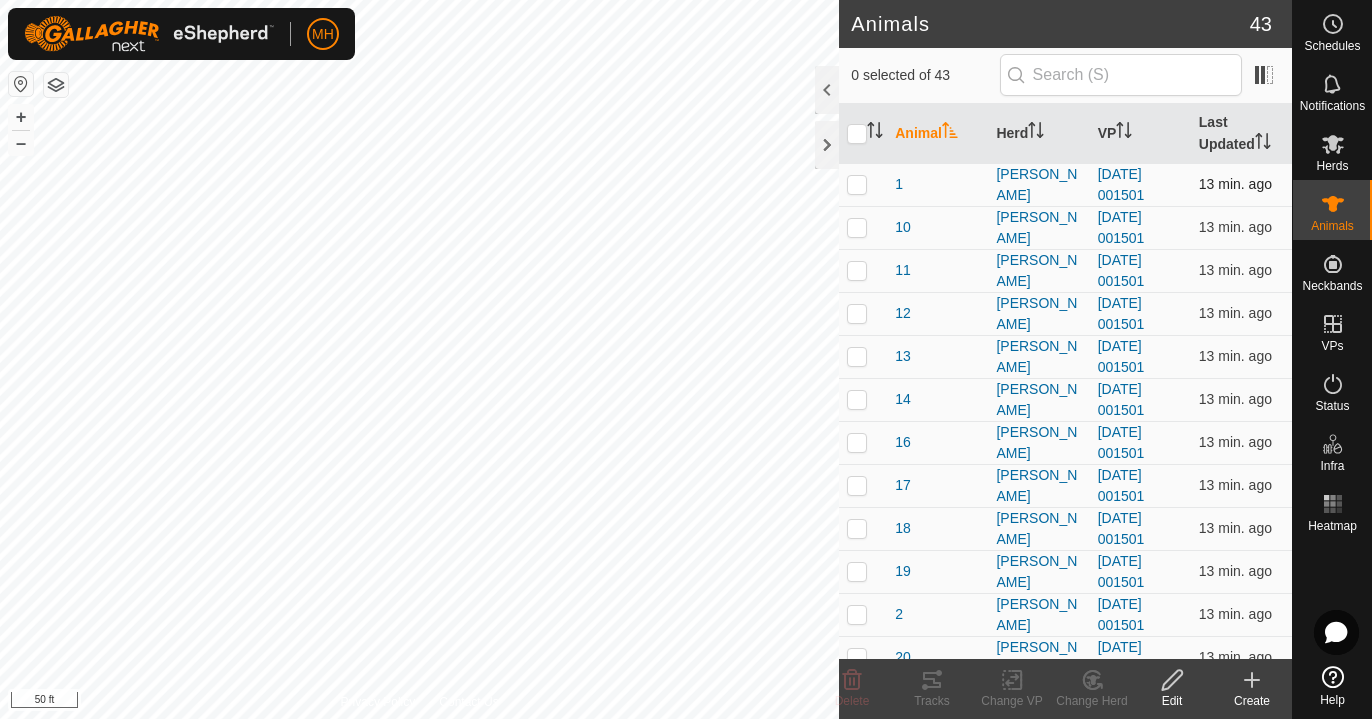 scroll, scrollTop: 0, scrollLeft: 0, axis: both 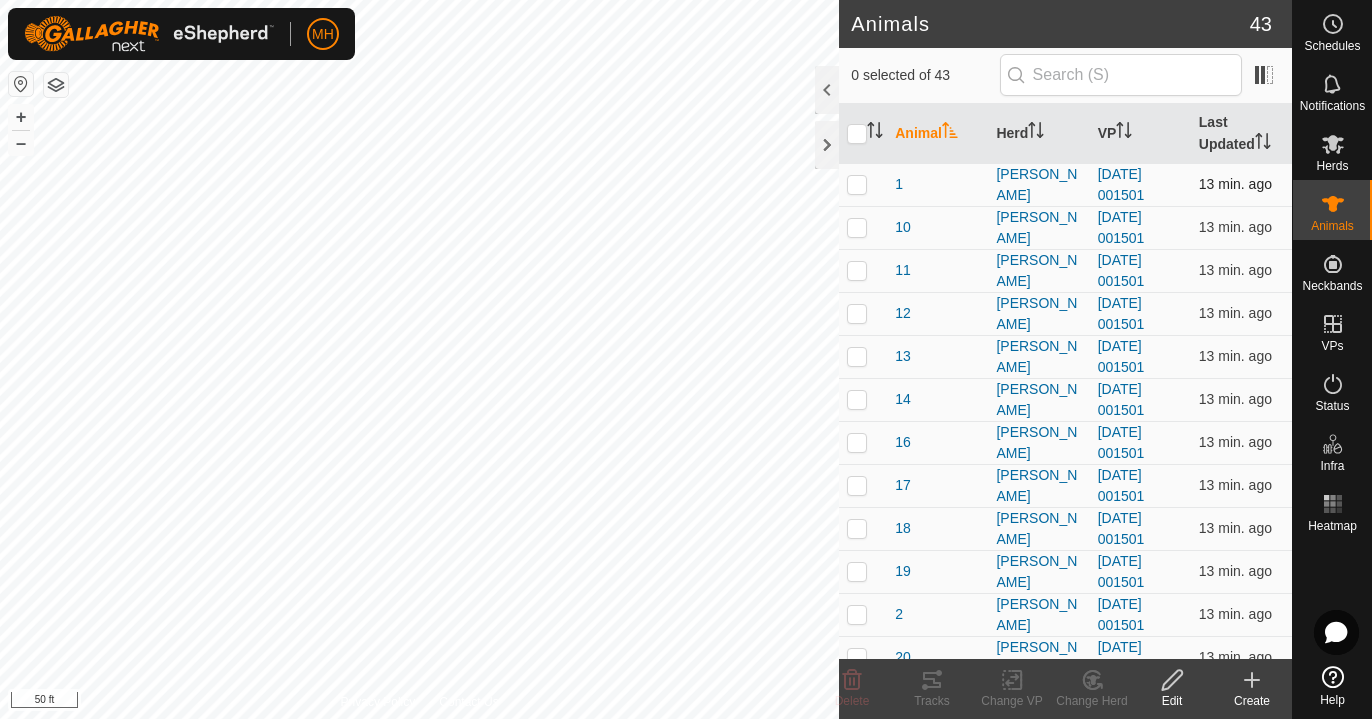 click at bounding box center [857, 184] 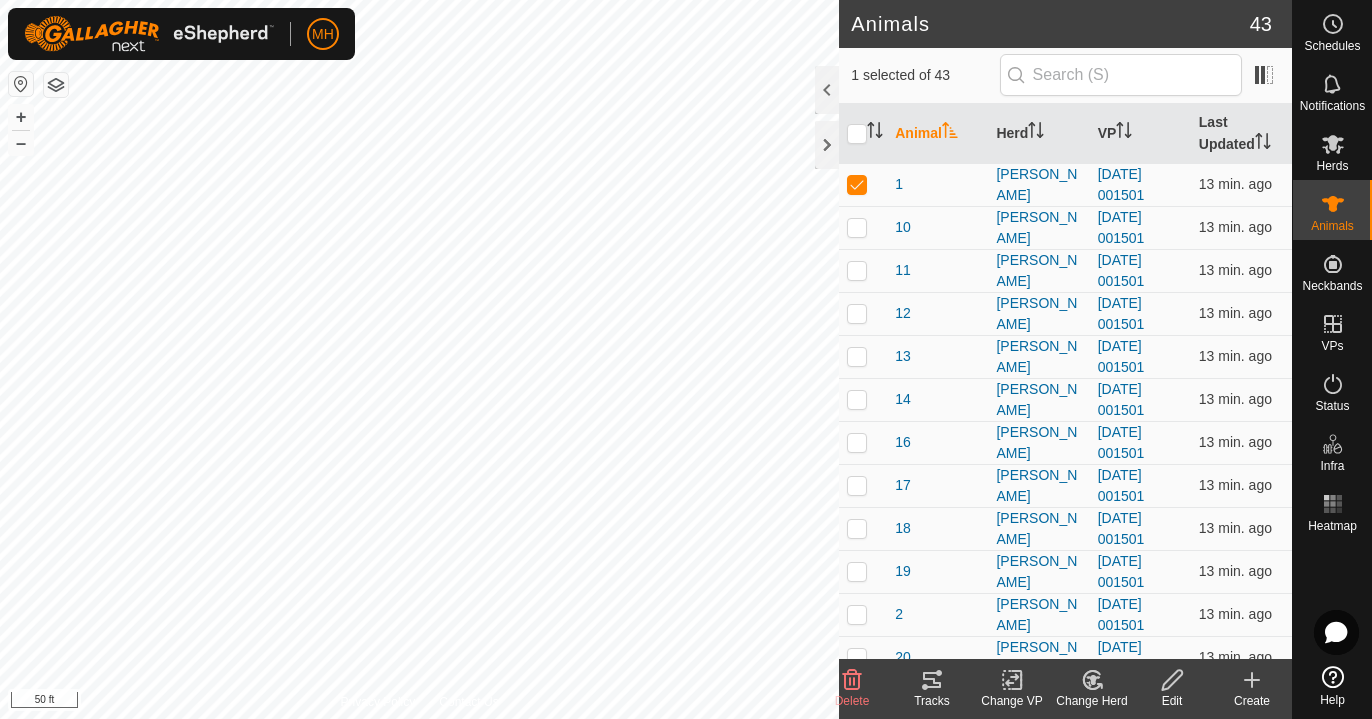 click 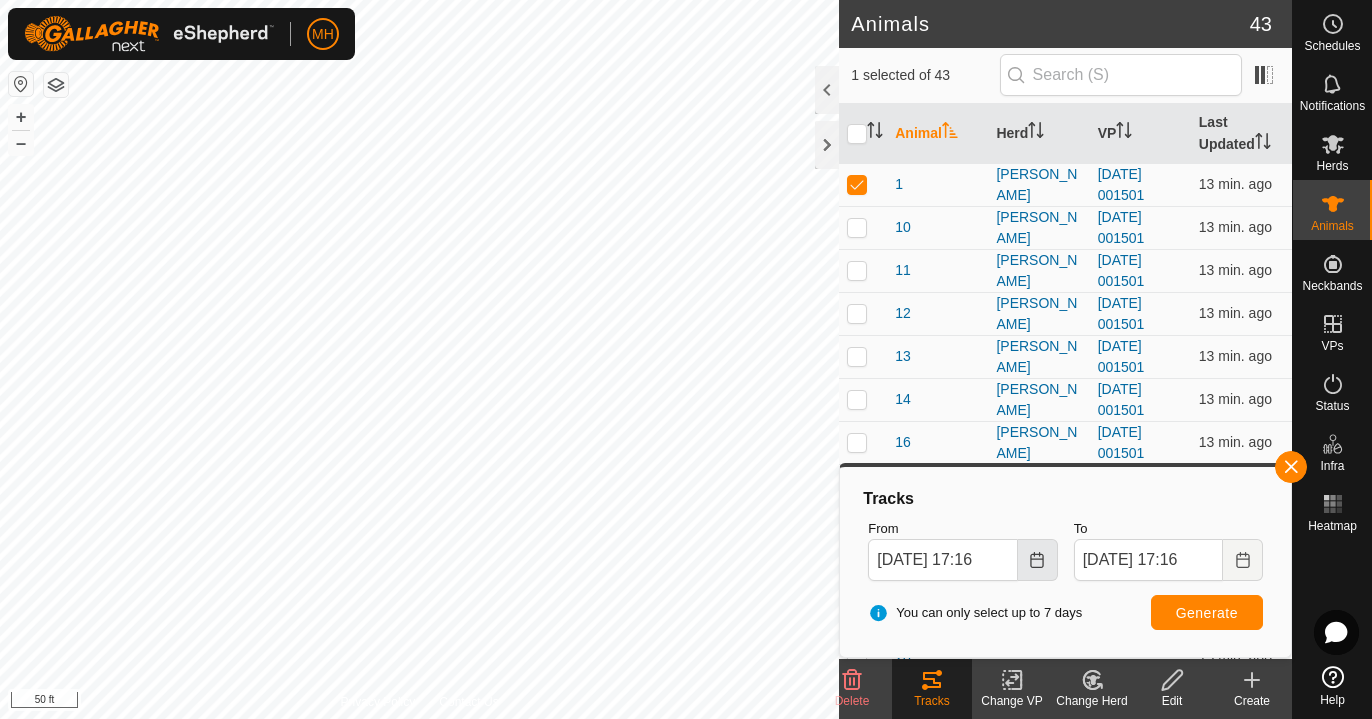 click 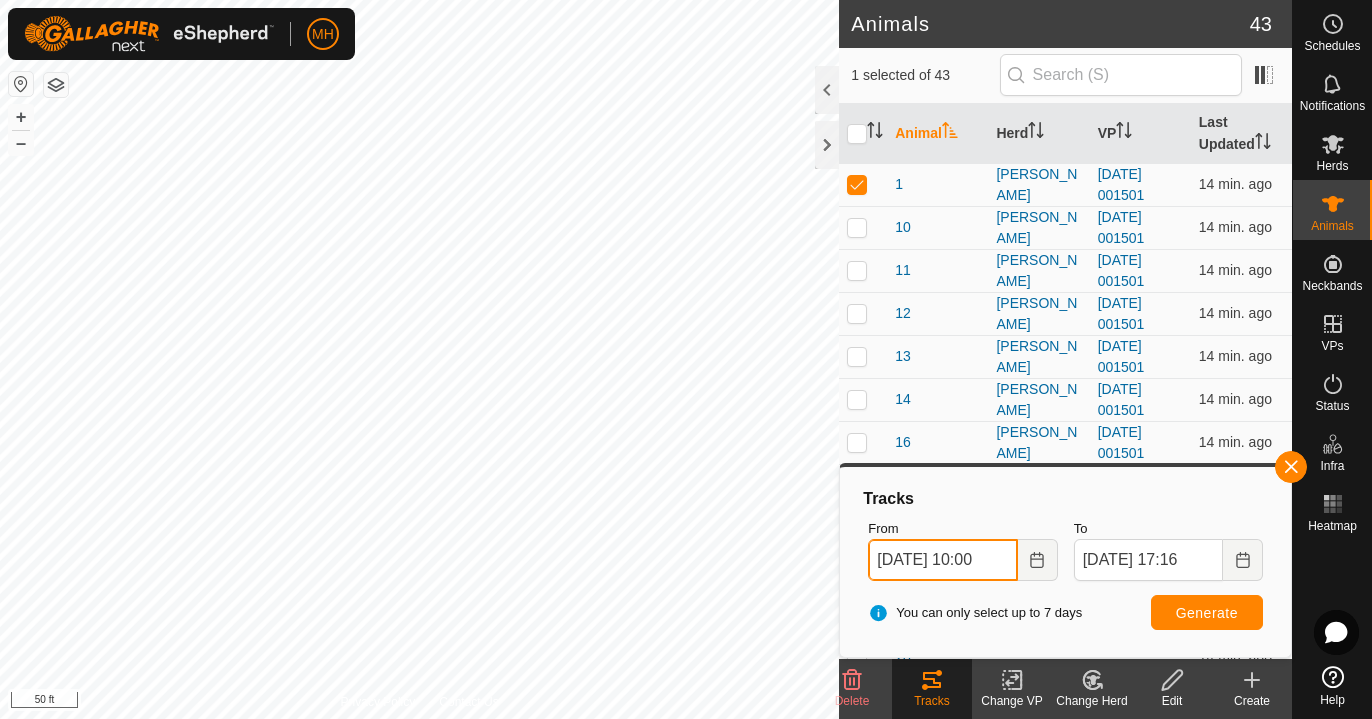 type on "Jul 11, 2025 10:00" 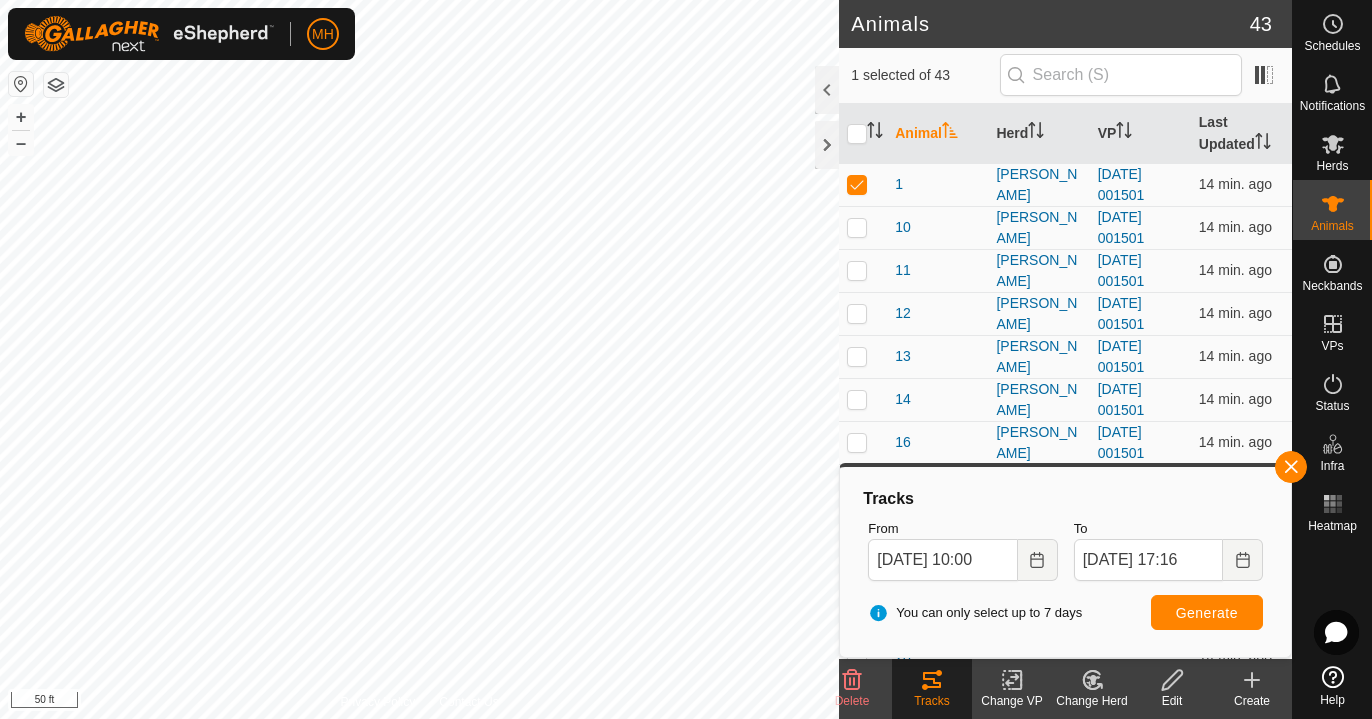 click on "Generate" at bounding box center [1207, 613] 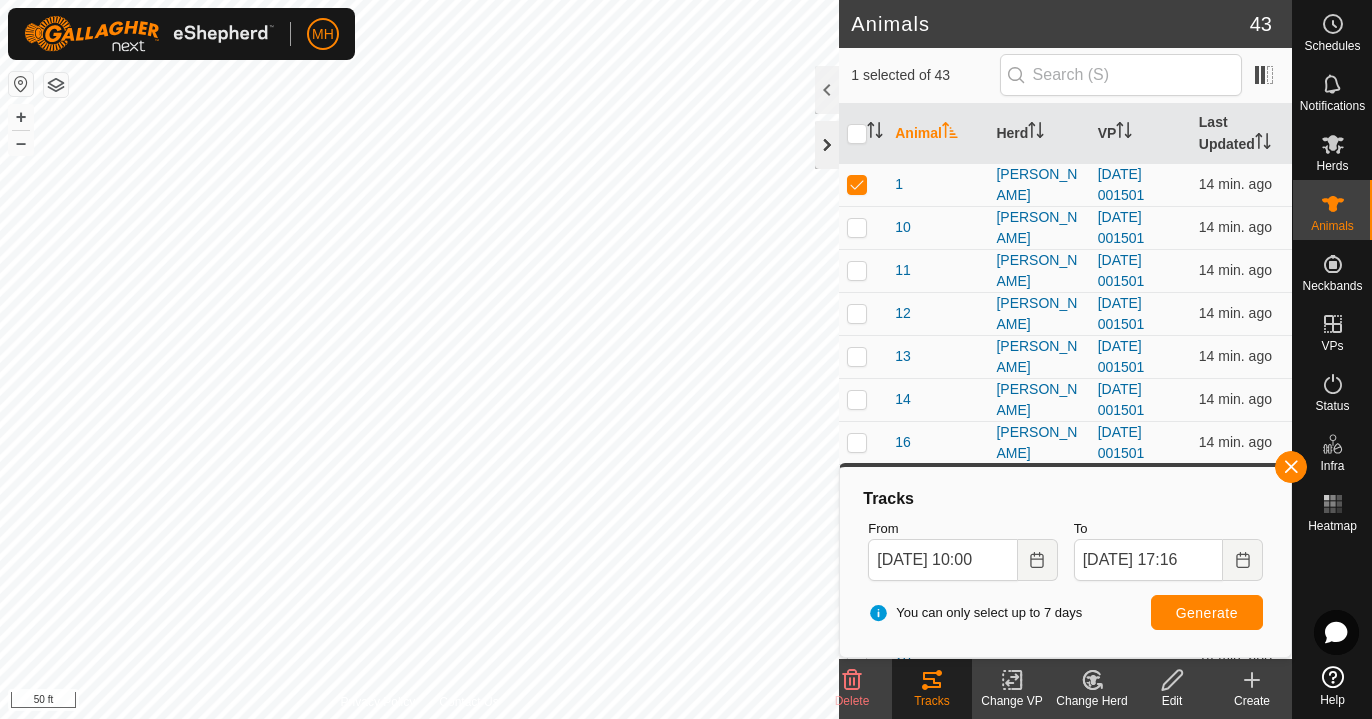 click 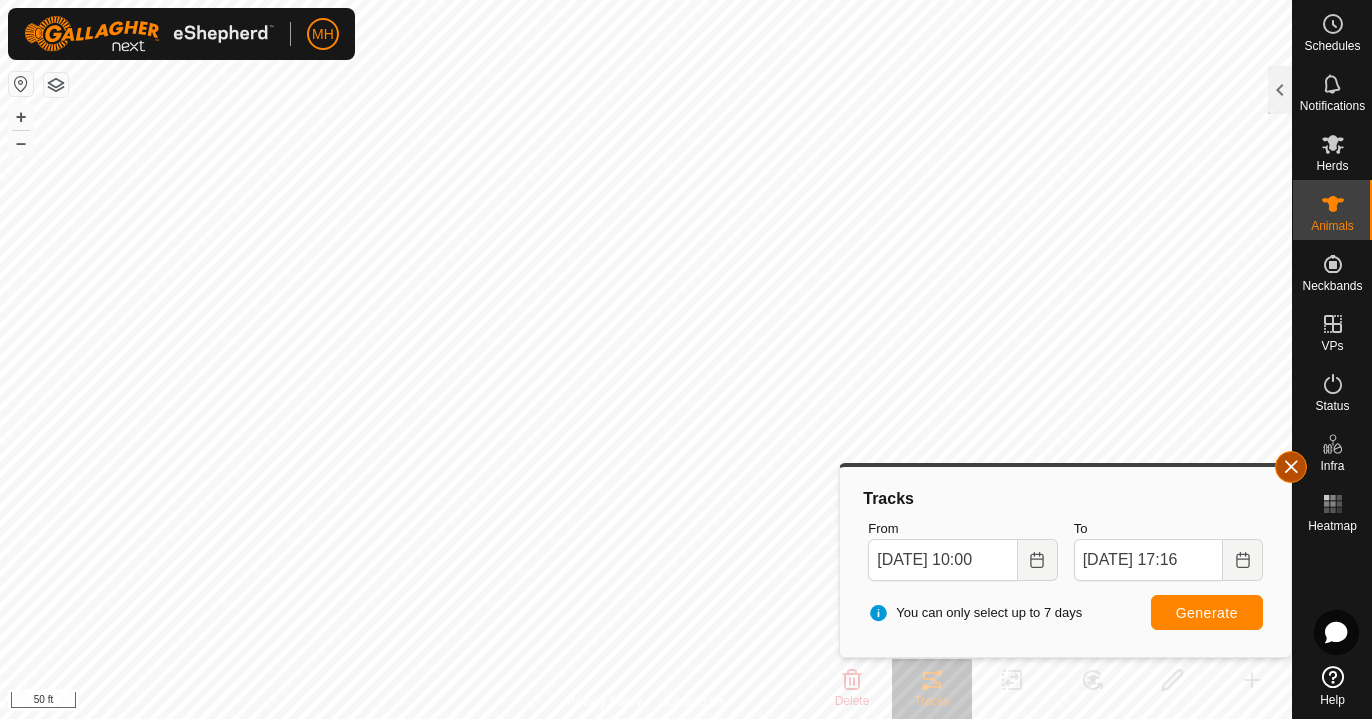 click at bounding box center (1291, 467) 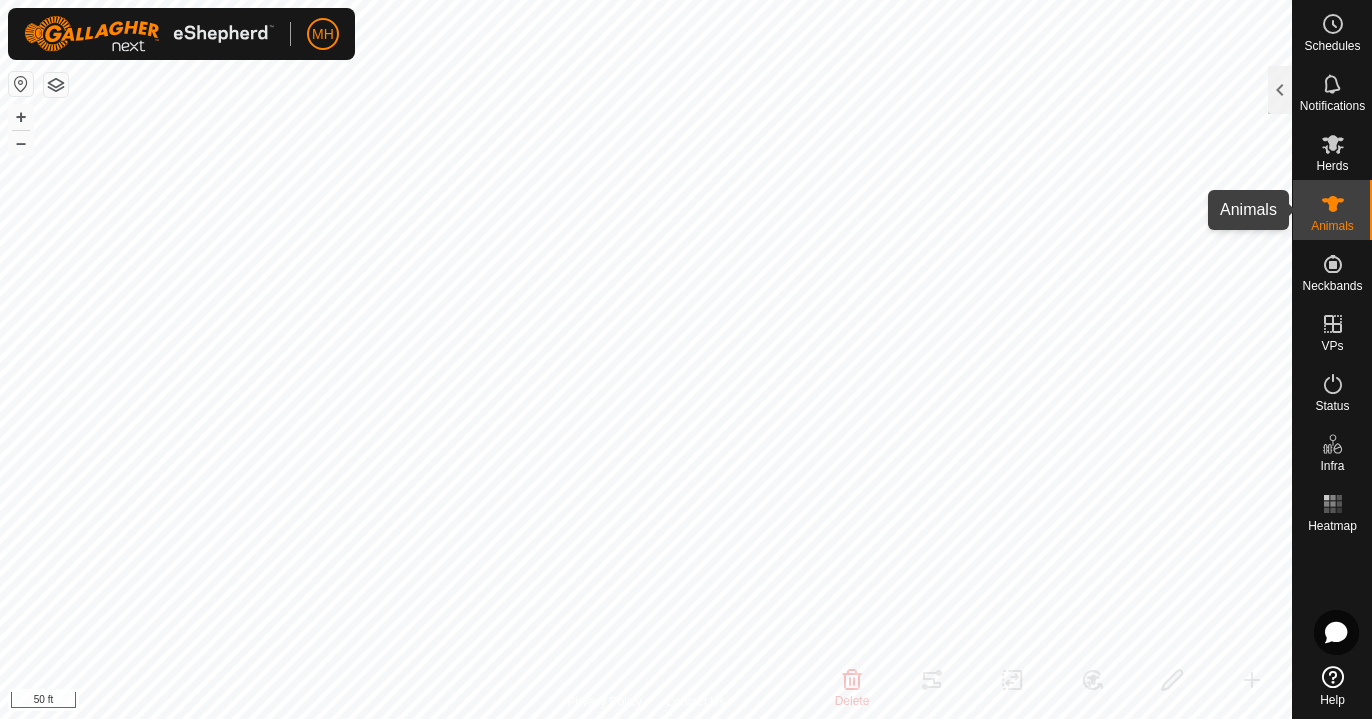 click 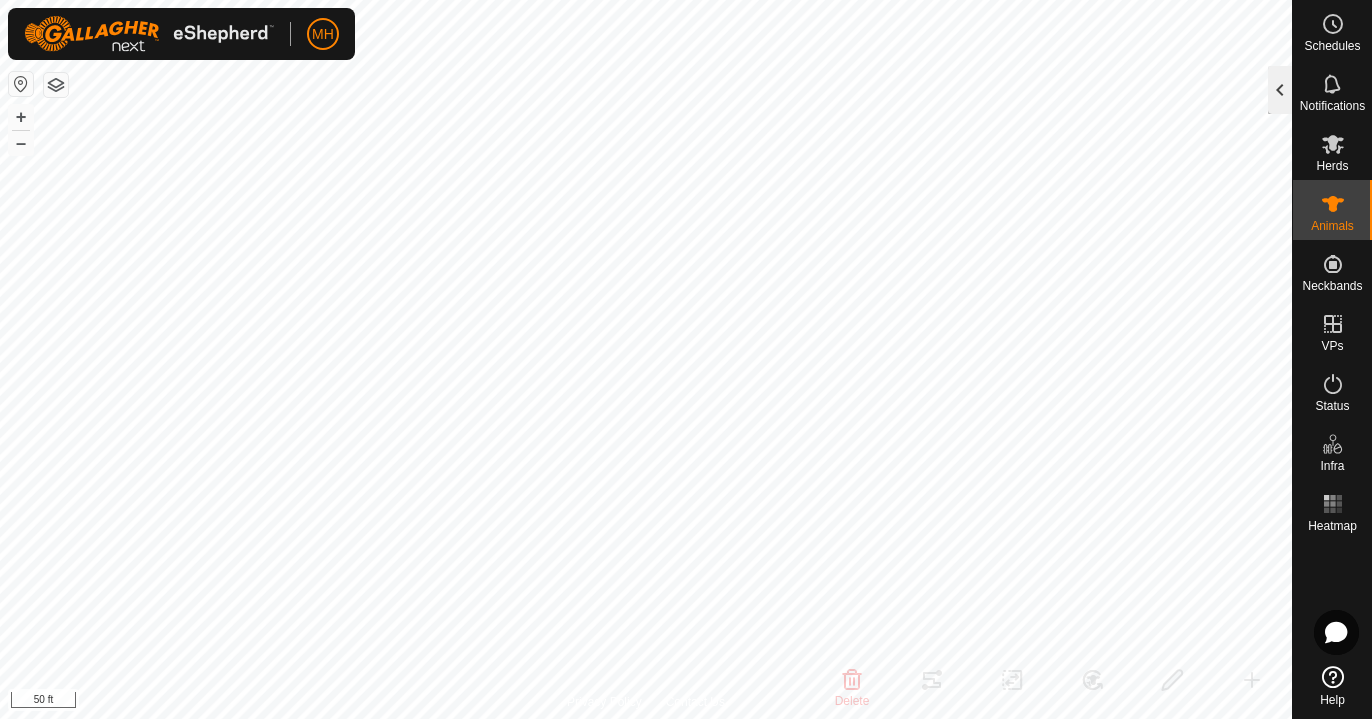 click 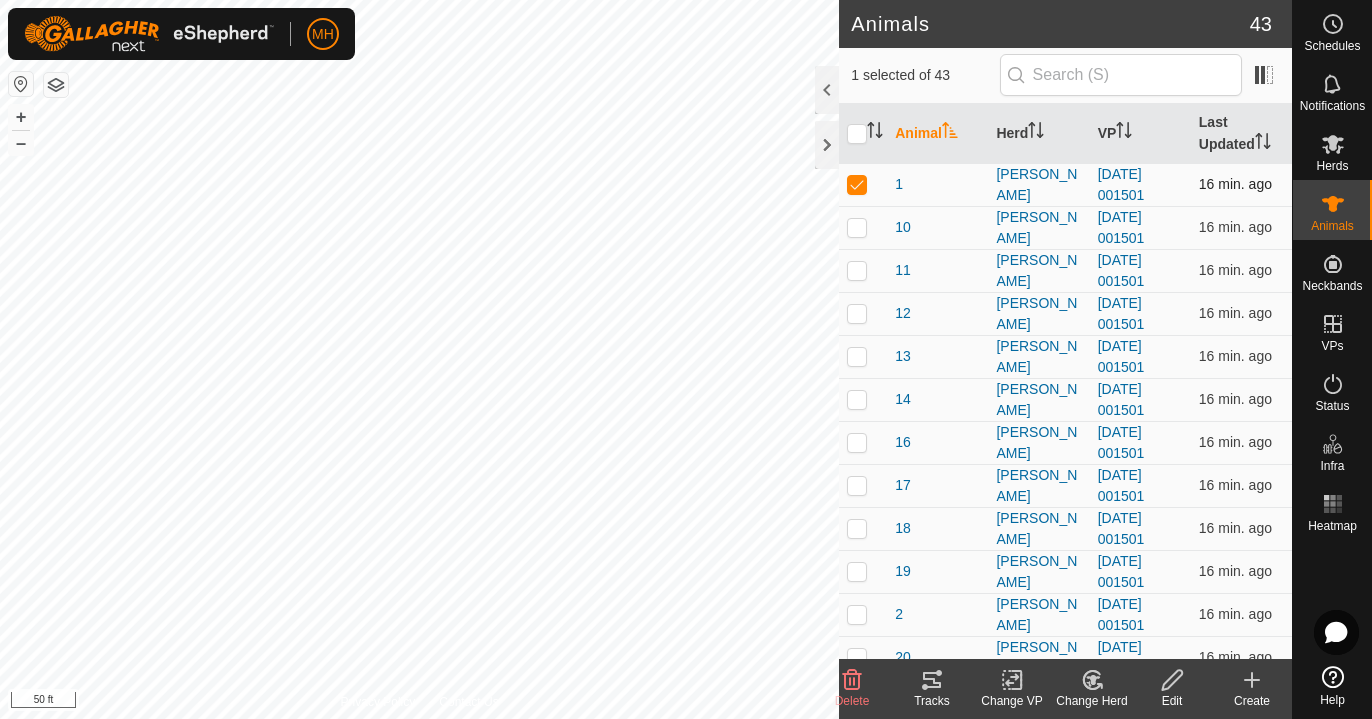 click at bounding box center [857, 184] 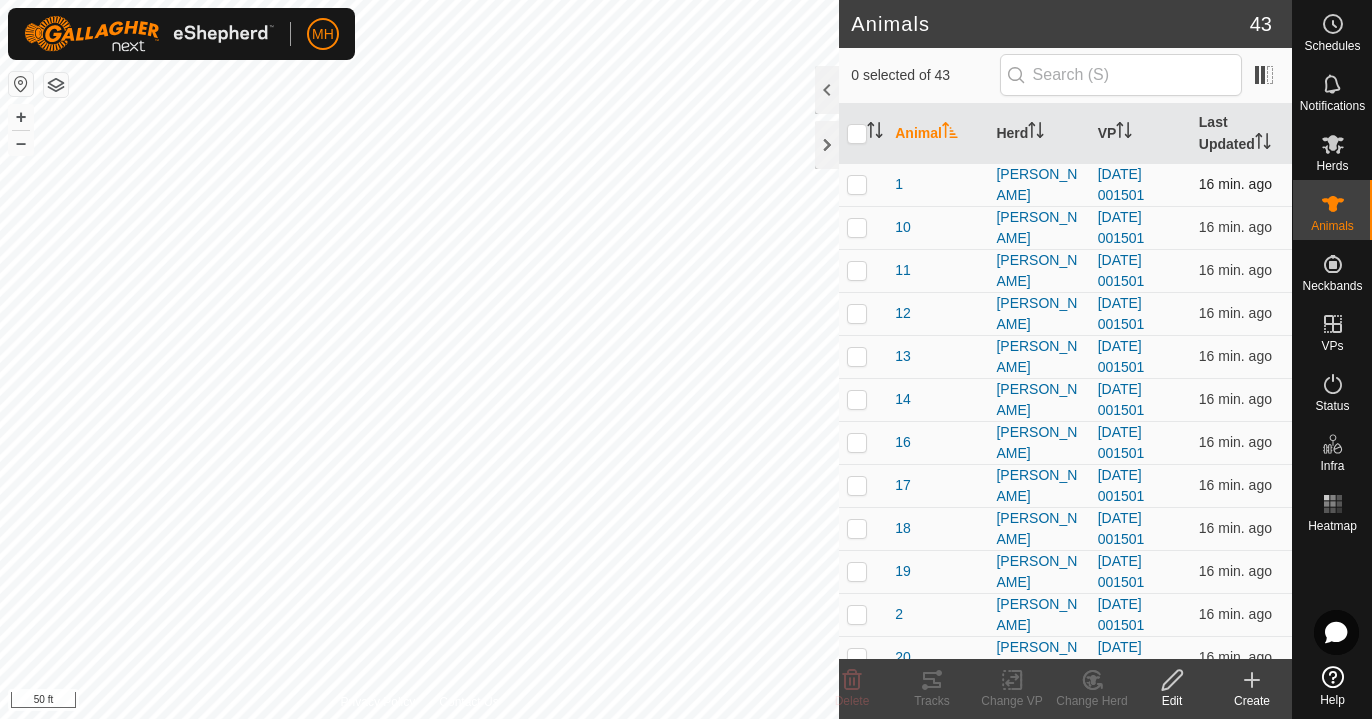 checkbox on "false" 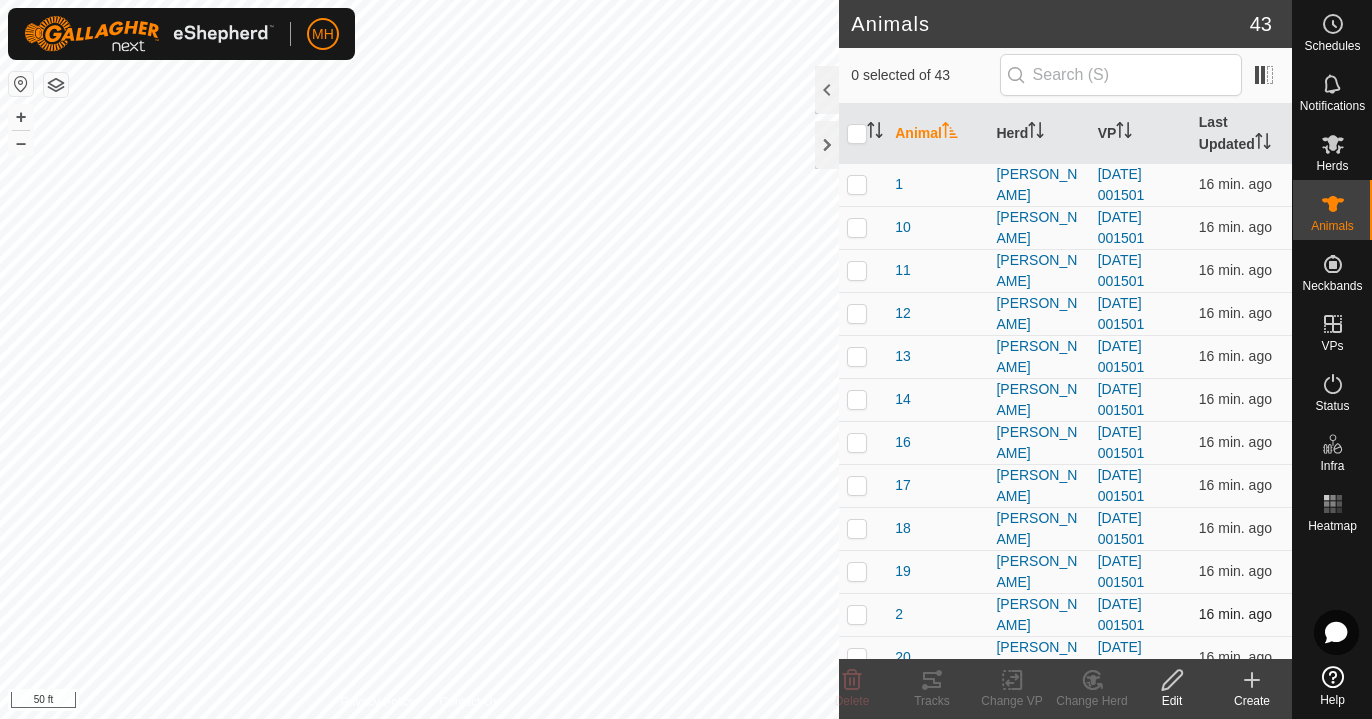 click at bounding box center (857, 614) 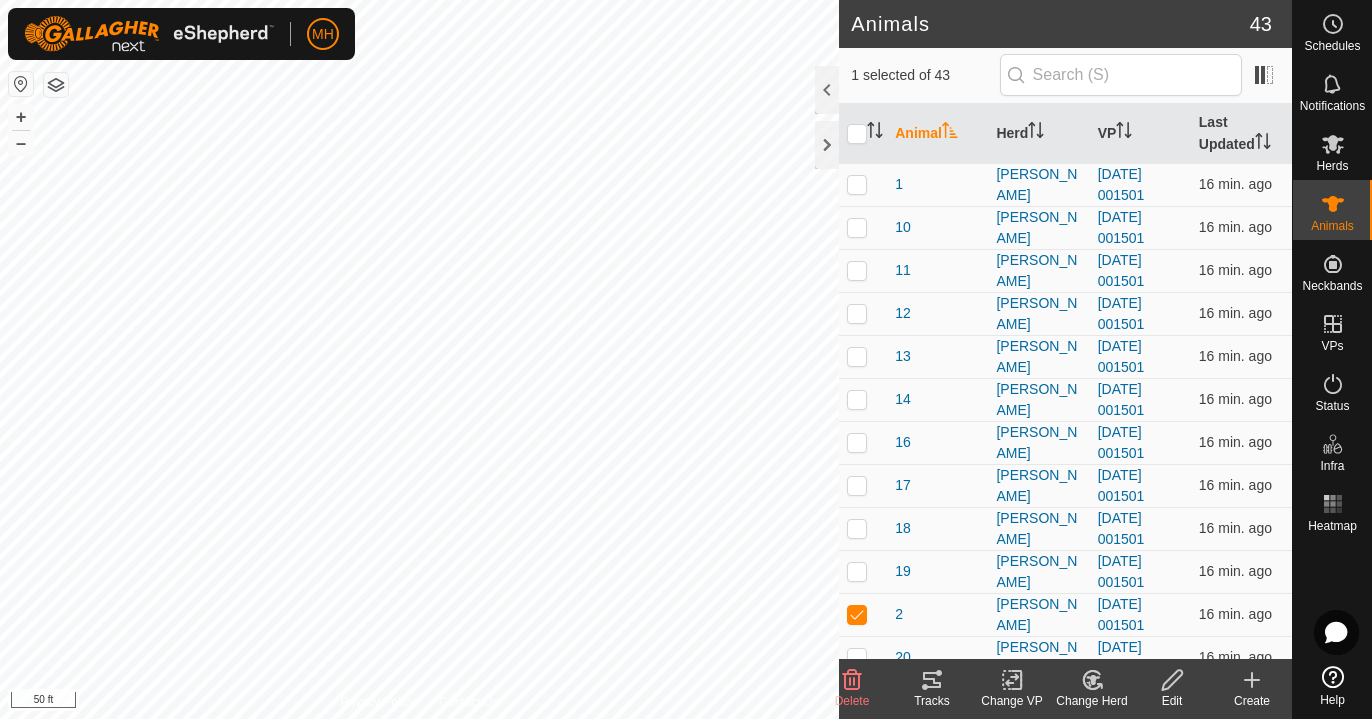 click 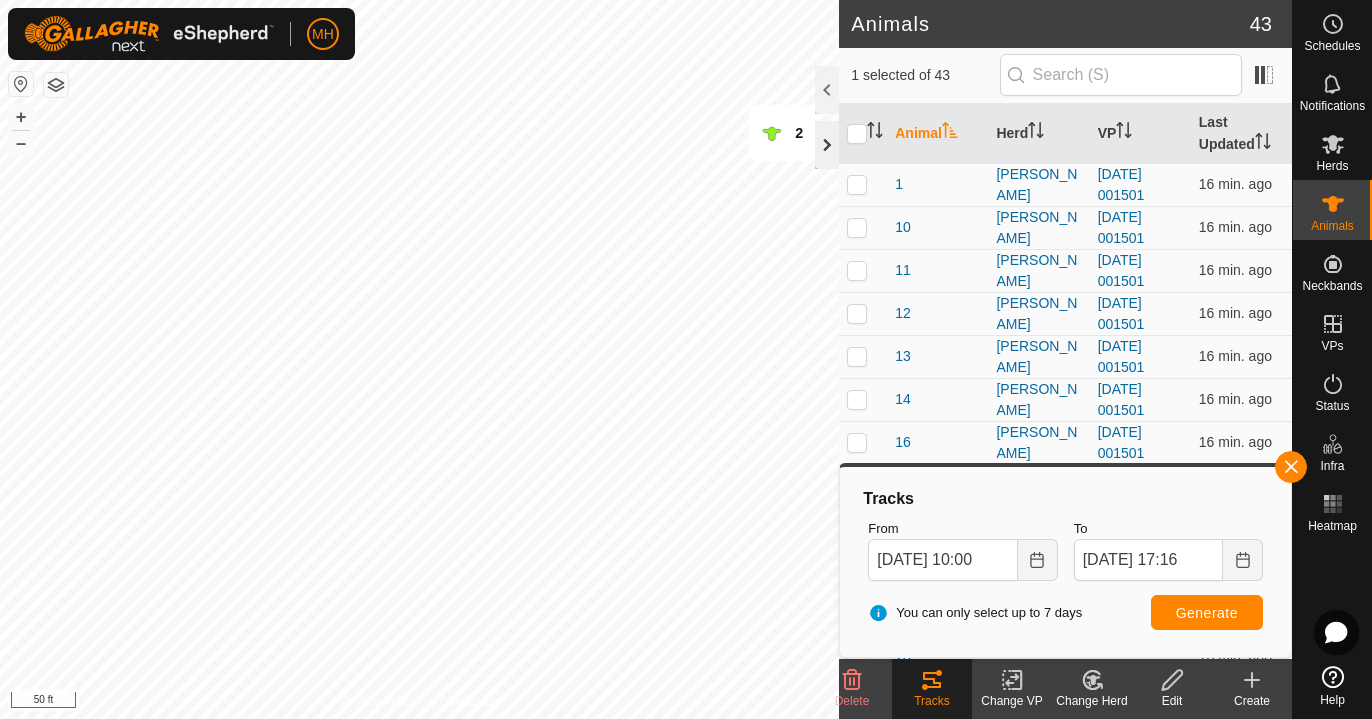click 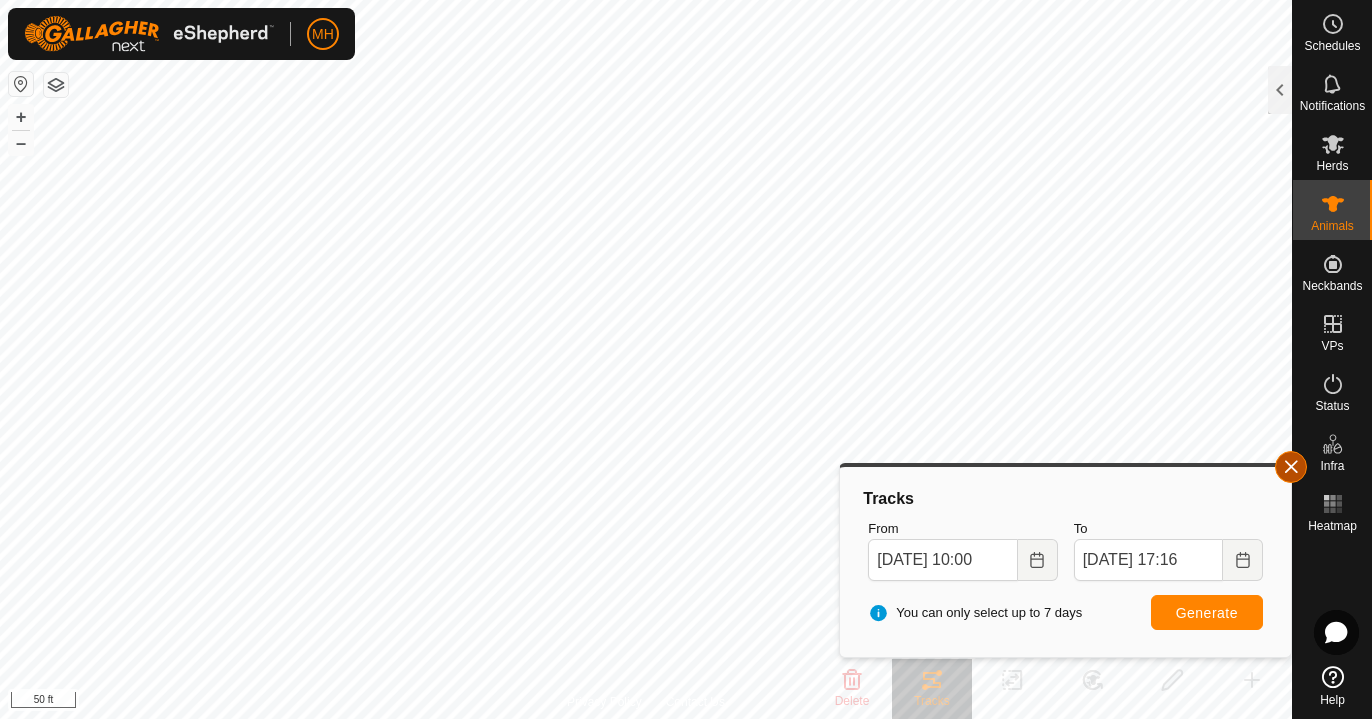 click at bounding box center [1291, 467] 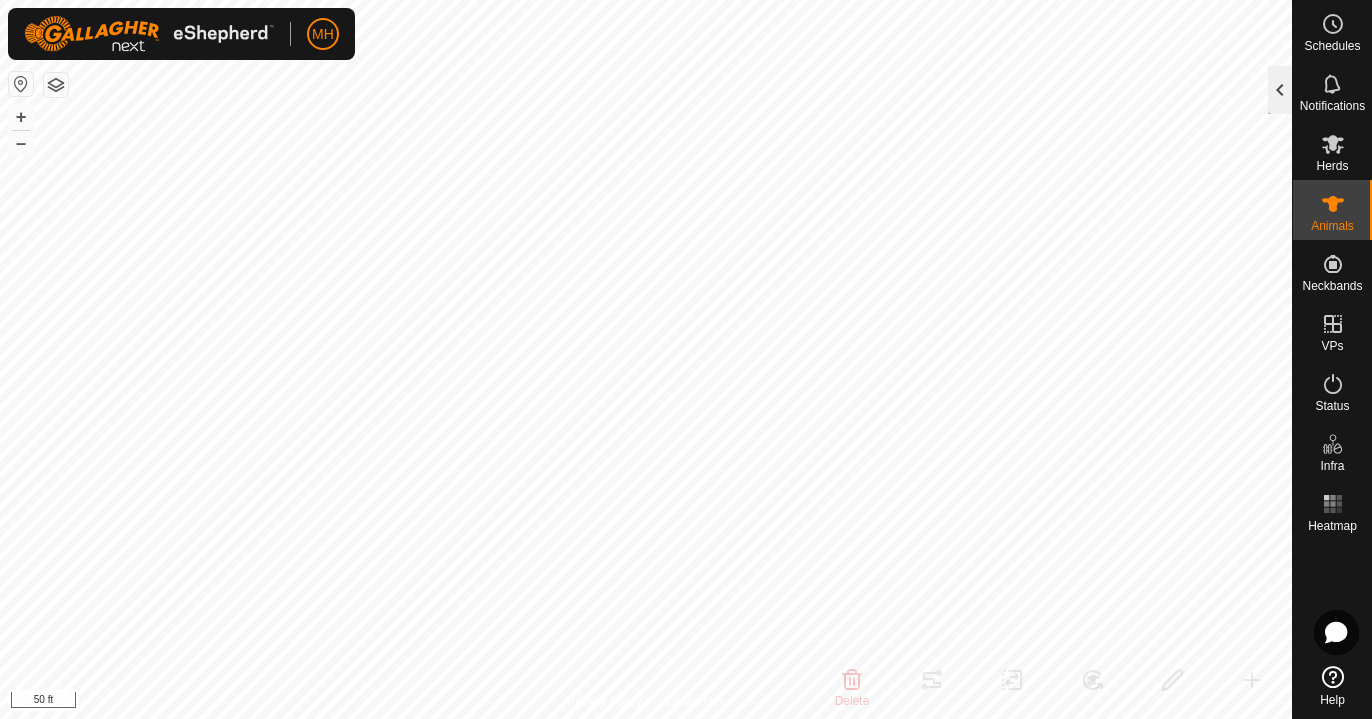 click 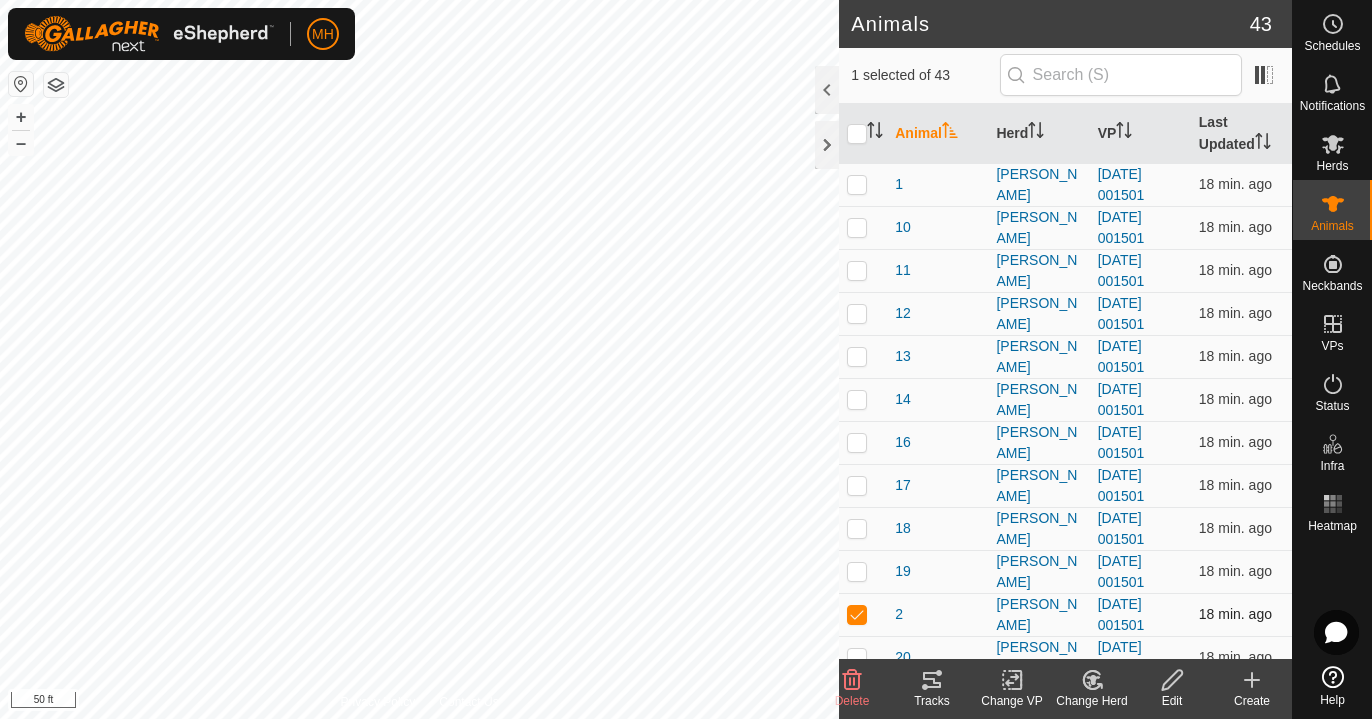 click at bounding box center (857, 614) 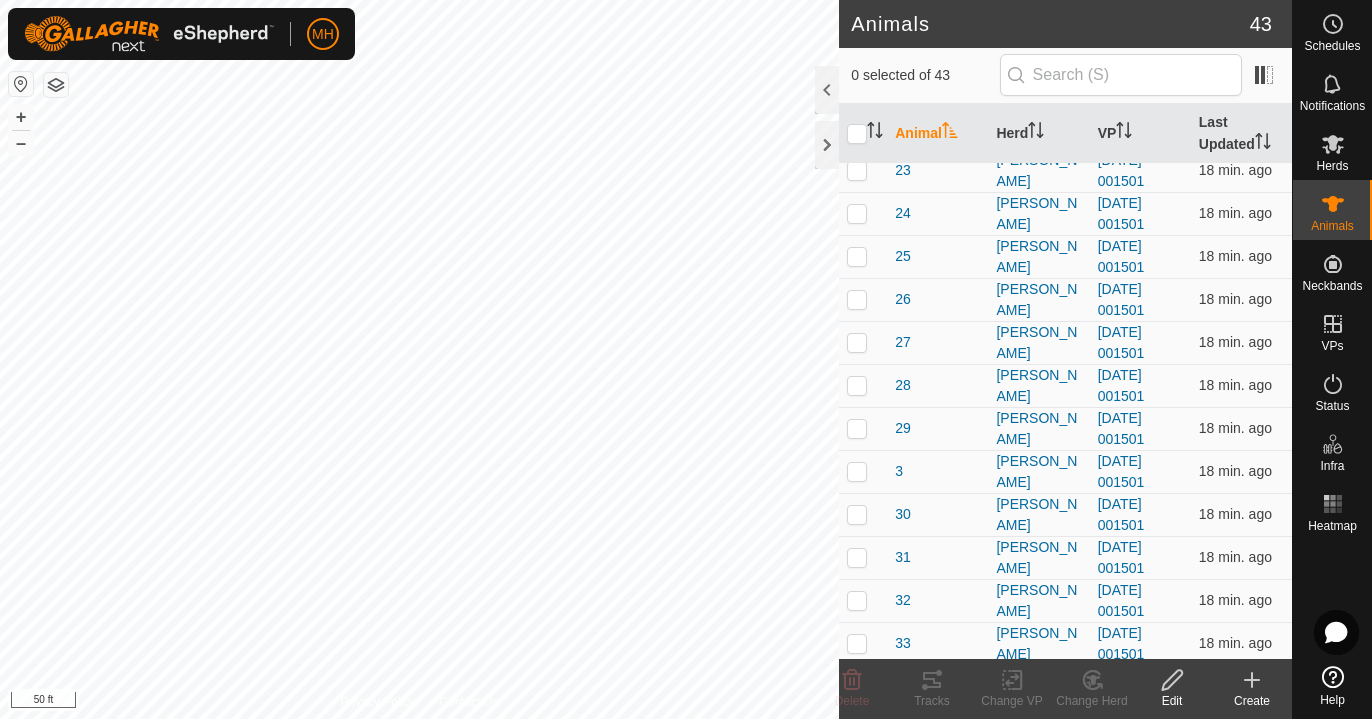 scroll, scrollTop: 622, scrollLeft: 0, axis: vertical 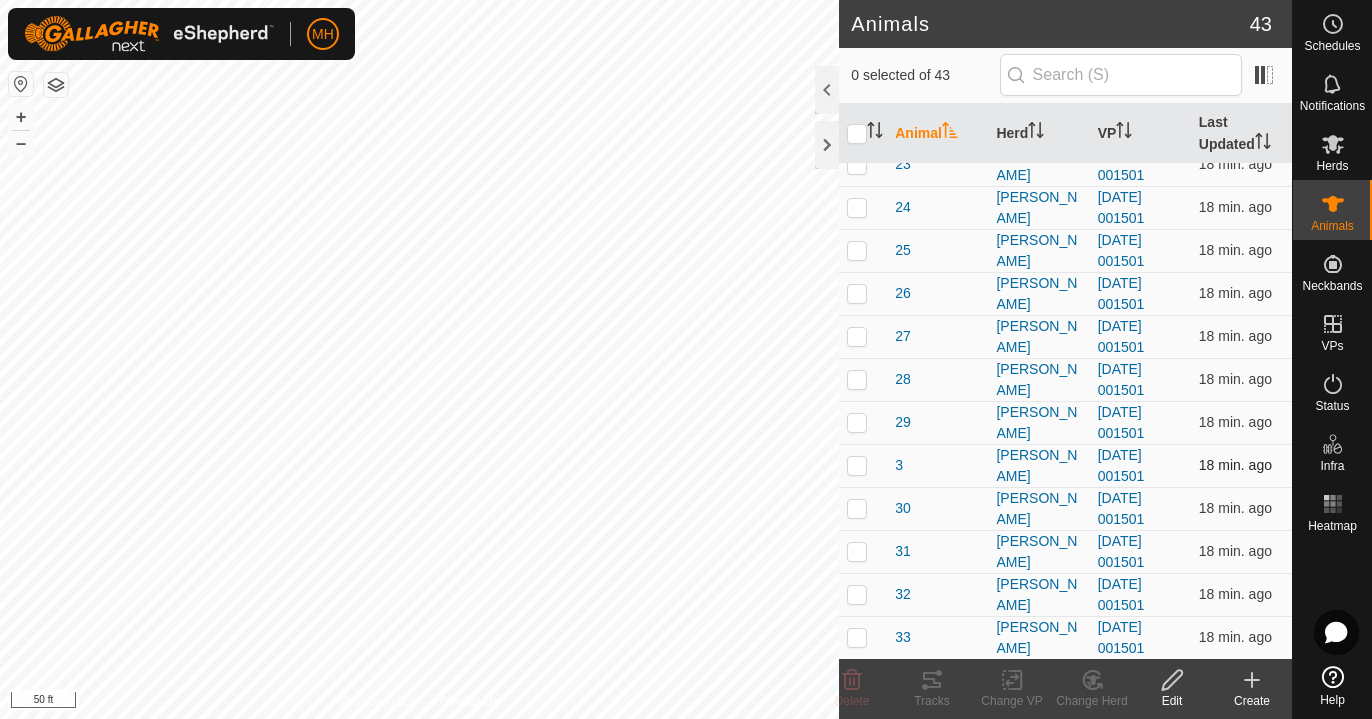 click at bounding box center (857, 465) 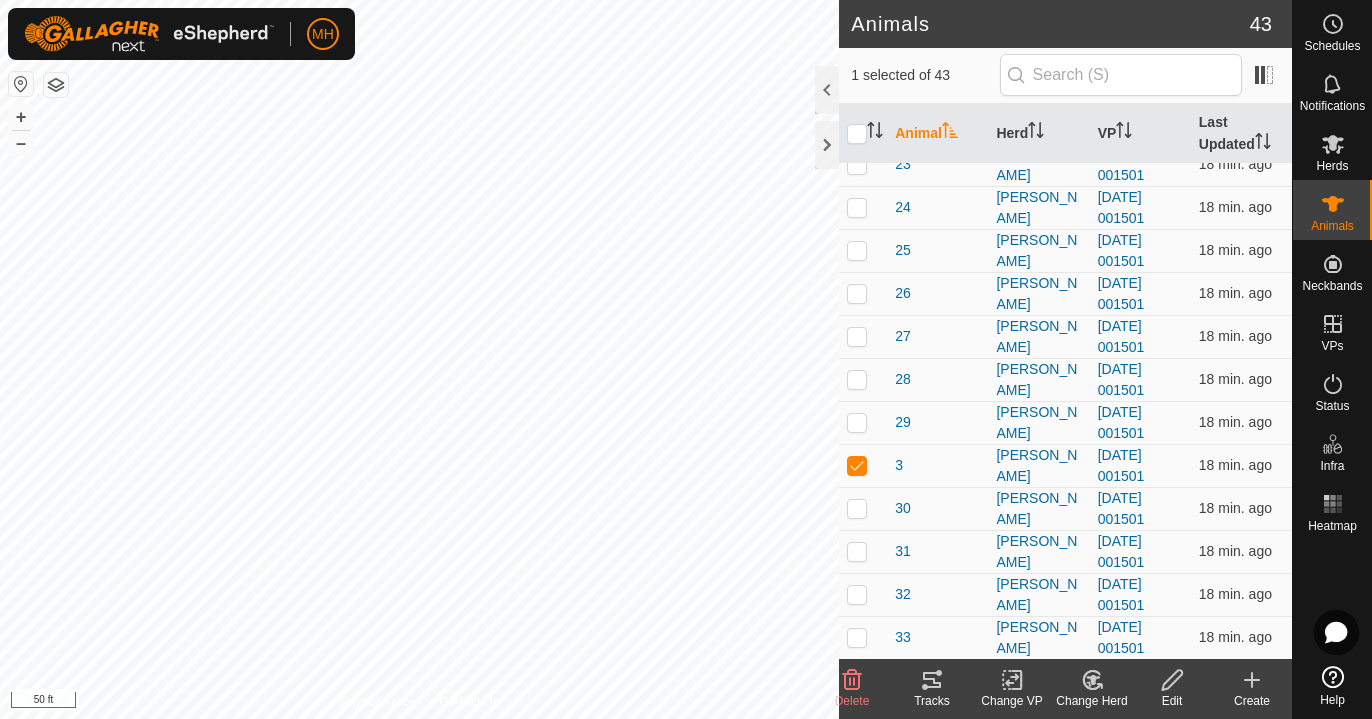 click 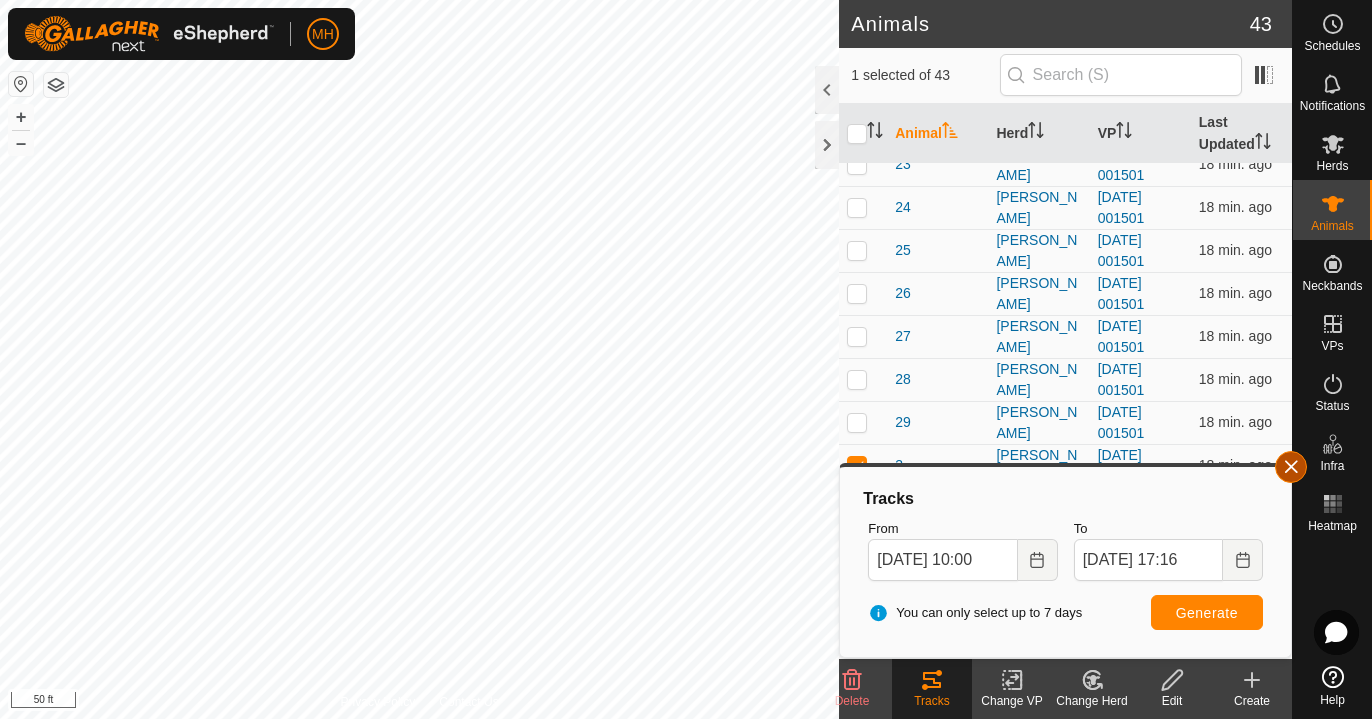 click at bounding box center [1291, 467] 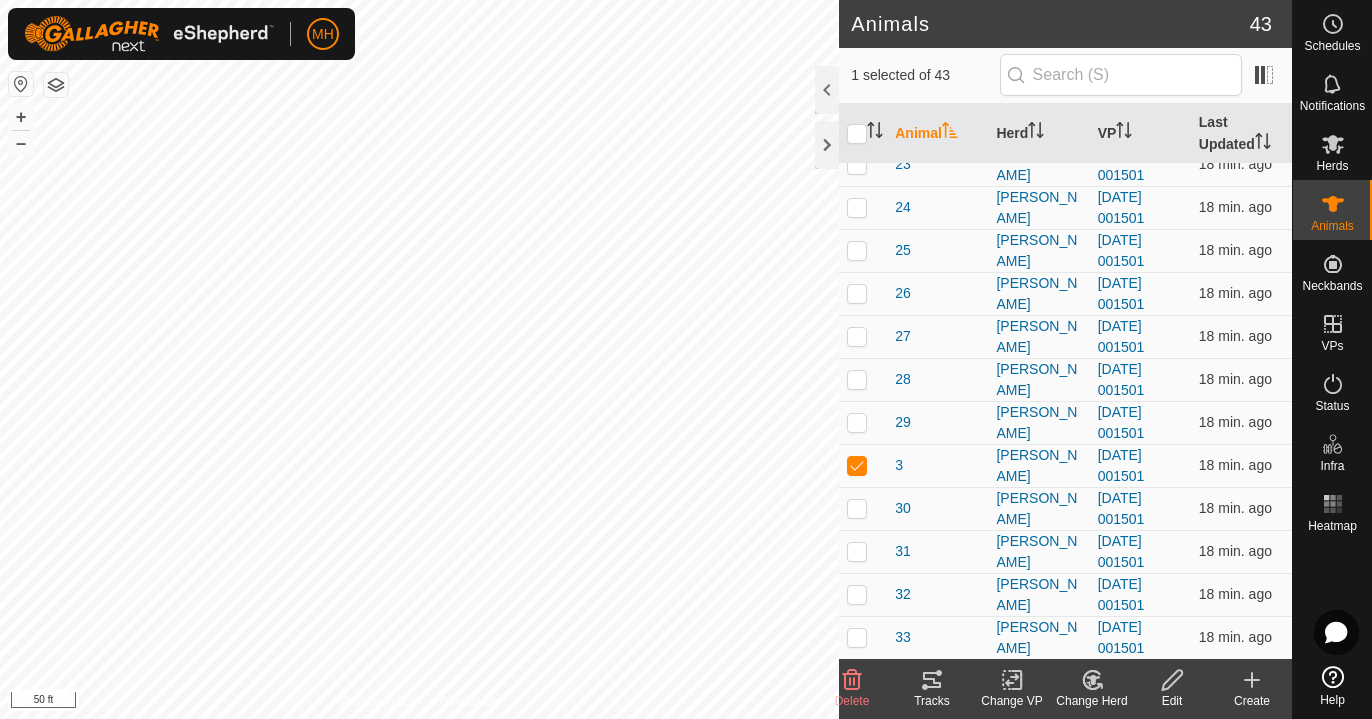 click 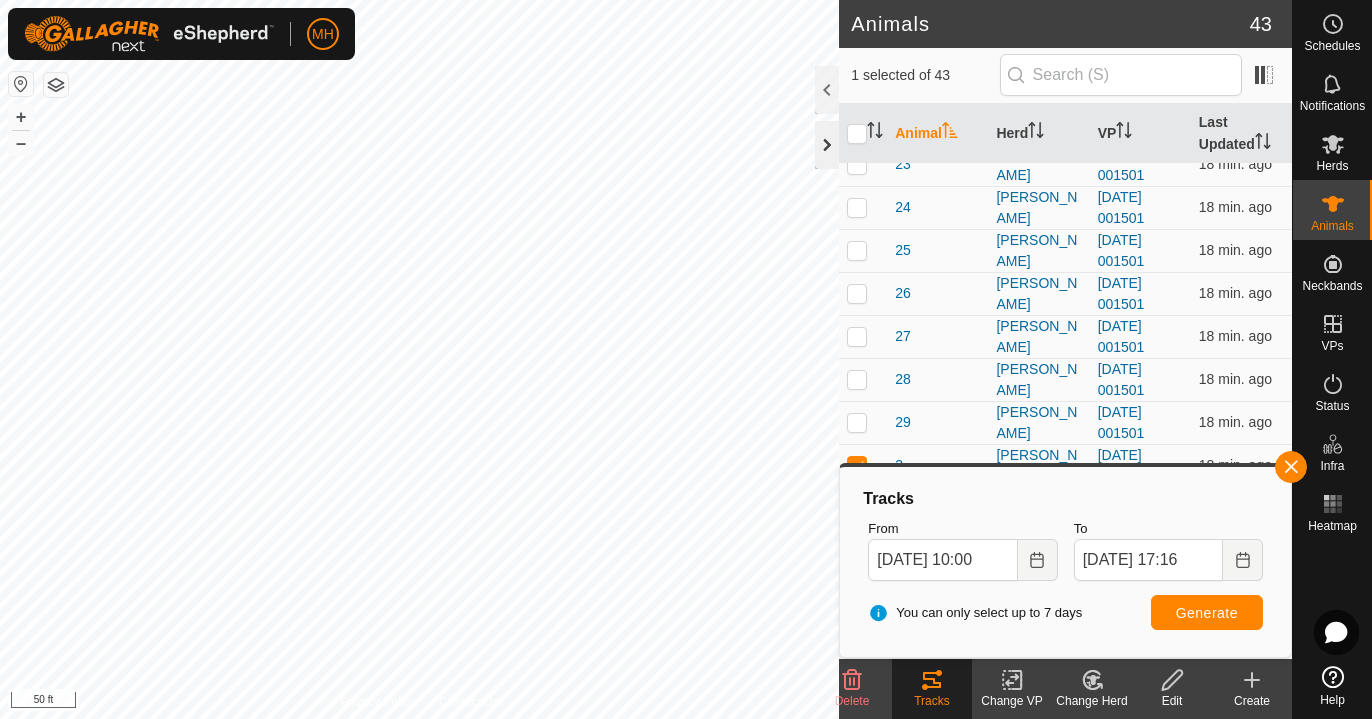 click 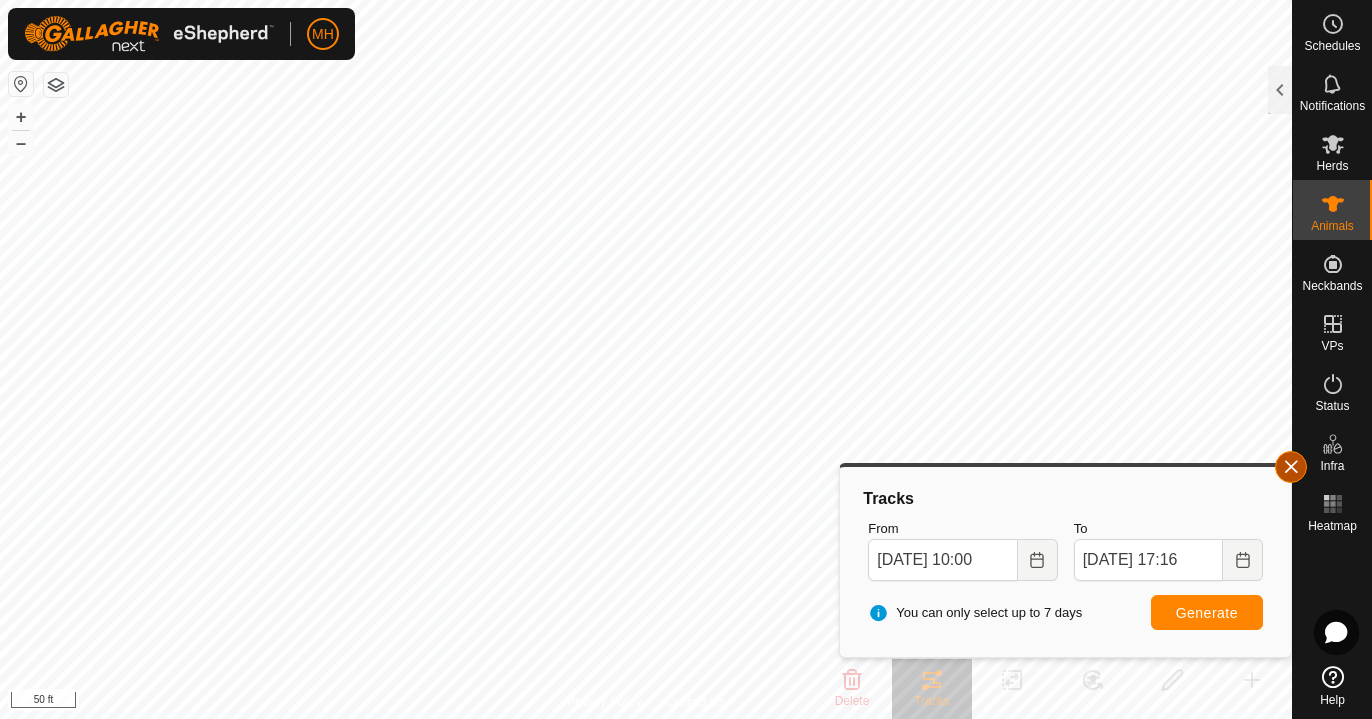 click at bounding box center (1291, 467) 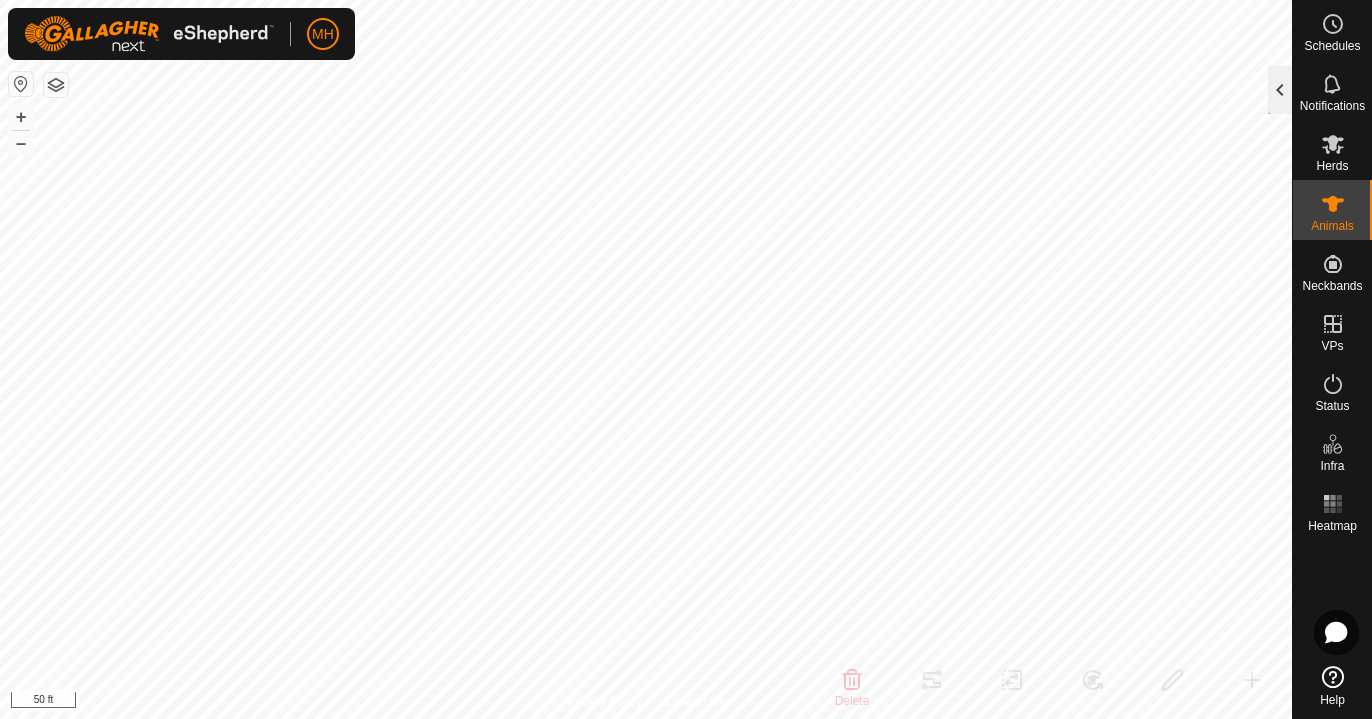 click 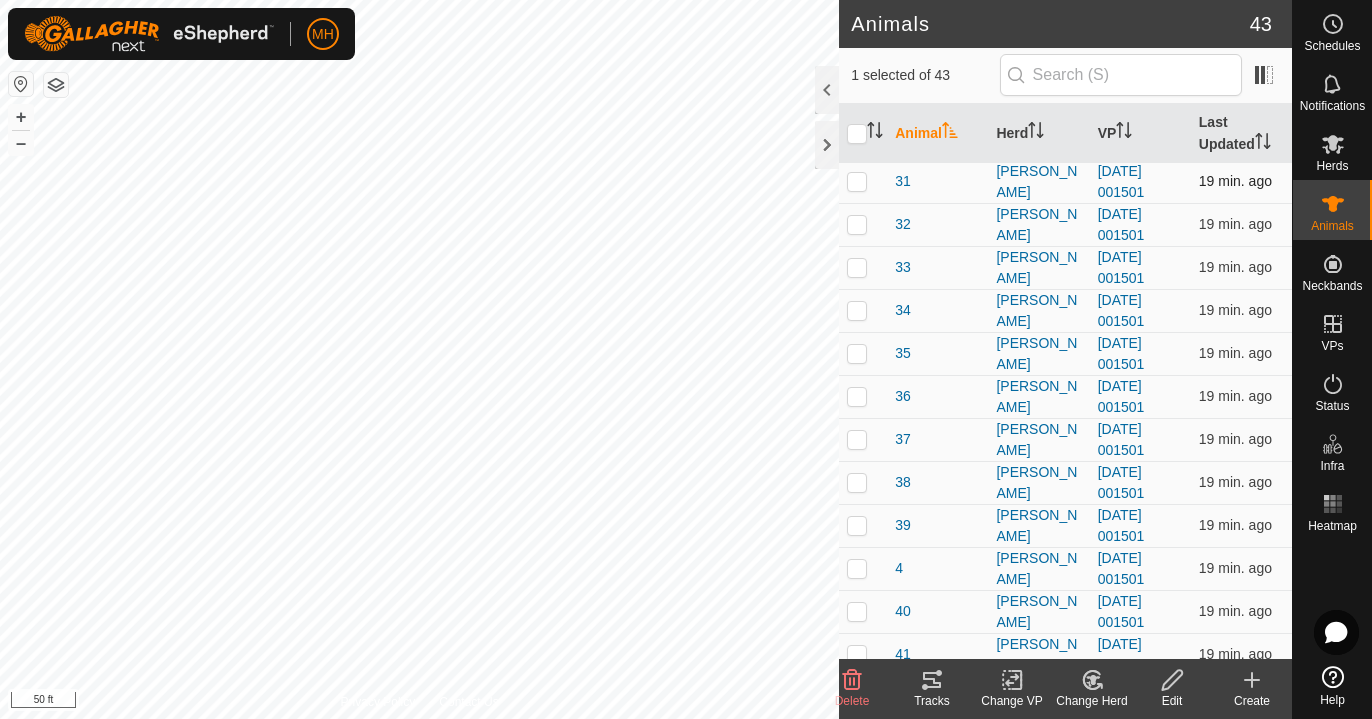 scroll, scrollTop: 1000, scrollLeft: 0, axis: vertical 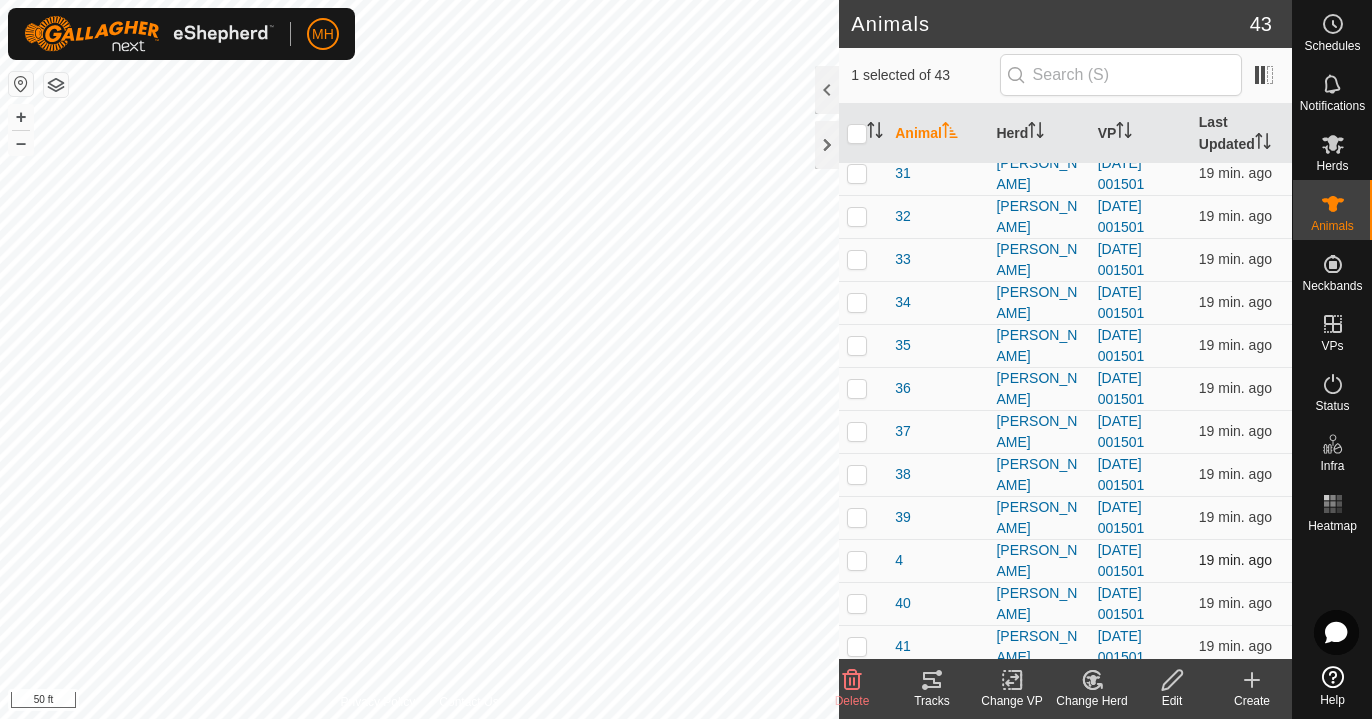 click at bounding box center [857, 560] 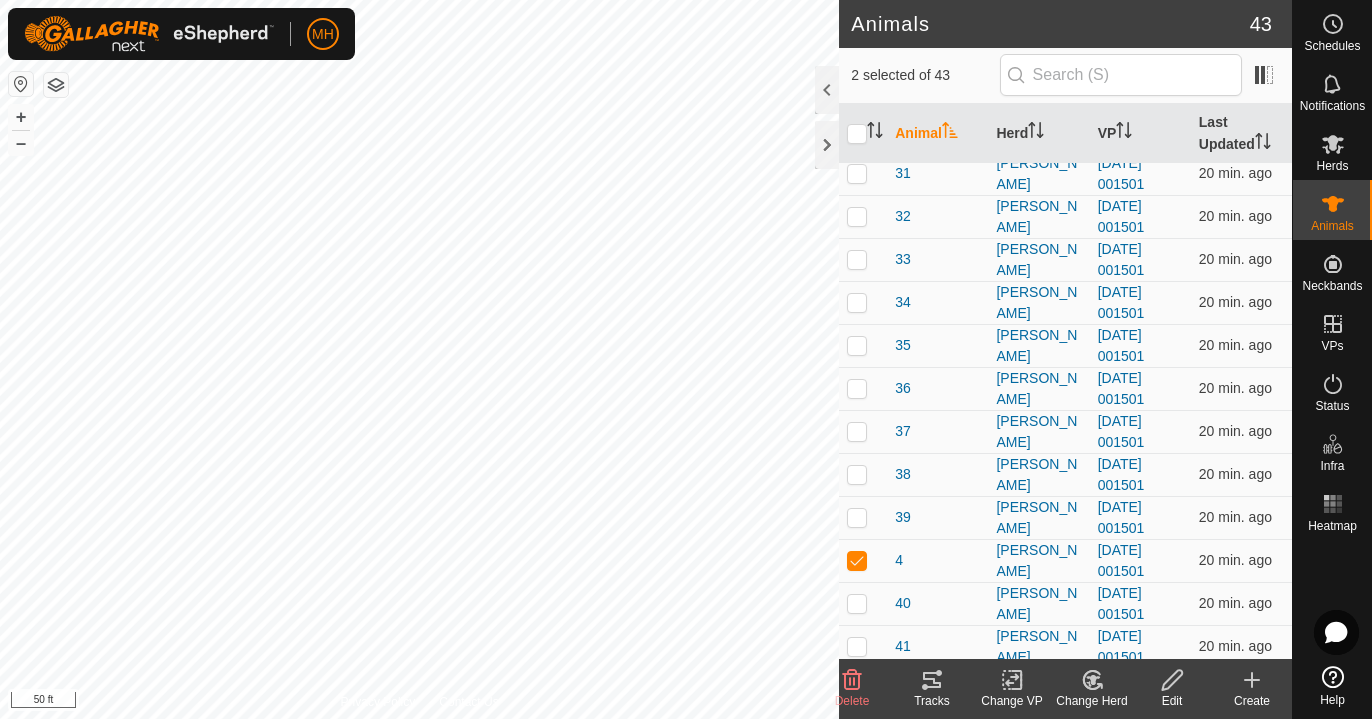 click 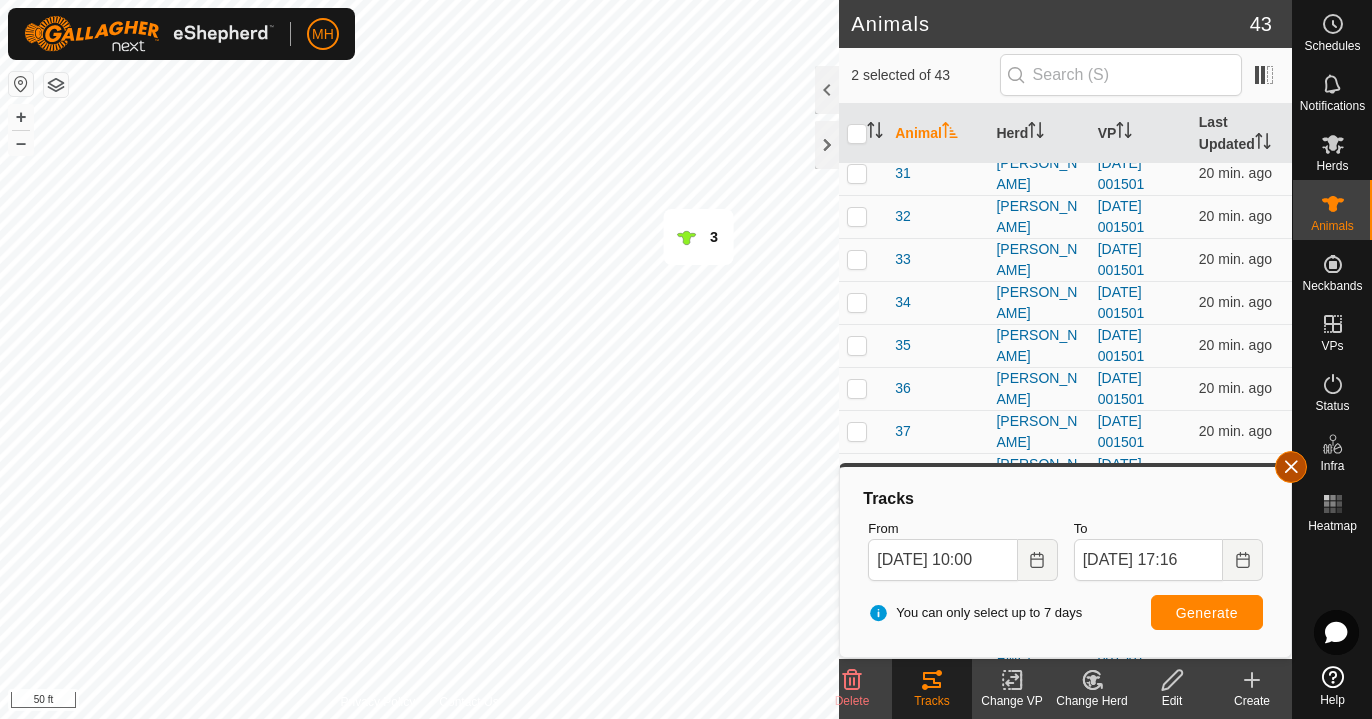 click at bounding box center [1291, 467] 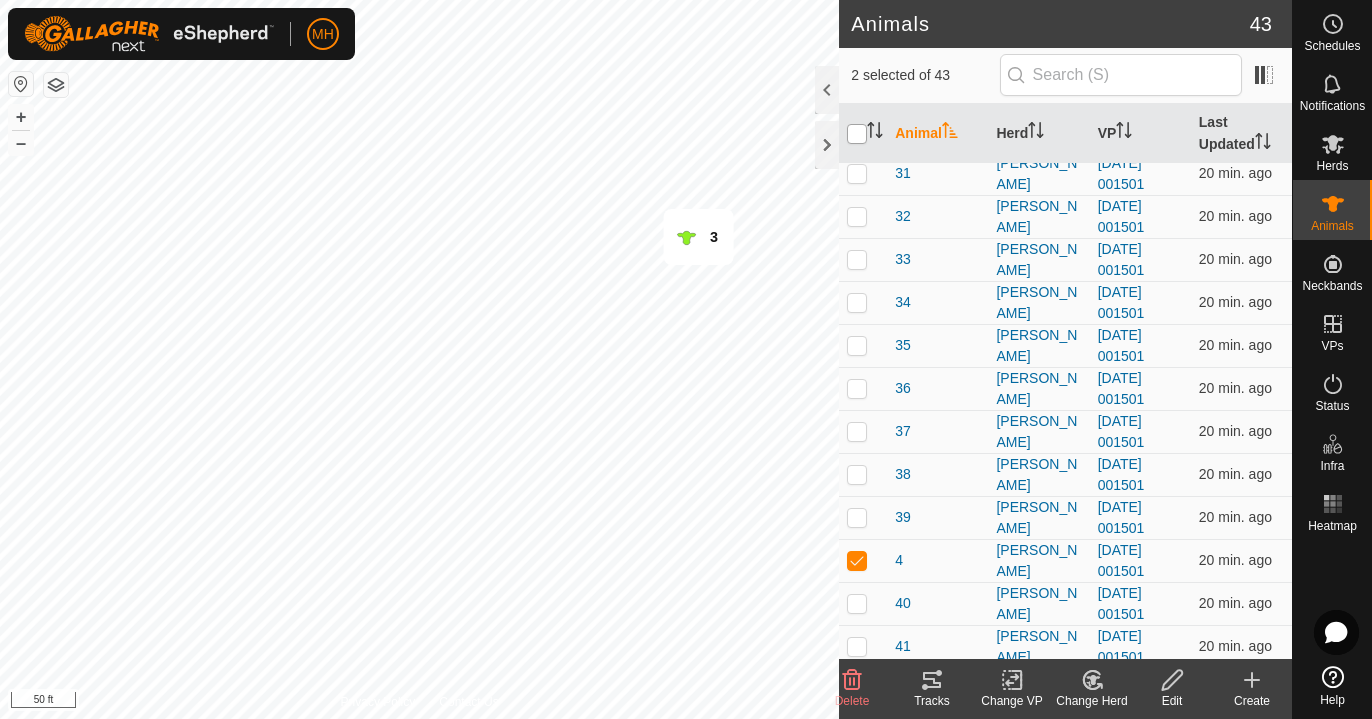 click at bounding box center [857, 134] 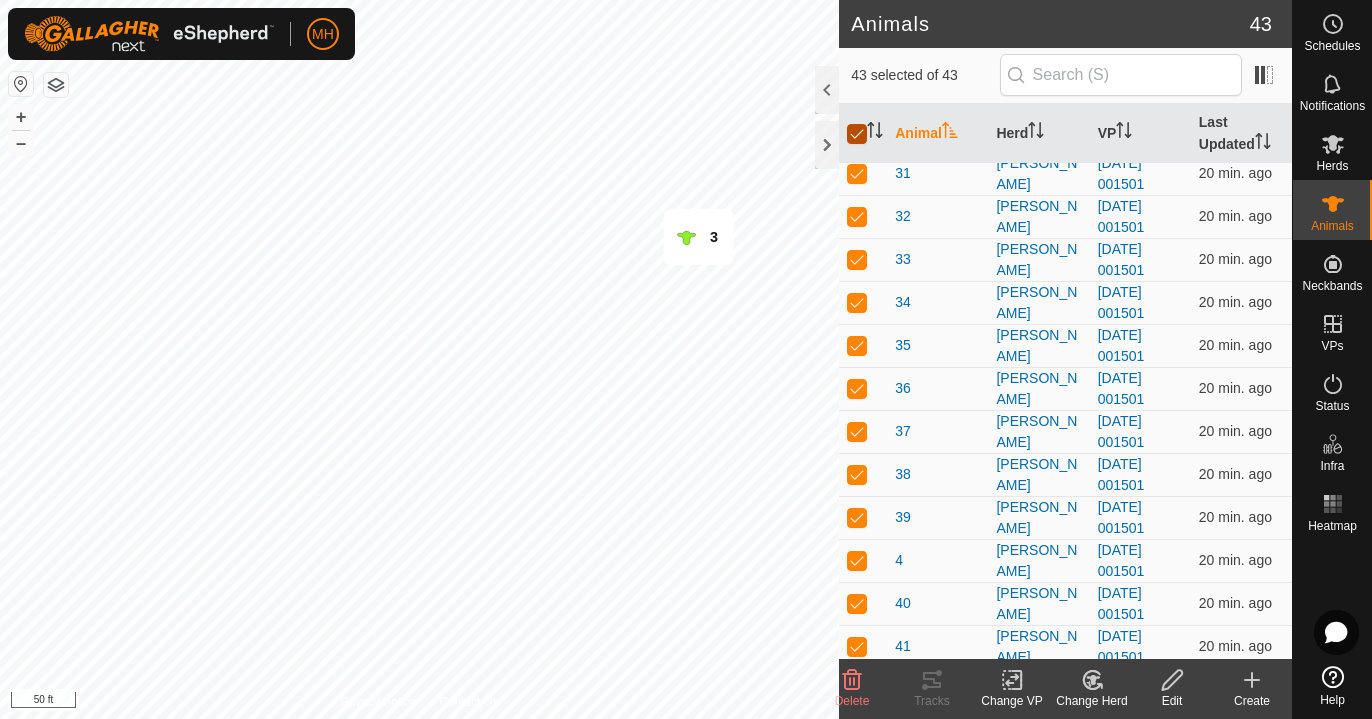 click at bounding box center [857, 134] 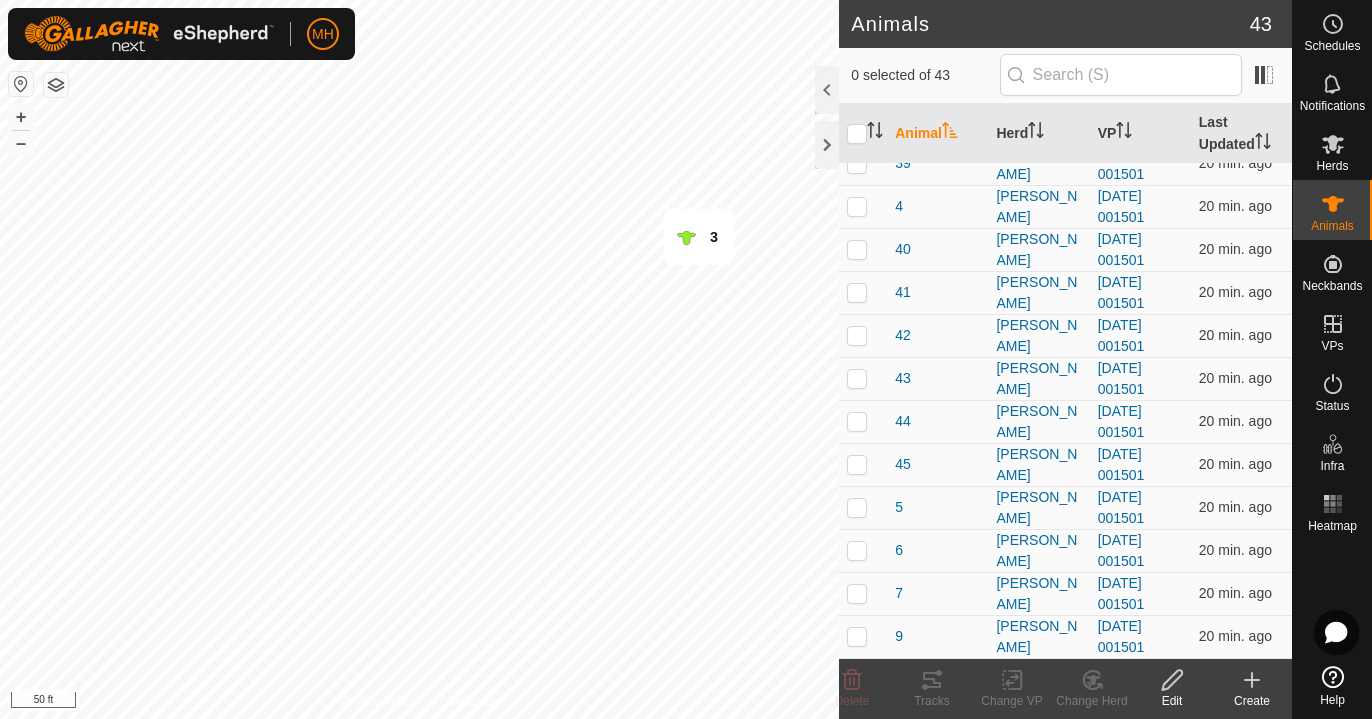 scroll, scrollTop: 1354, scrollLeft: 0, axis: vertical 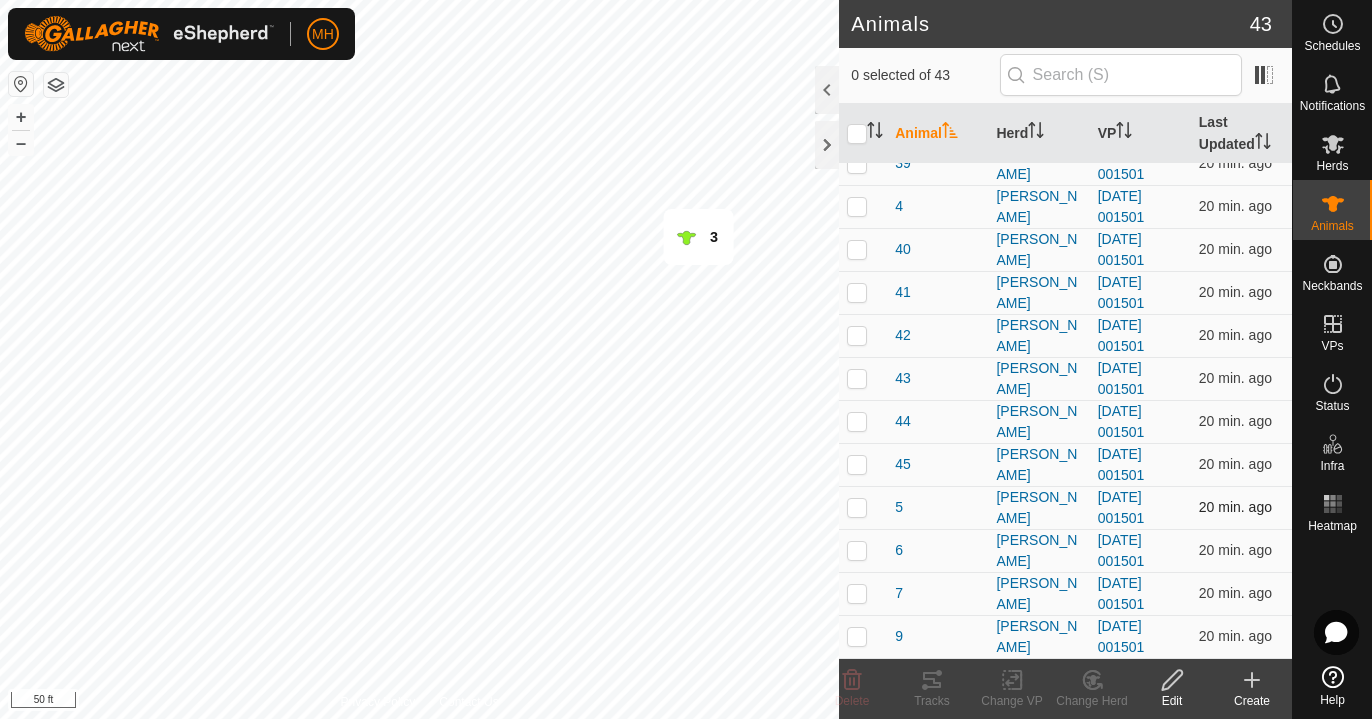 click at bounding box center [857, 507] 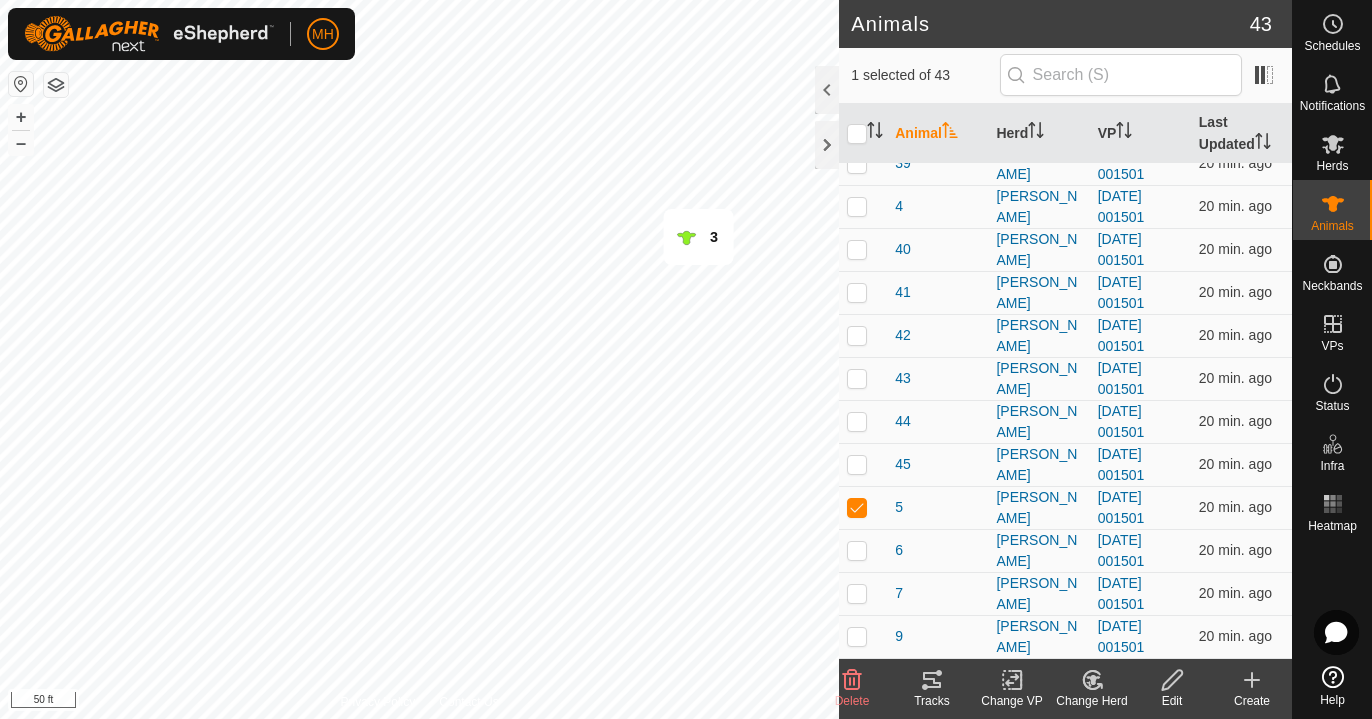 click 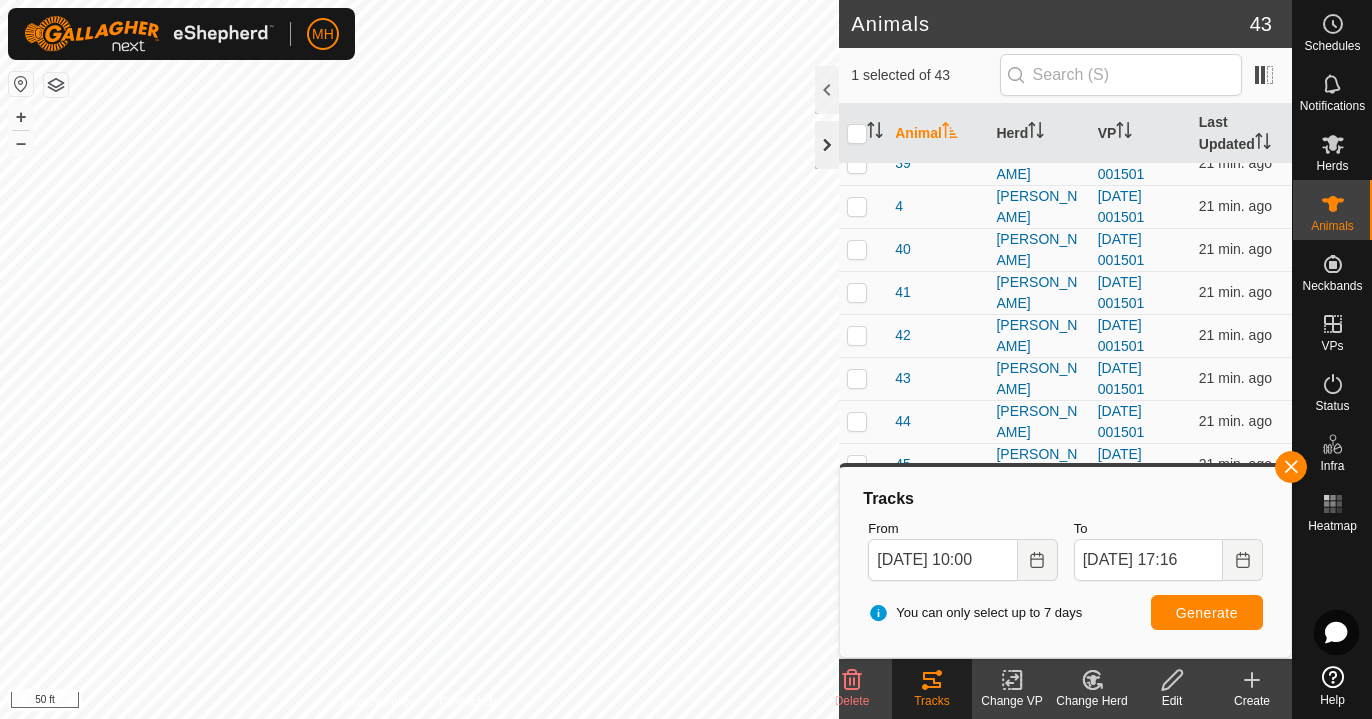 click 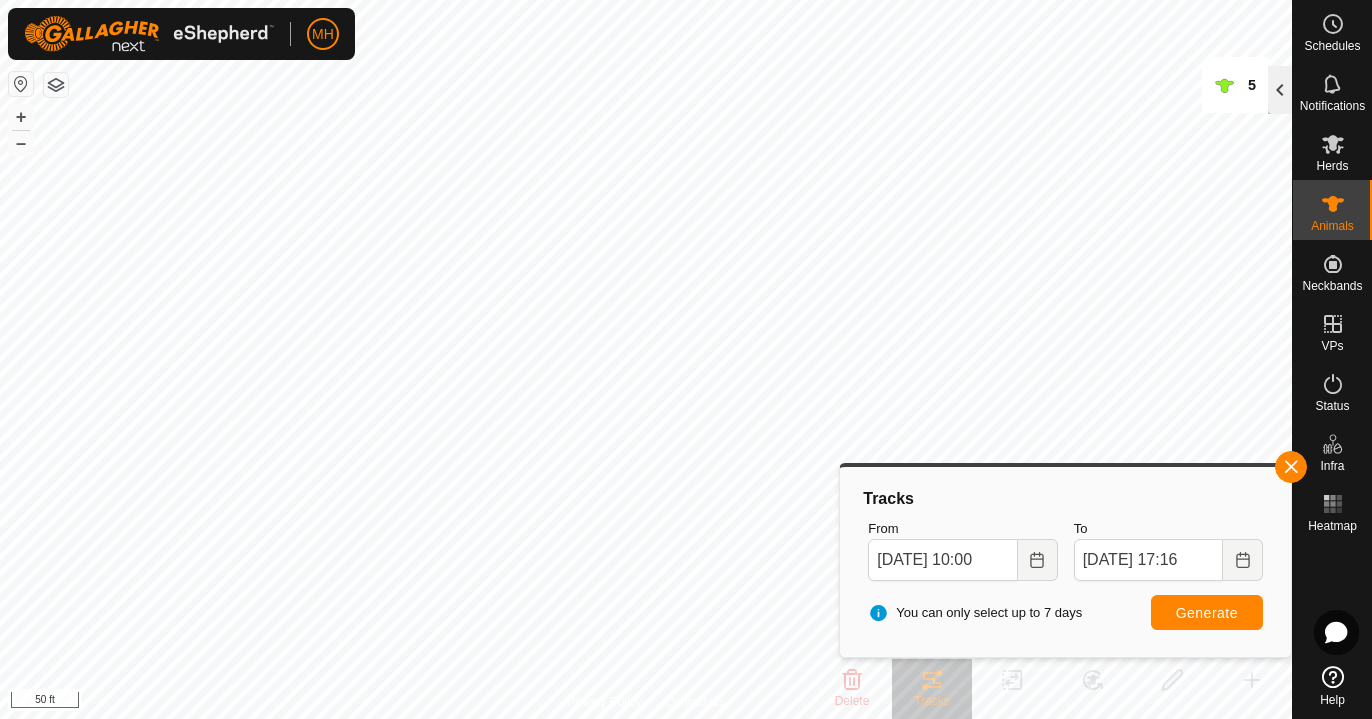 click 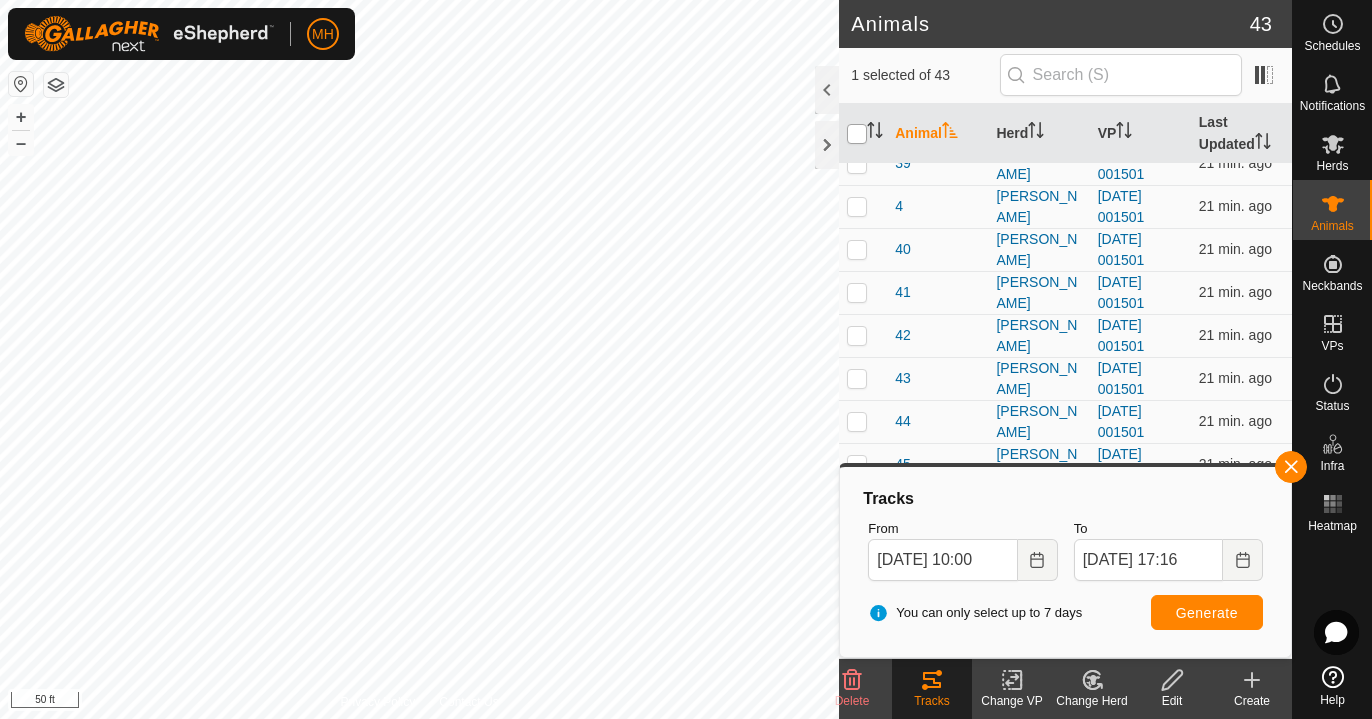 click at bounding box center (857, 134) 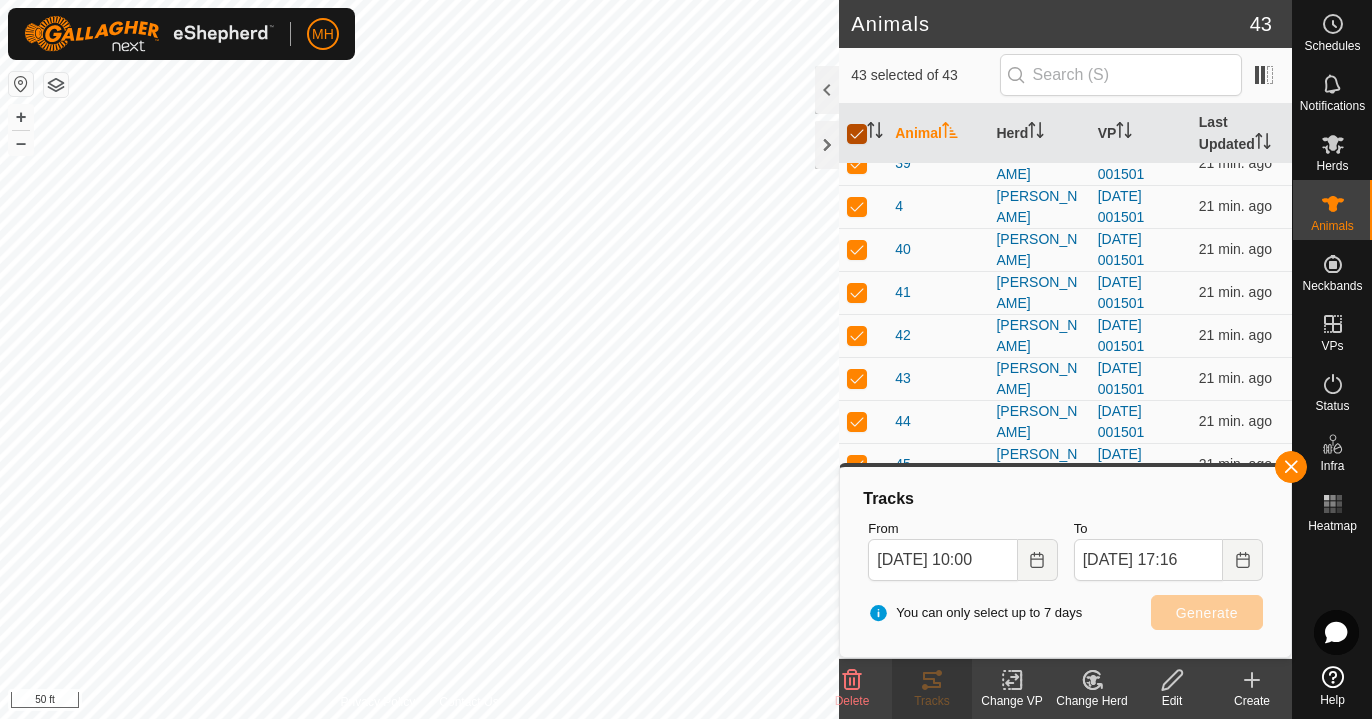 click at bounding box center [857, 134] 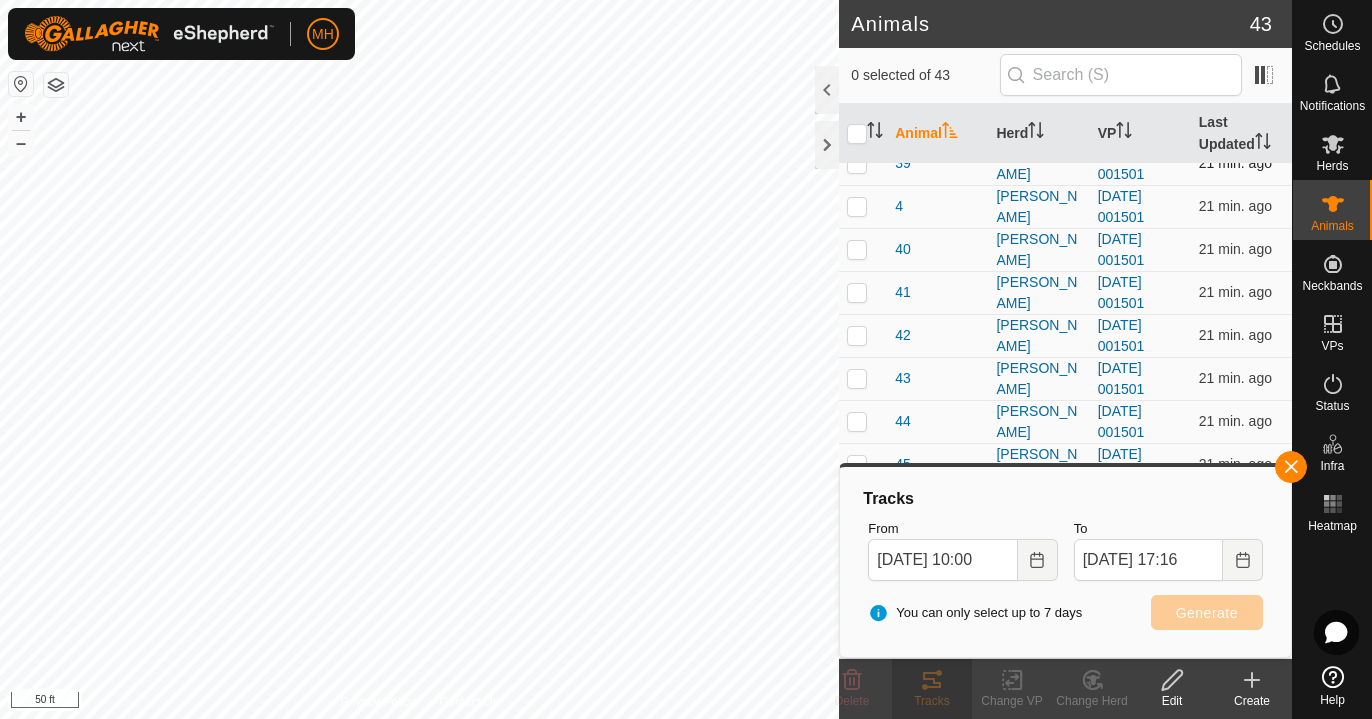 scroll, scrollTop: 1353, scrollLeft: 0, axis: vertical 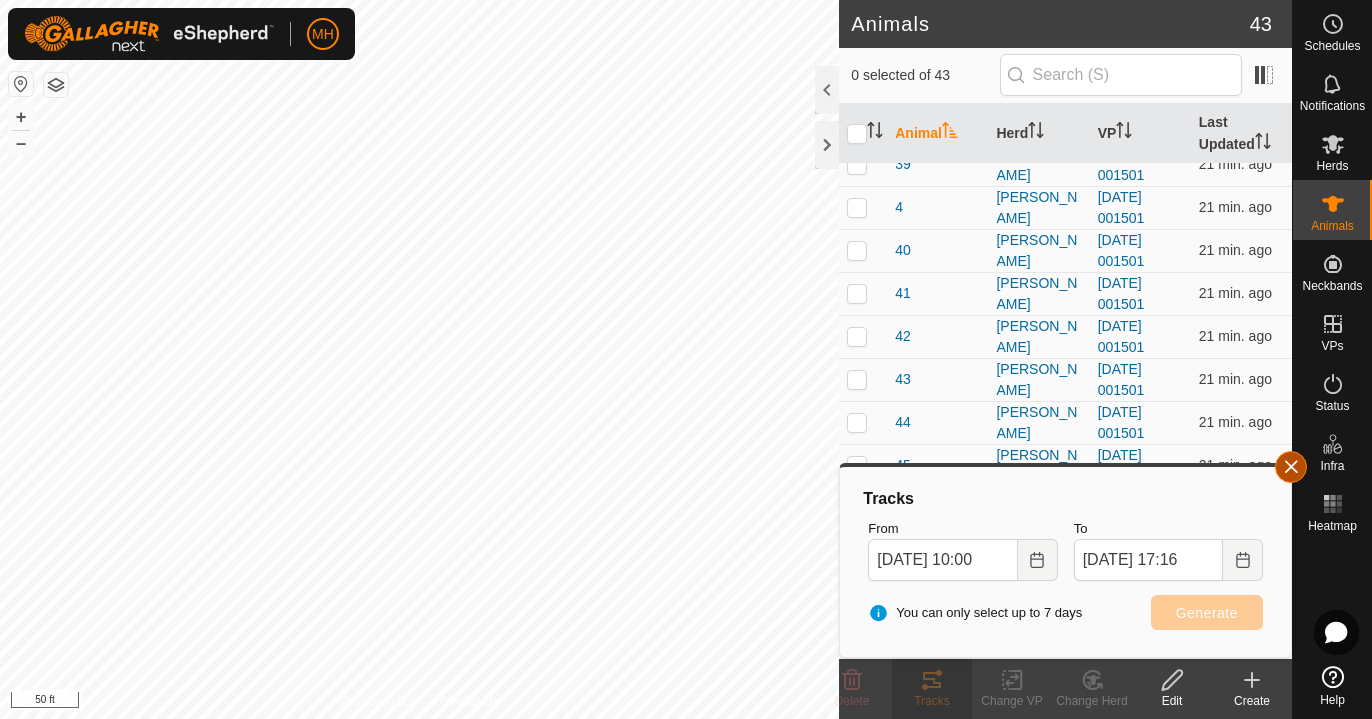 click at bounding box center [1291, 467] 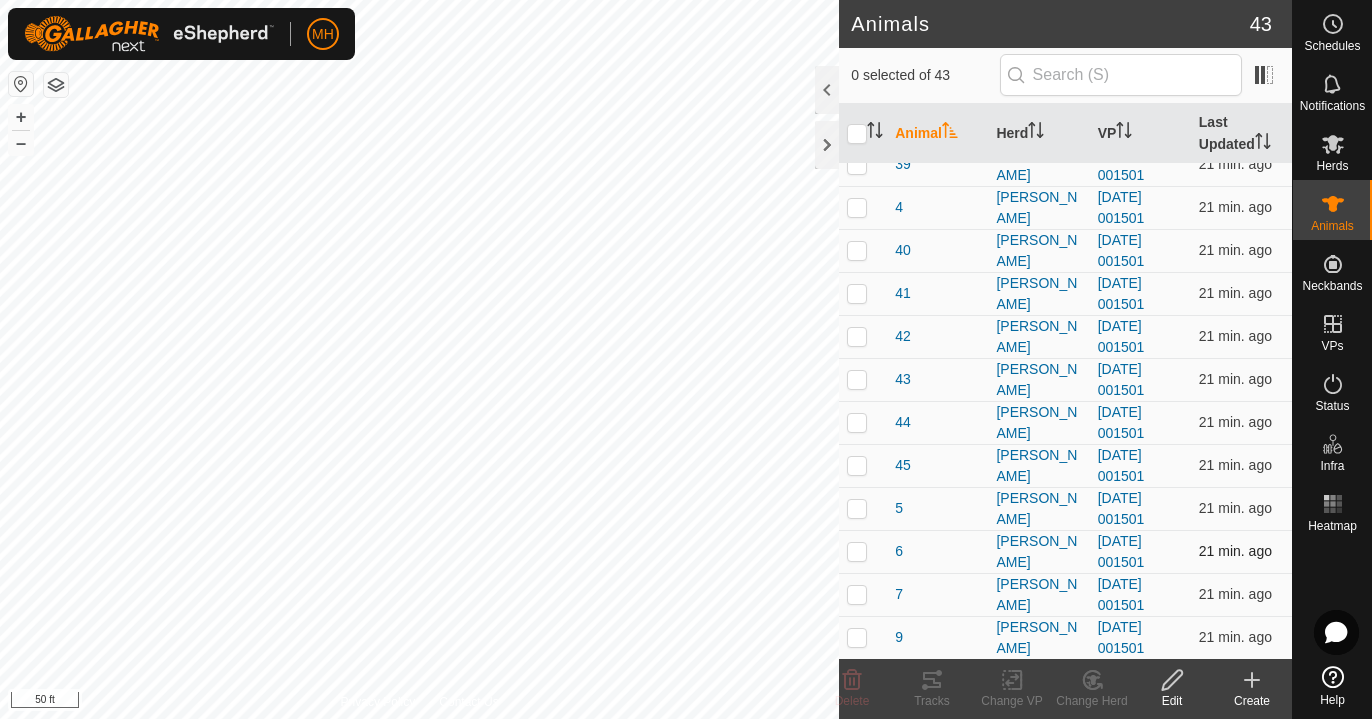 click at bounding box center (857, 551) 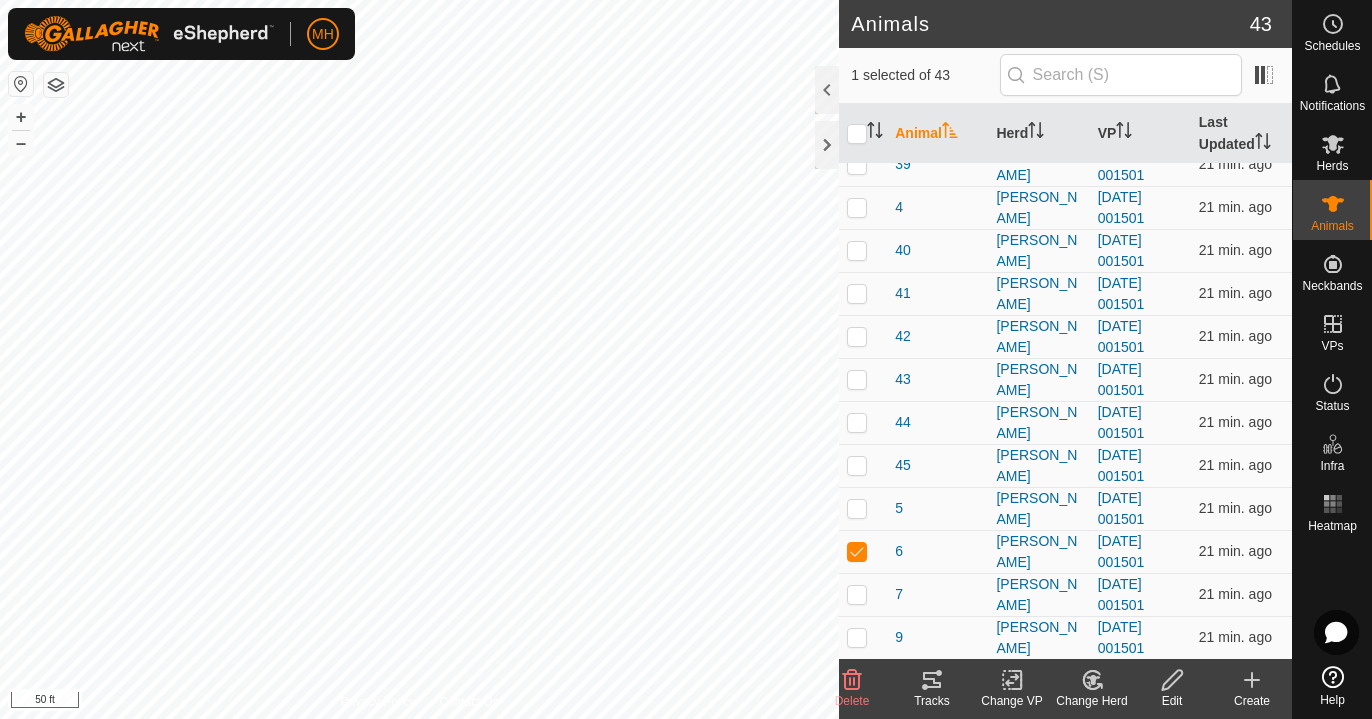 click 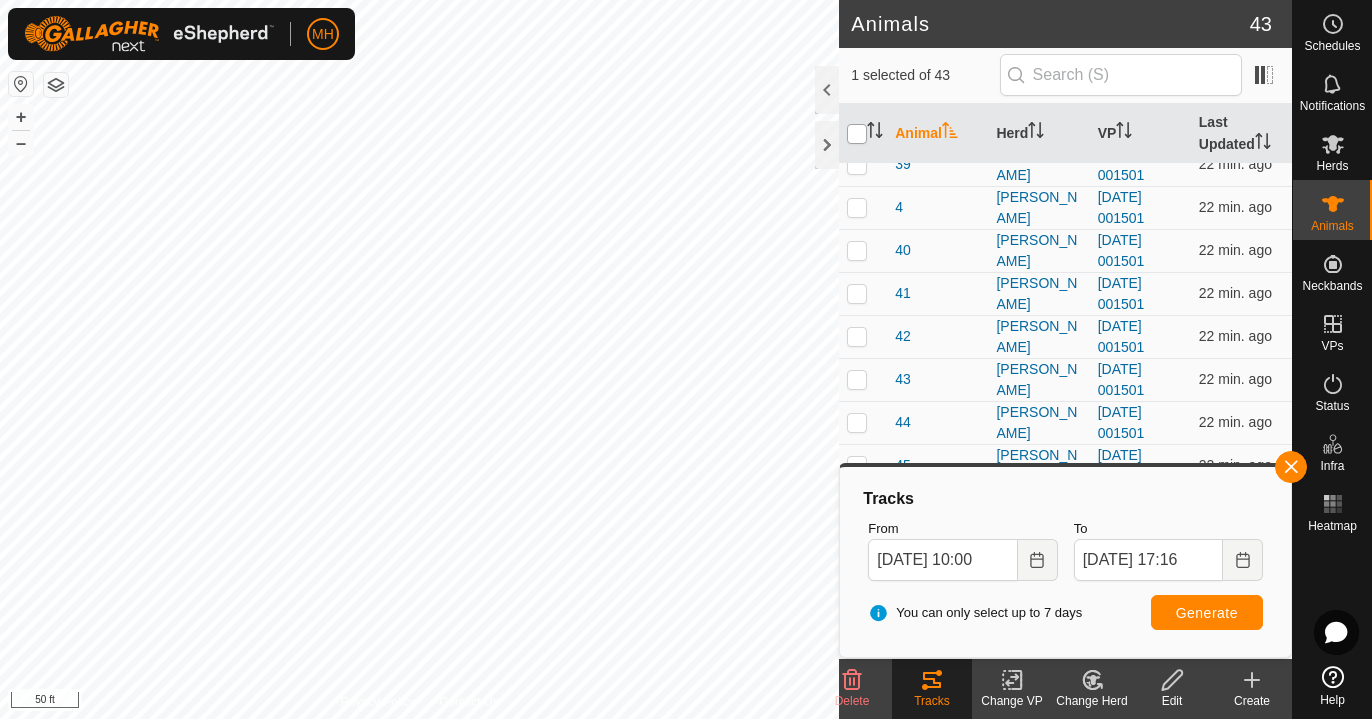 click at bounding box center [857, 134] 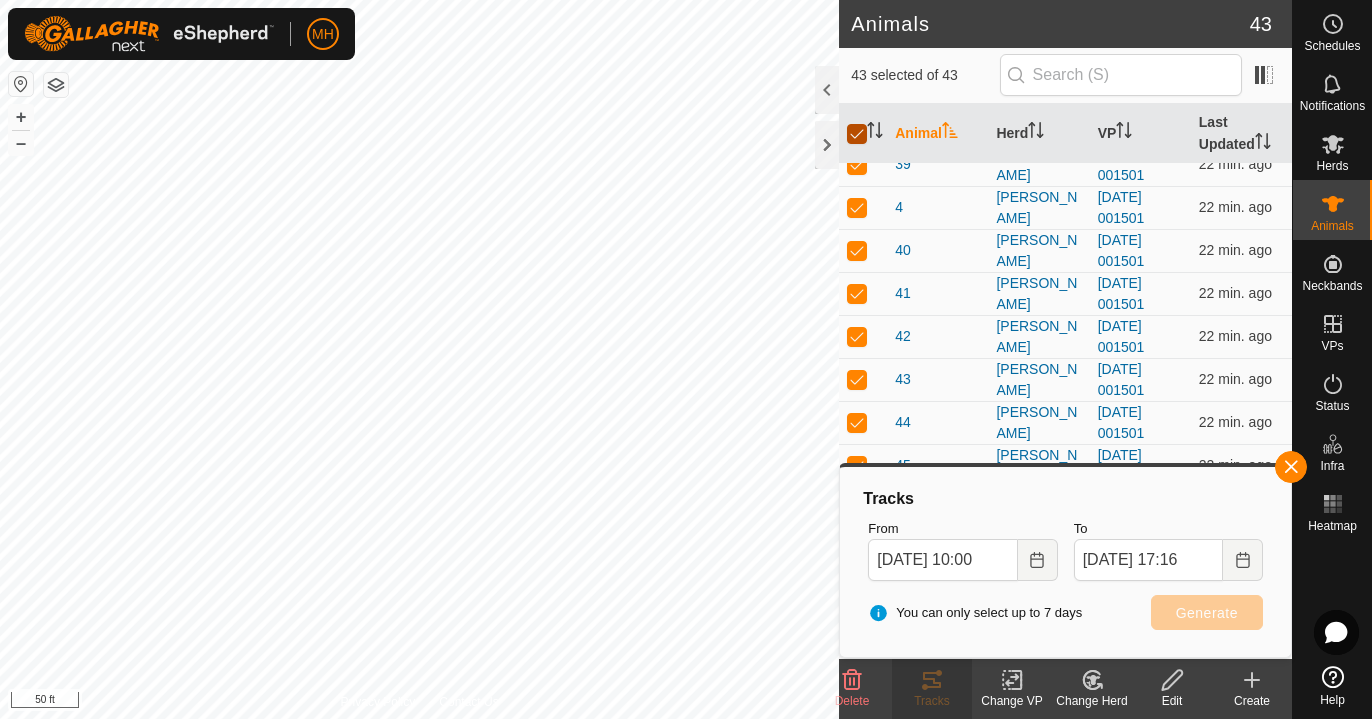 click at bounding box center (857, 134) 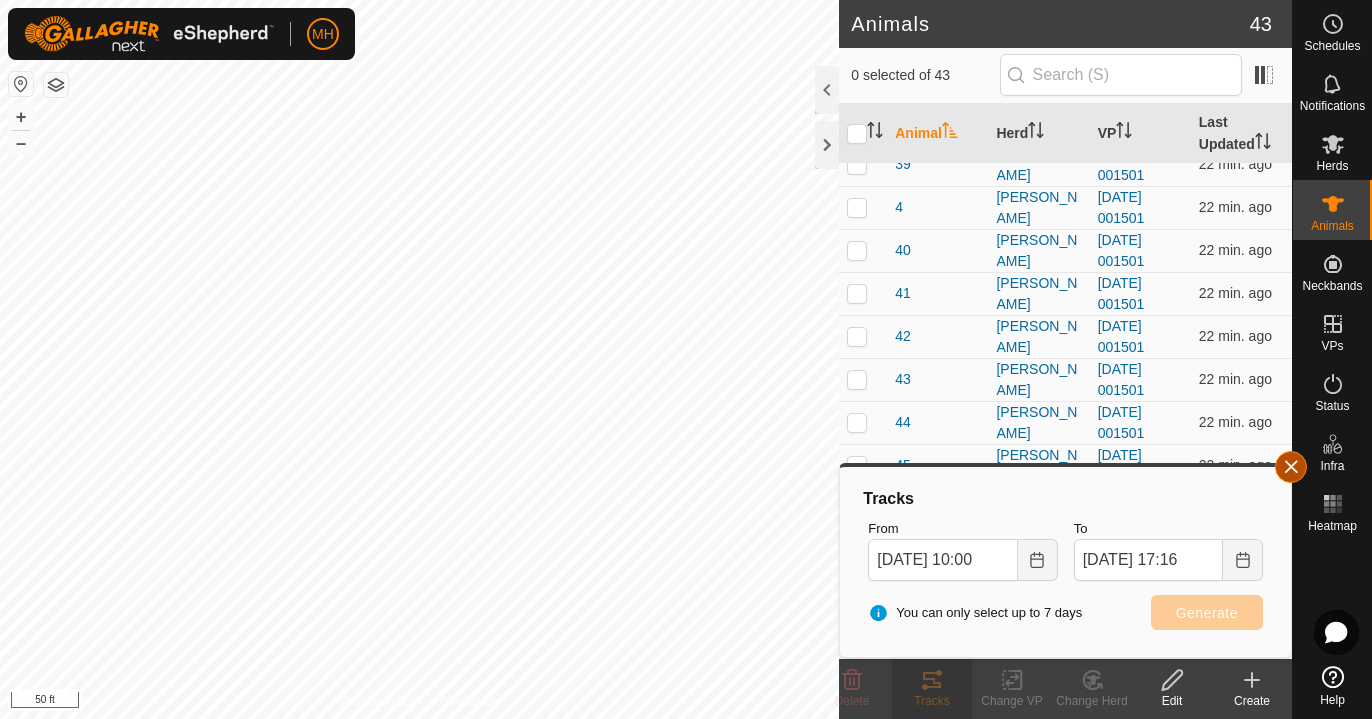 click at bounding box center (1291, 467) 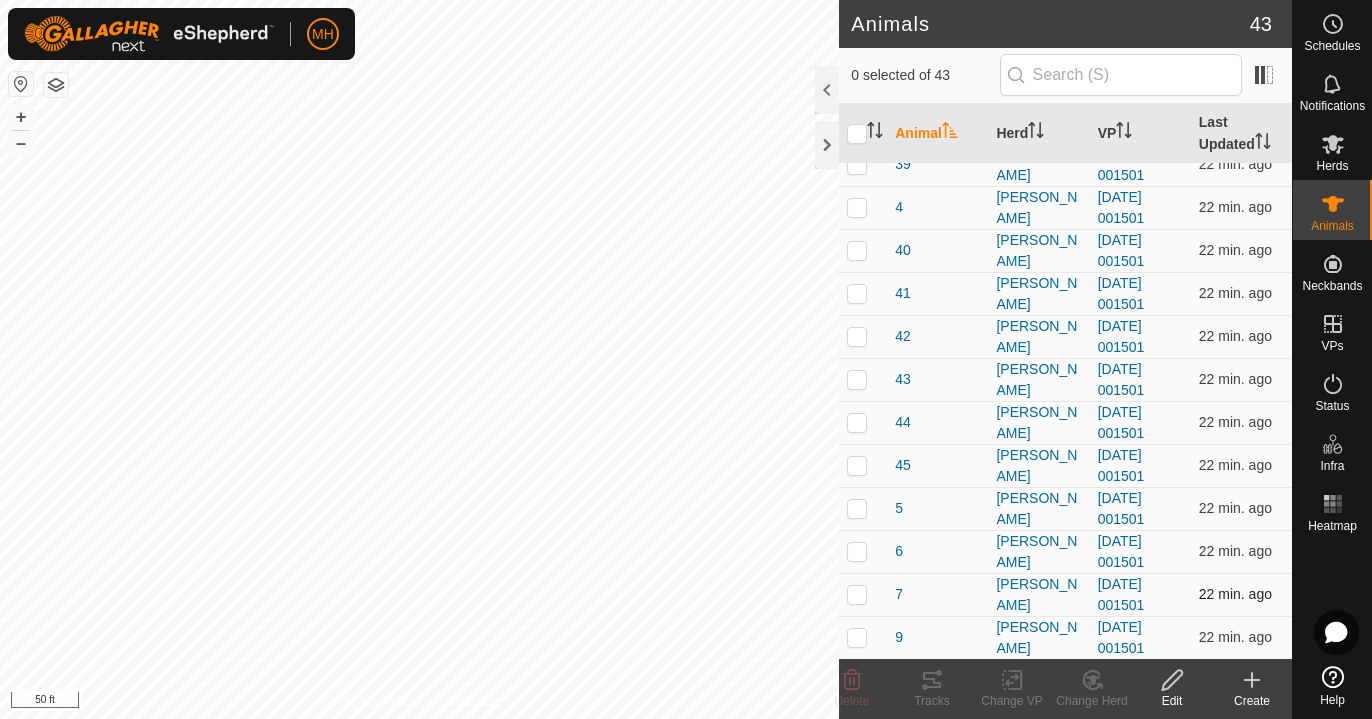click at bounding box center [857, 594] 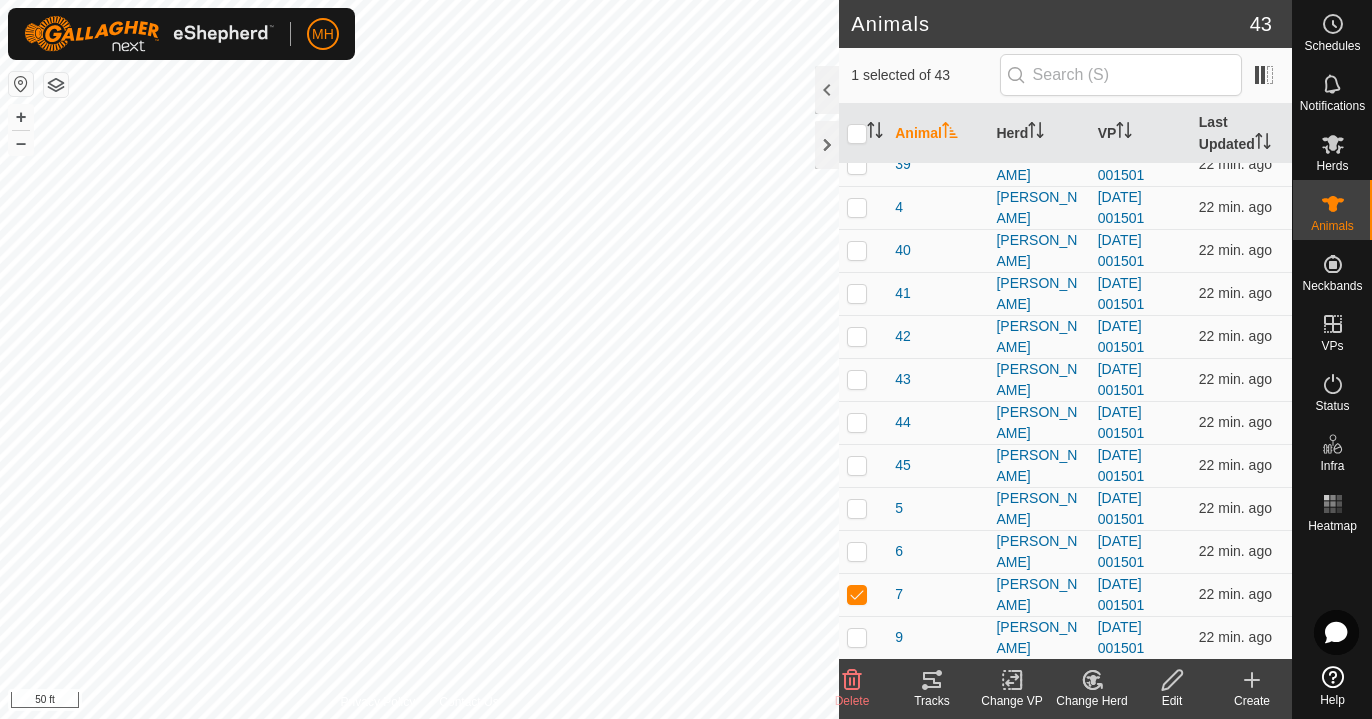 click 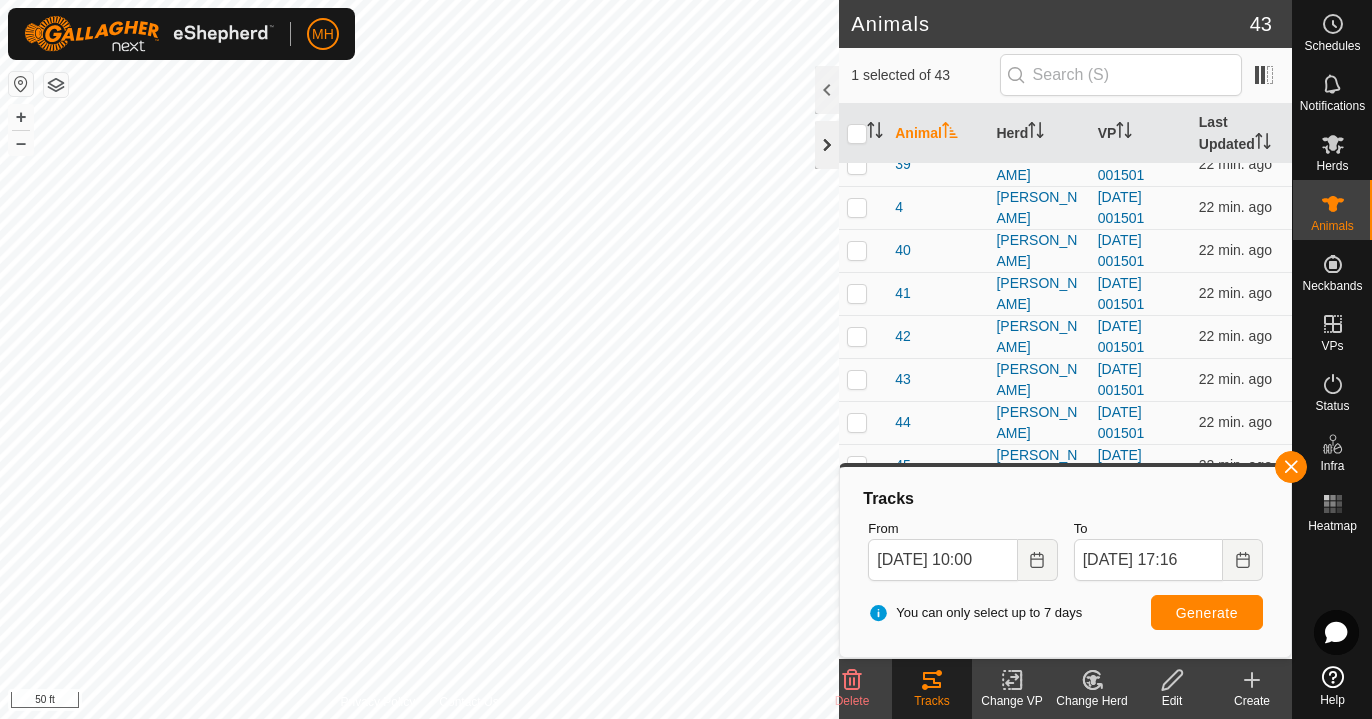 click 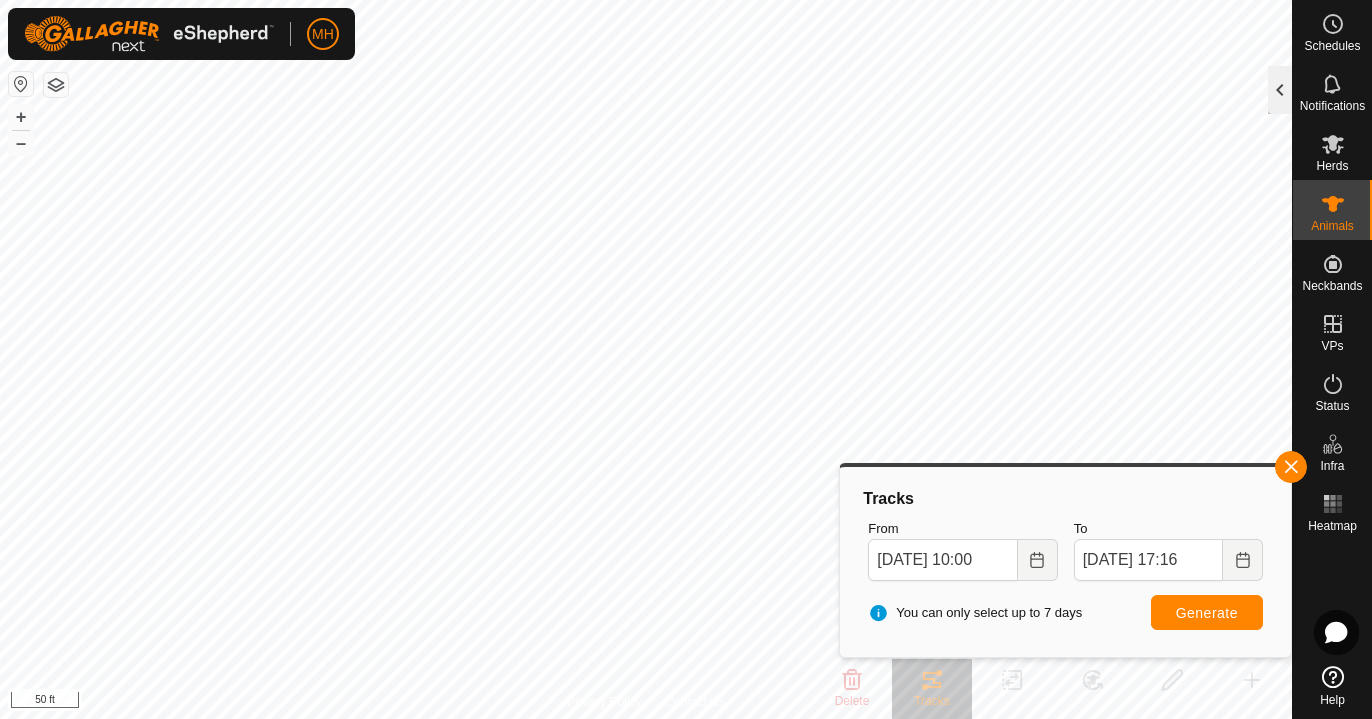click 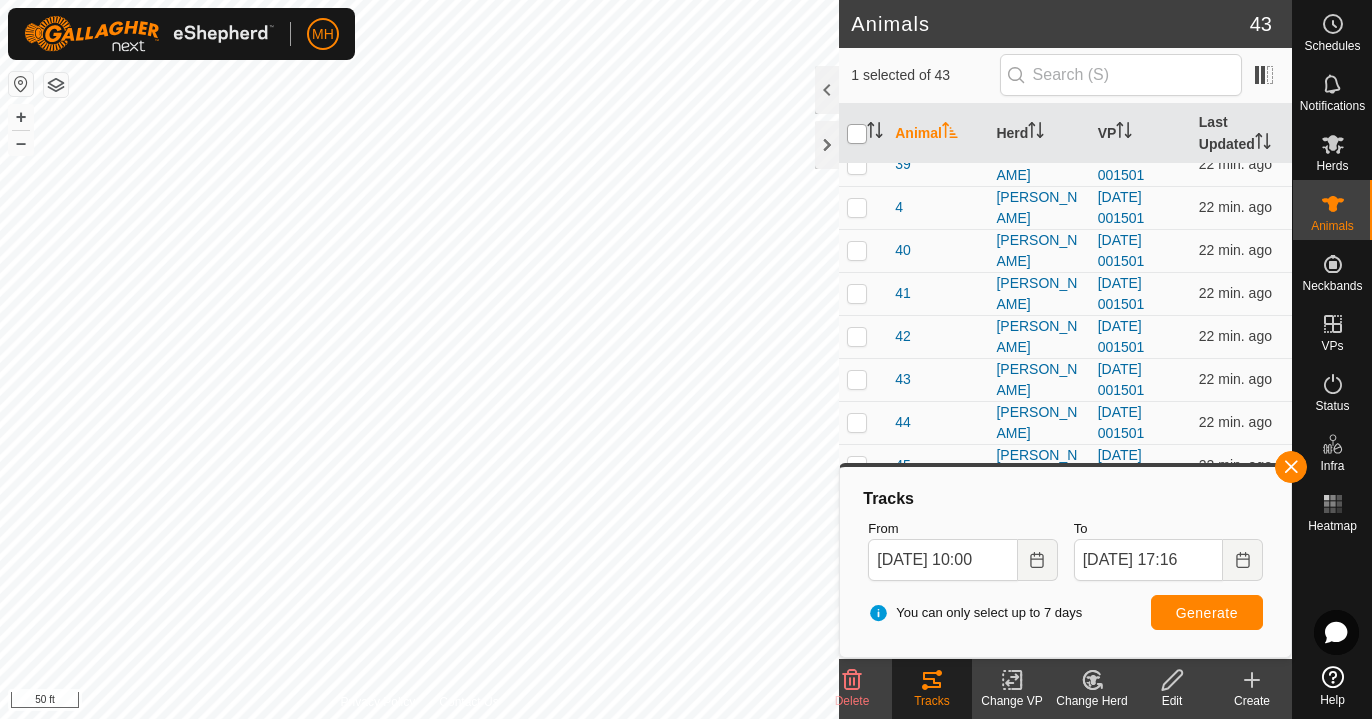 click at bounding box center (857, 134) 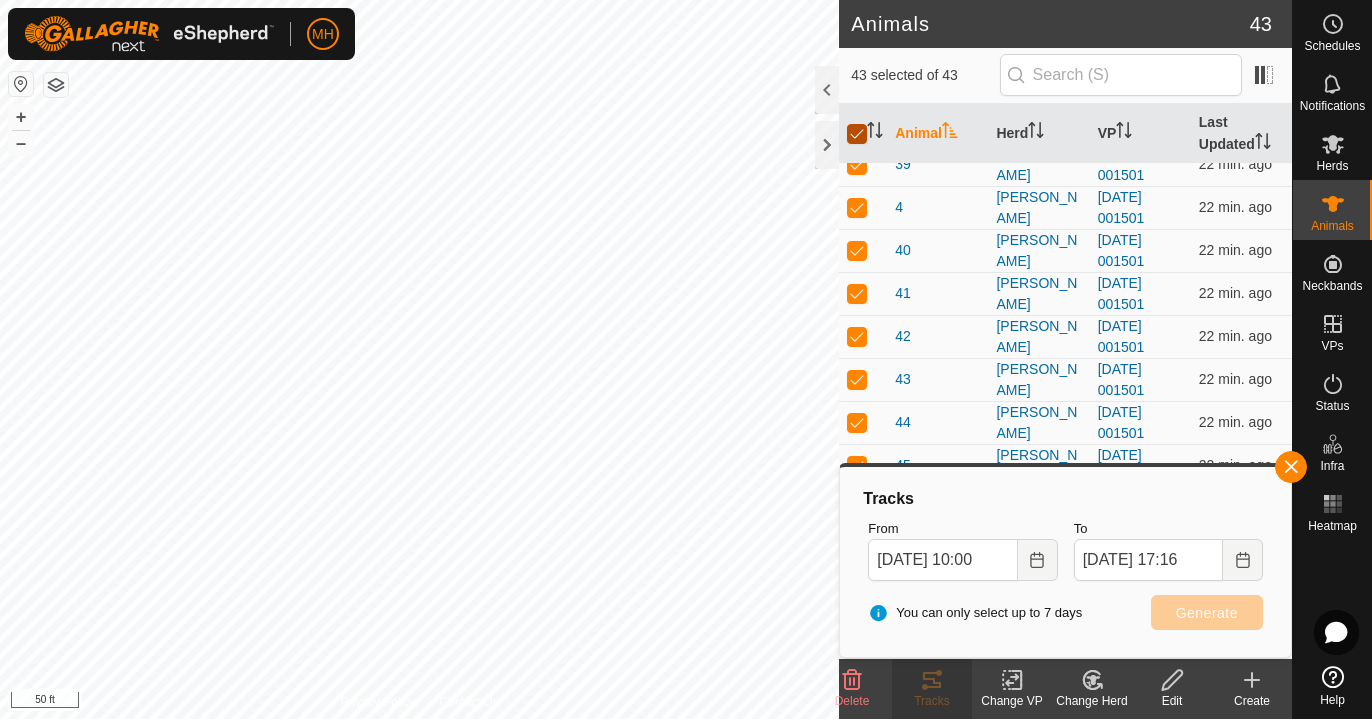 click at bounding box center [857, 134] 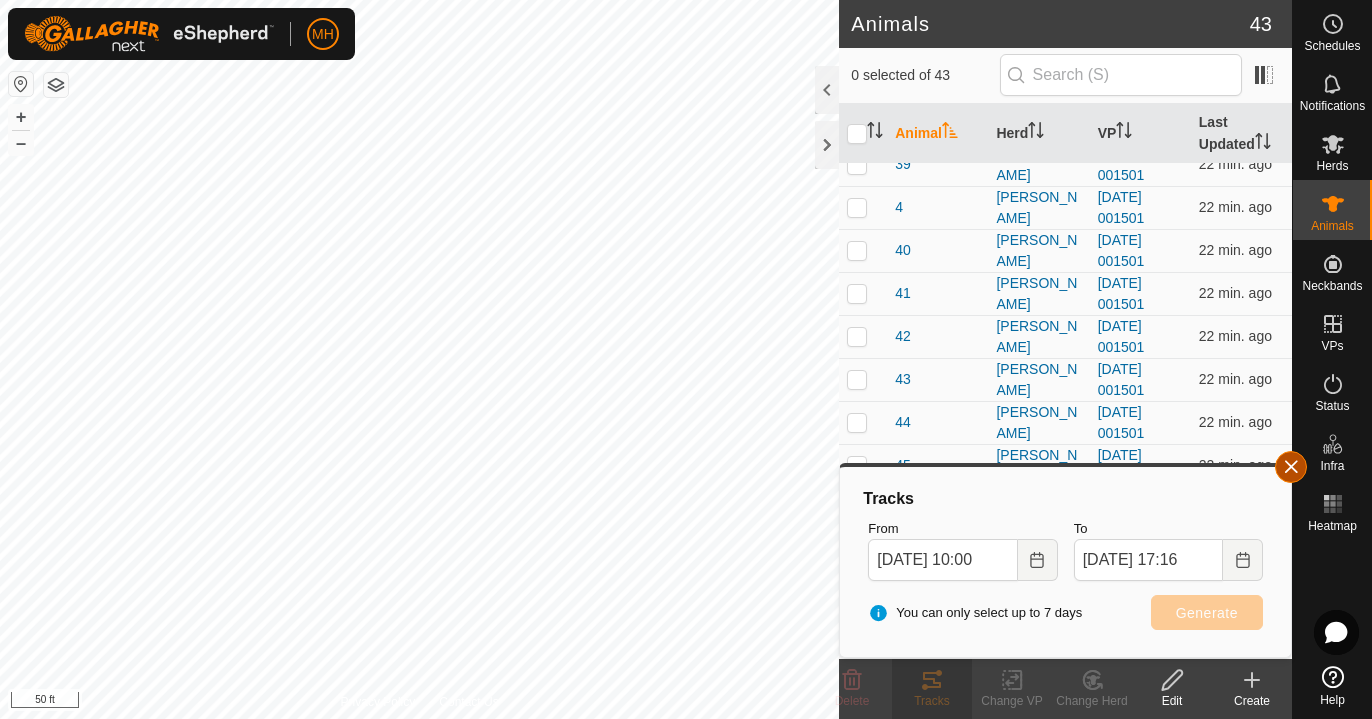 click at bounding box center [1291, 467] 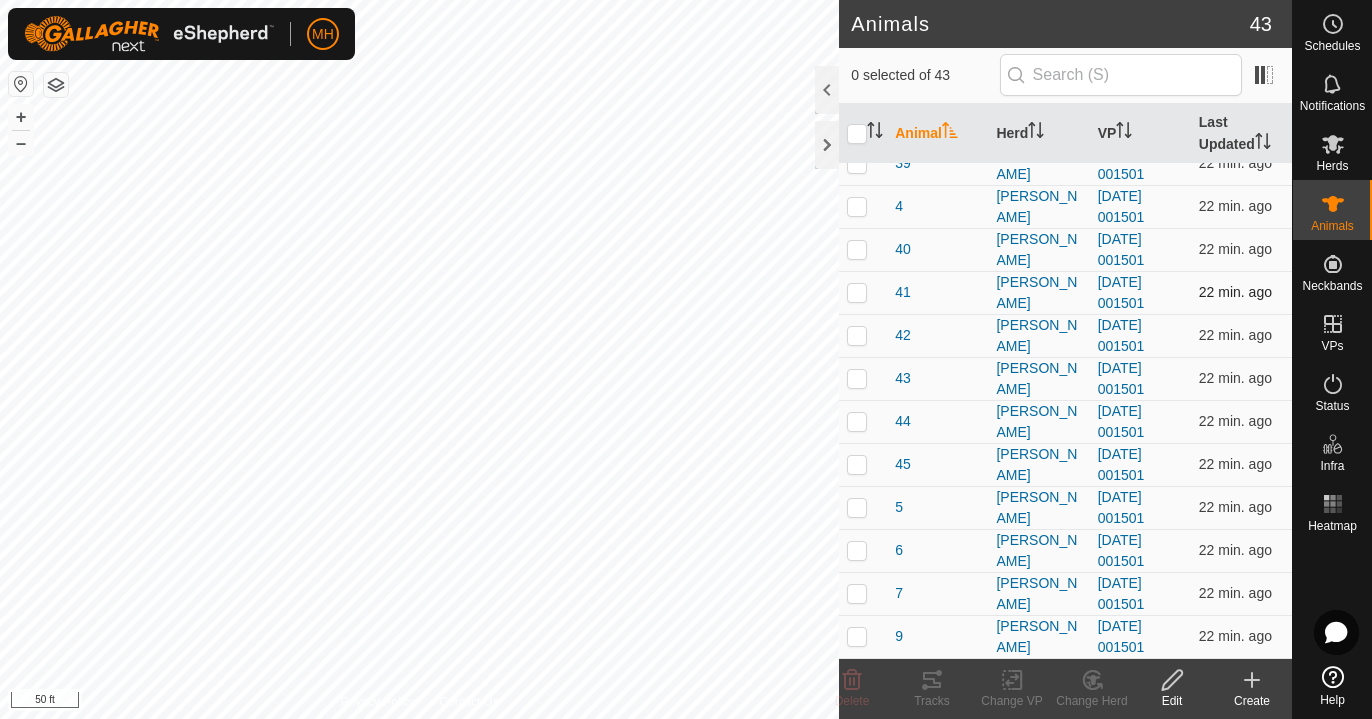 scroll, scrollTop: 1354, scrollLeft: 0, axis: vertical 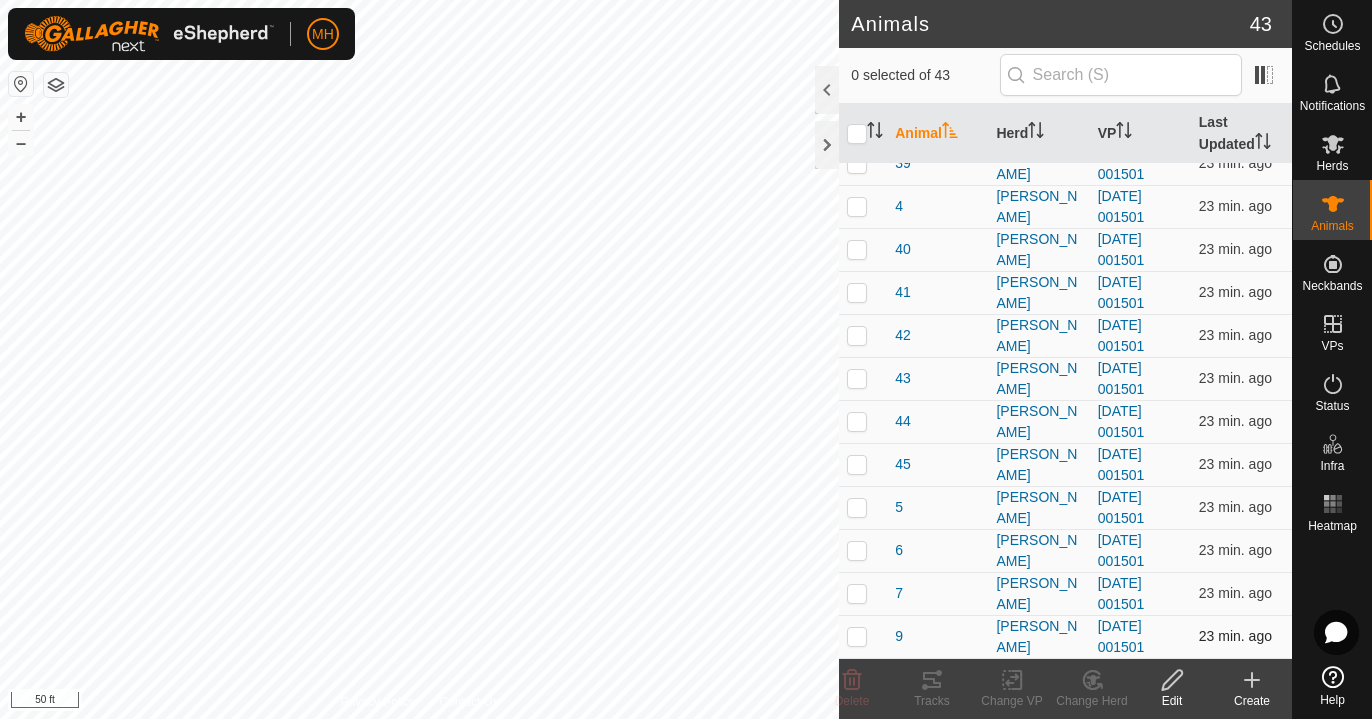click at bounding box center [857, 636] 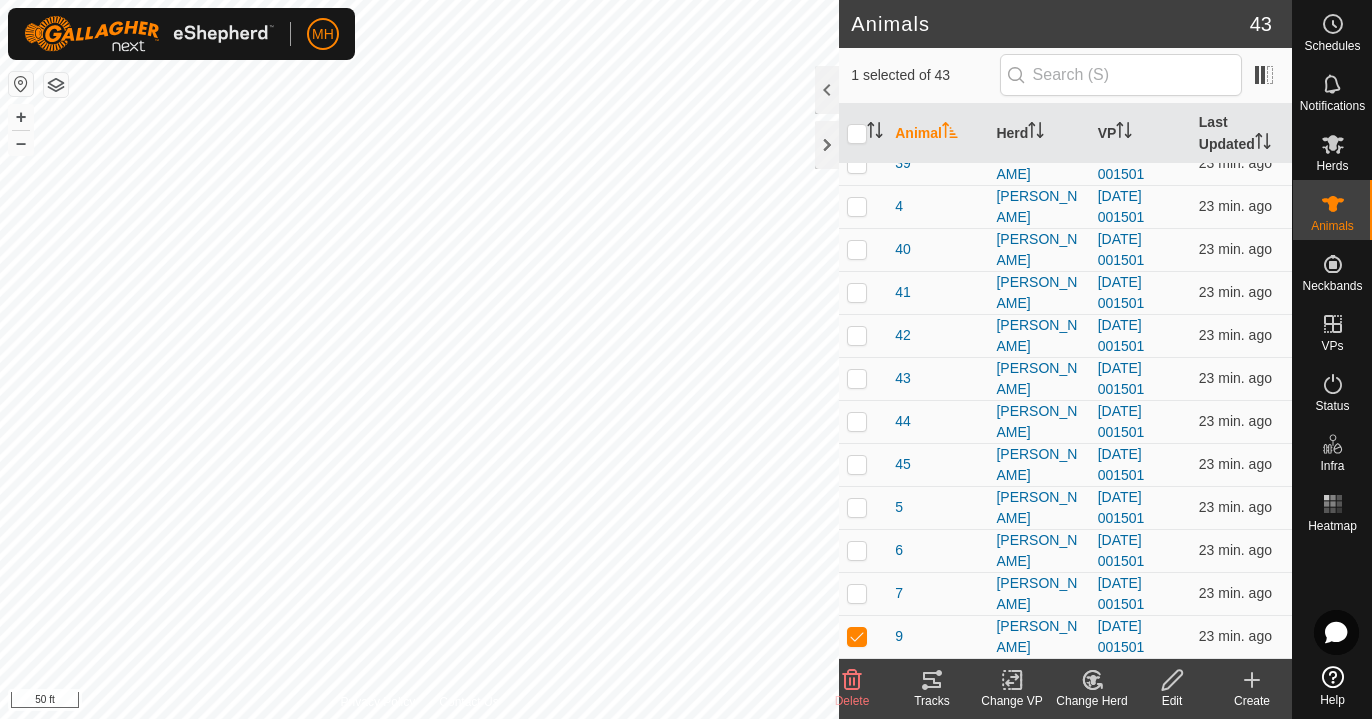click on "Tracks" 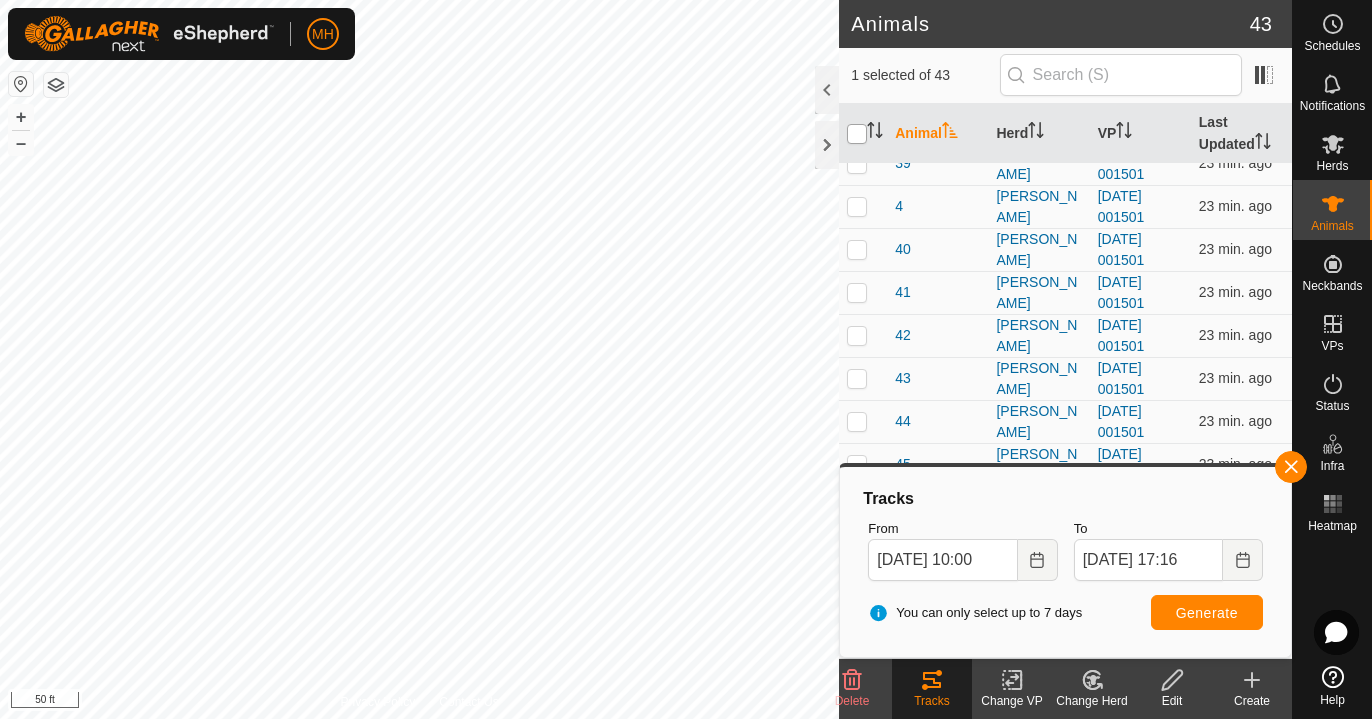 click at bounding box center (857, 134) 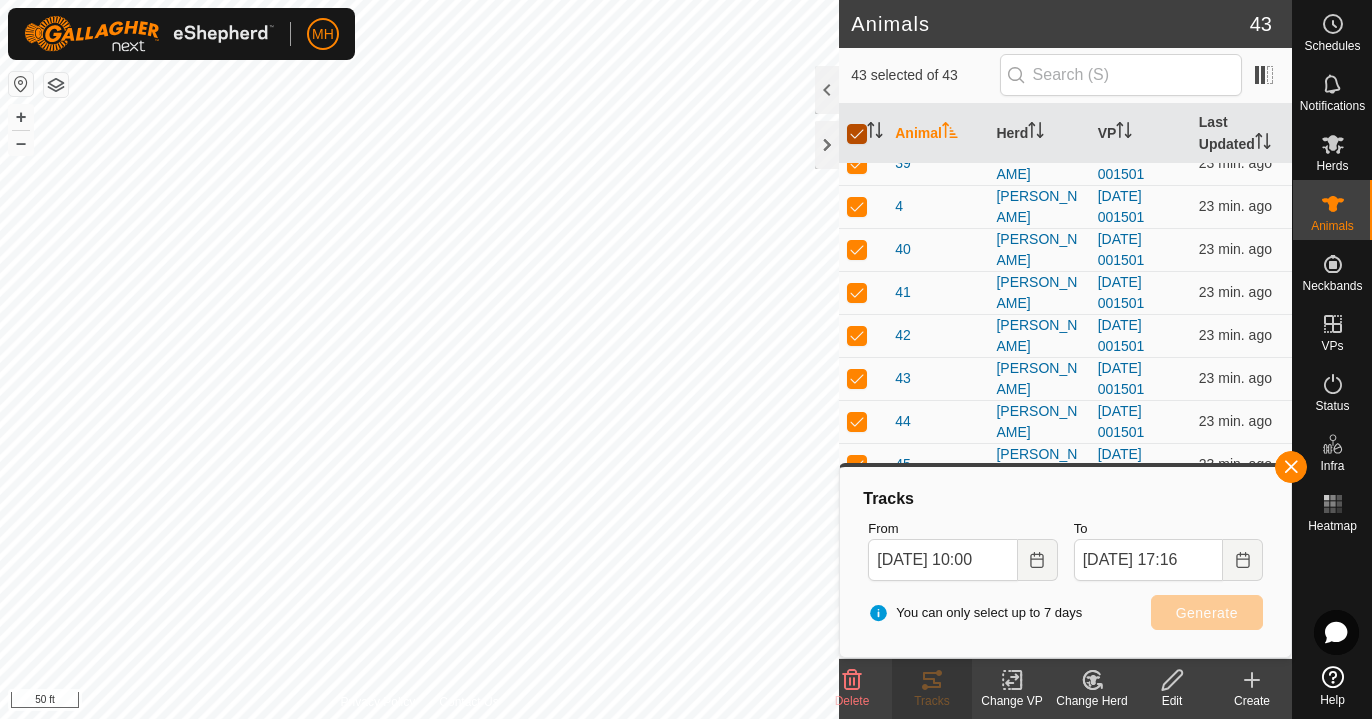 click at bounding box center (857, 134) 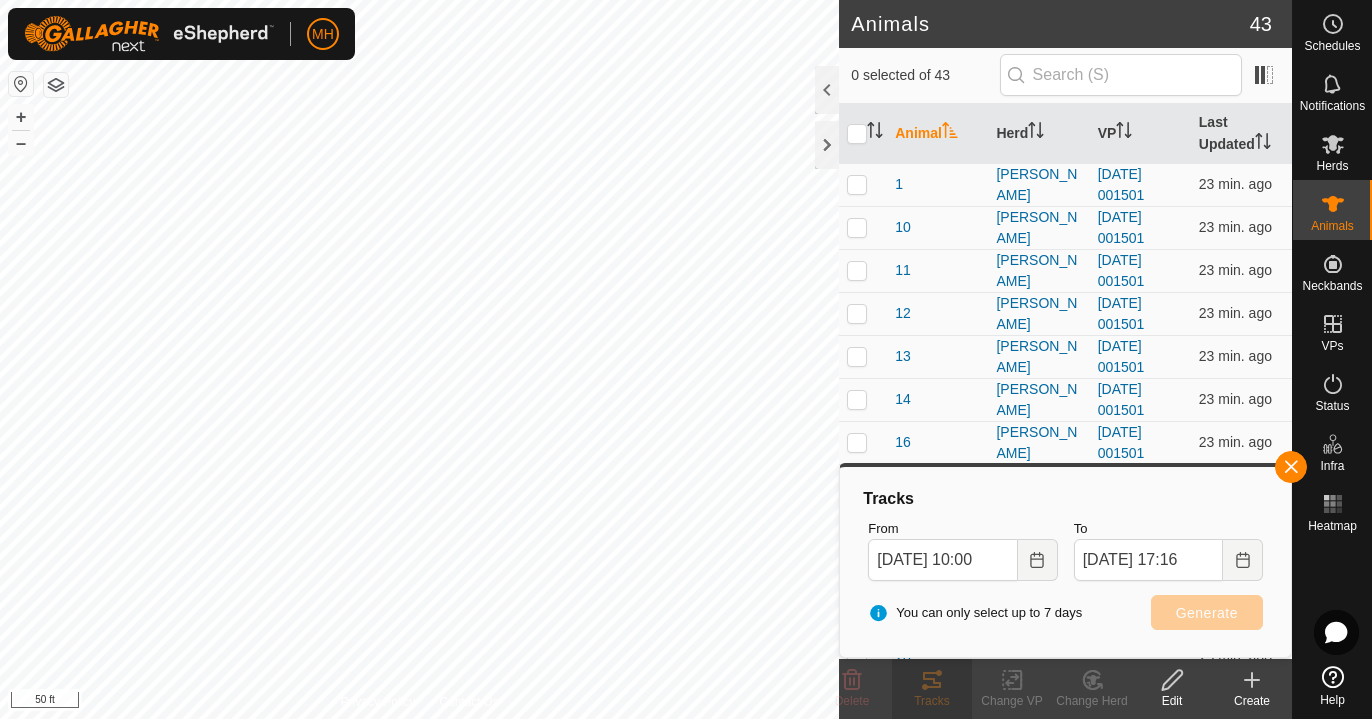 scroll, scrollTop: 0, scrollLeft: 0, axis: both 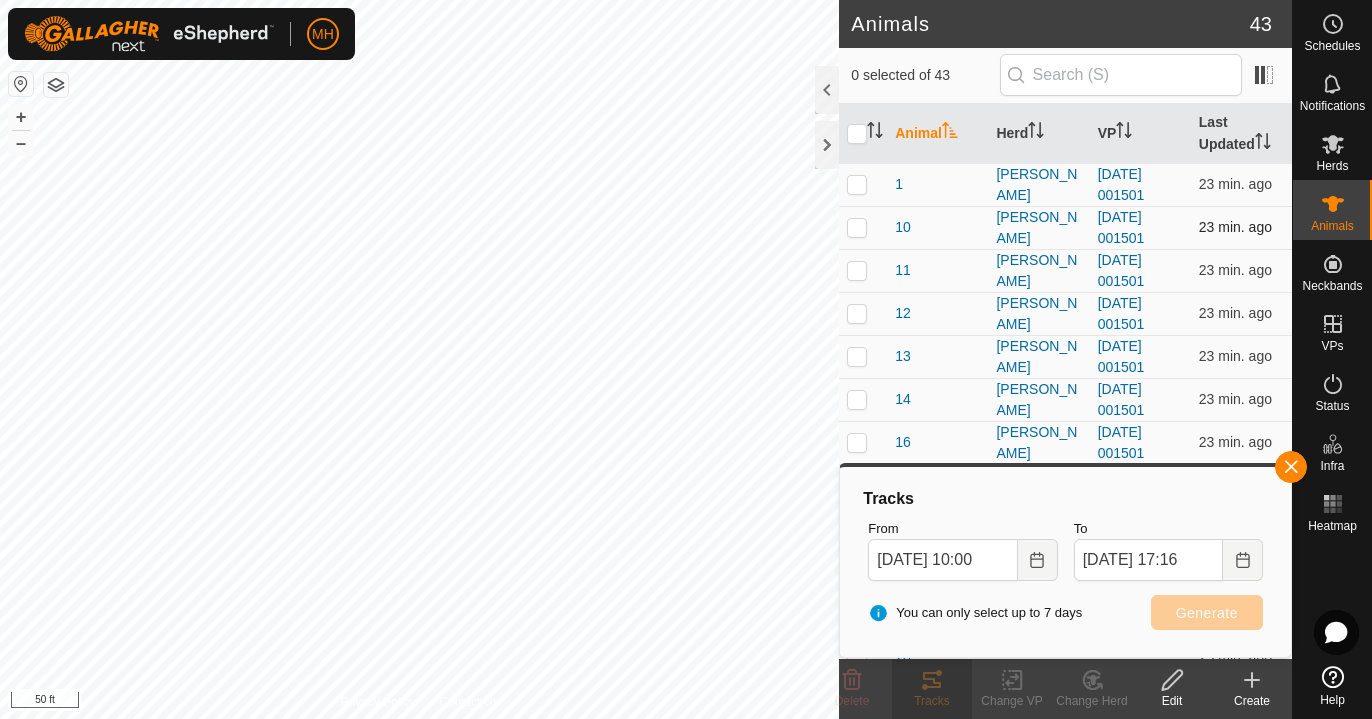 click at bounding box center [857, 227] 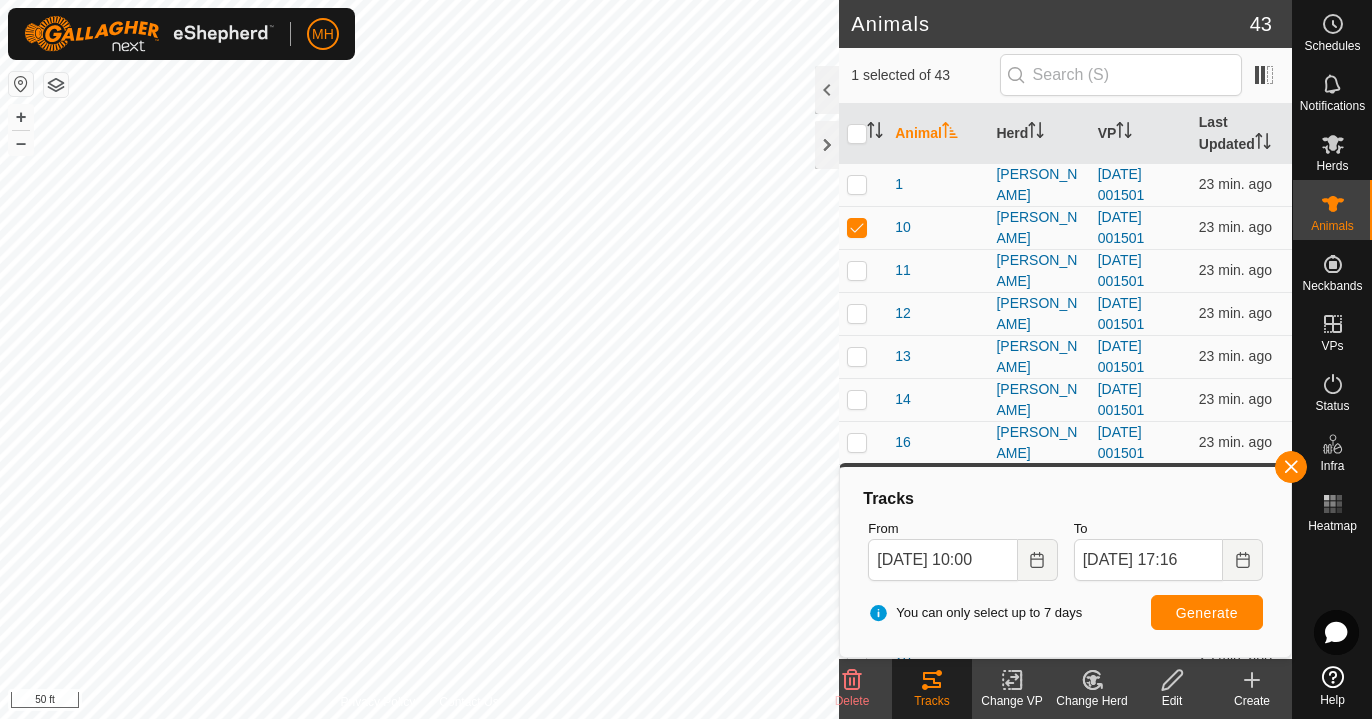 click on "Generate" at bounding box center [1207, 613] 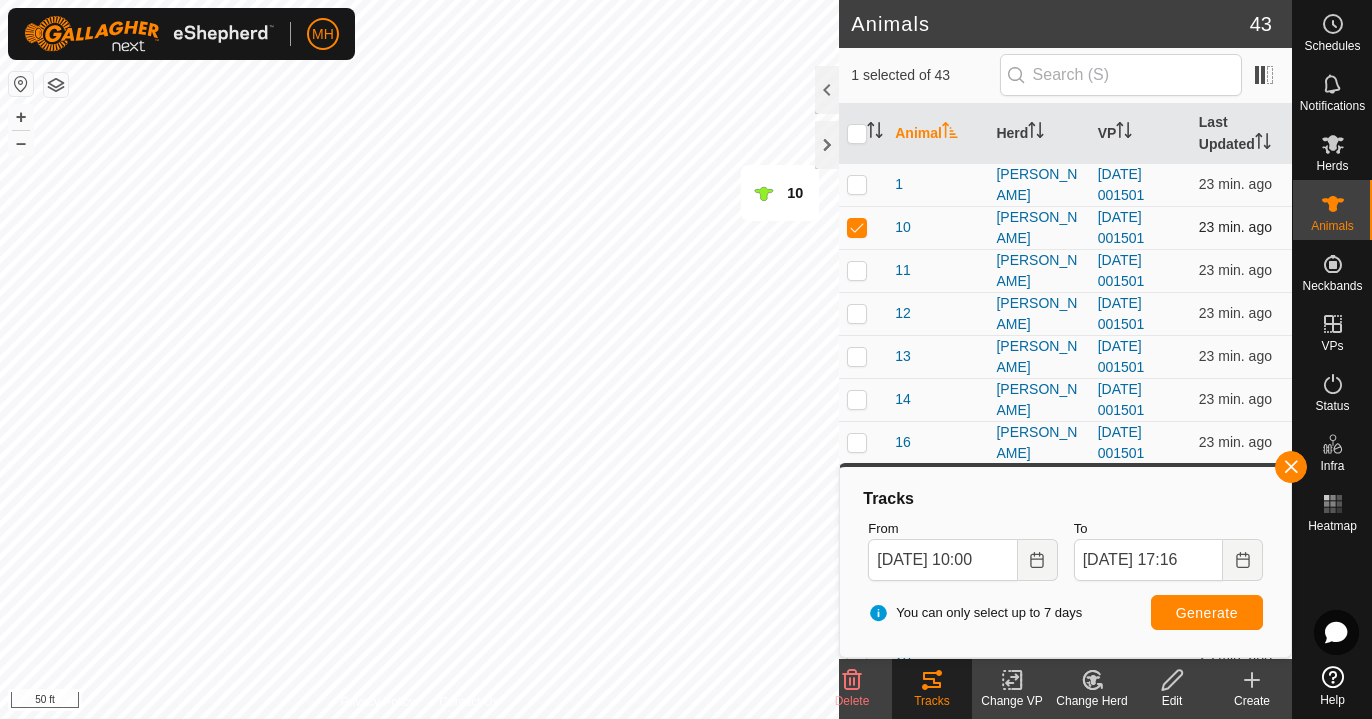 click at bounding box center (857, 227) 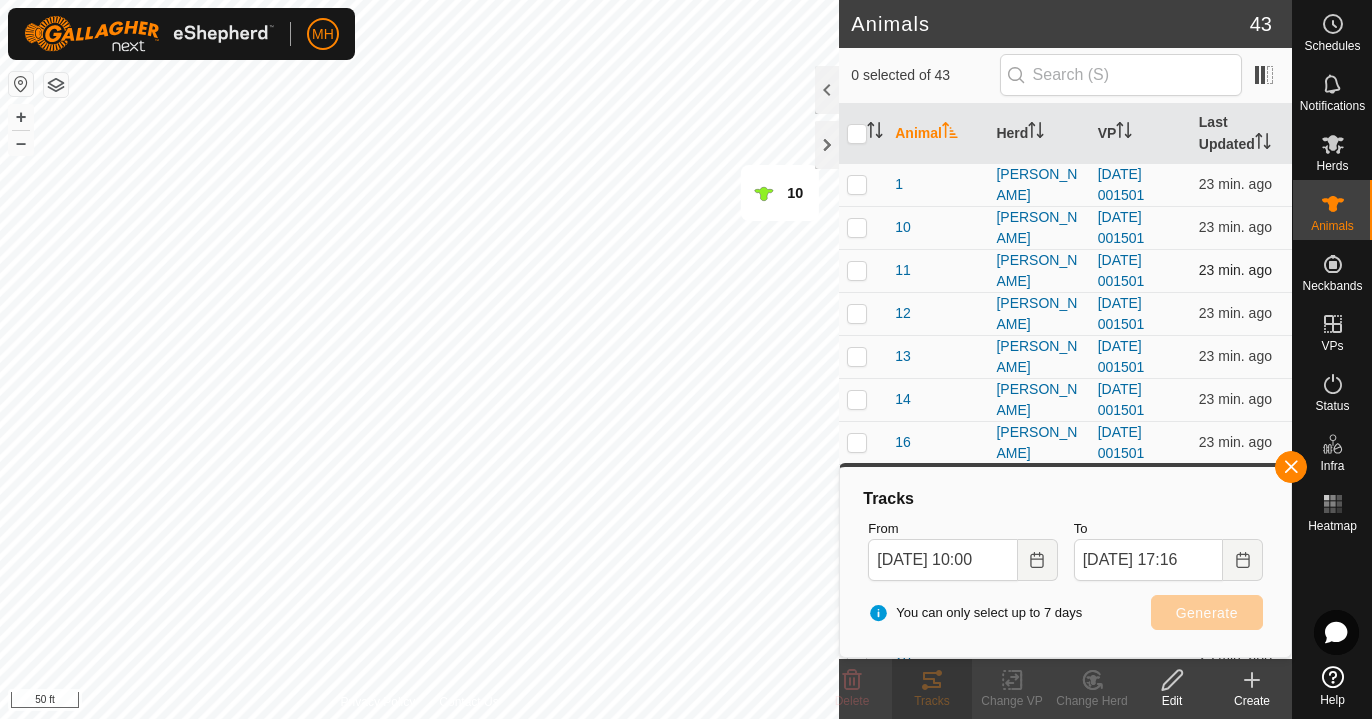 click at bounding box center [857, 270] 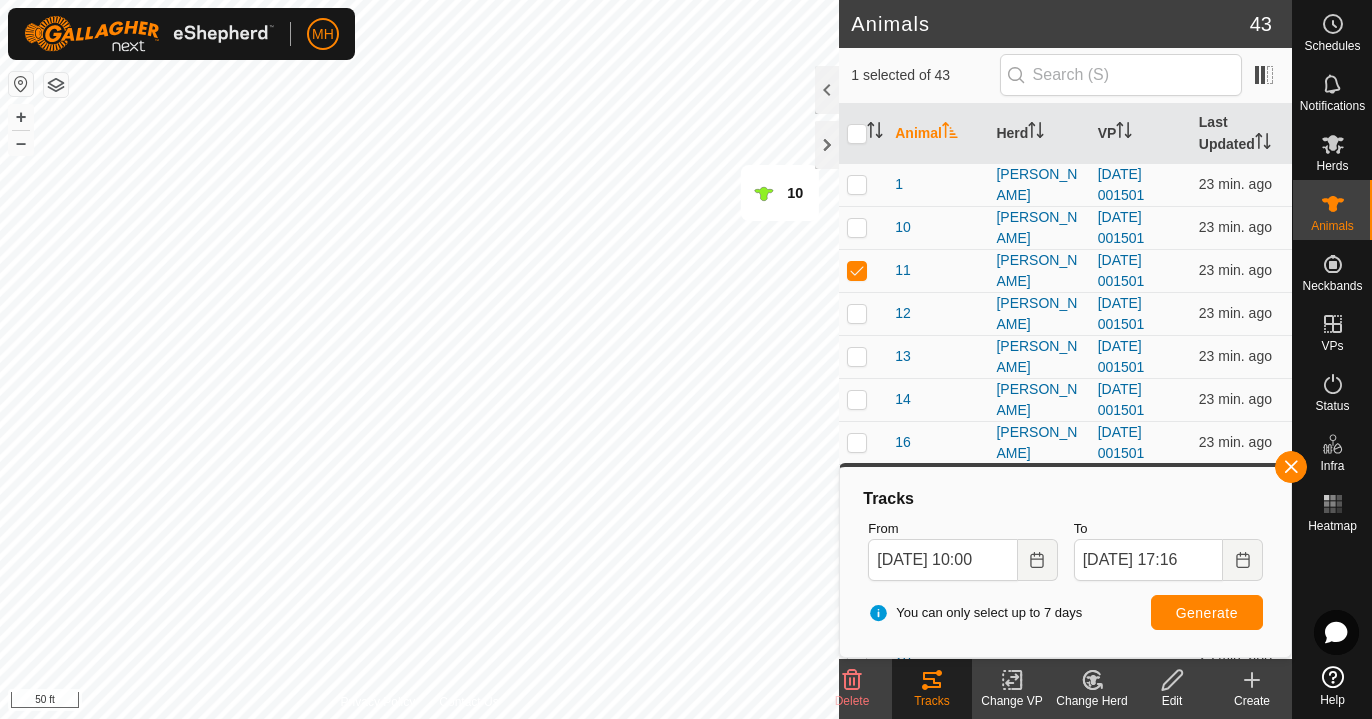 click on "Generate" at bounding box center [1207, 613] 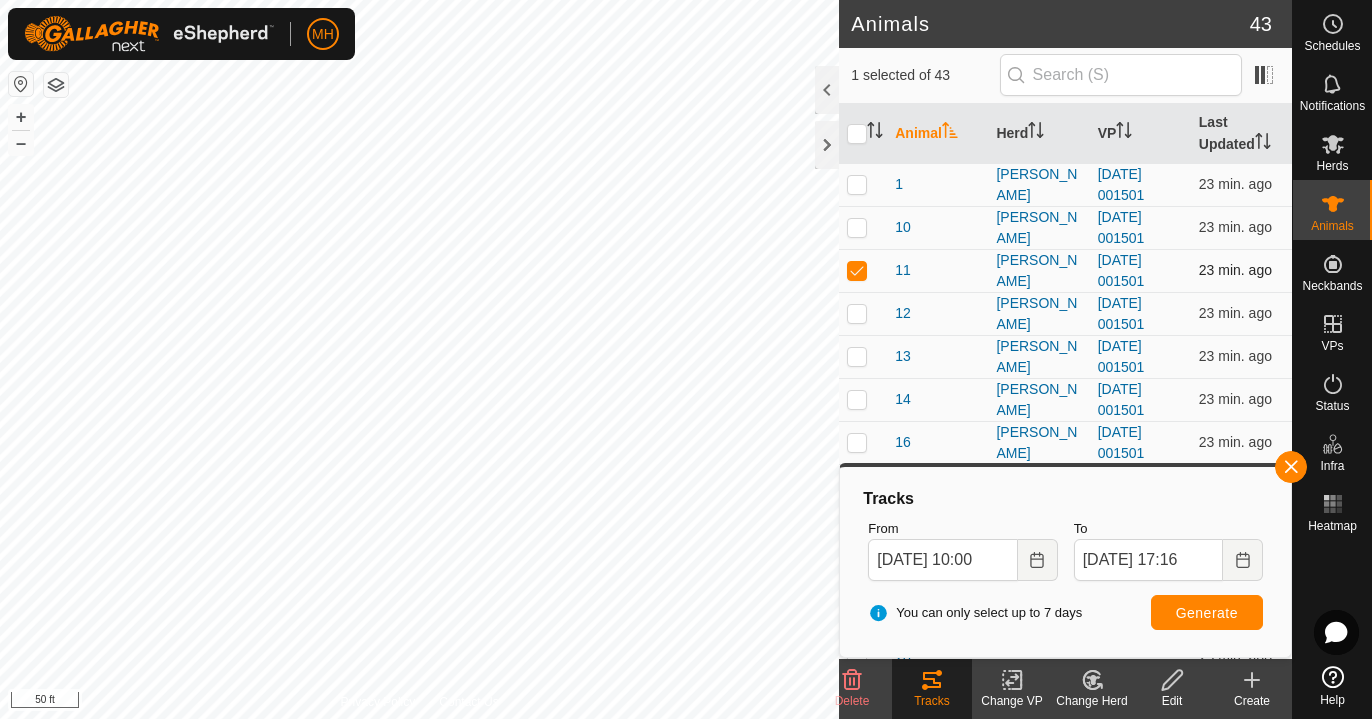 click at bounding box center (857, 270) 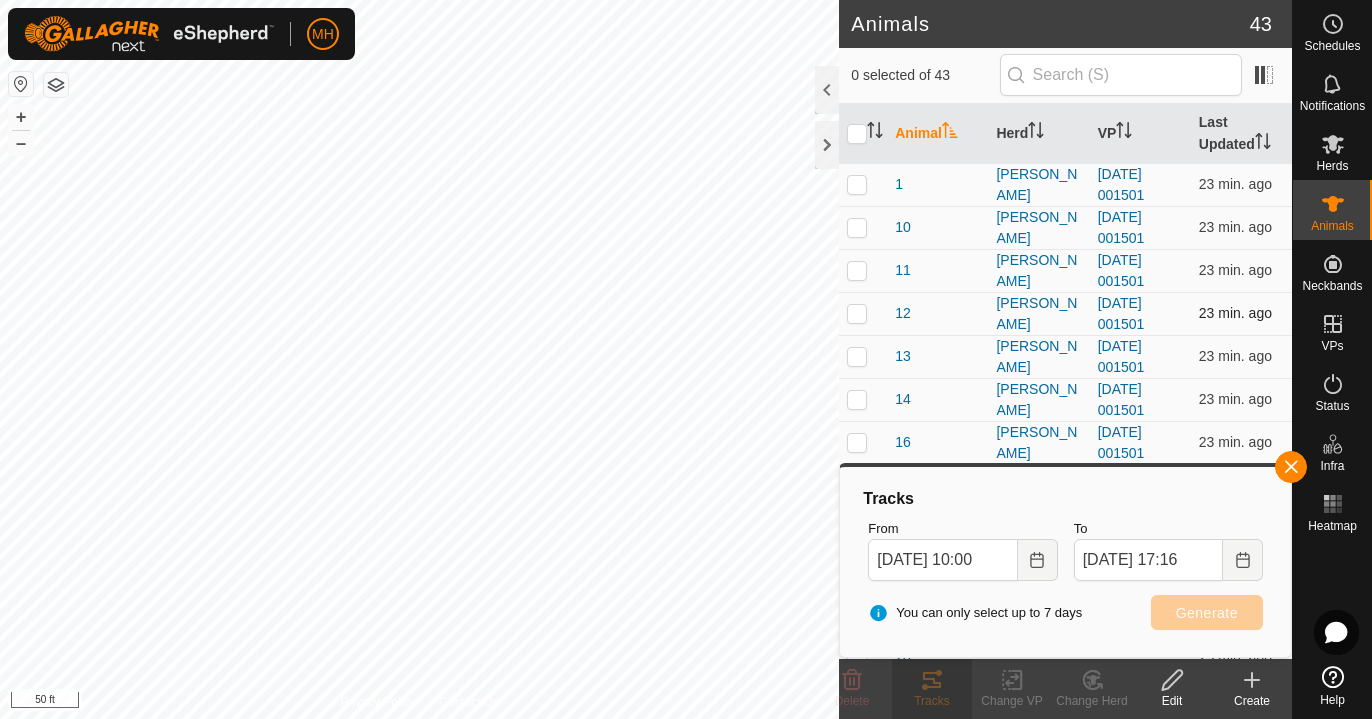 click at bounding box center [857, 313] 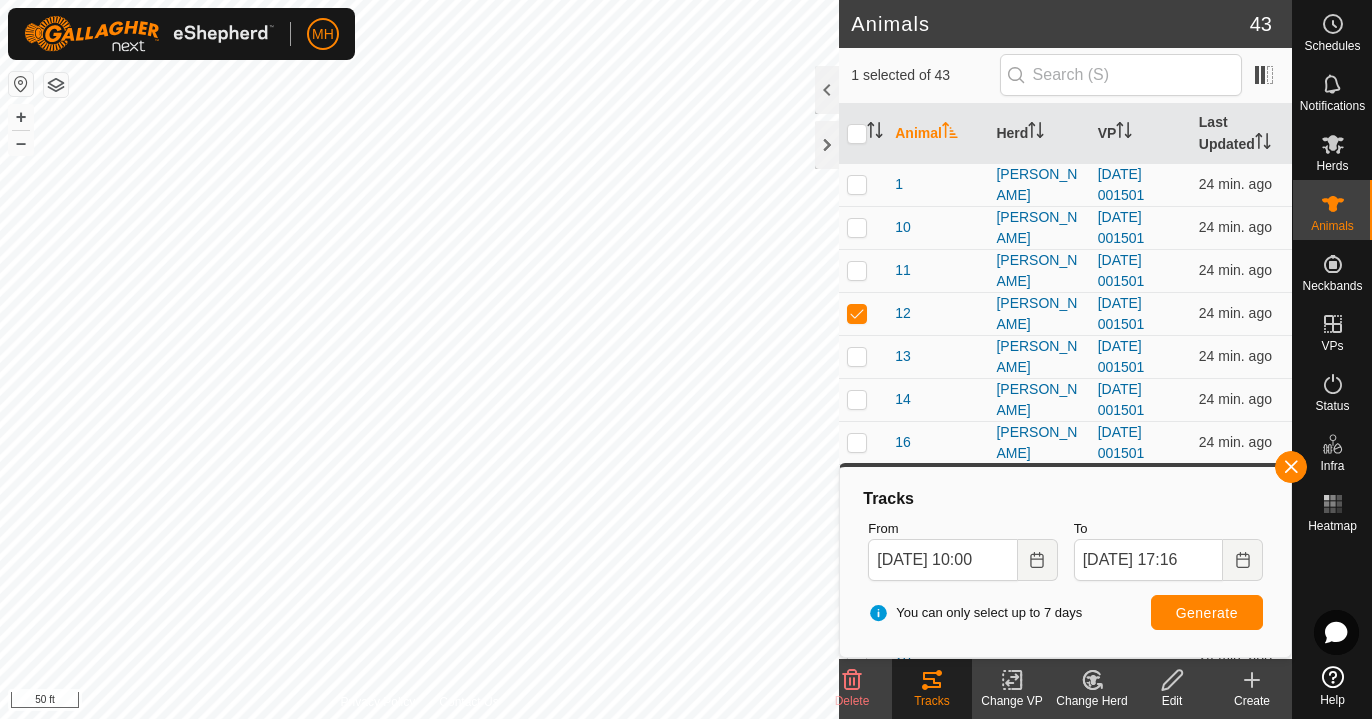 click on "Generate" at bounding box center [1207, 613] 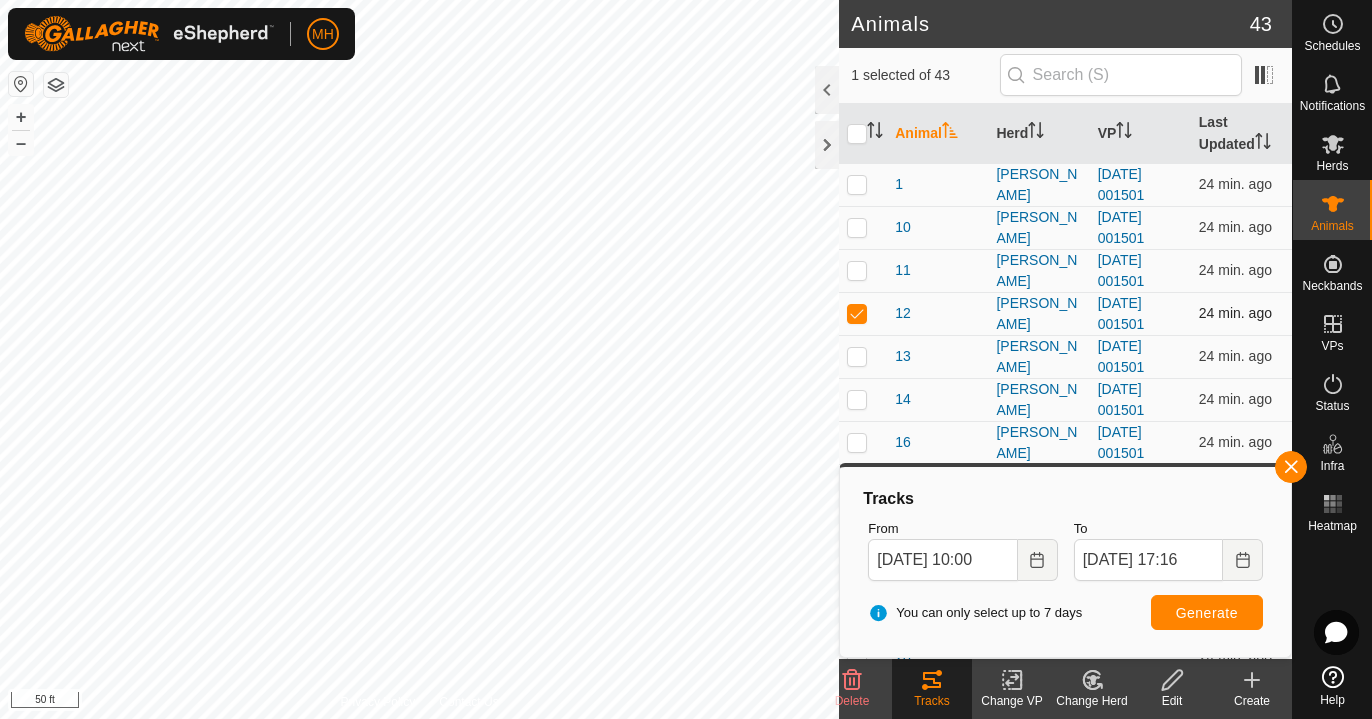 click at bounding box center [857, 313] 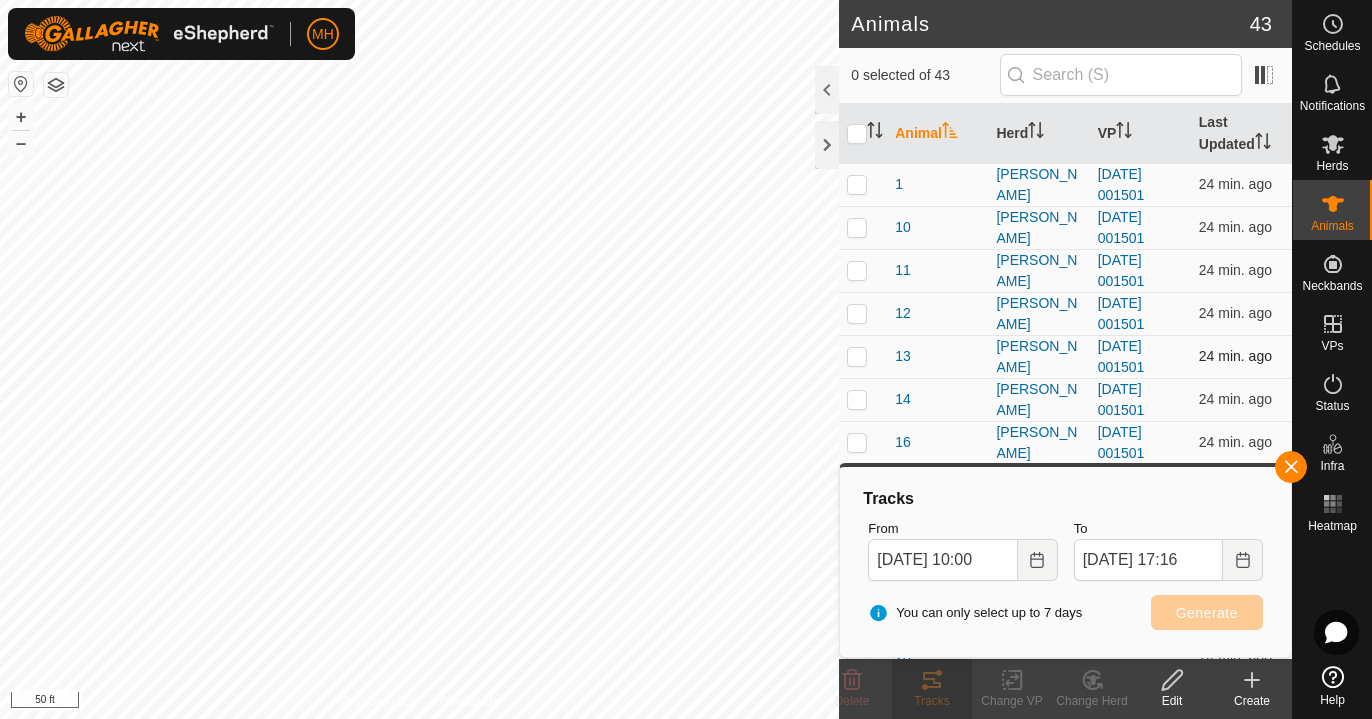 click at bounding box center (857, 356) 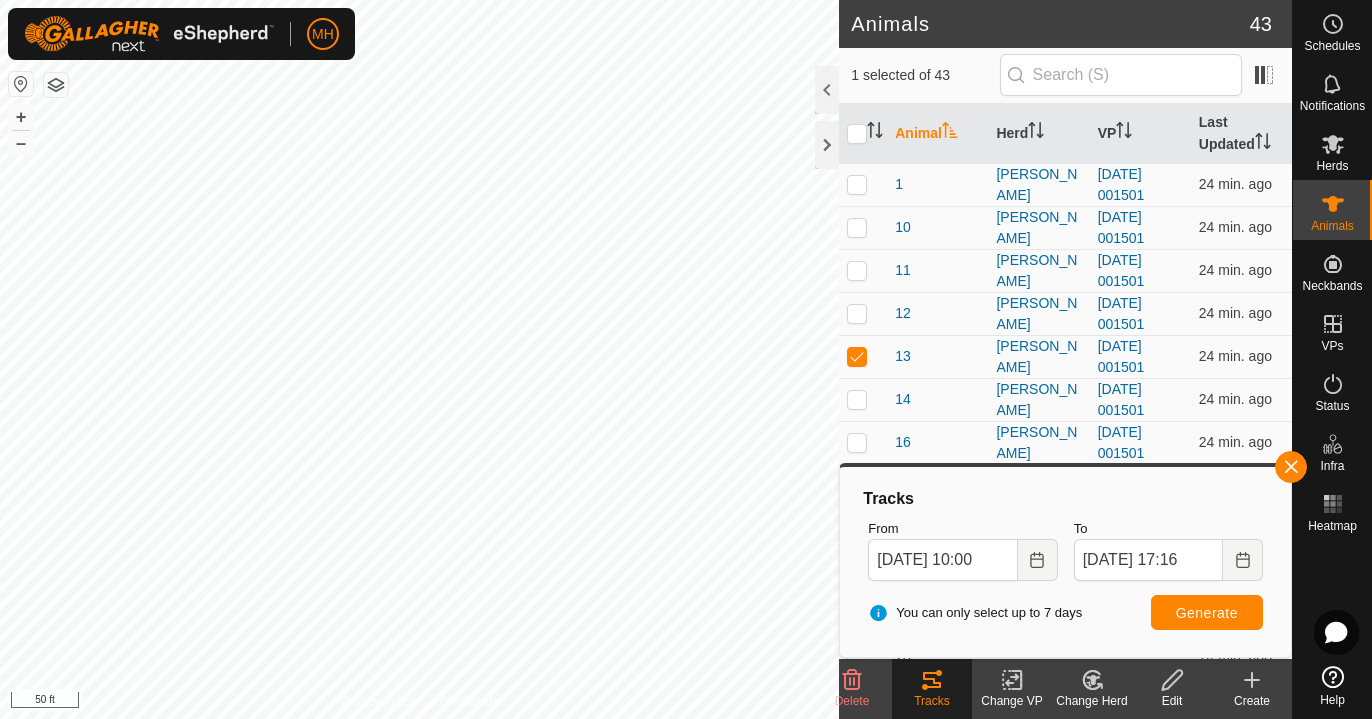 click on "Generate" at bounding box center (1207, 613) 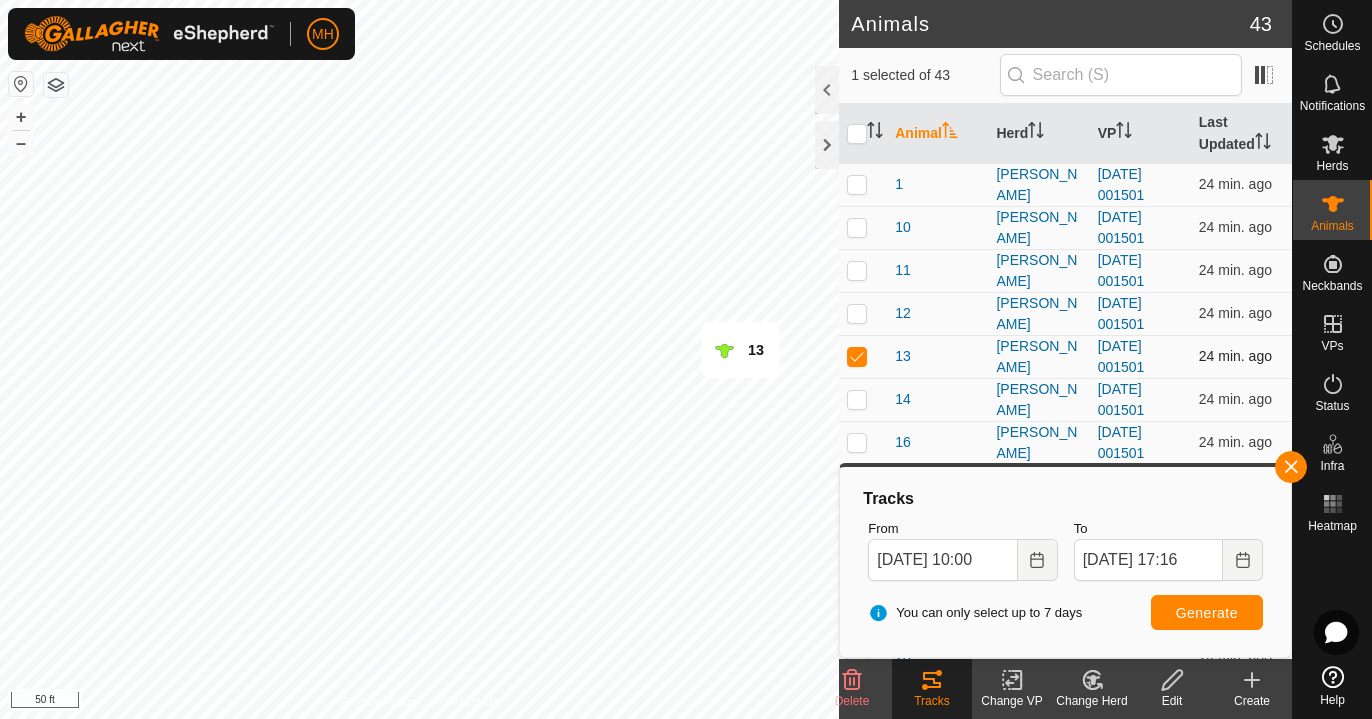 click at bounding box center [857, 356] 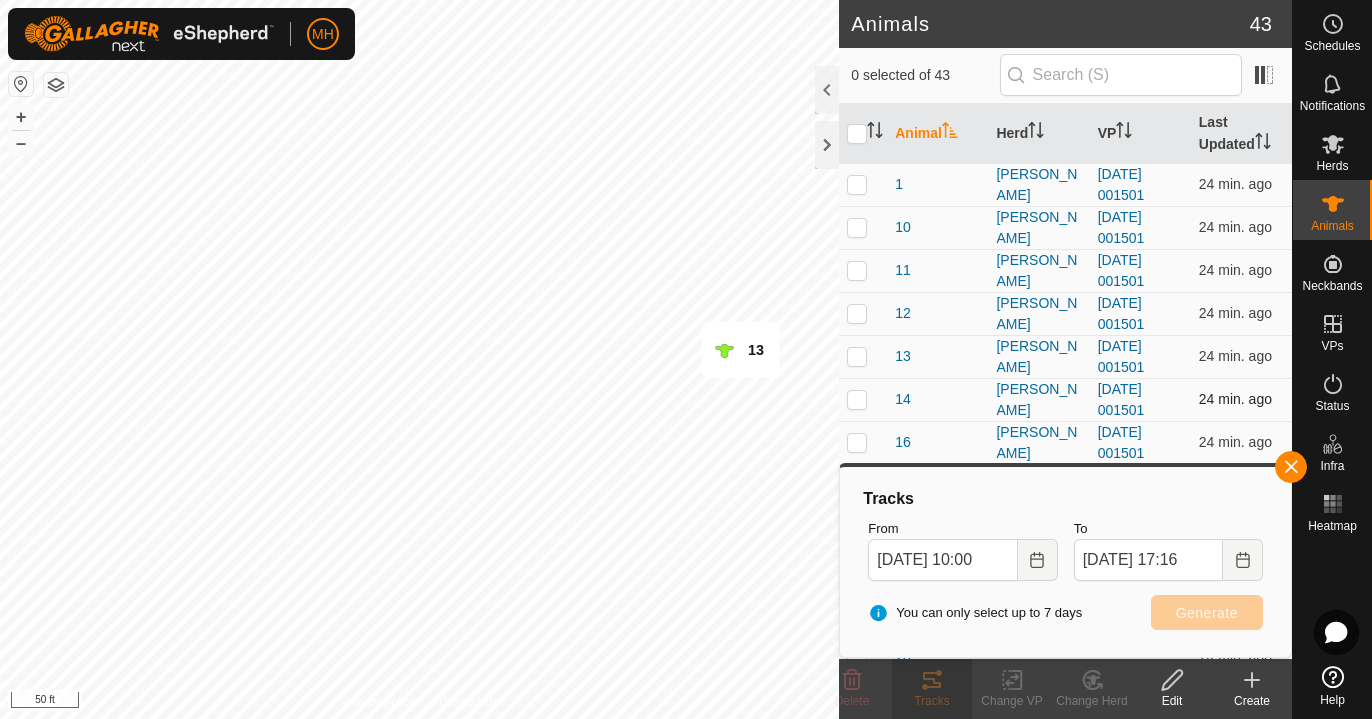 click at bounding box center (857, 399) 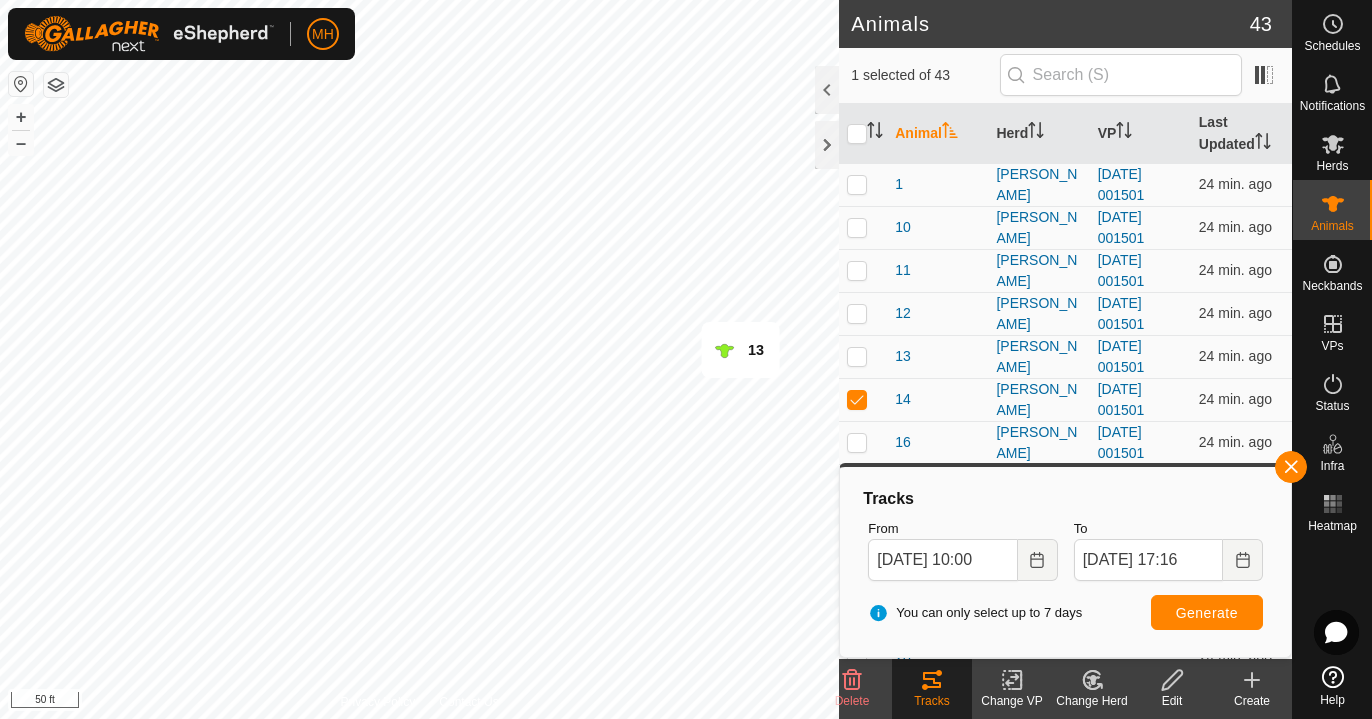 click on "Generate" at bounding box center [1207, 613] 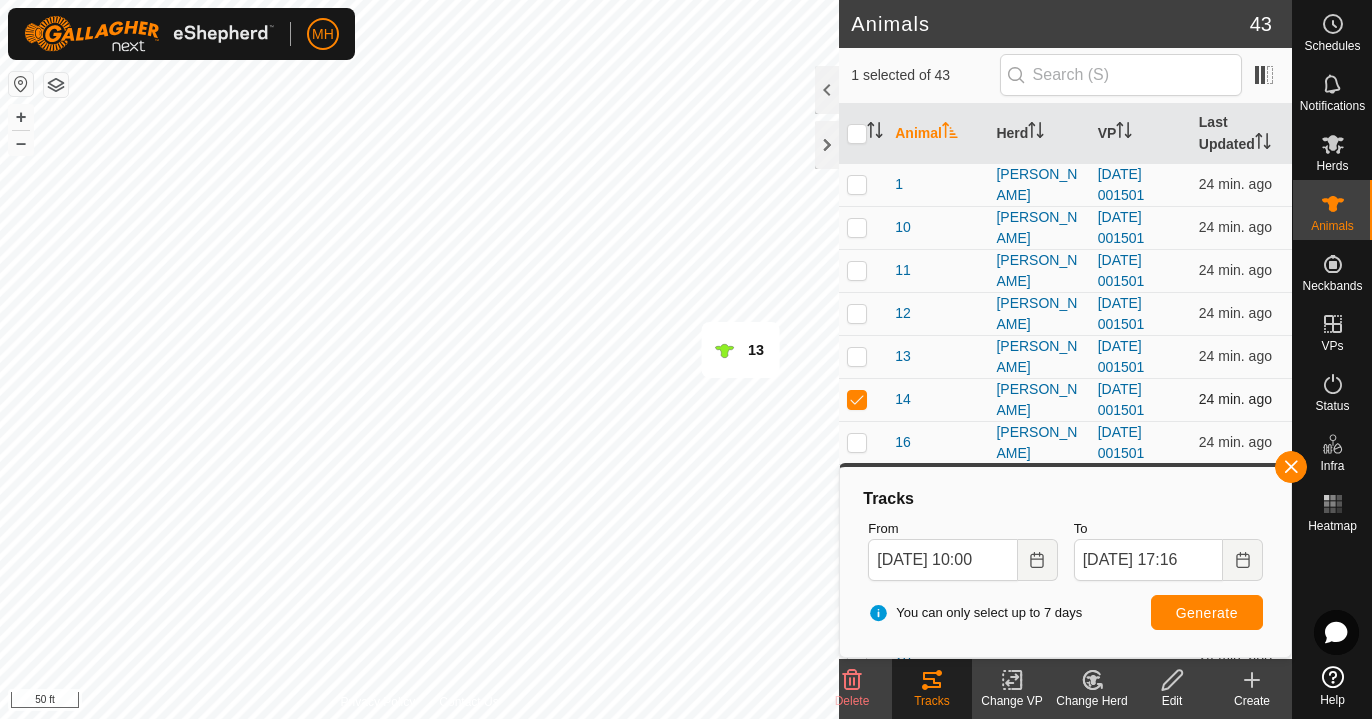 click at bounding box center [857, 399] 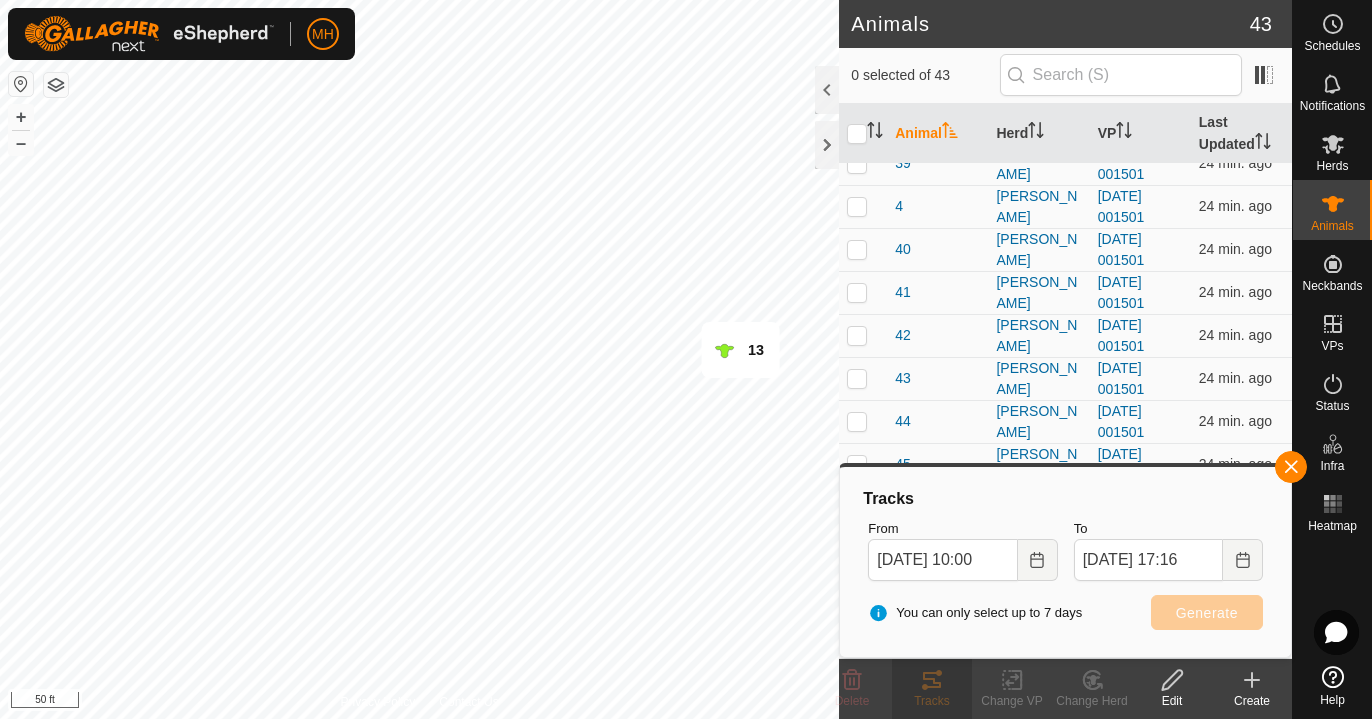 scroll, scrollTop: 1354, scrollLeft: 0, axis: vertical 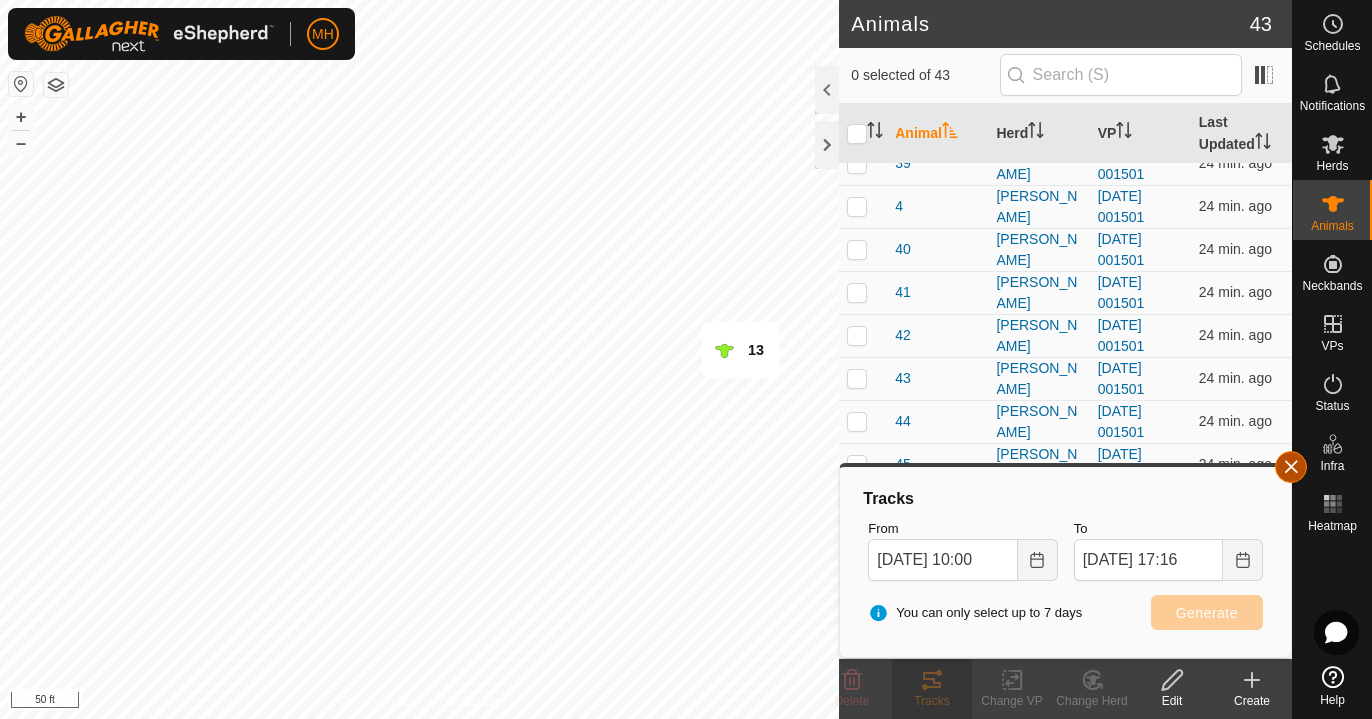click at bounding box center [1291, 467] 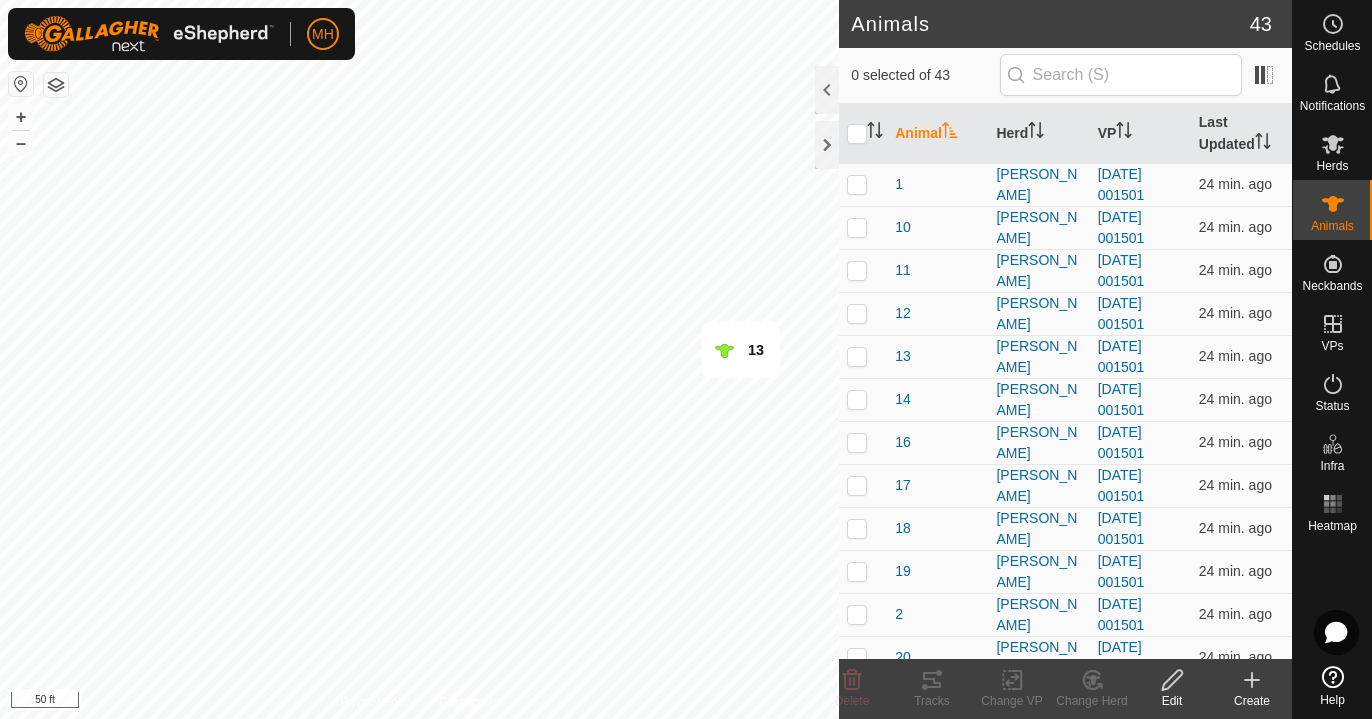 scroll, scrollTop: 0, scrollLeft: 0, axis: both 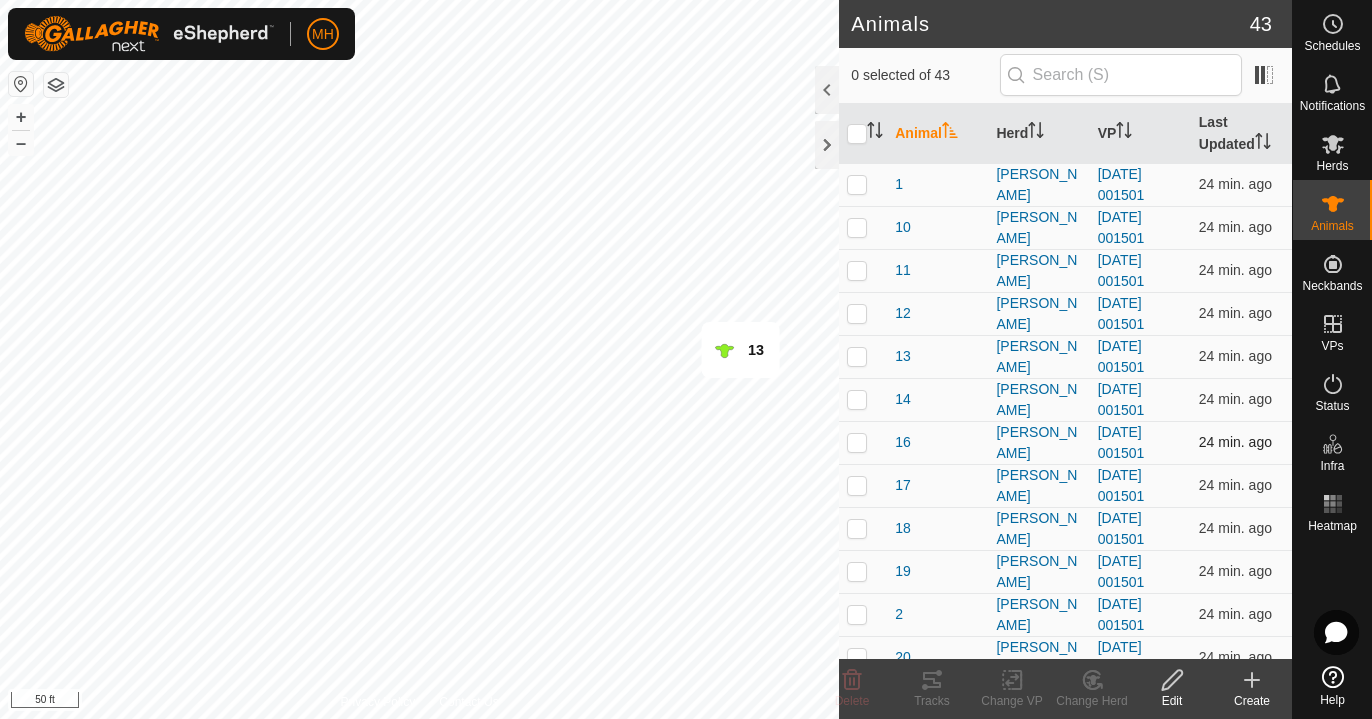click at bounding box center (857, 442) 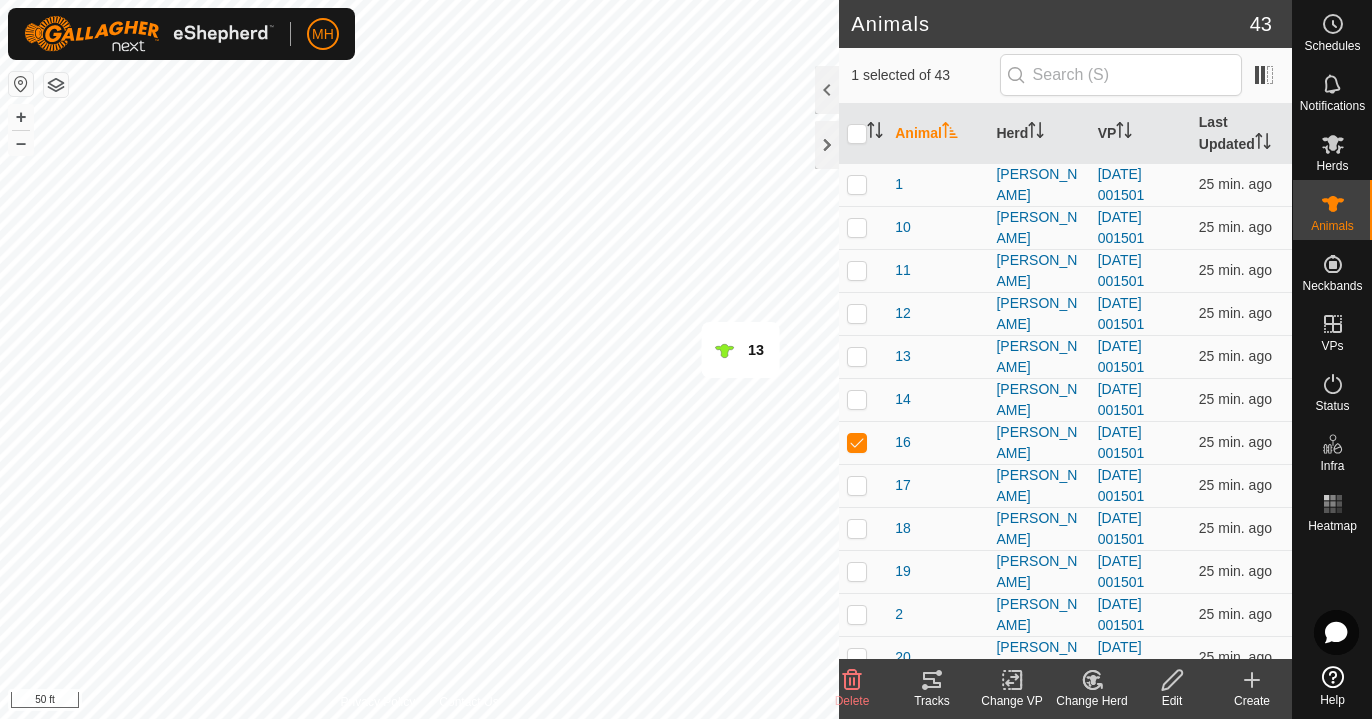 click 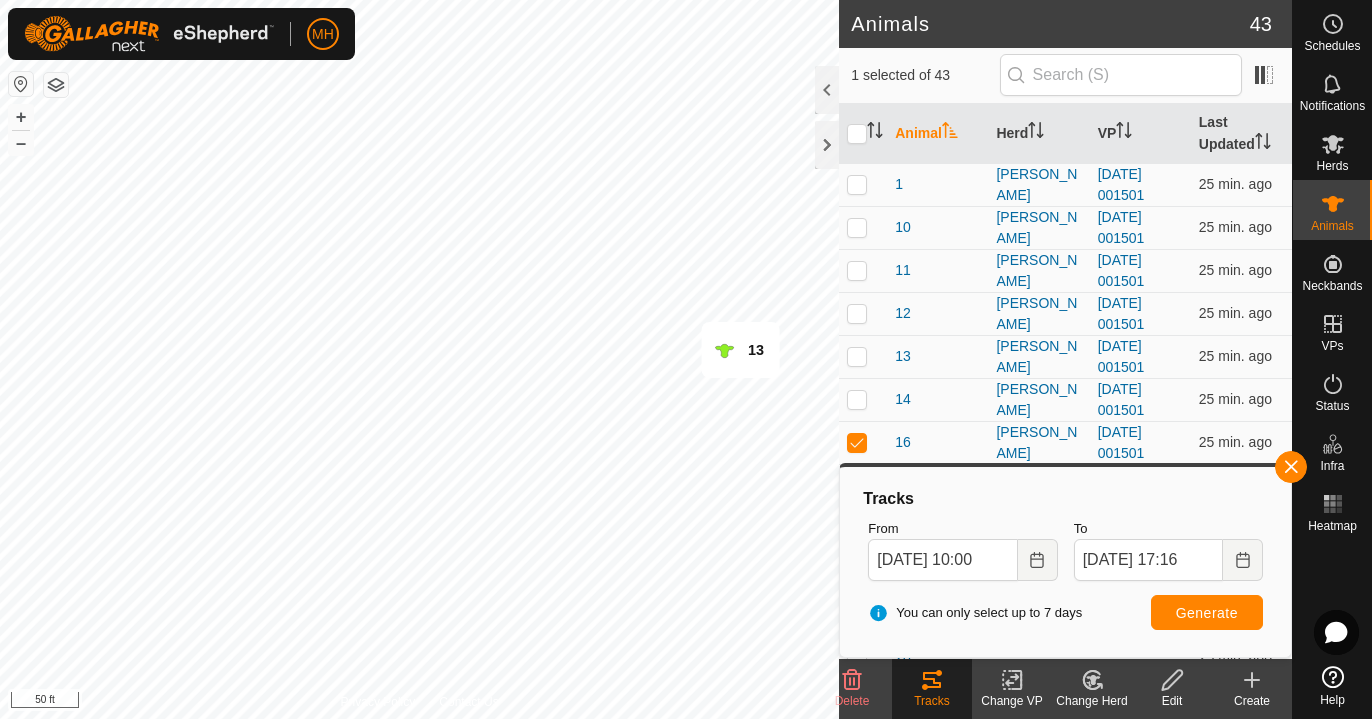 click on "Generate" at bounding box center [1207, 613] 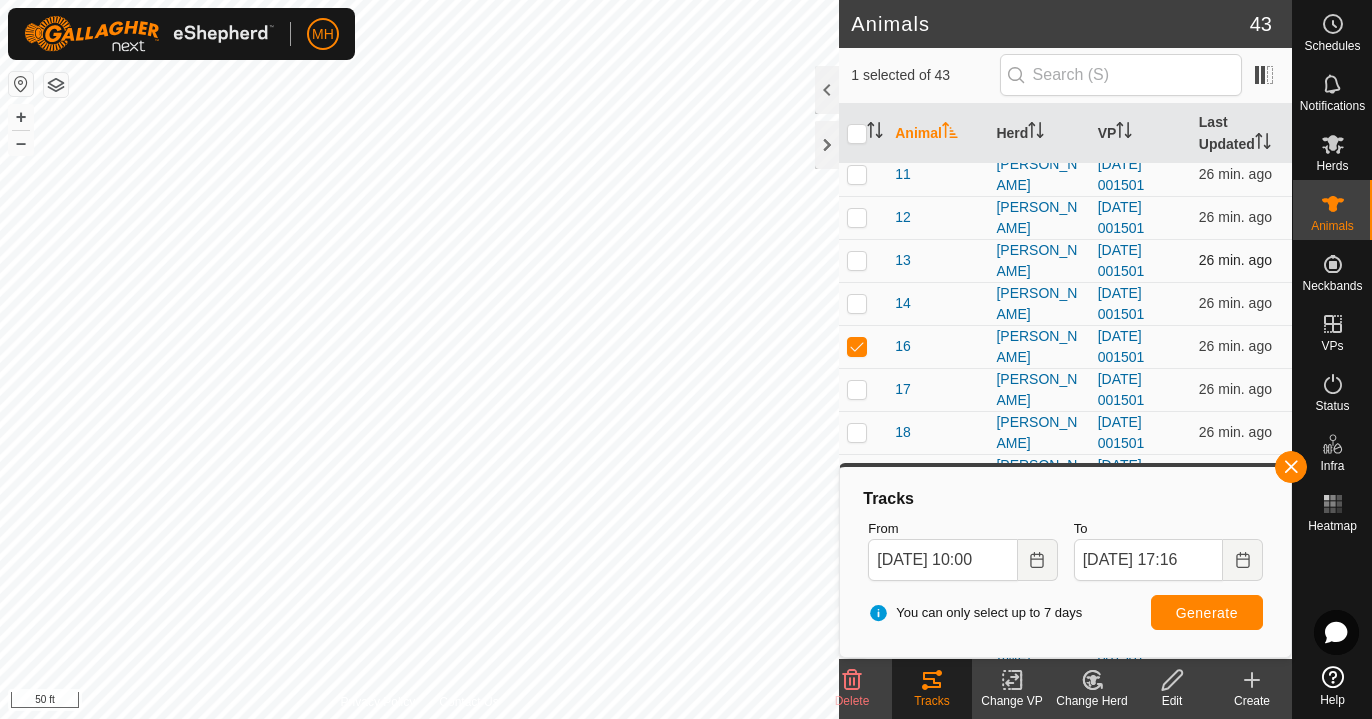 scroll, scrollTop: 109, scrollLeft: 0, axis: vertical 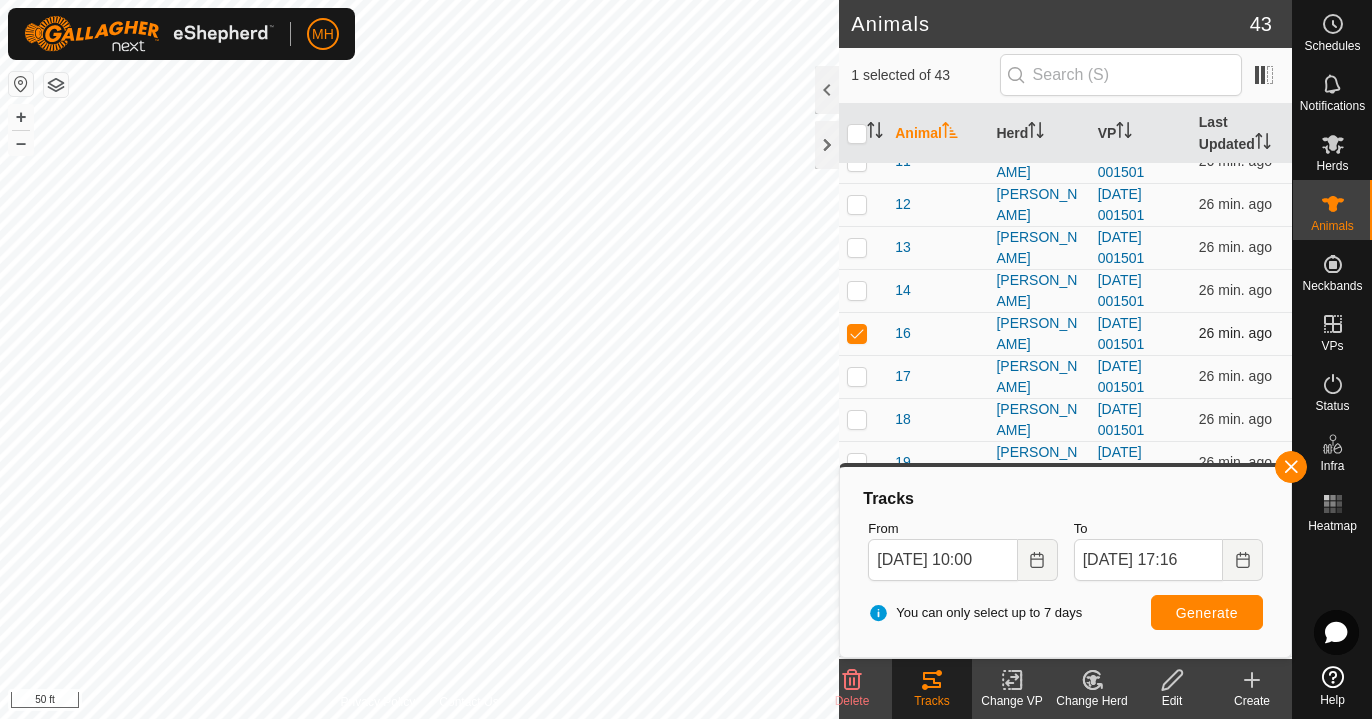 click at bounding box center [857, 333] 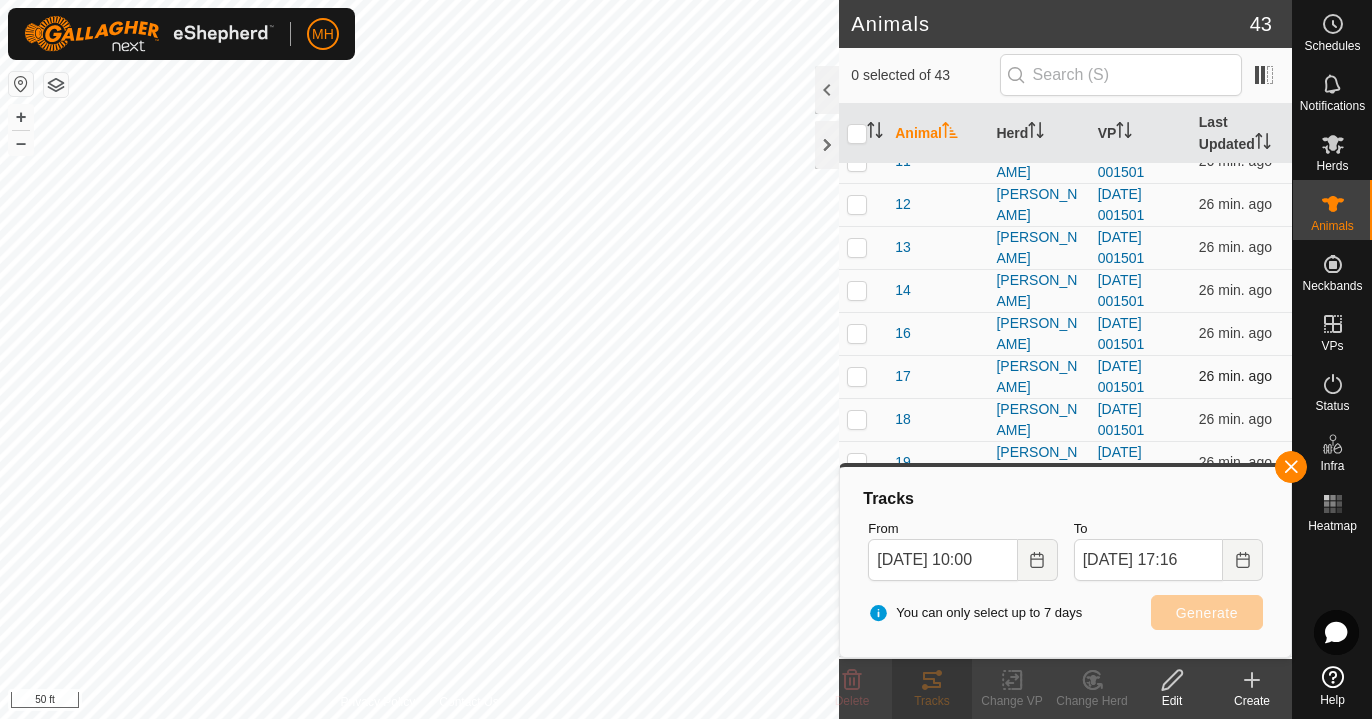 click at bounding box center [857, 376] 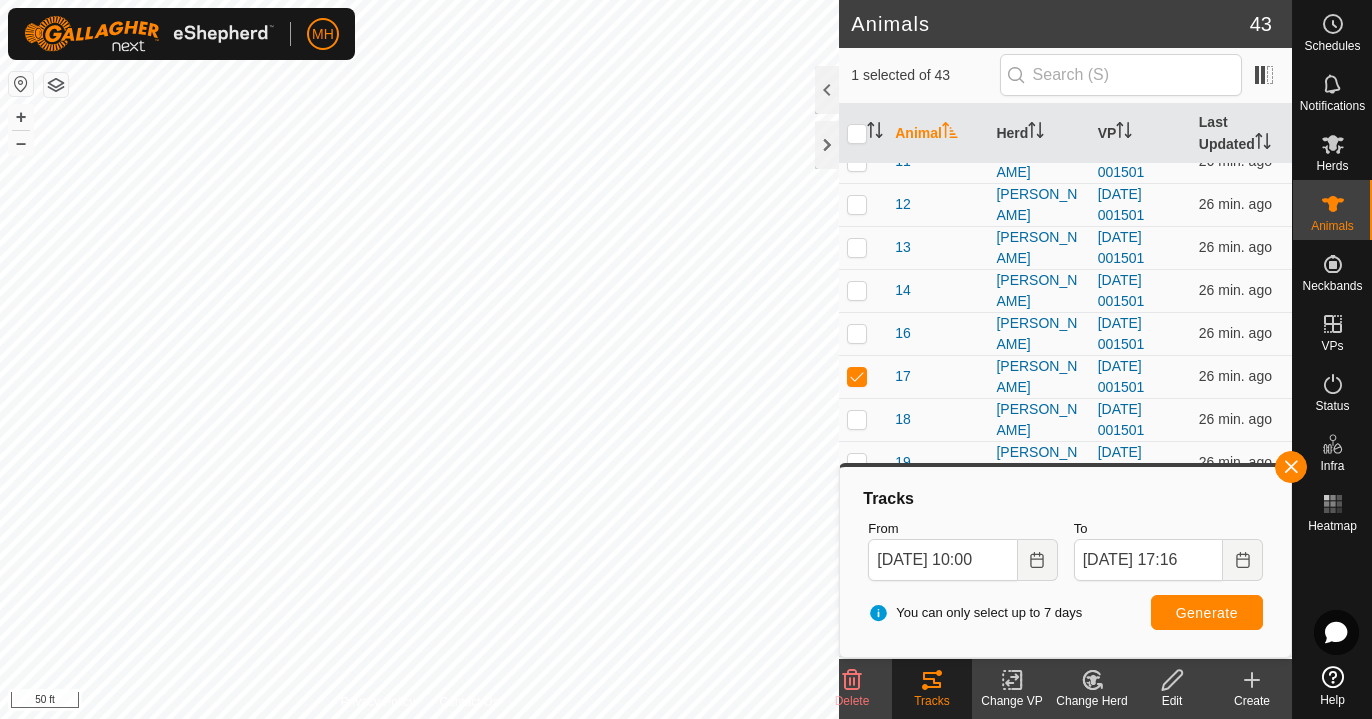 click on "Generate" at bounding box center (1207, 613) 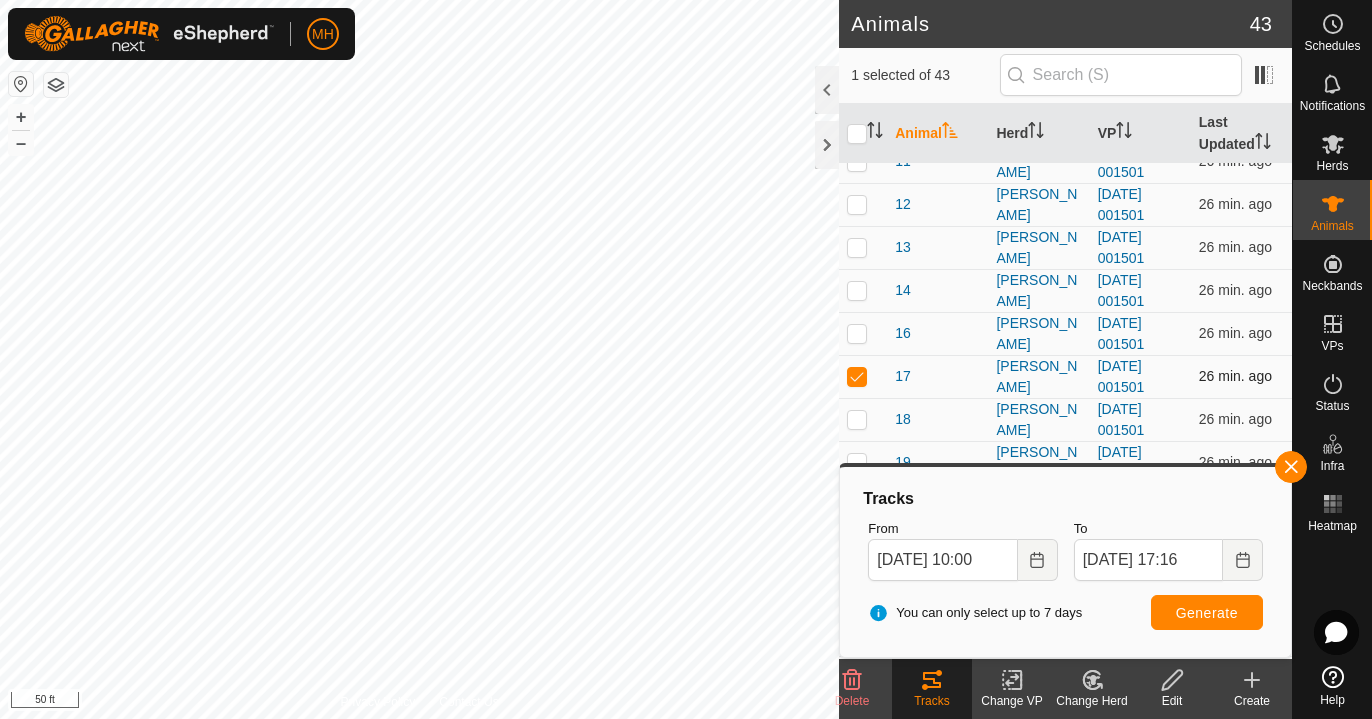 click at bounding box center [863, 376] 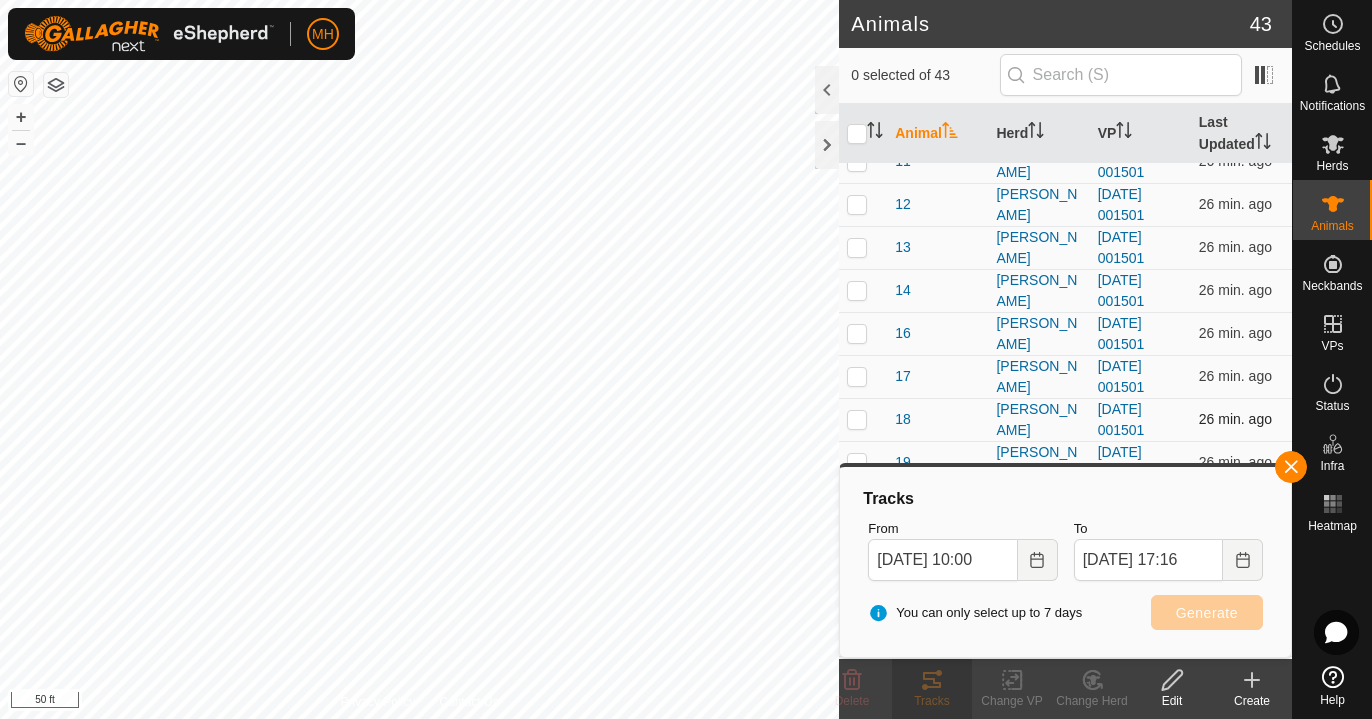 click at bounding box center [857, 419] 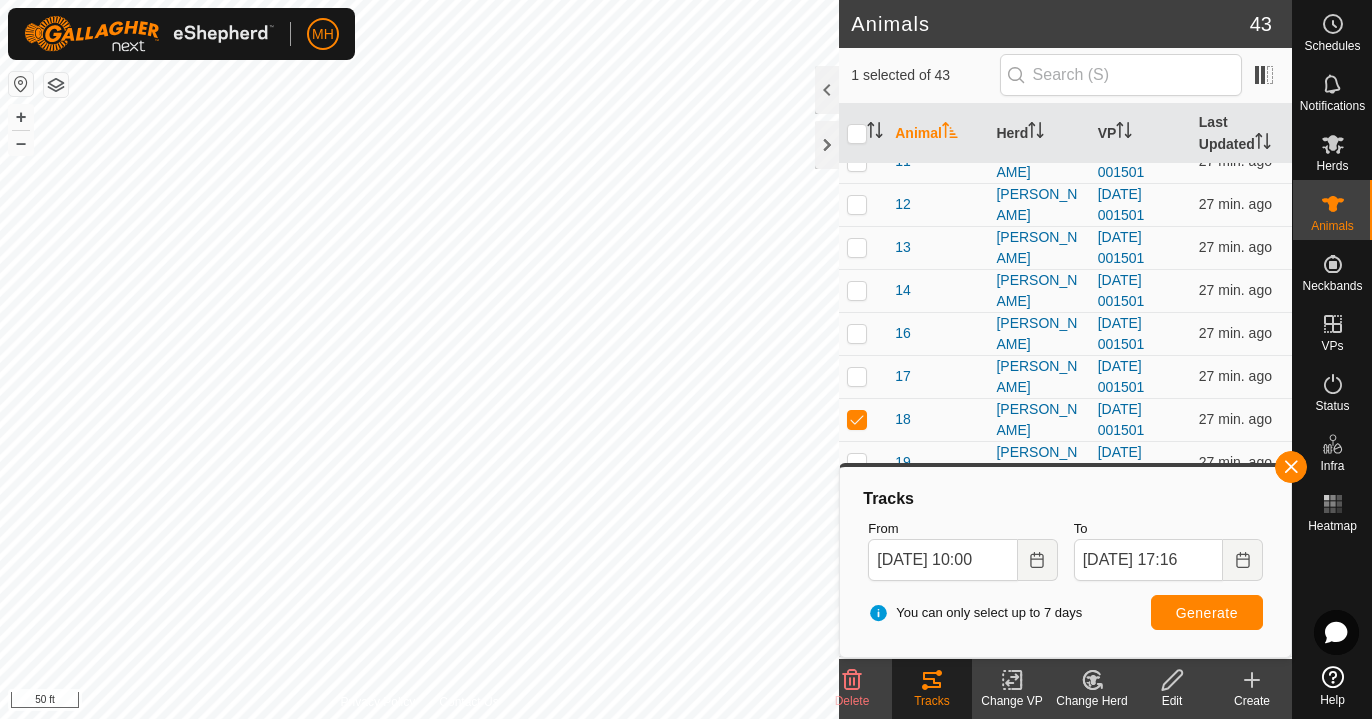 click at bounding box center (863, 134) 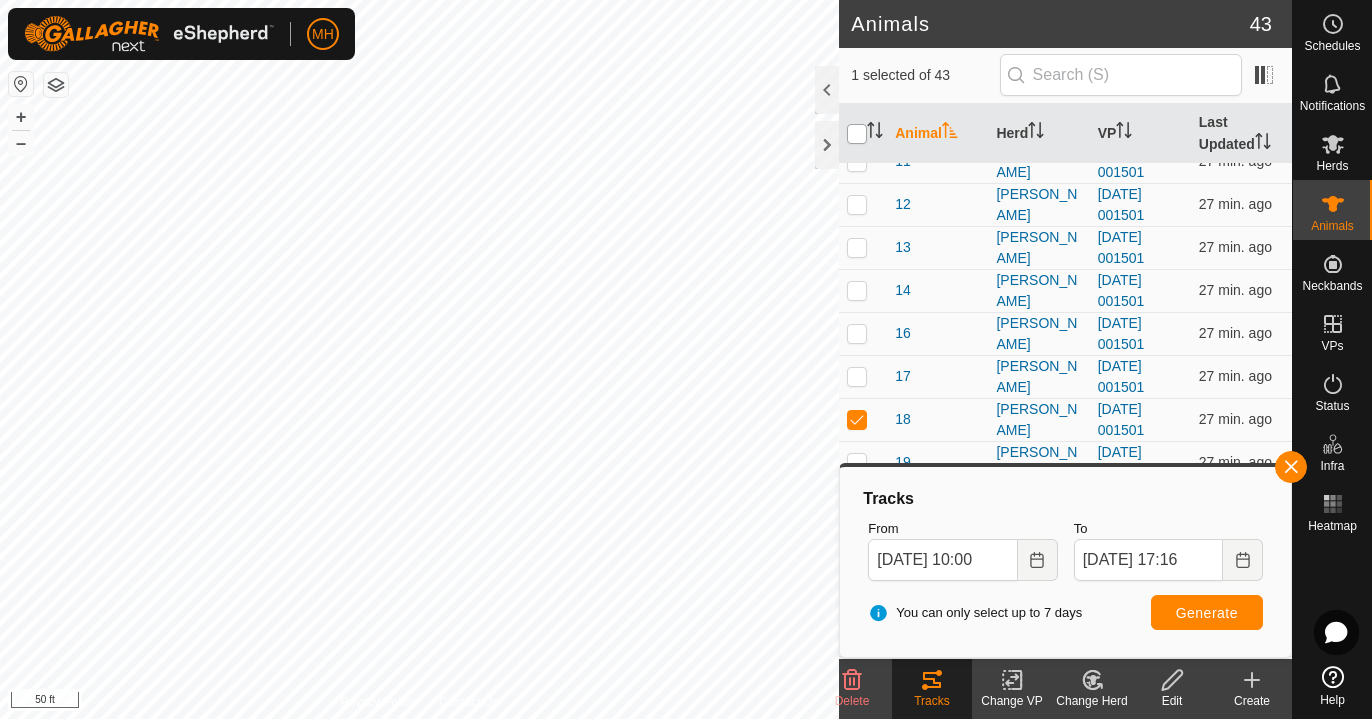 click at bounding box center [857, 134] 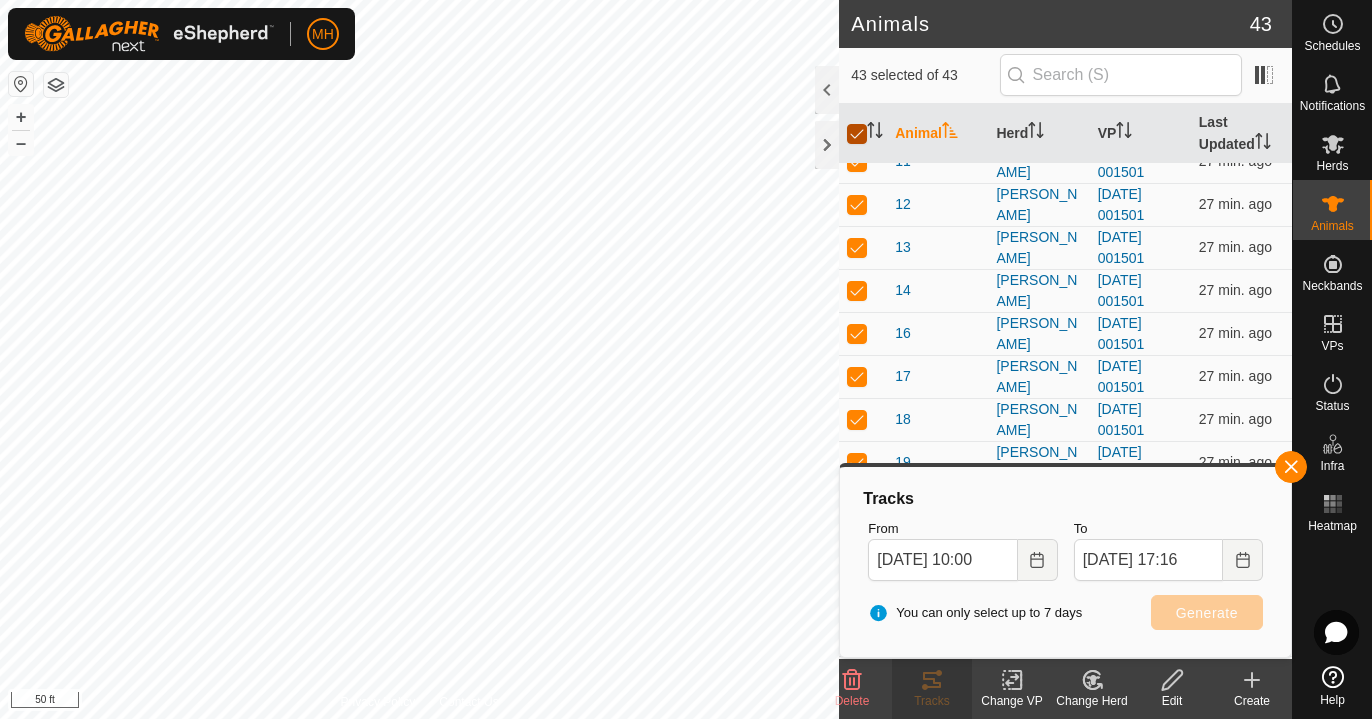 click at bounding box center (857, 134) 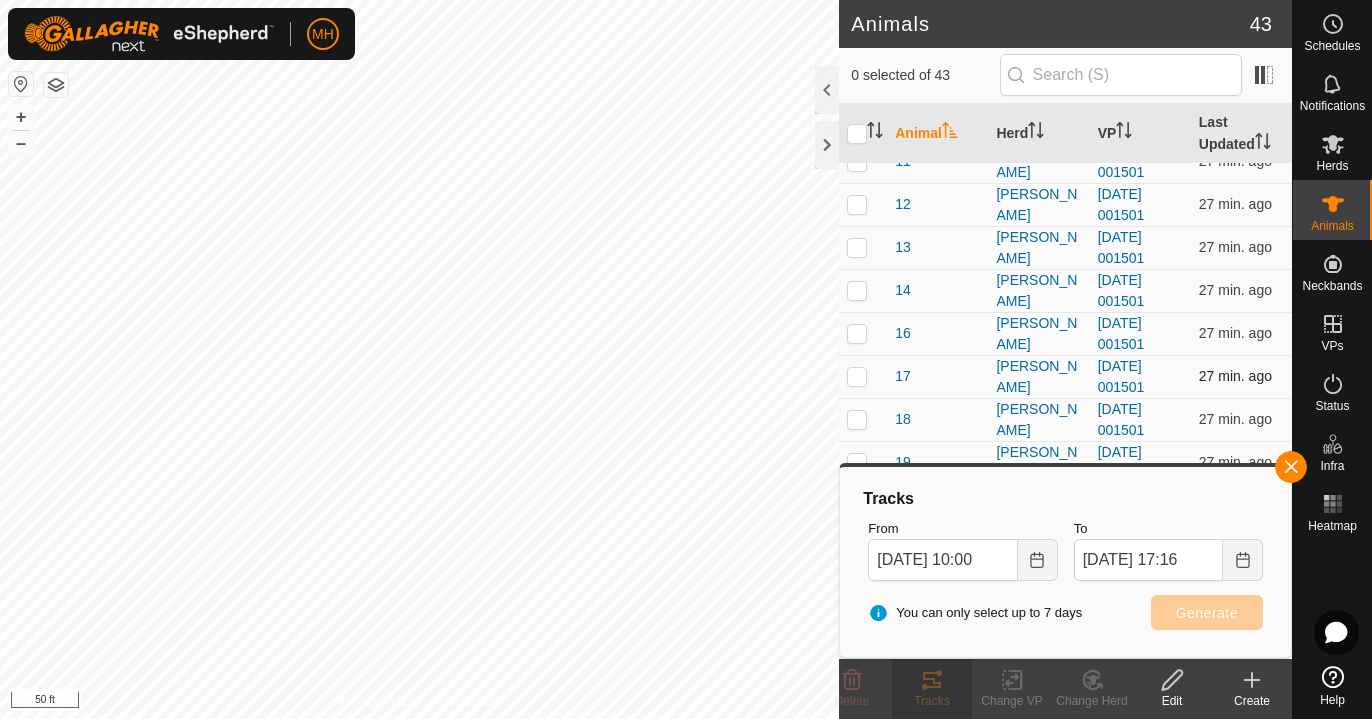 click at bounding box center (857, 376) 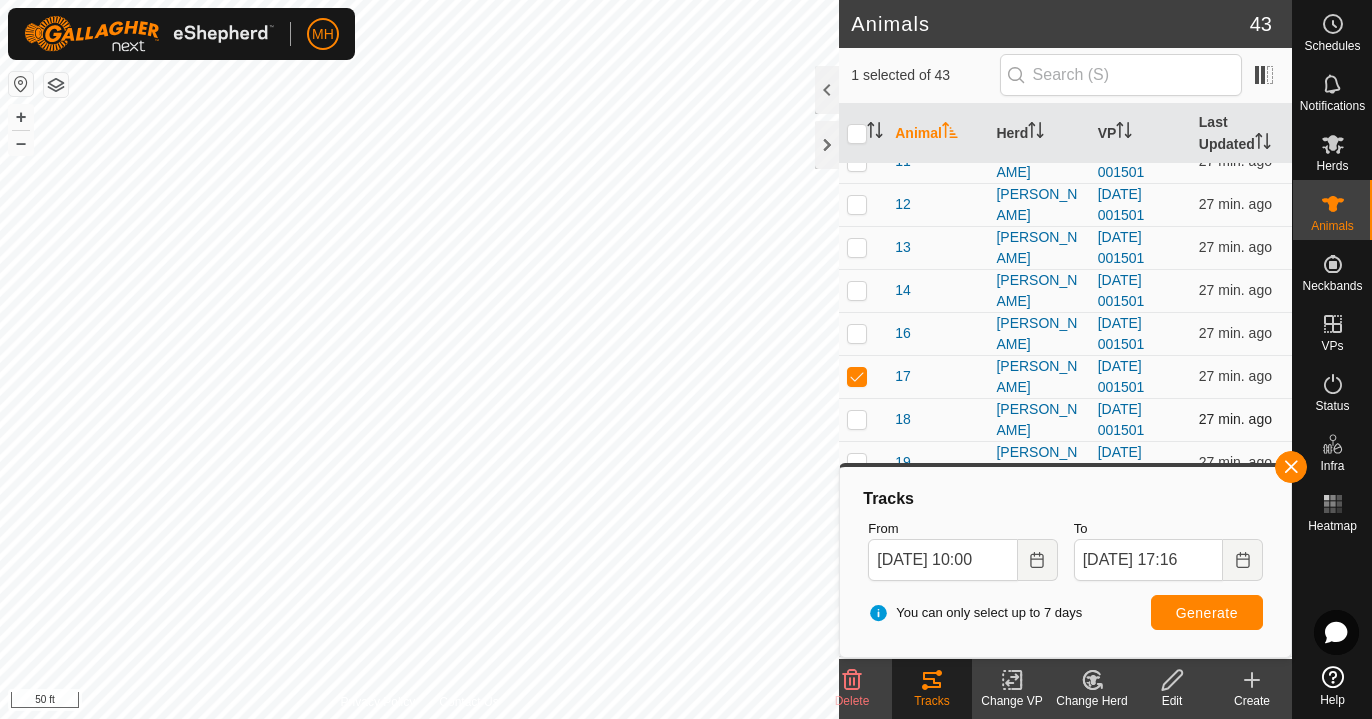 click at bounding box center (857, 419) 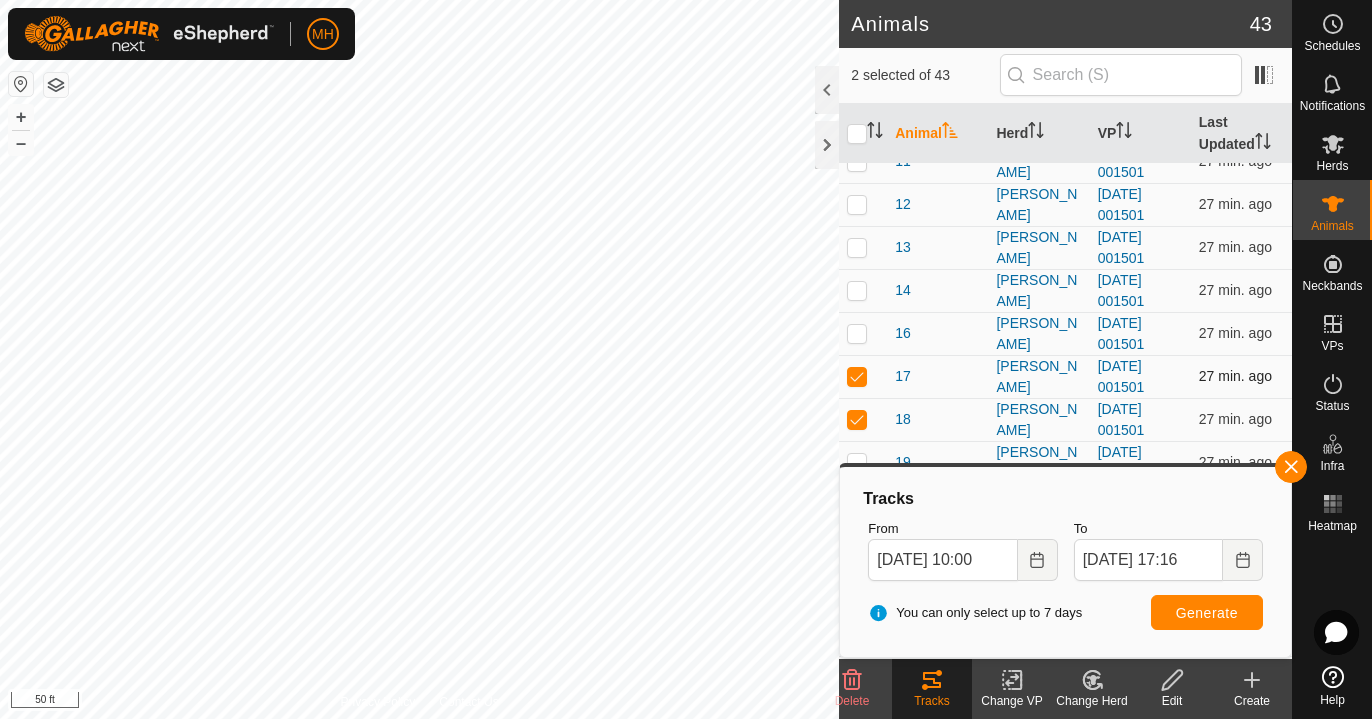 click at bounding box center [857, 376] 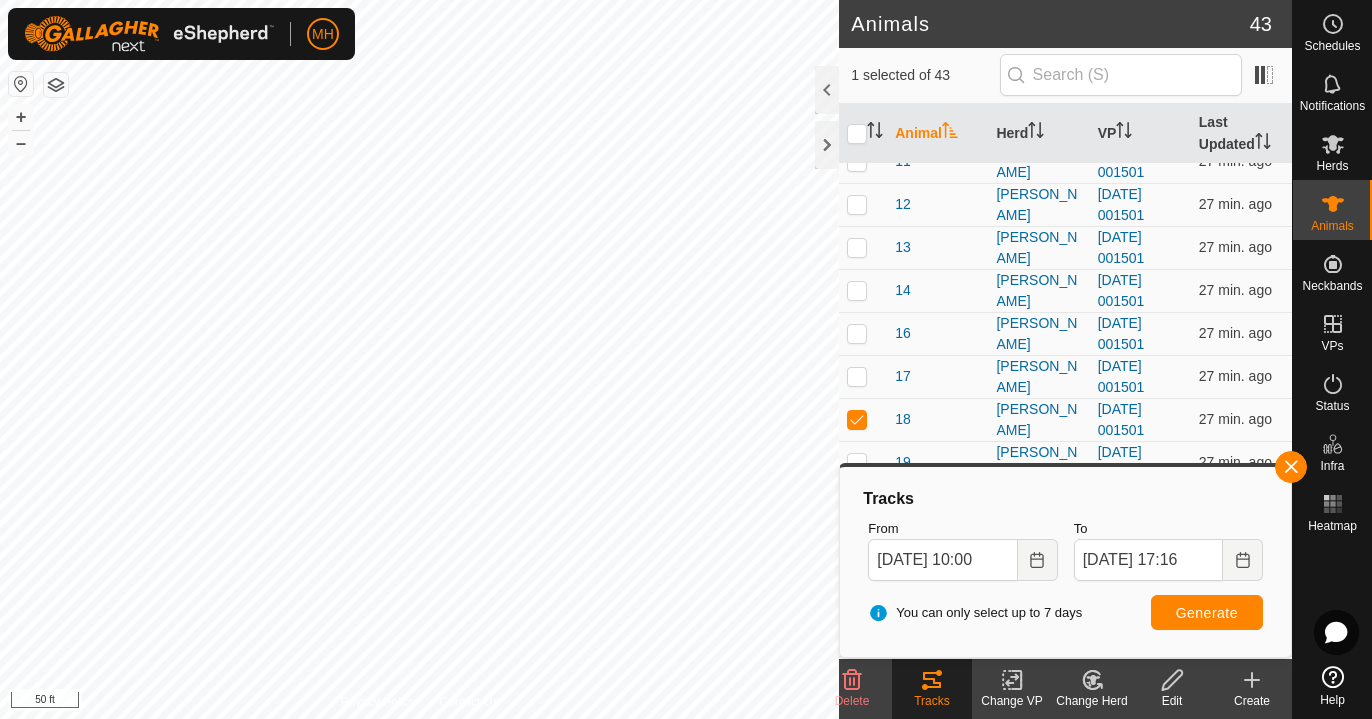 click on "Generate" at bounding box center (1207, 613) 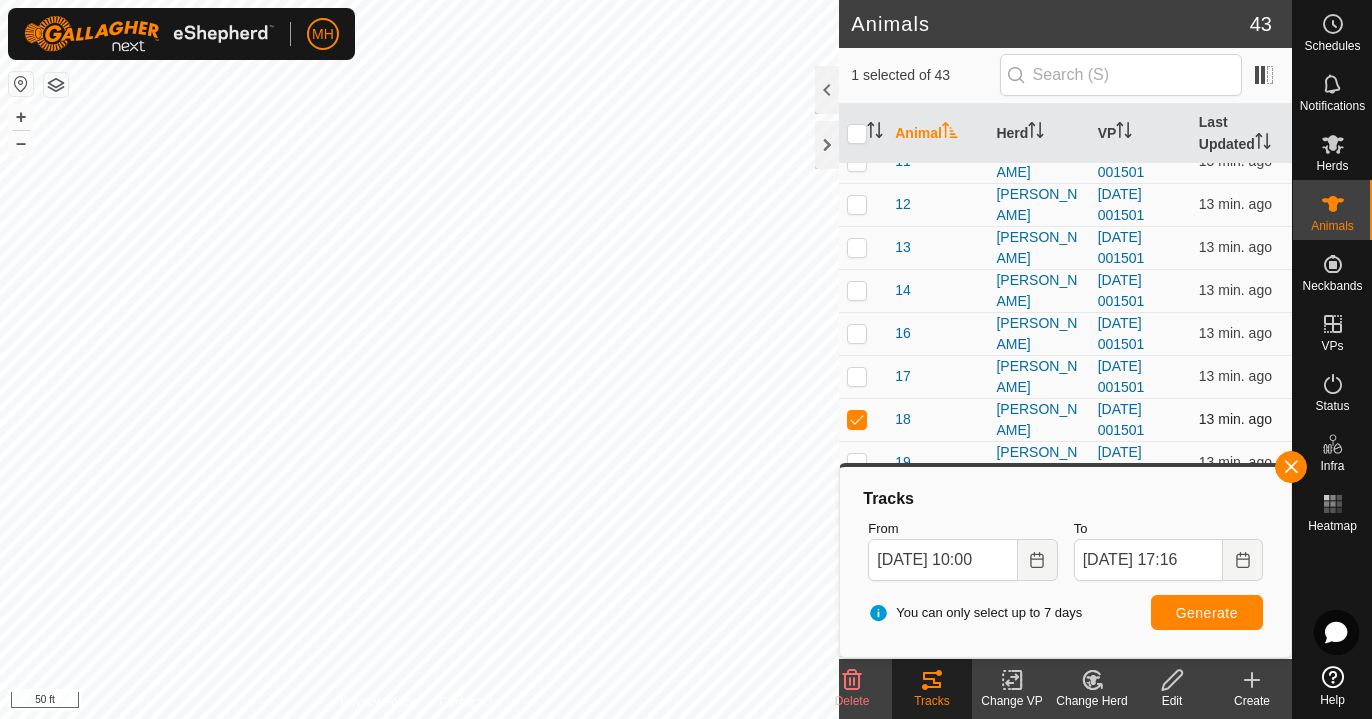 click at bounding box center [857, 419] 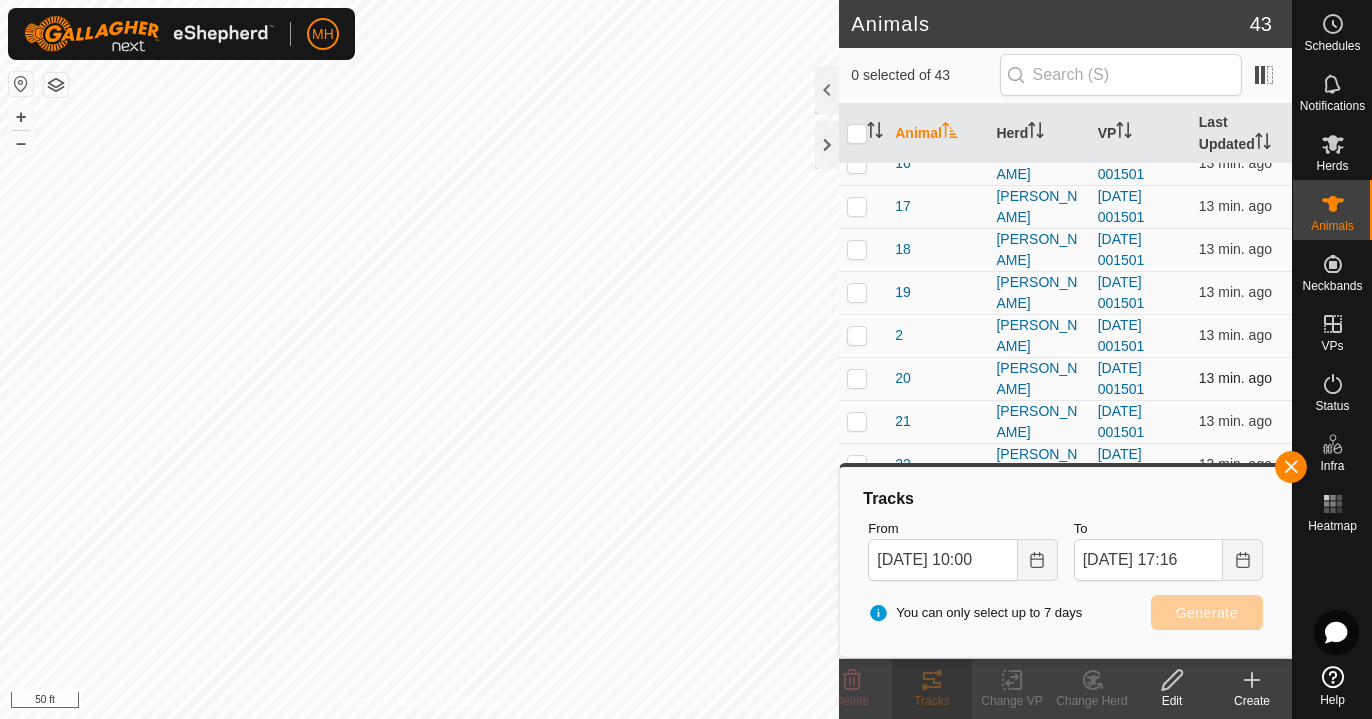 scroll, scrollTop: 284, scrollLeft: 0, axis: vertical 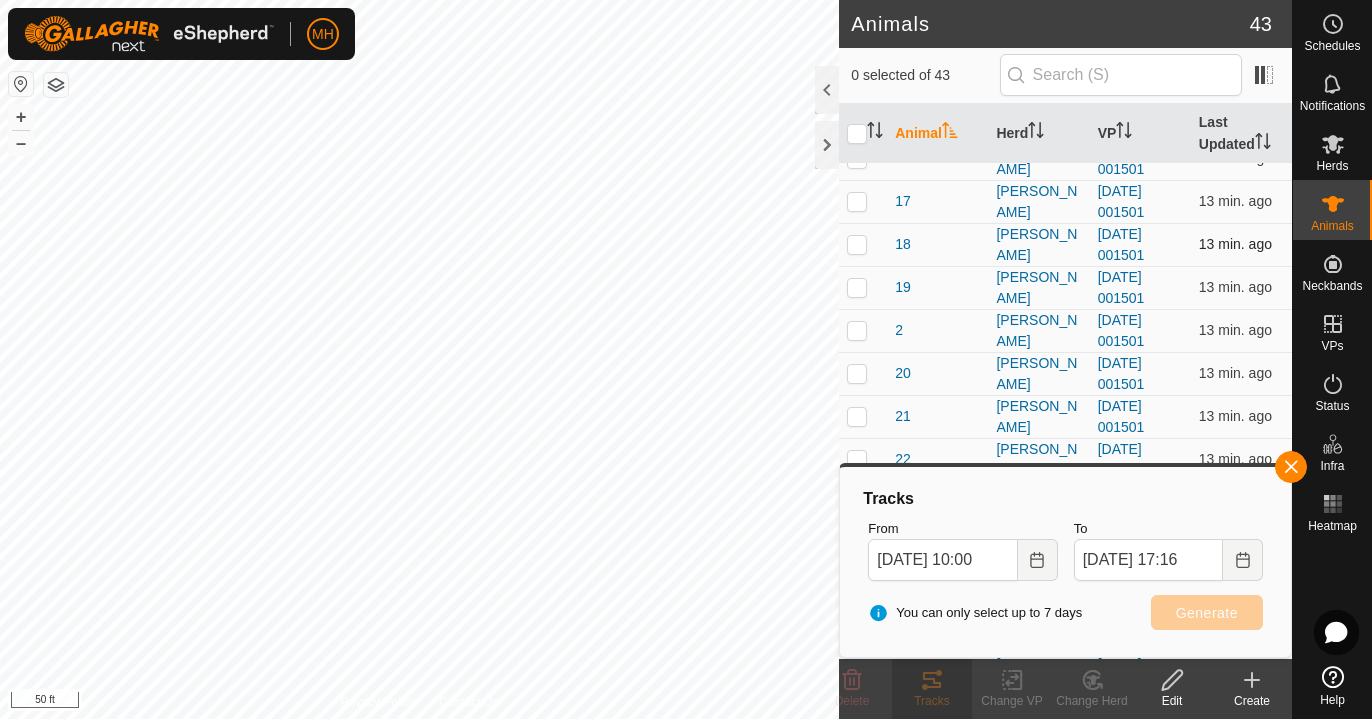 click at bounding box center [857, 244] 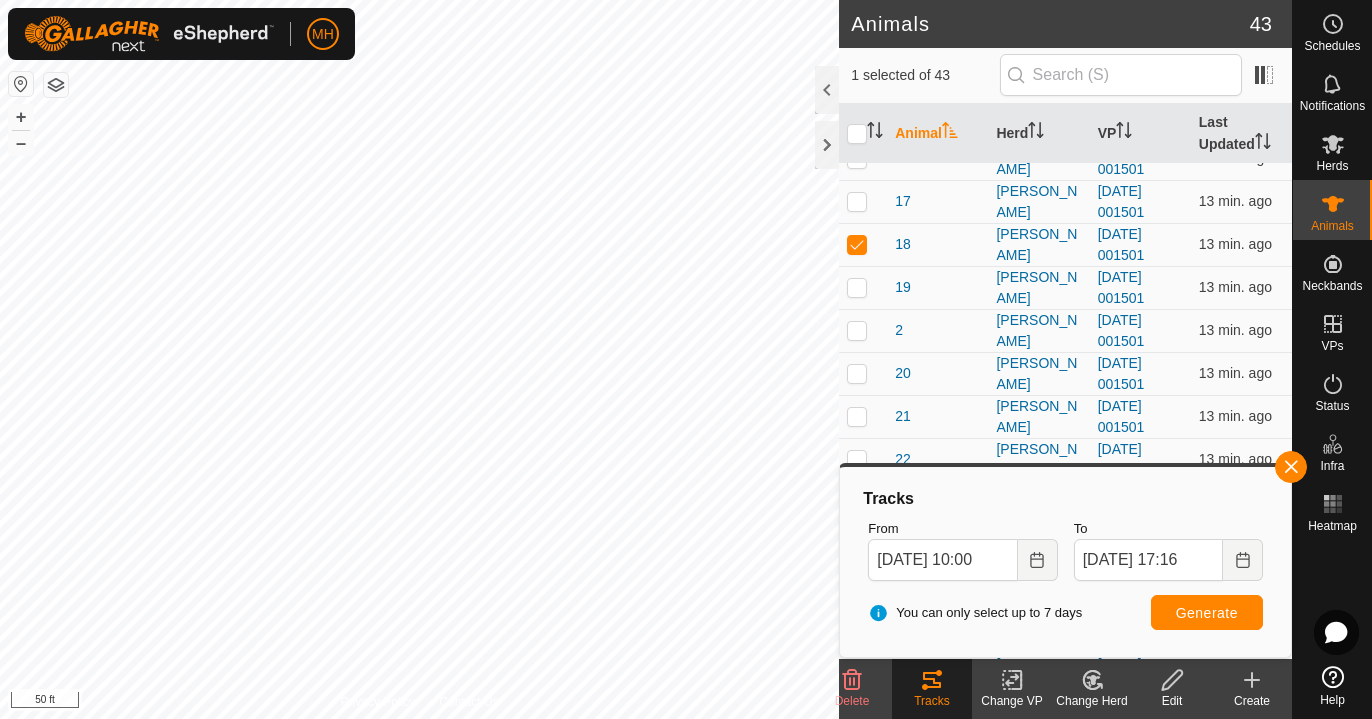 click on "Generate" at bounding box center [1207, 613] 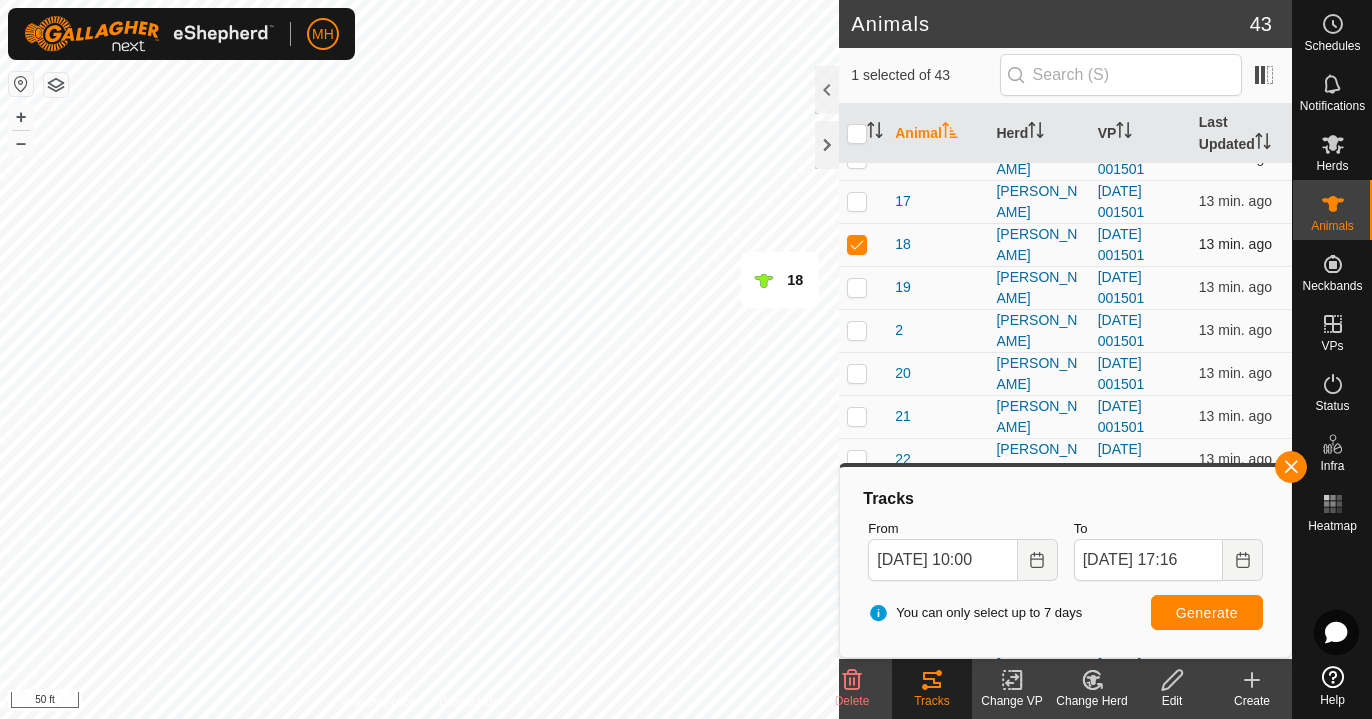 click at bounding box center (857, 244) 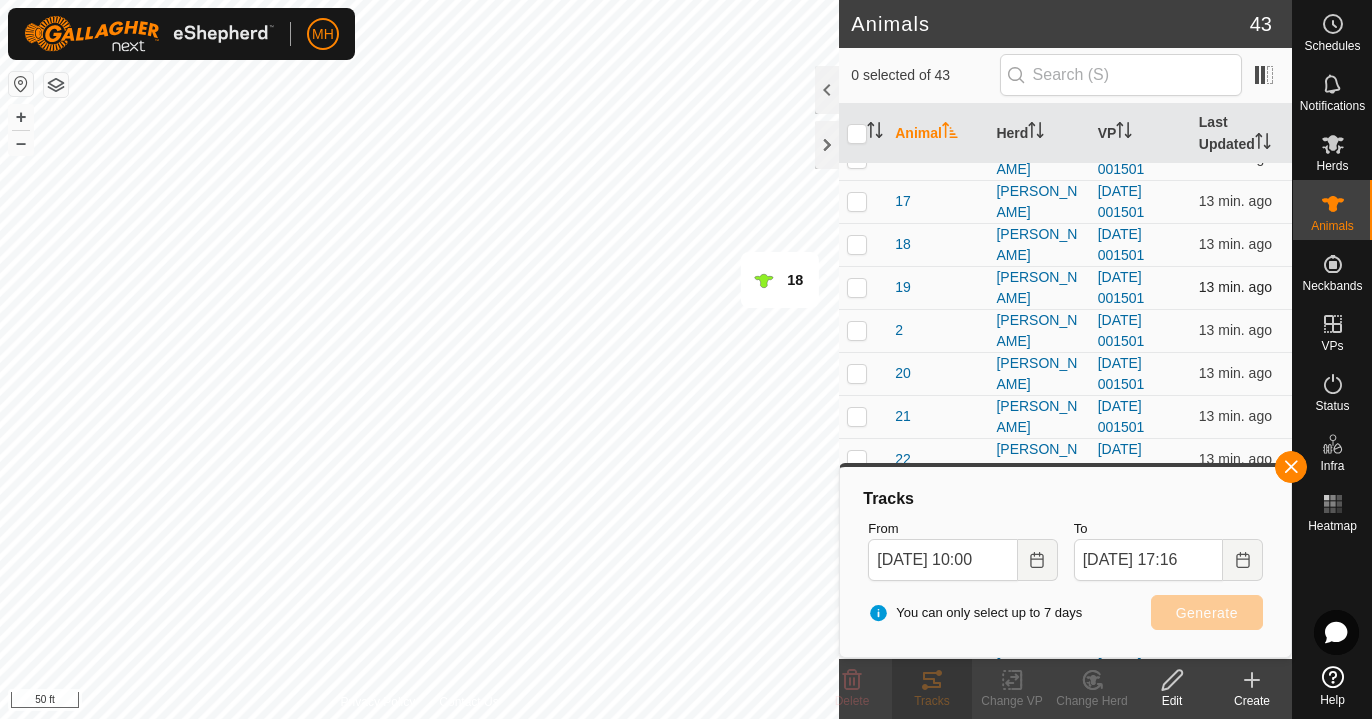 click at bounding box center (857, 287) 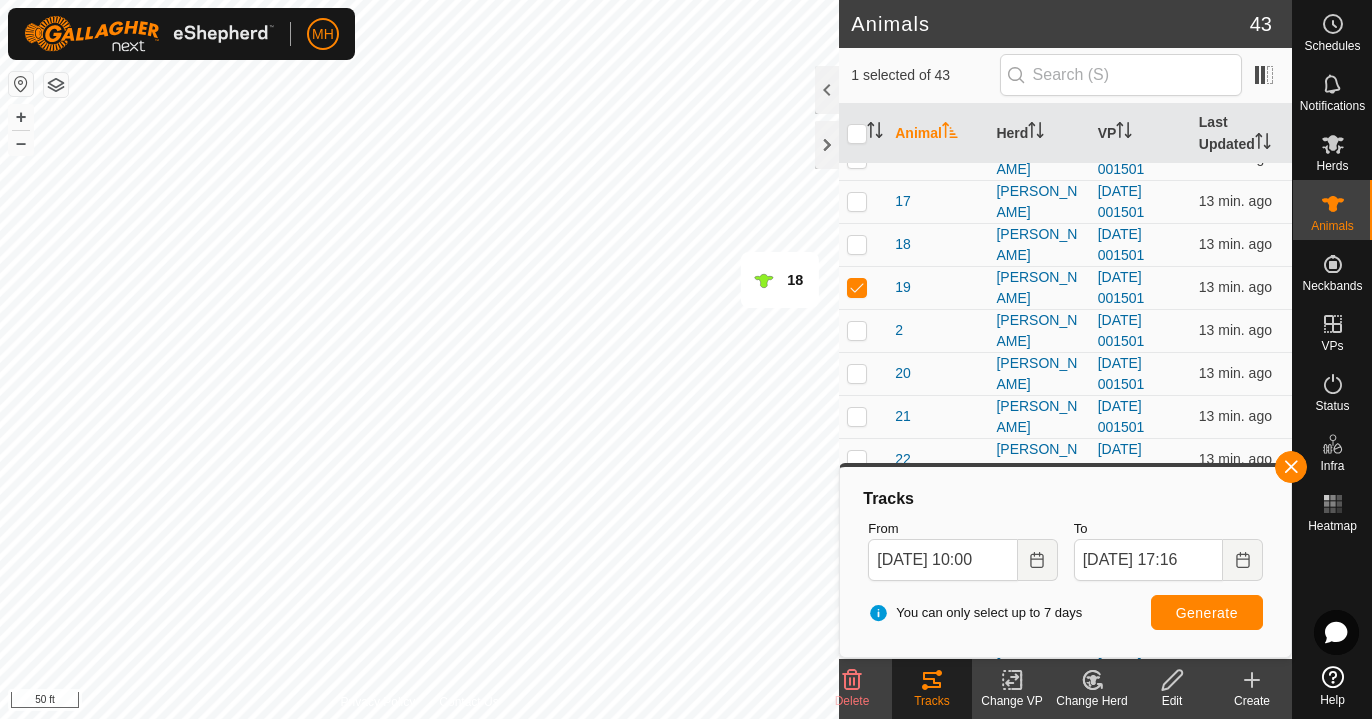 click on "Generate" at bounding box center (1207, 613) 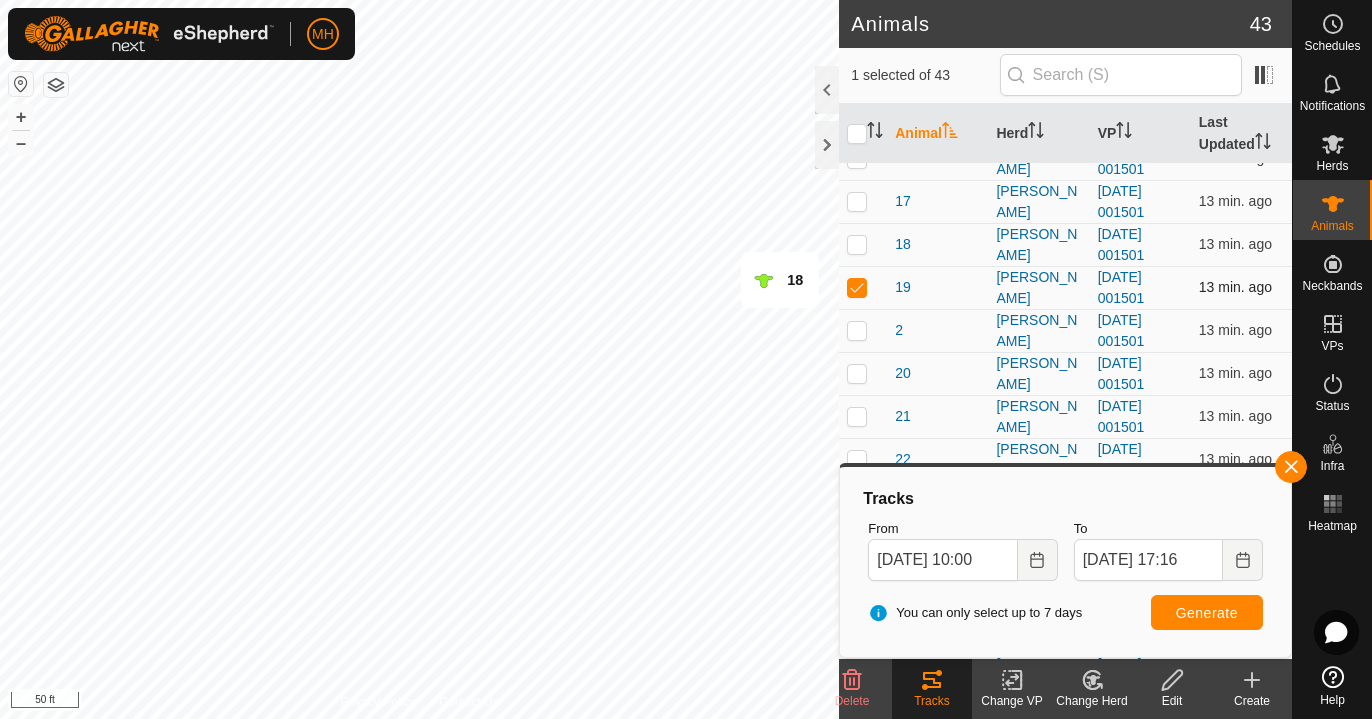 click at bounding box center [857, 287] 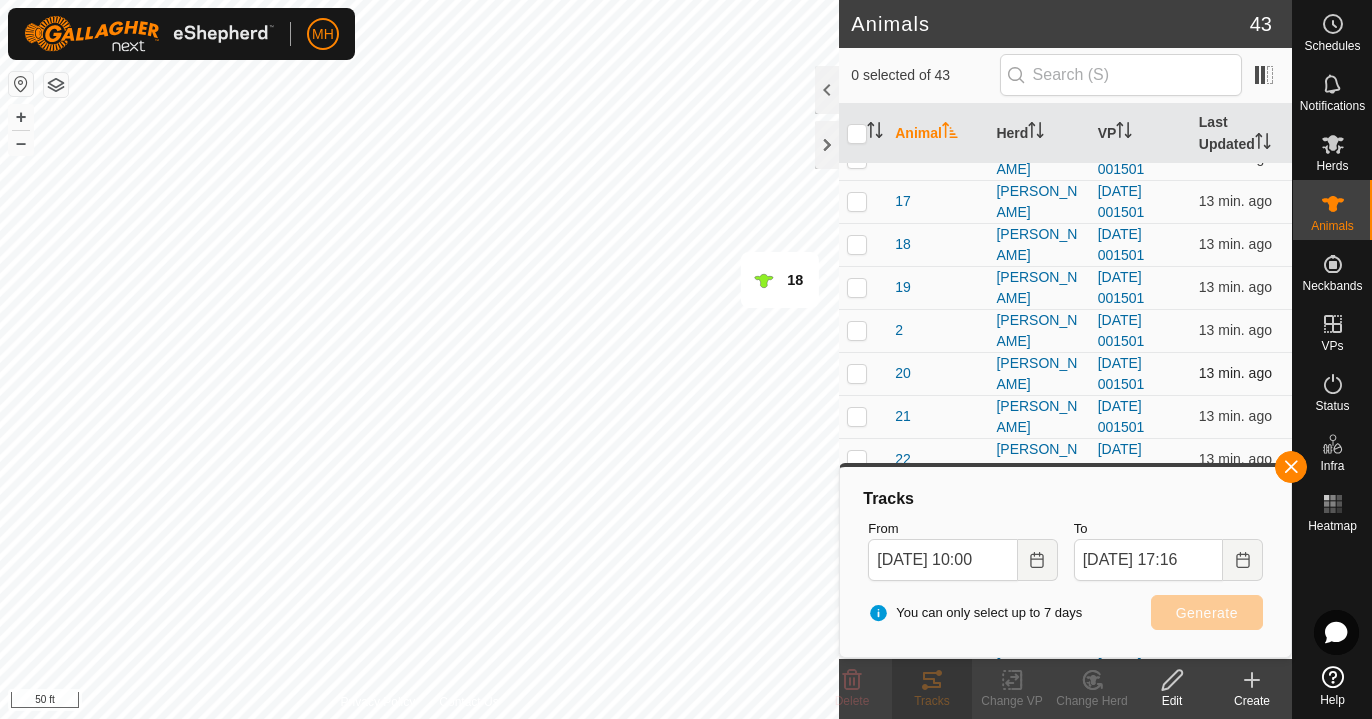 click at bounding box center (857, 373) 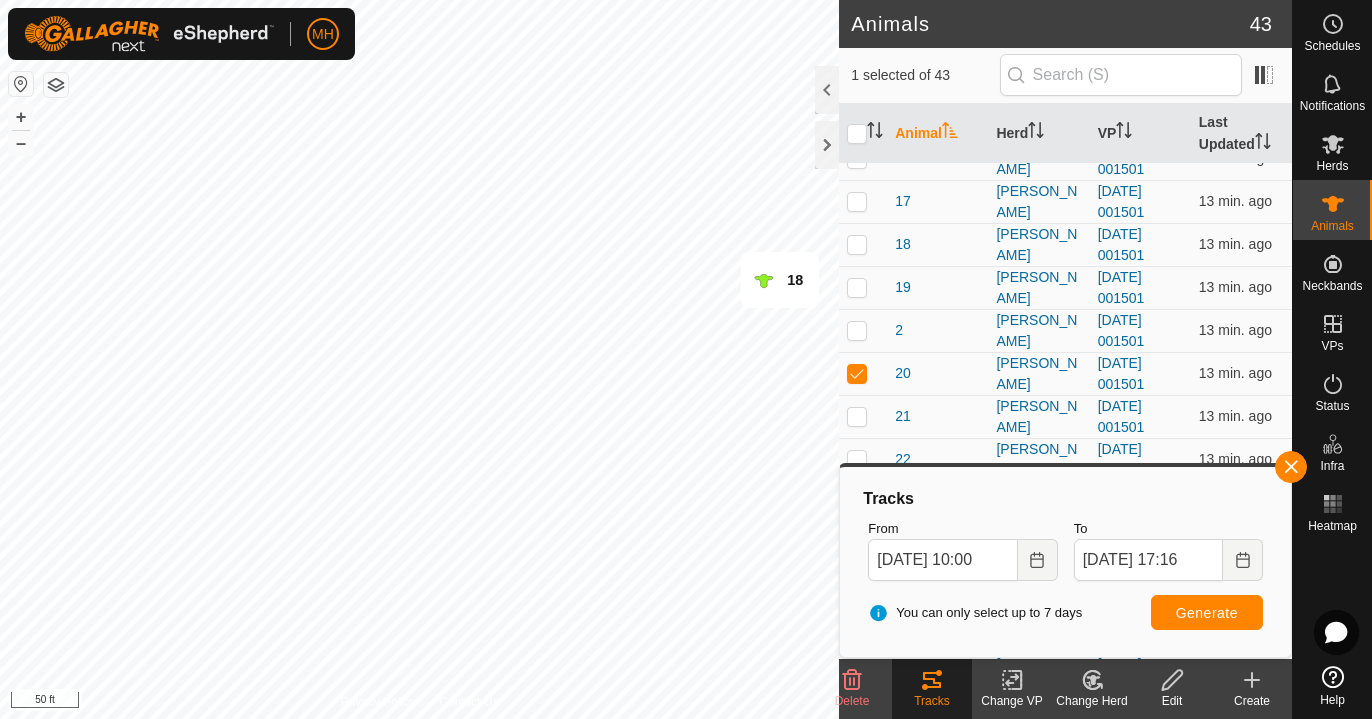 click on "Generate" at bounding box center (1207, 613) 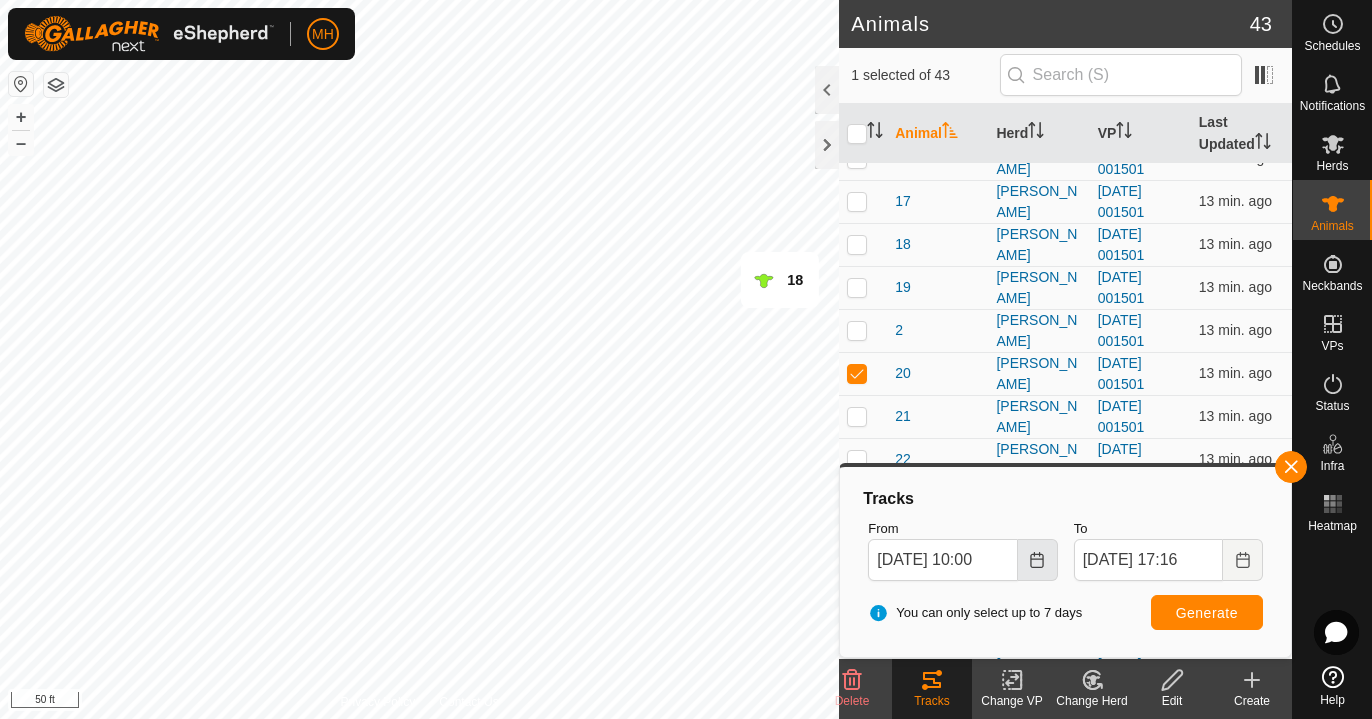 drag, startPoint x: 1295, startPoint y: 469, endPoint x: 1042, endPoint y: 547, distance: 264.75082 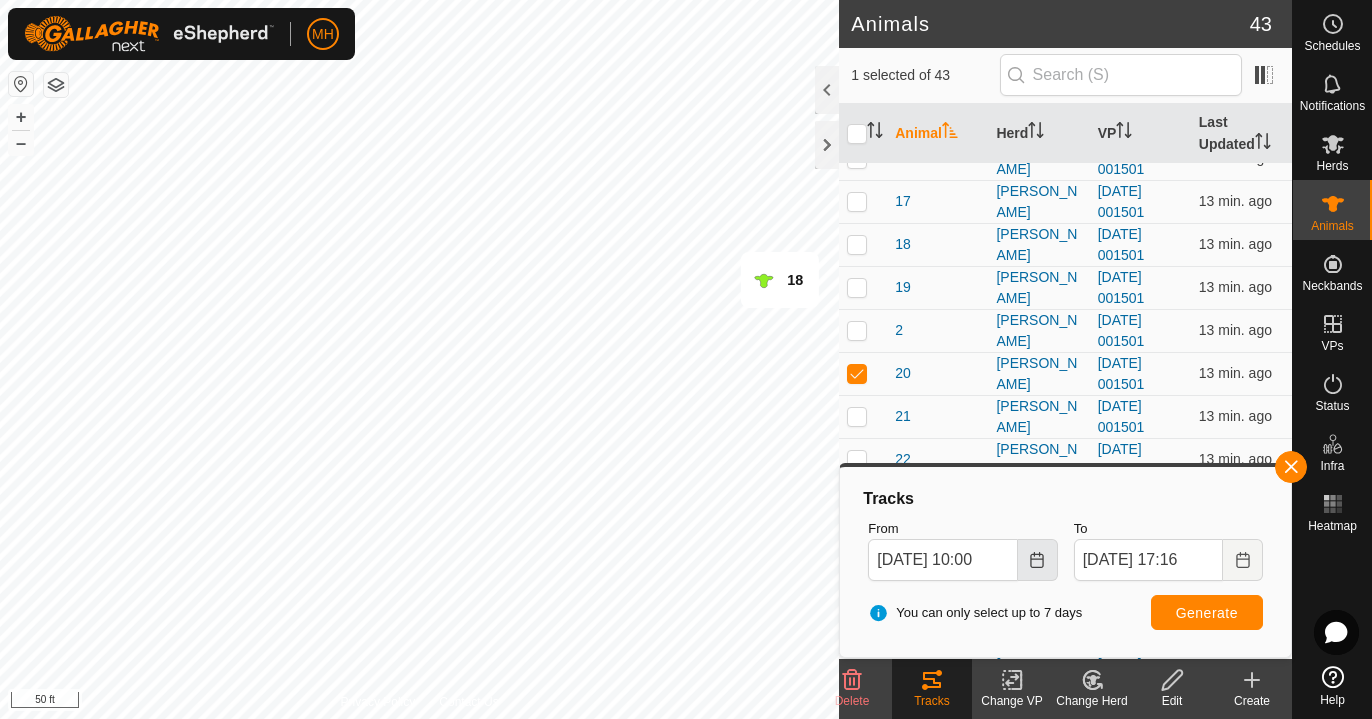 click on "Tracks From Jul 11, 2025 10:00 To Jul 12, 2025 17:16 You can only select up to 7 days Generate" at bounding box center (1065, 562) 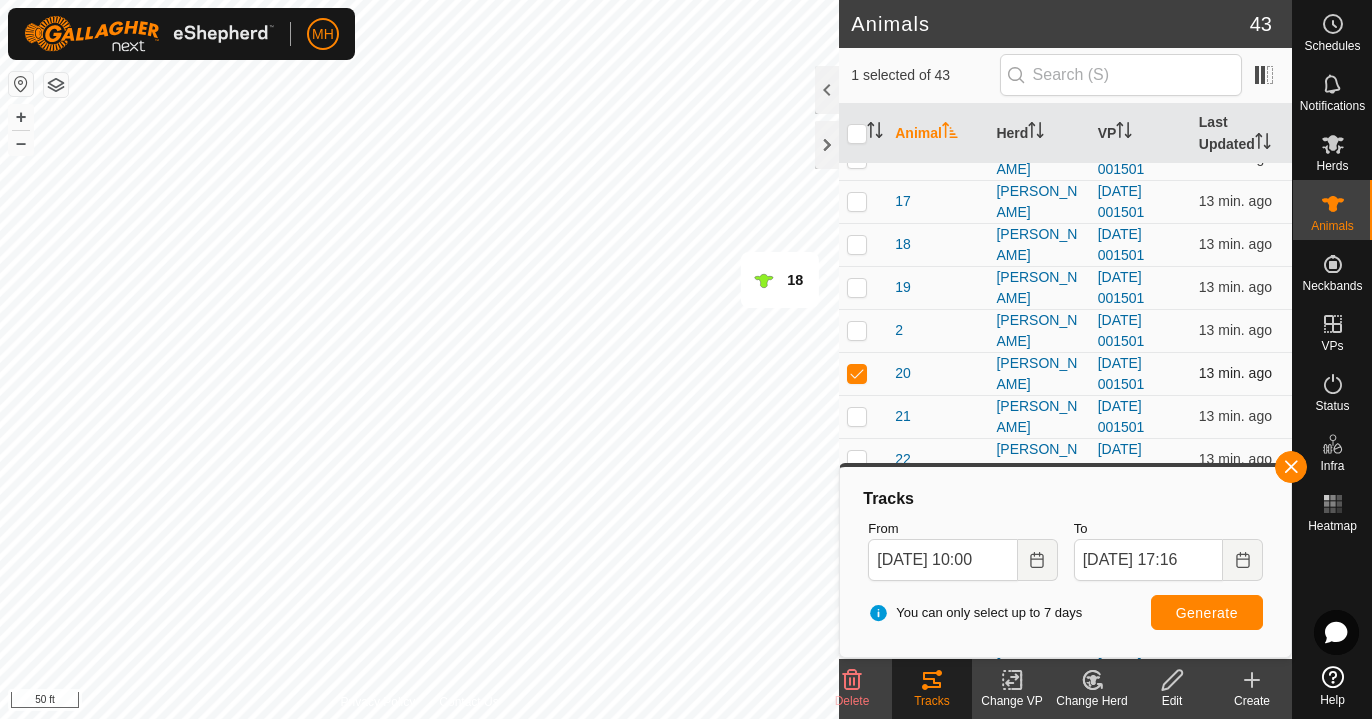 click at bounding box center (857, 373) 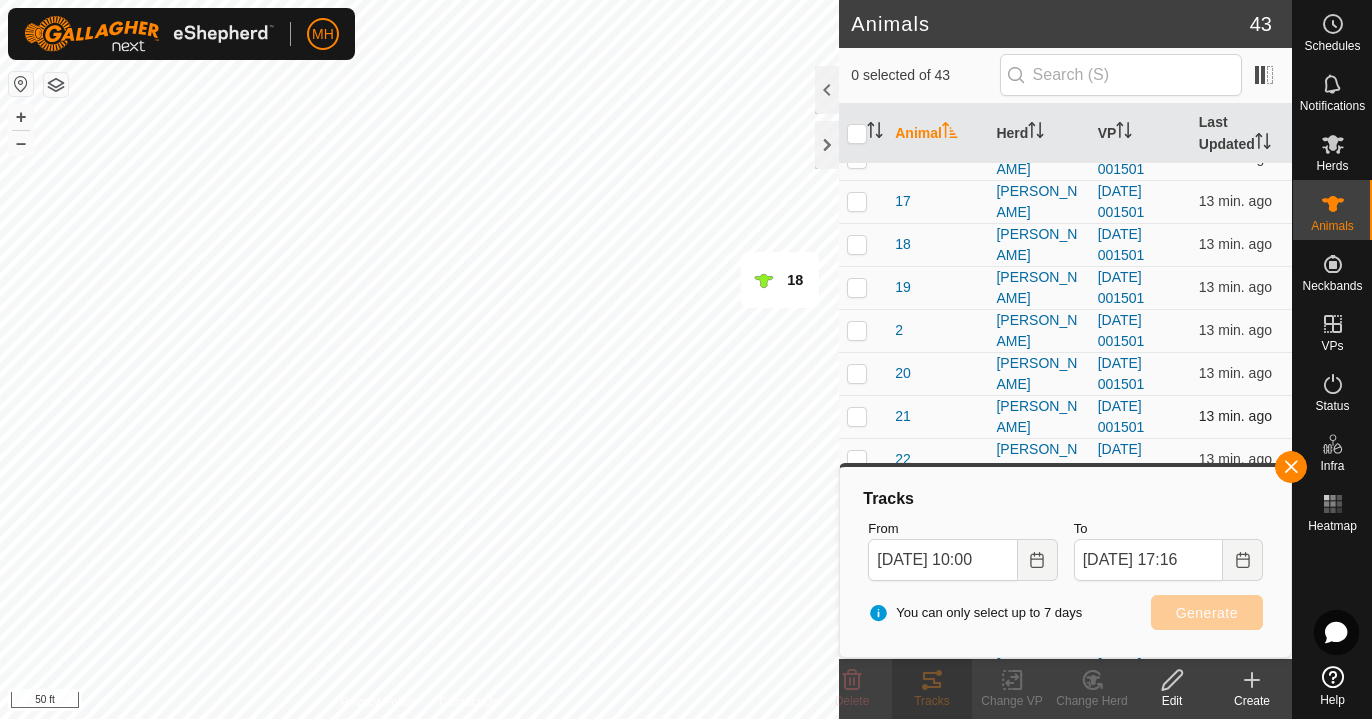 click at bounding box center [857, 416] 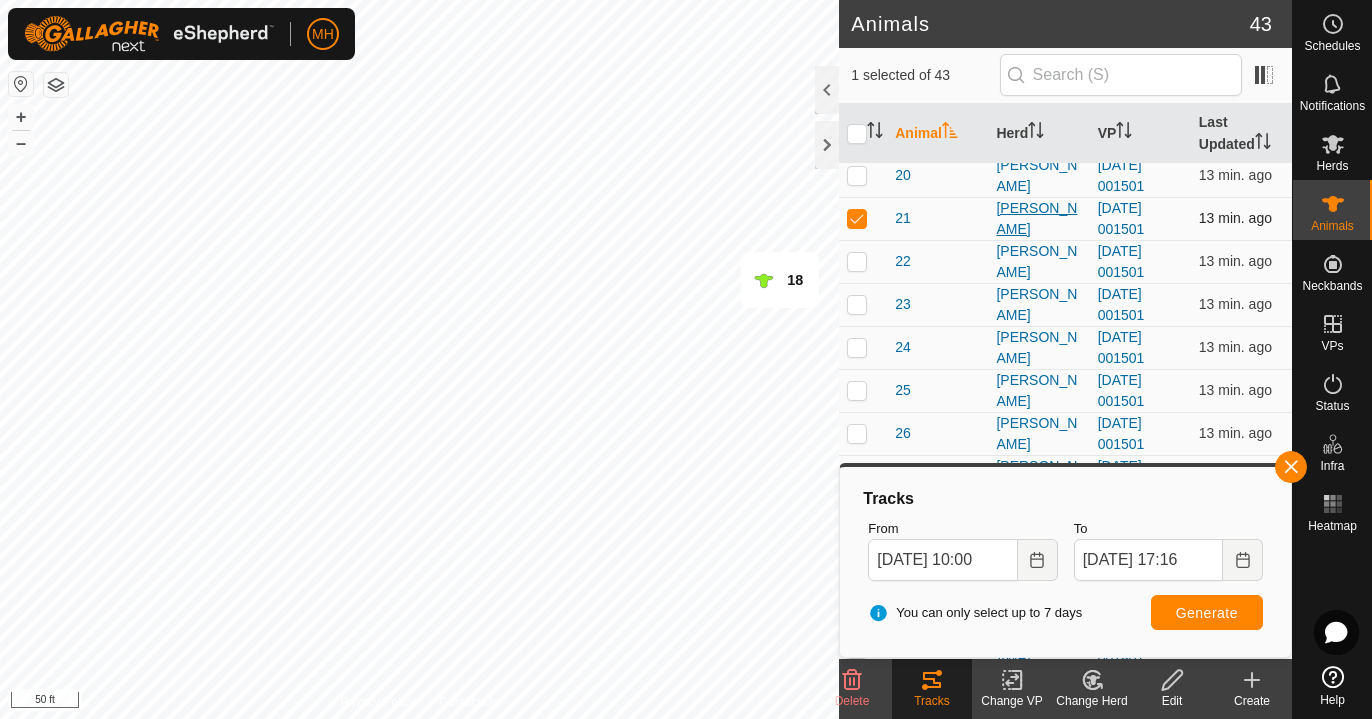 scroll, scrollTop: 483, scrollLeft: 0, axis: vertical 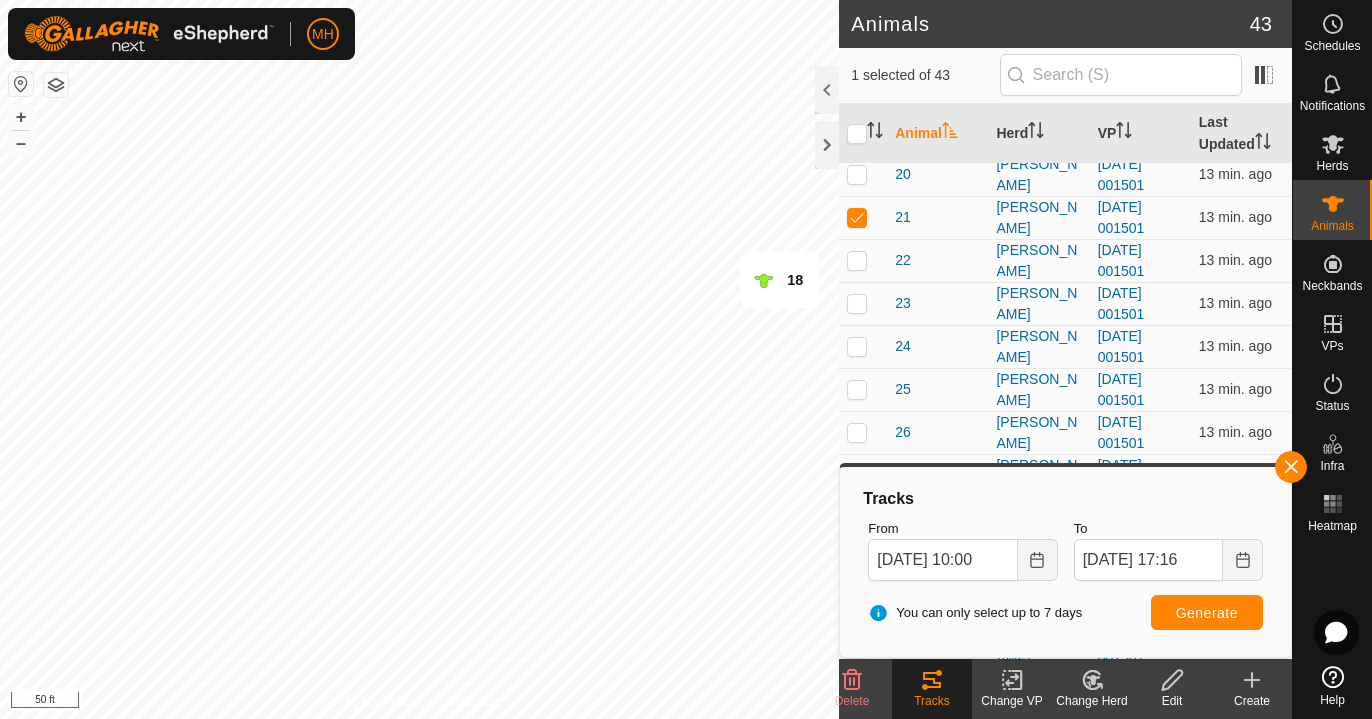 click on "Generate" at bounding box center [1207, 613] 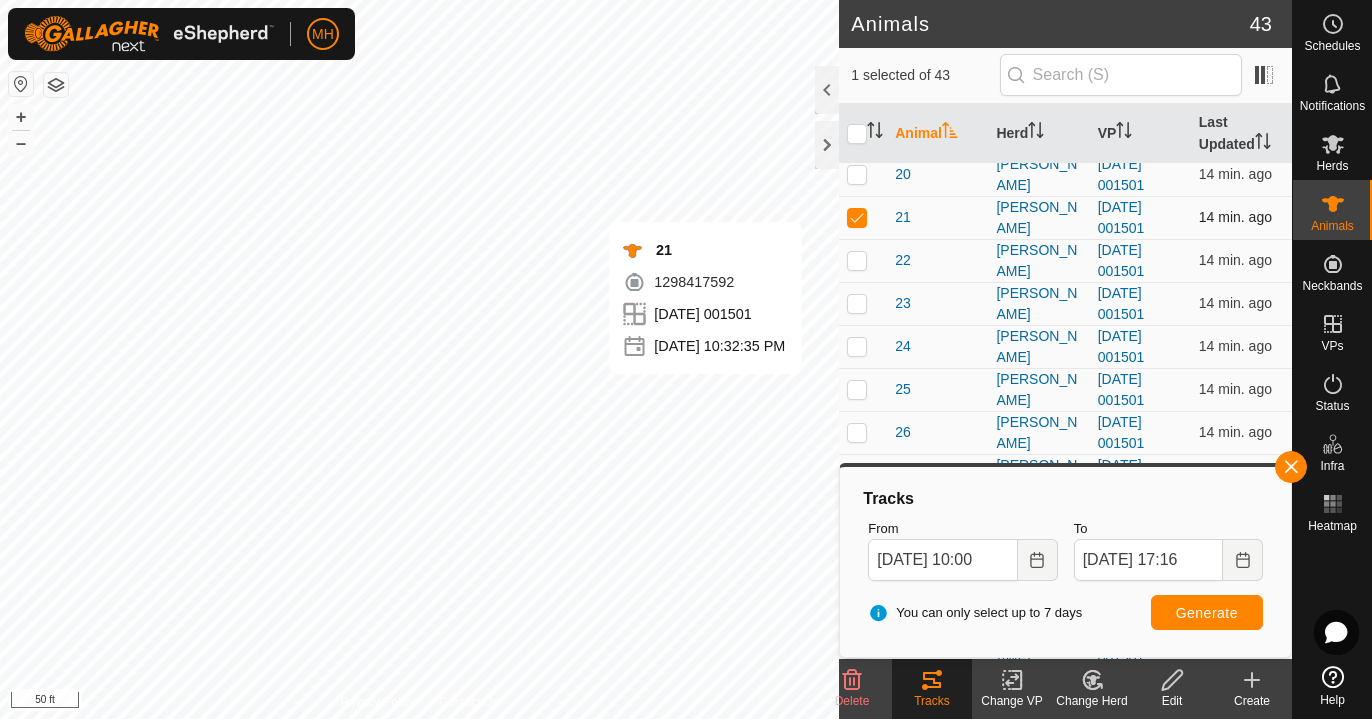 click at bounding box center (857, 217) 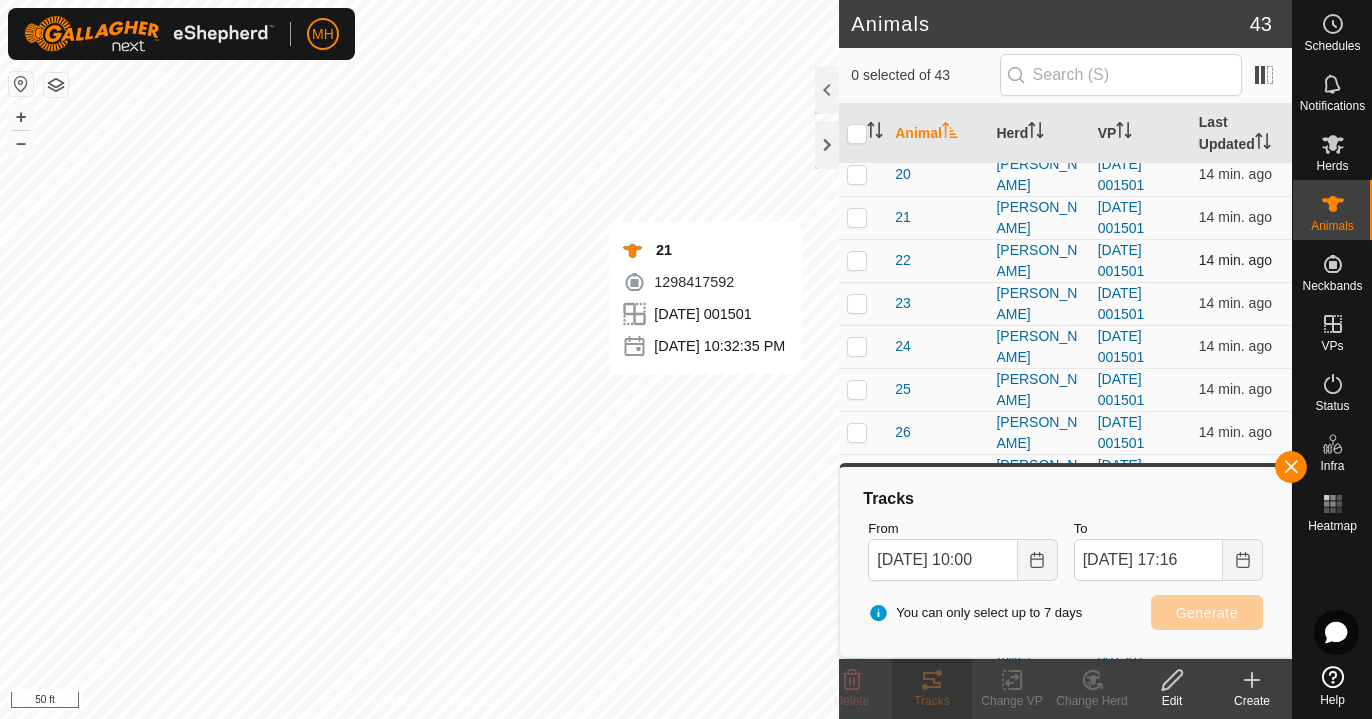 click at bounding box center (857, 260) 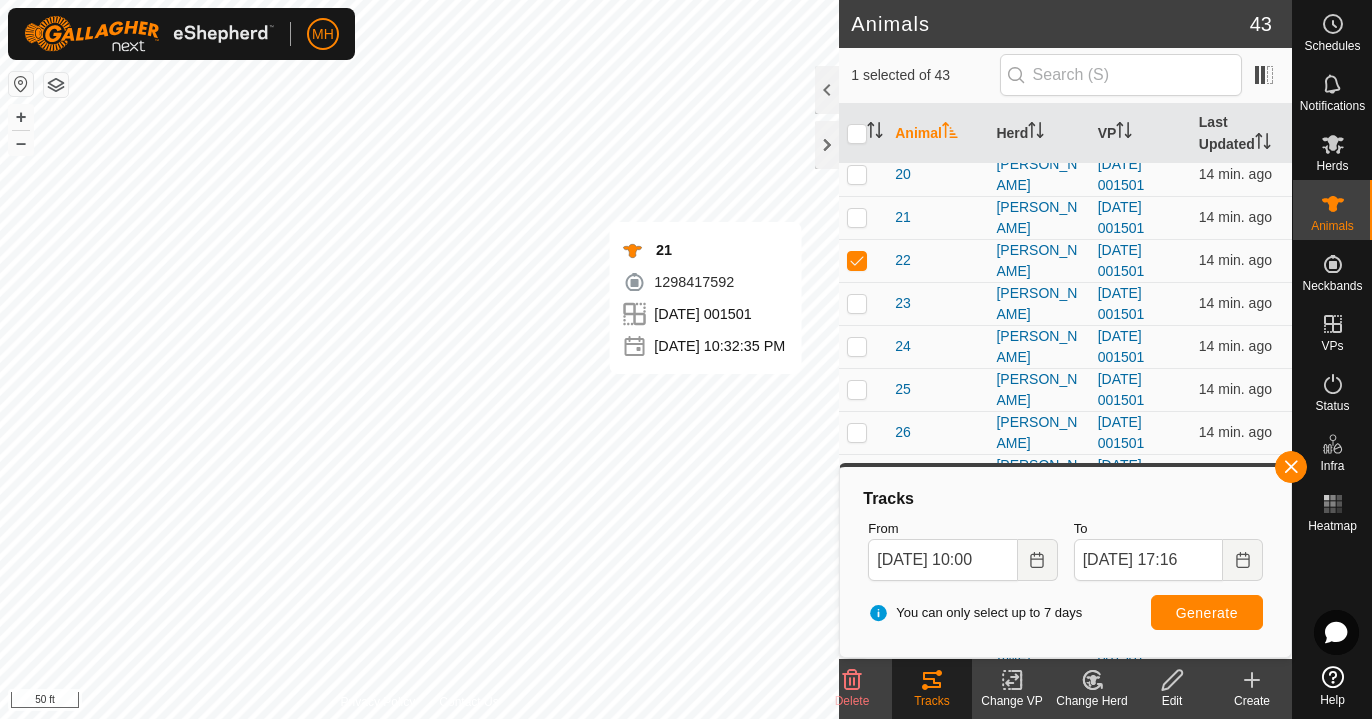 click on "Generate" at bounding box center (1207, 612) 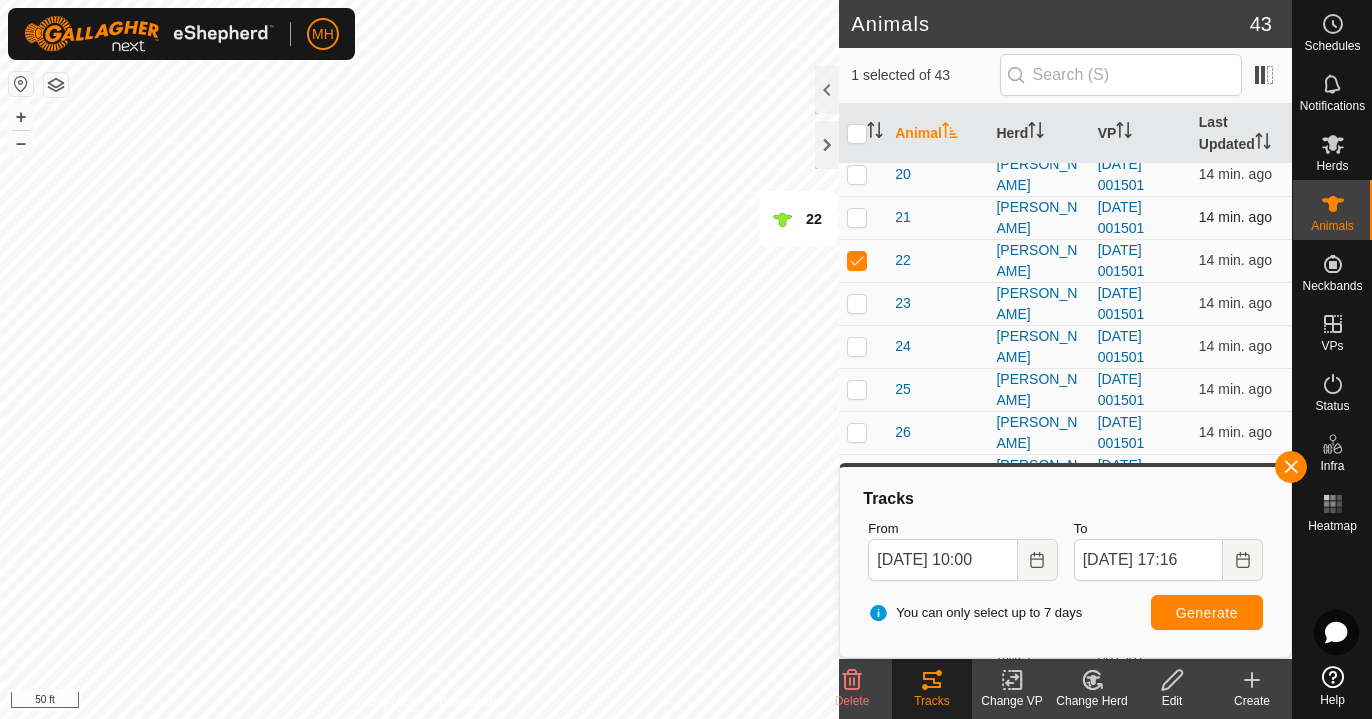 click at bounding box center (857, 217) 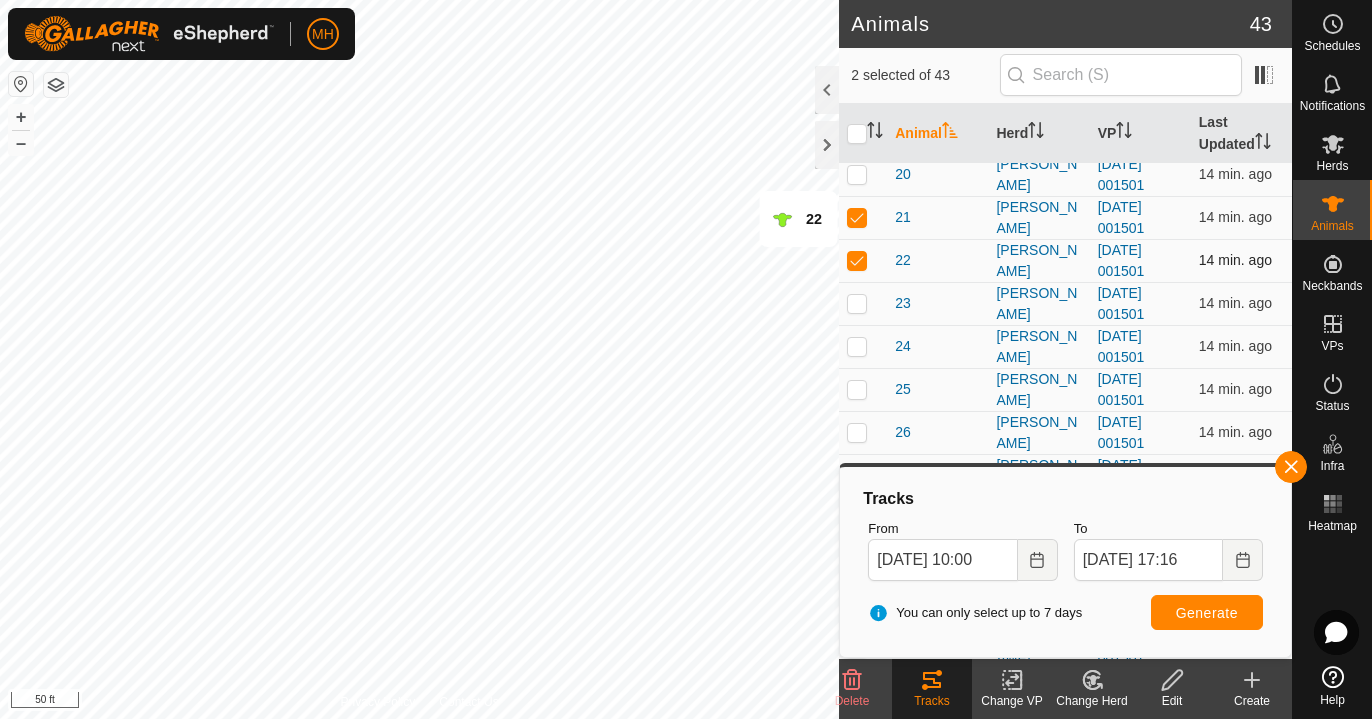 click at bounding box center (857, 260) 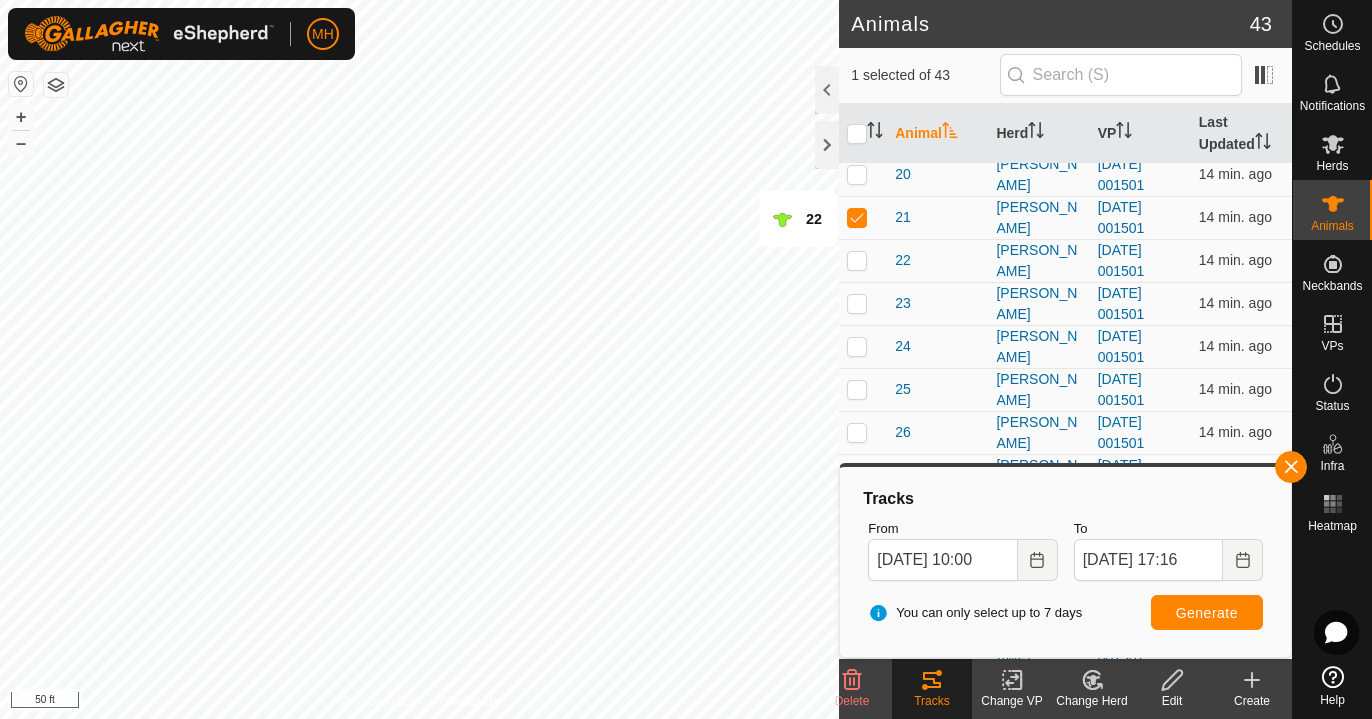 click on "Generate" at bounding box center (1207, 613) 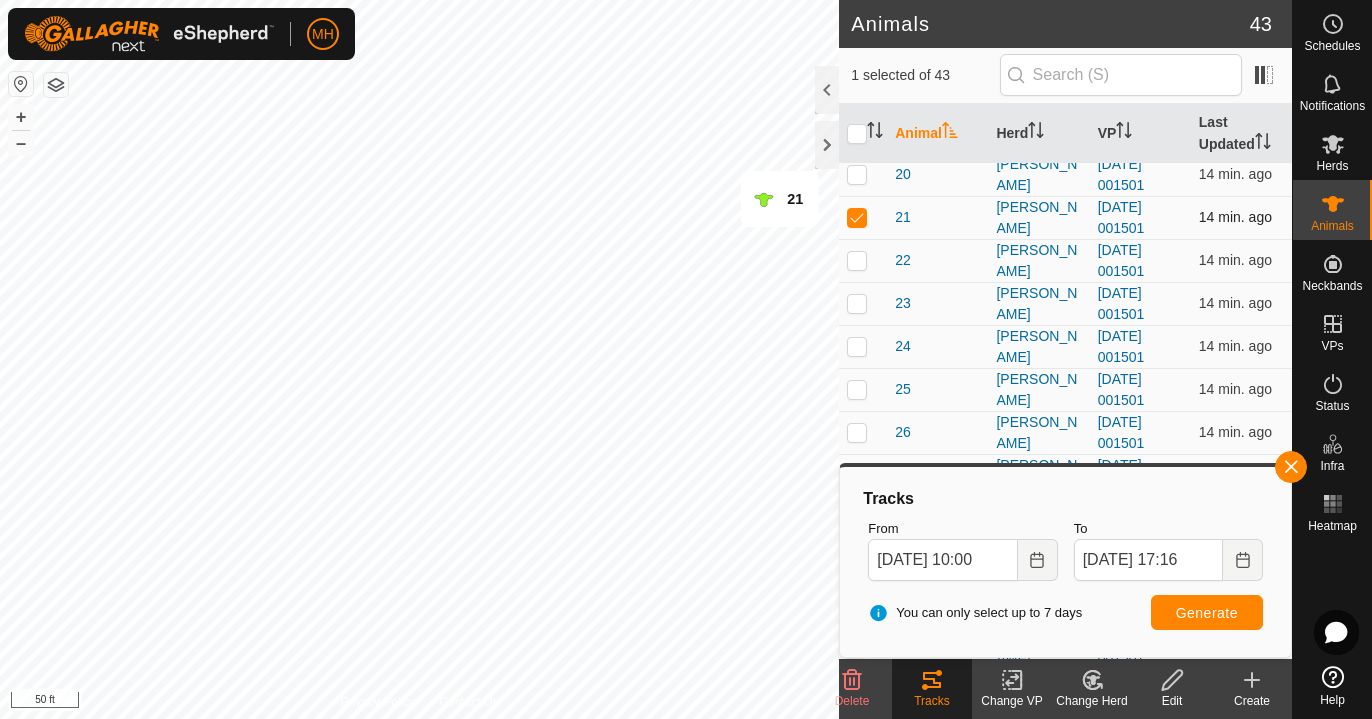 click at bounding box center [863, 217] 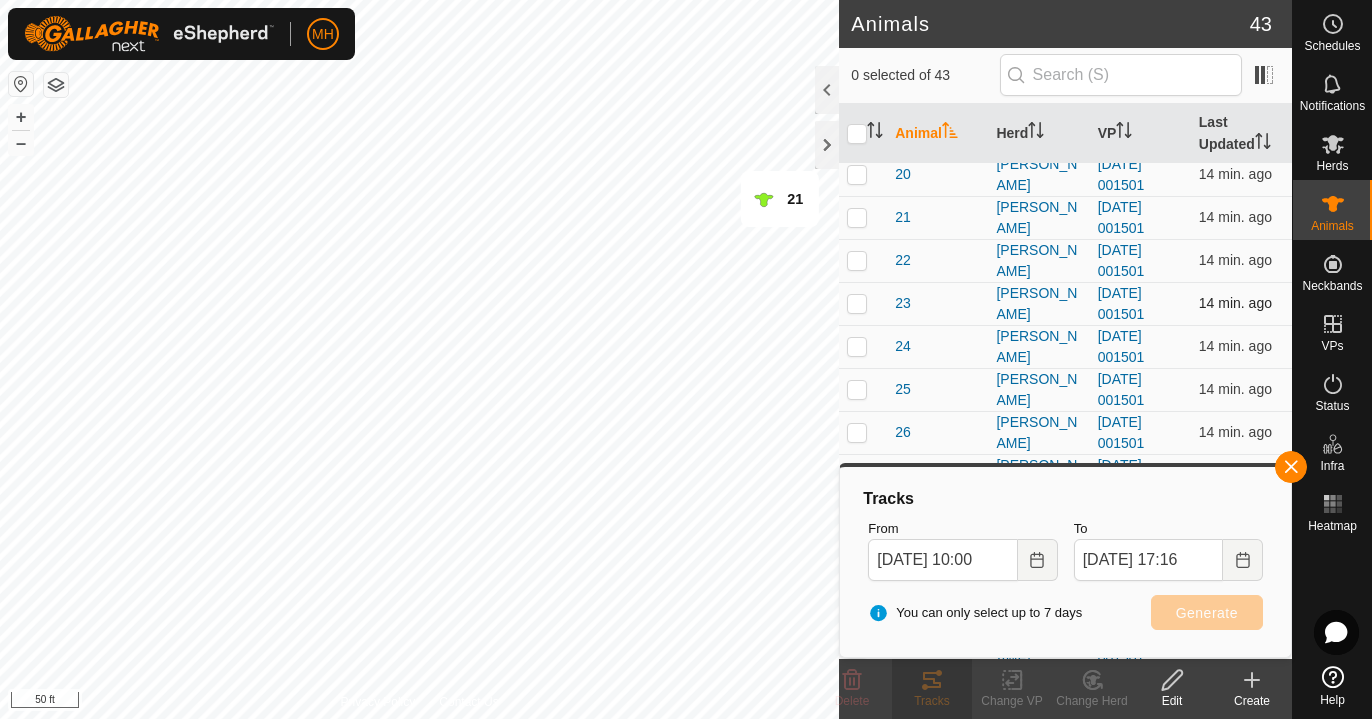 click at bounding box center [857, 303] 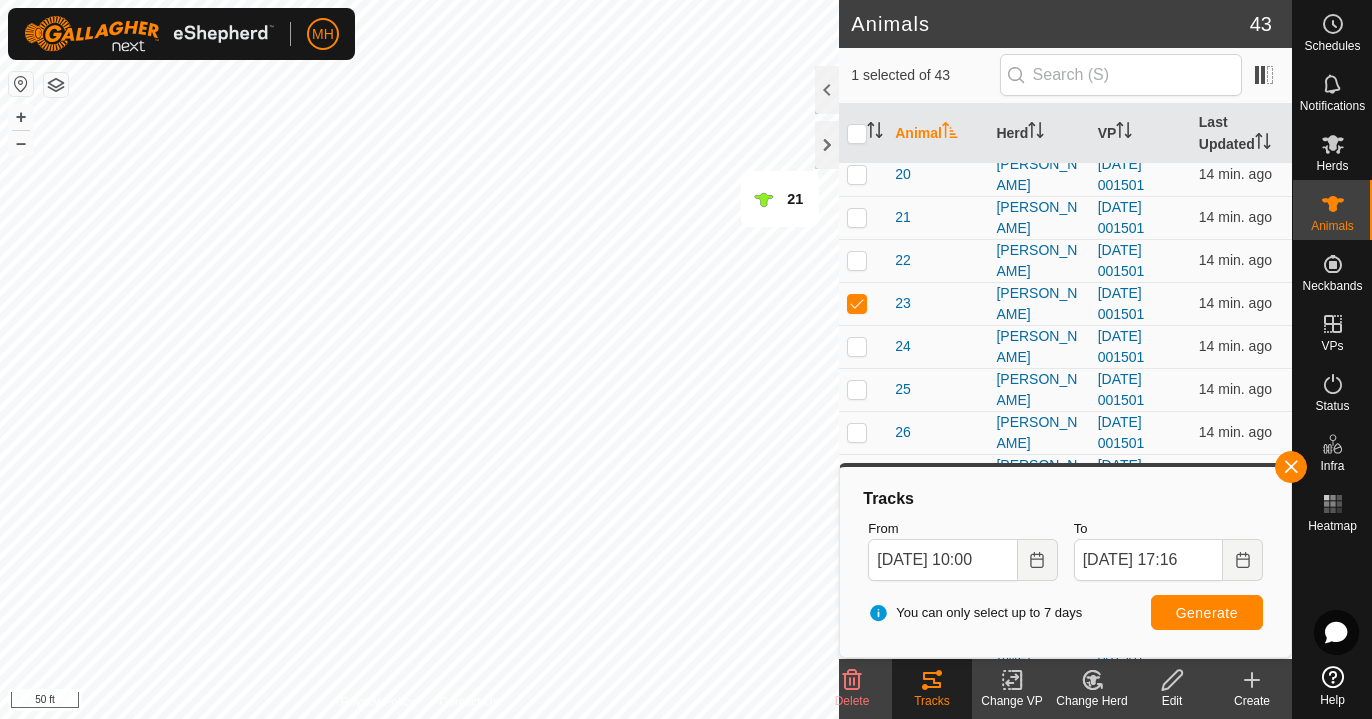 click on "Generate" at bounding box center [1207, 612] 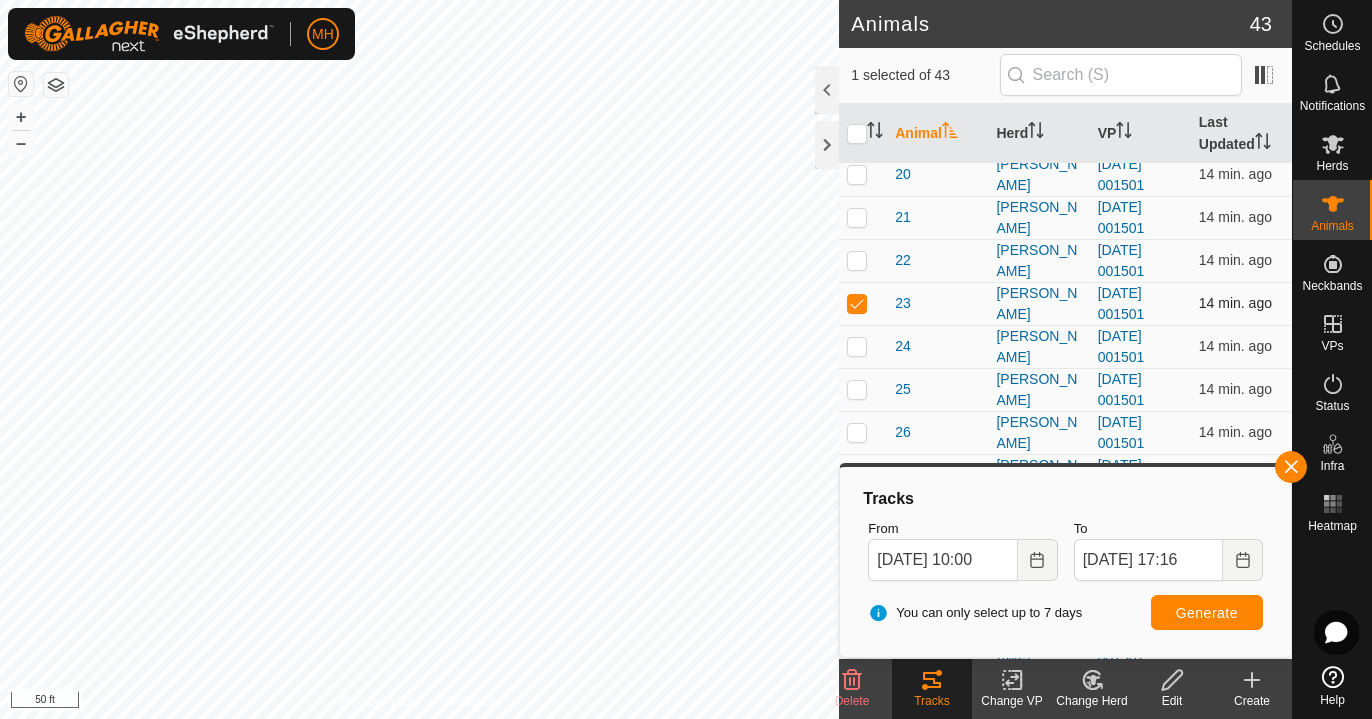 click at bounding box center [857, 303] 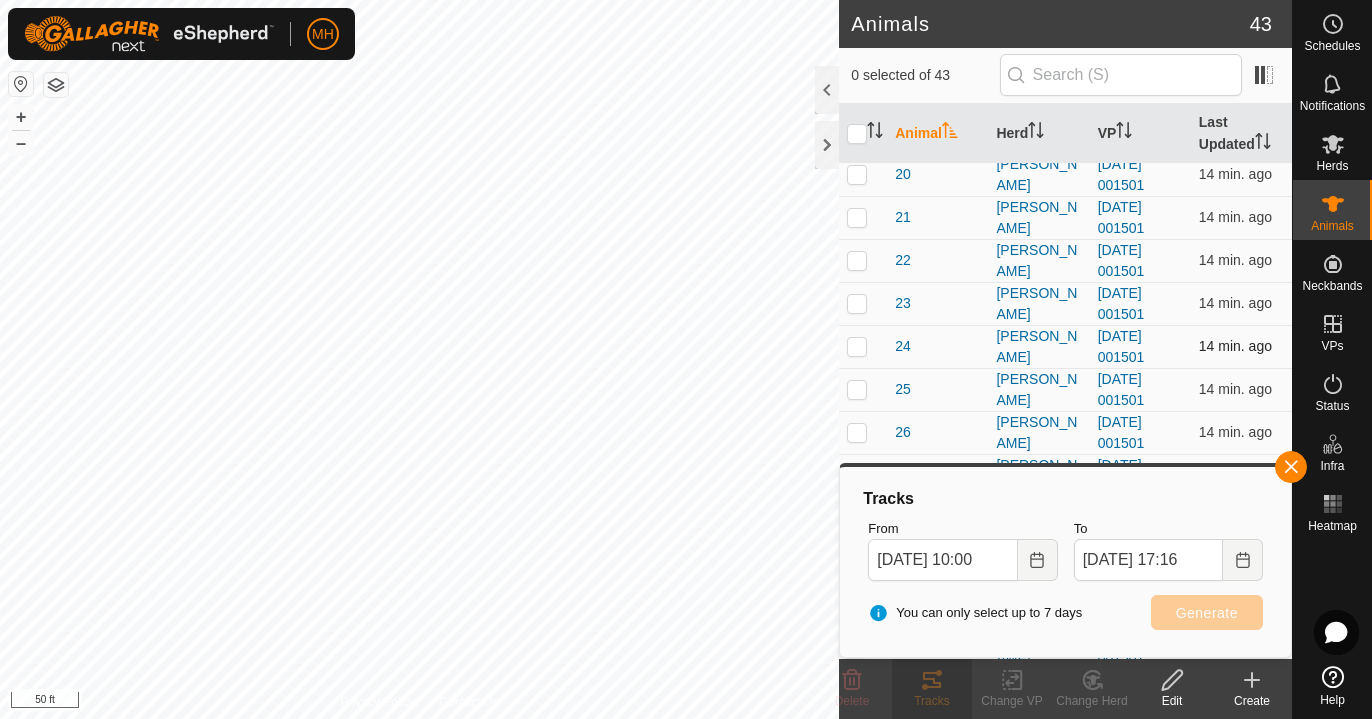 click at bounding box center [857, 346] 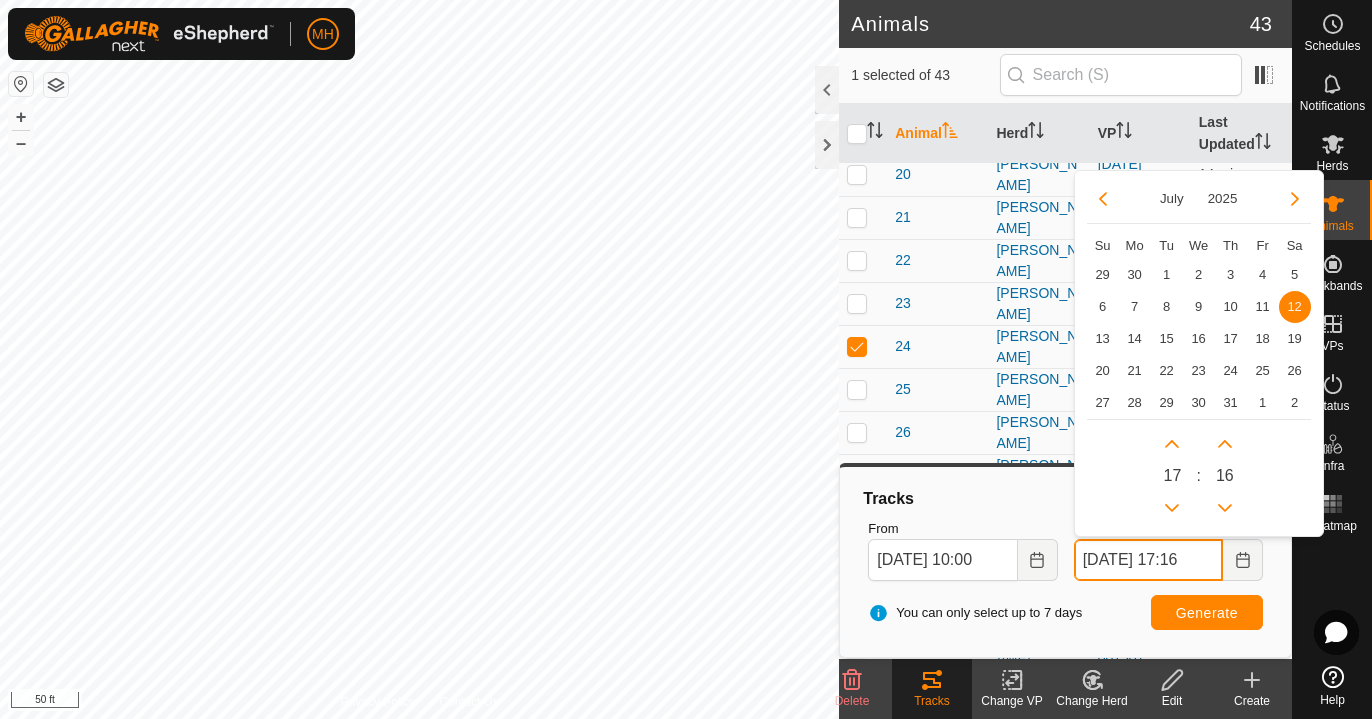 click on "Jul 12, 2025 17:16" at bounding box center [1148, 560] 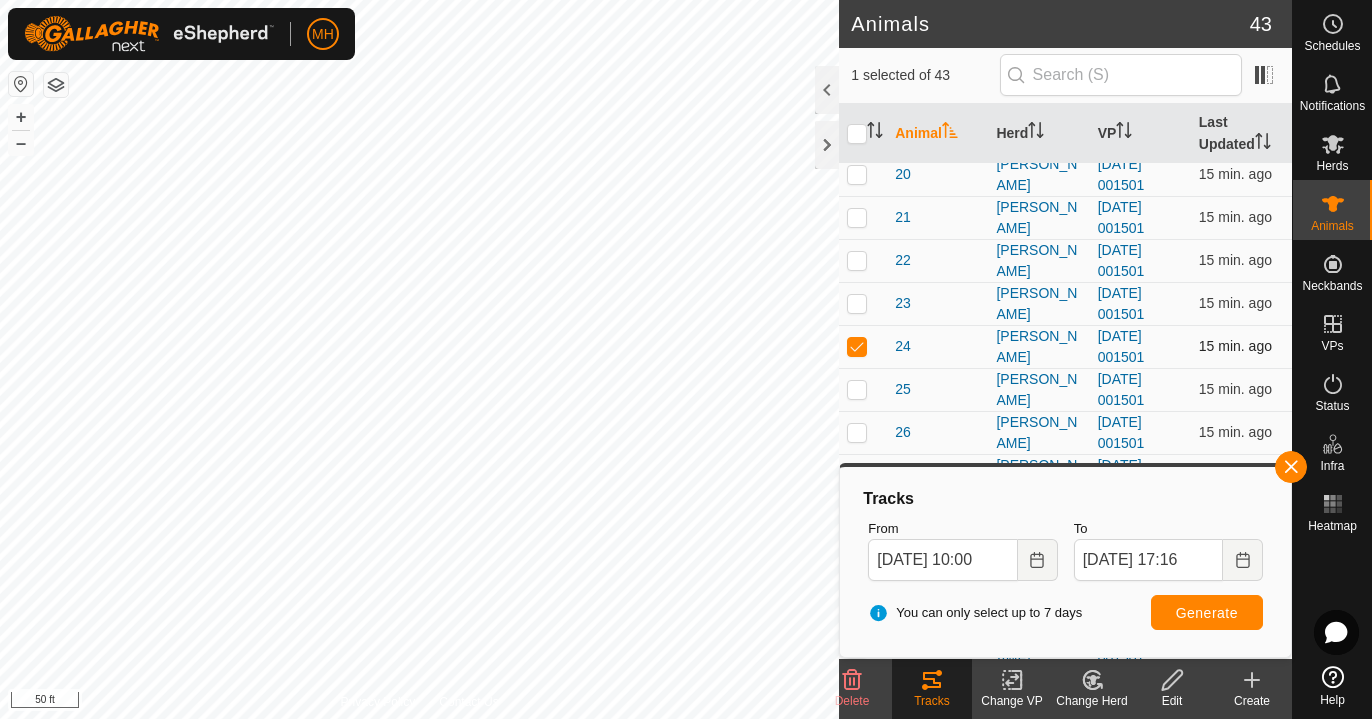 click at bounding box center (857, 346) 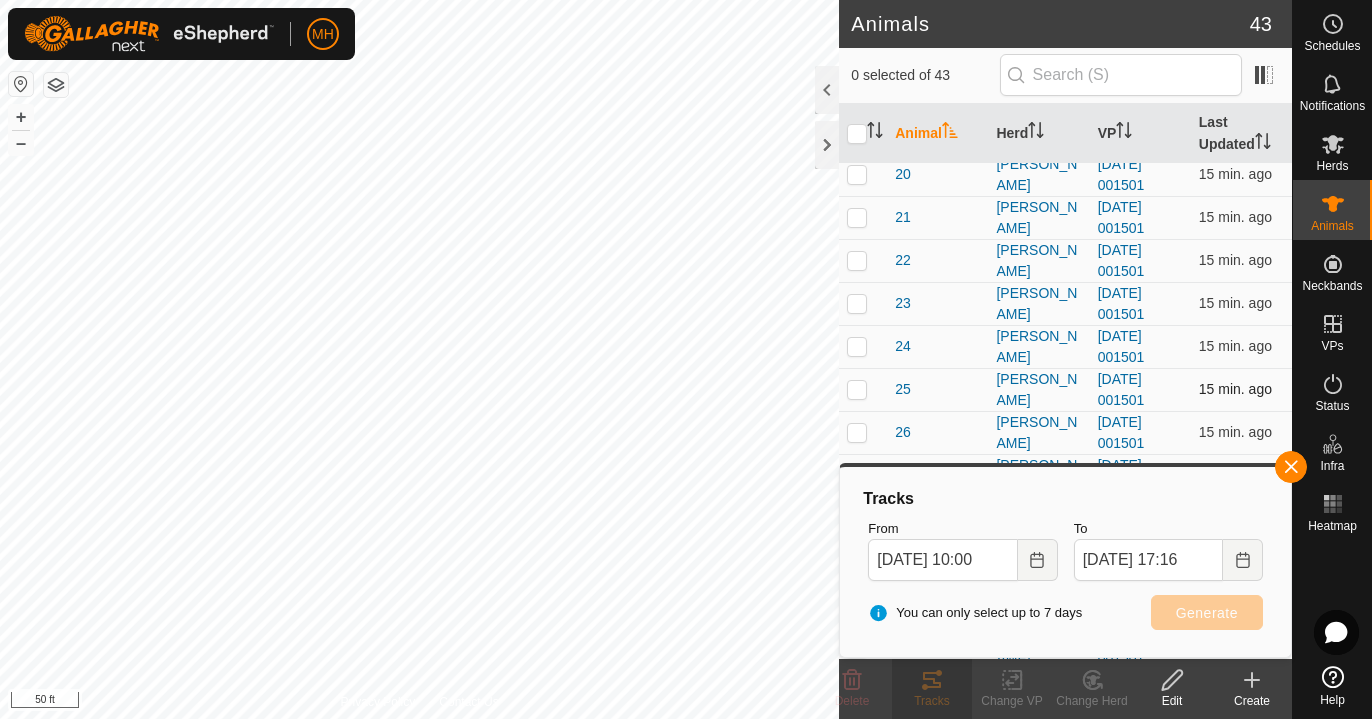click at bounding box center [857, 389] 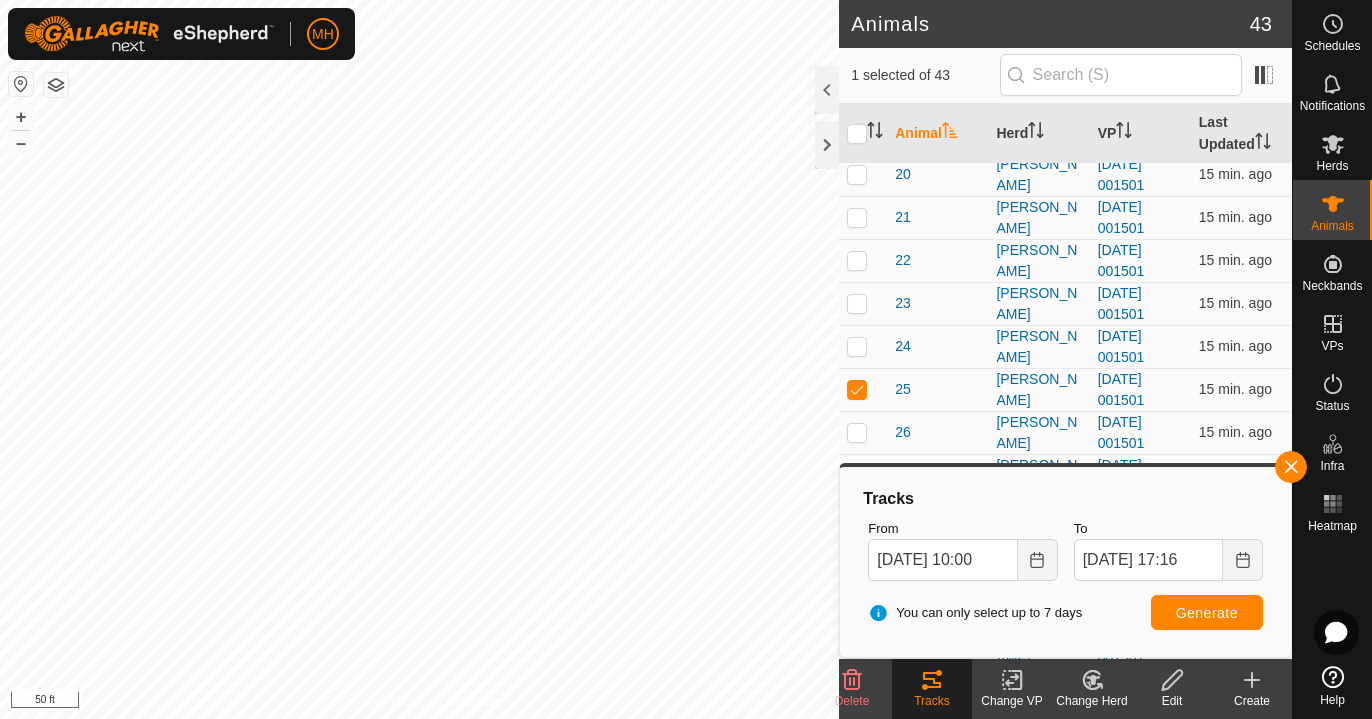 click on "Generate" at bounding box center [1207, 612] 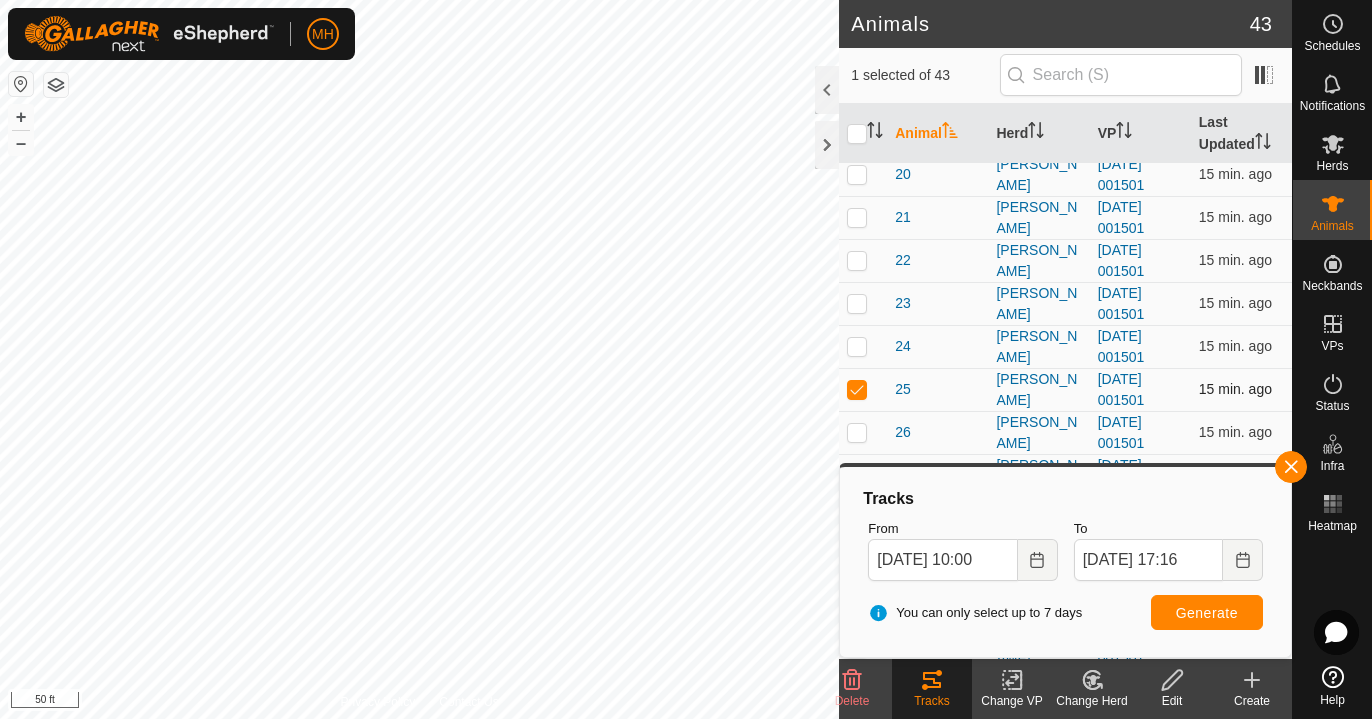 click at bounding box center [857, 389] 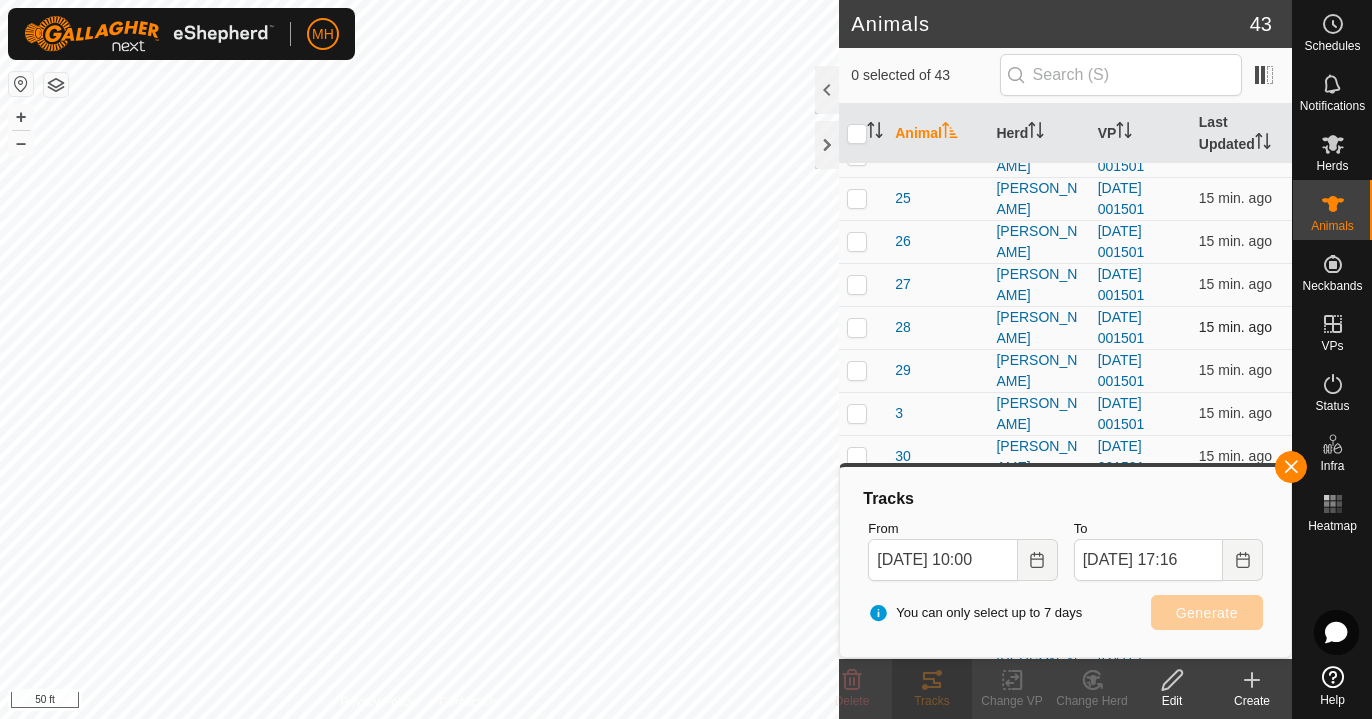 scroll, scrollTop: 682, scrollLeft: 0, axis: vertical 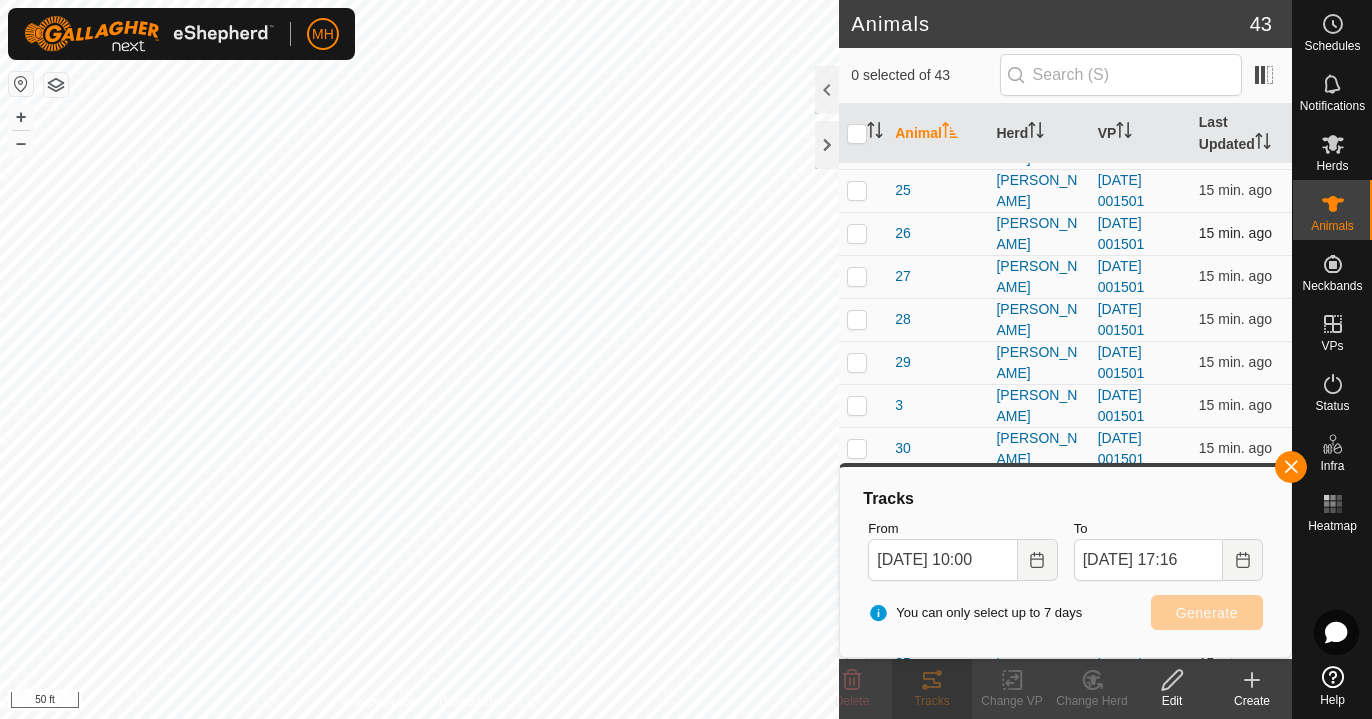 click at bounding box center (857, 233) 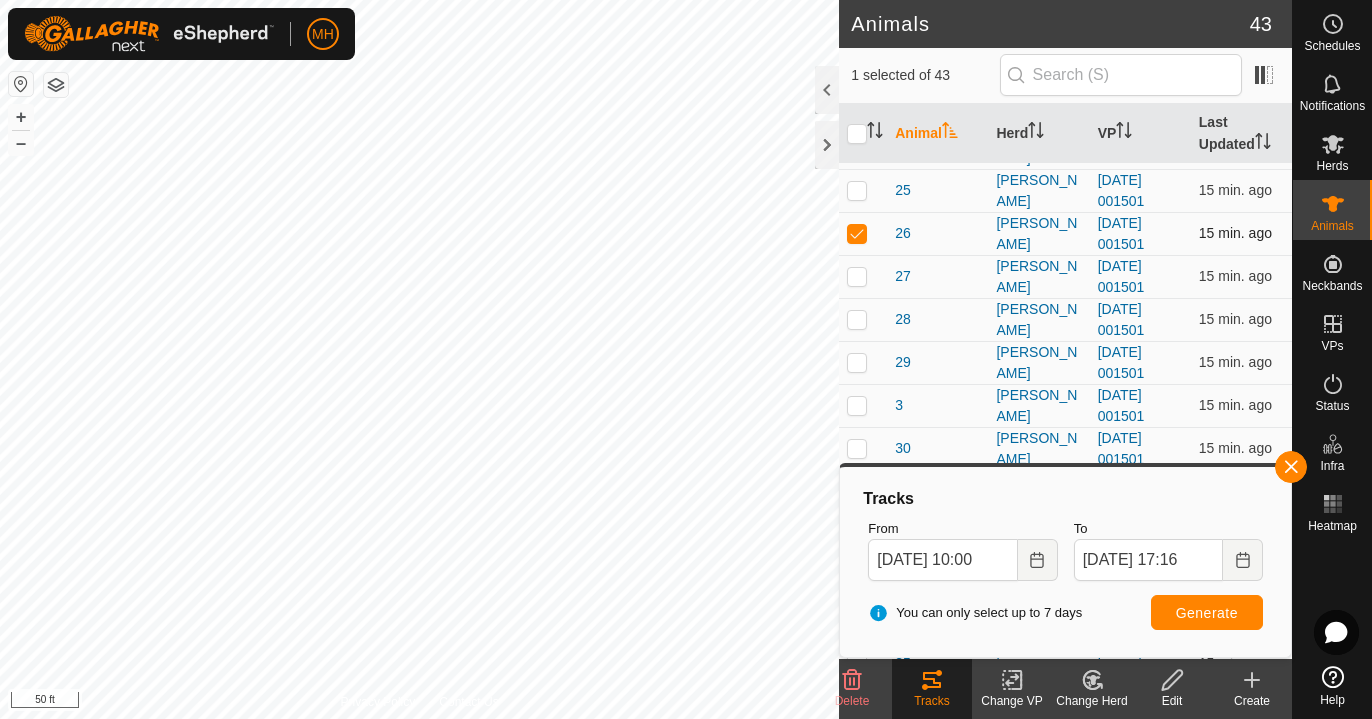 click at bounding box center (857, 233) 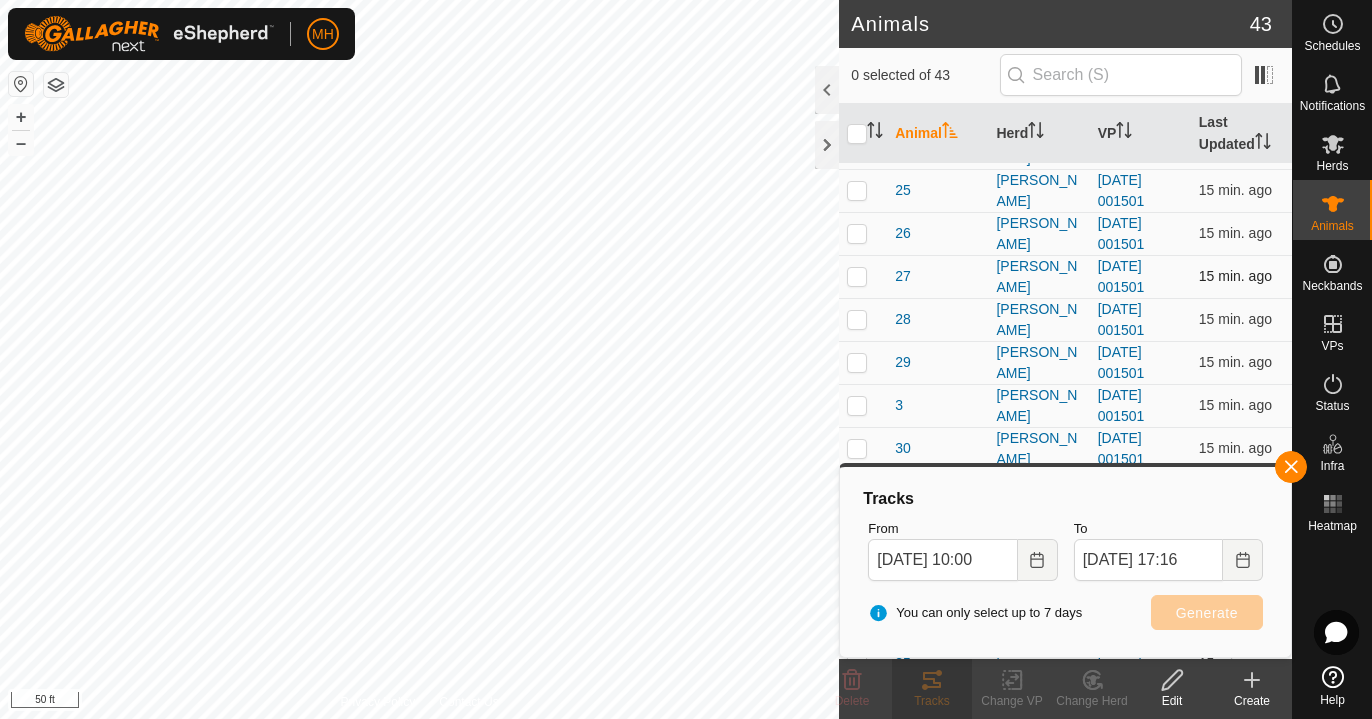 click at bounding box center [857, 276] 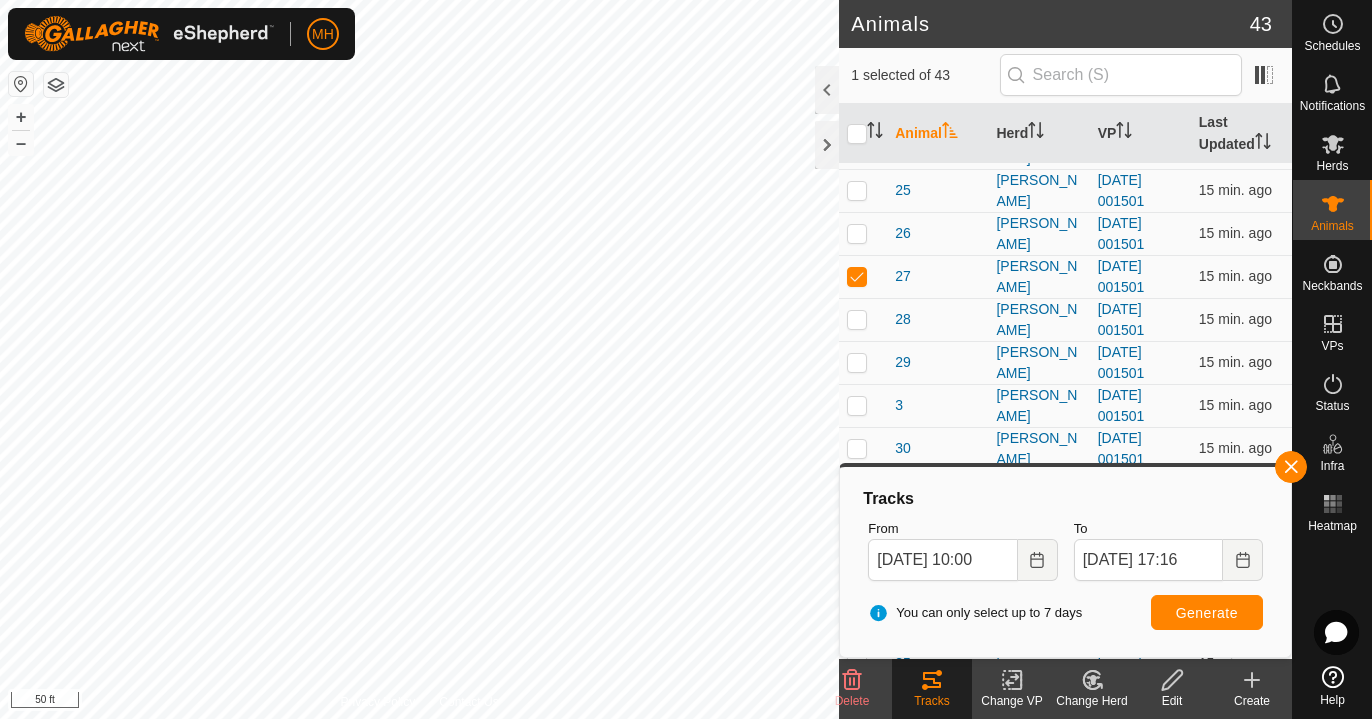 click on "Generate" at bounding box center [1207, 613] 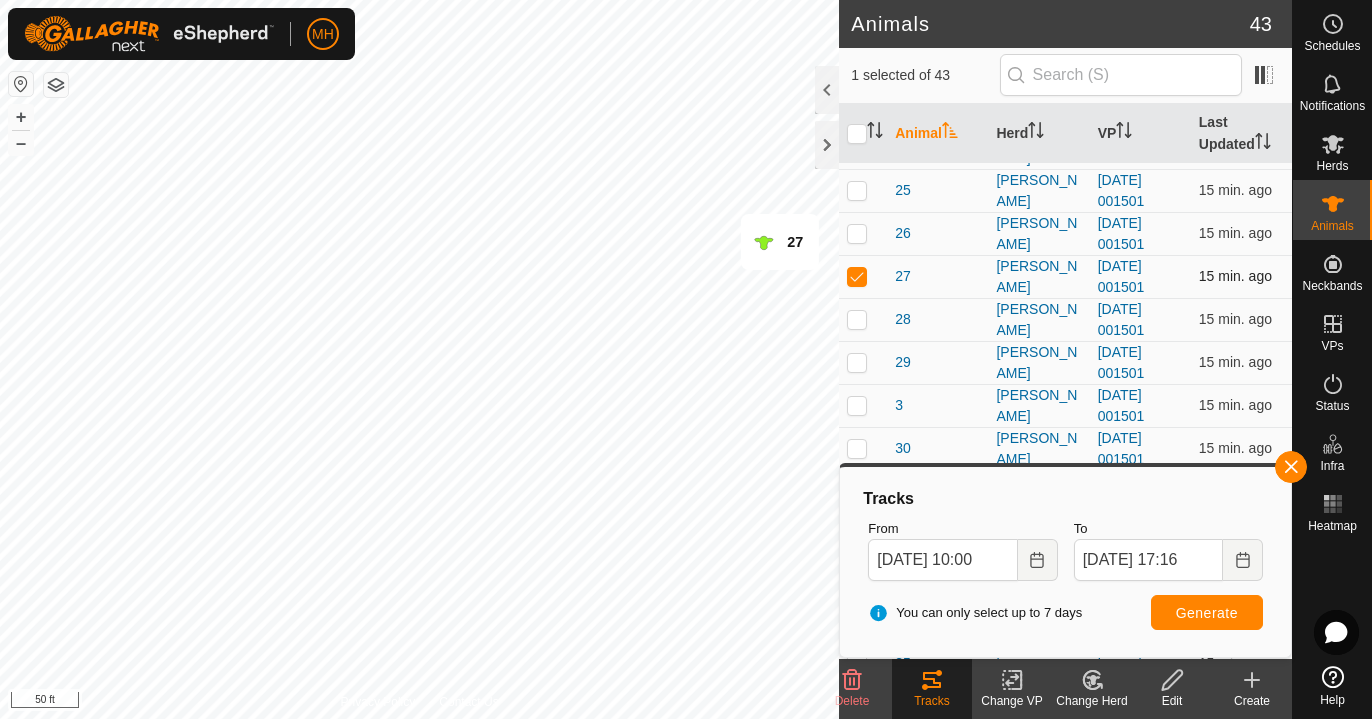 click at bounding box center (863, 276) 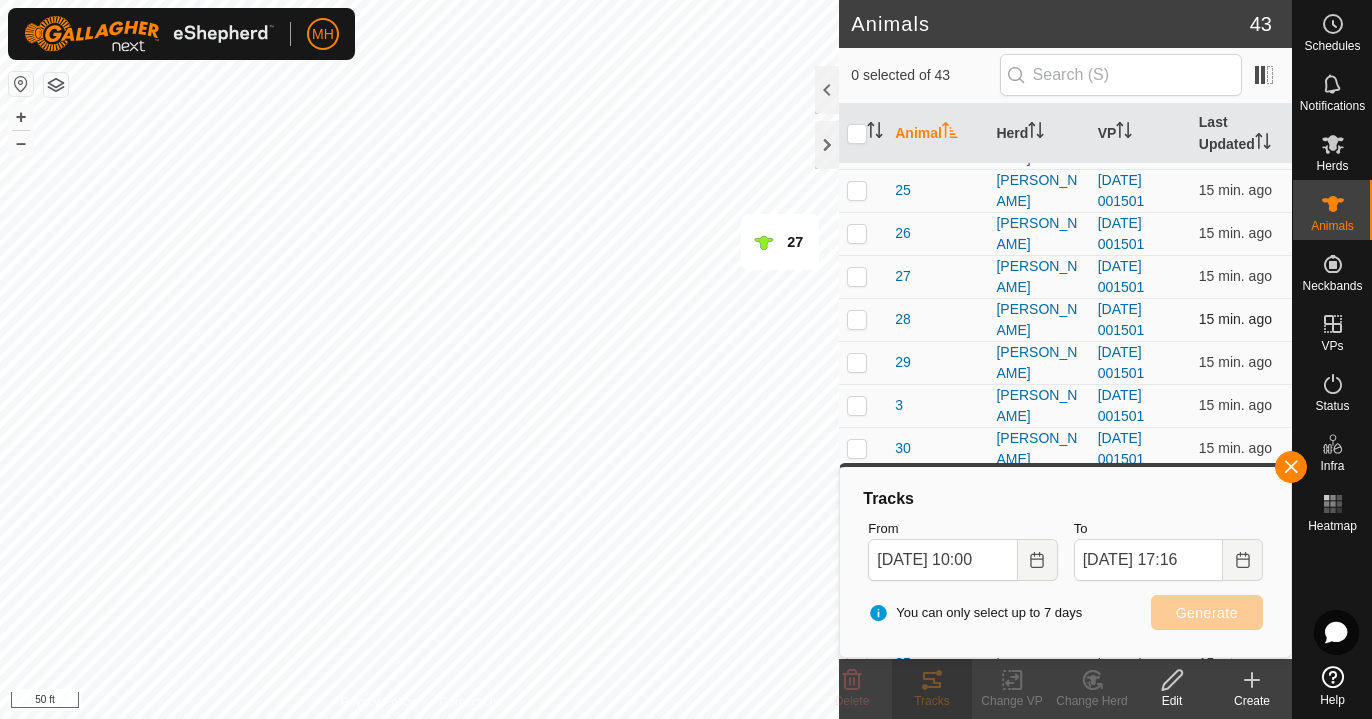click at bounding box center [857, 319] 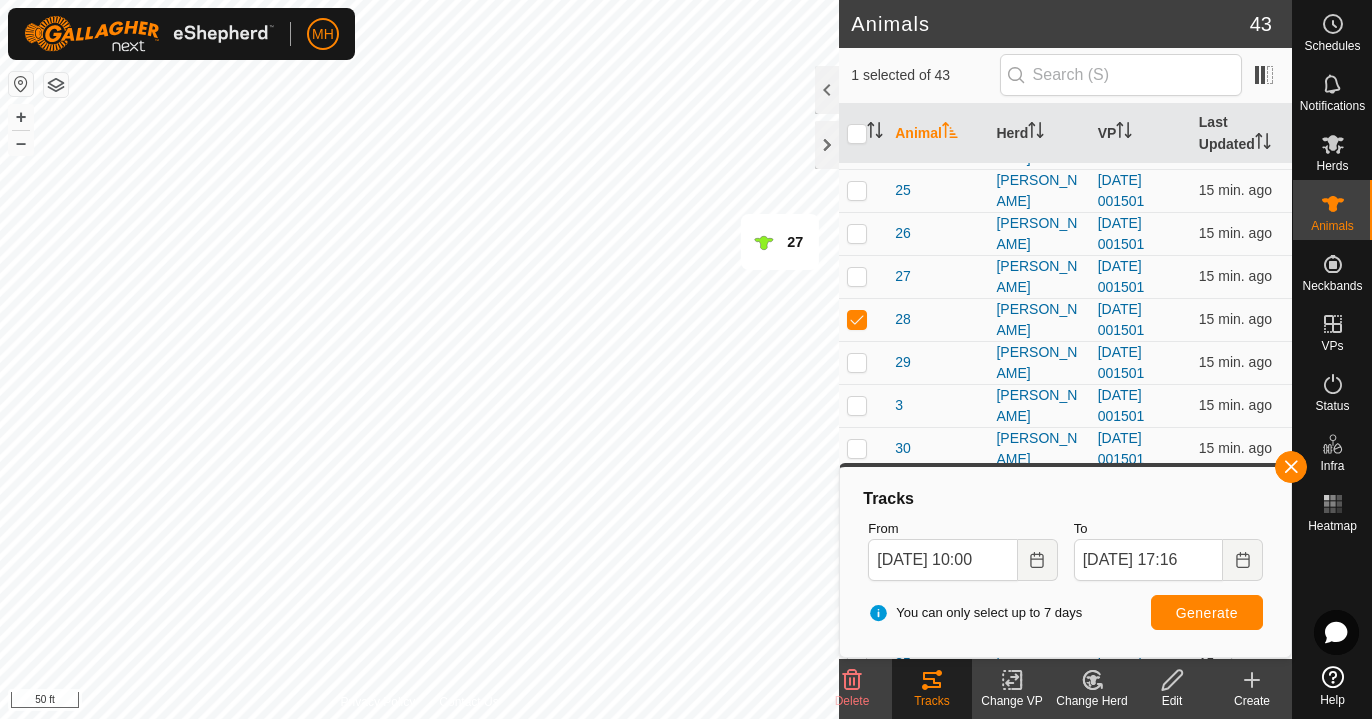 click on "Generate" at bounding box center [1207, 613] 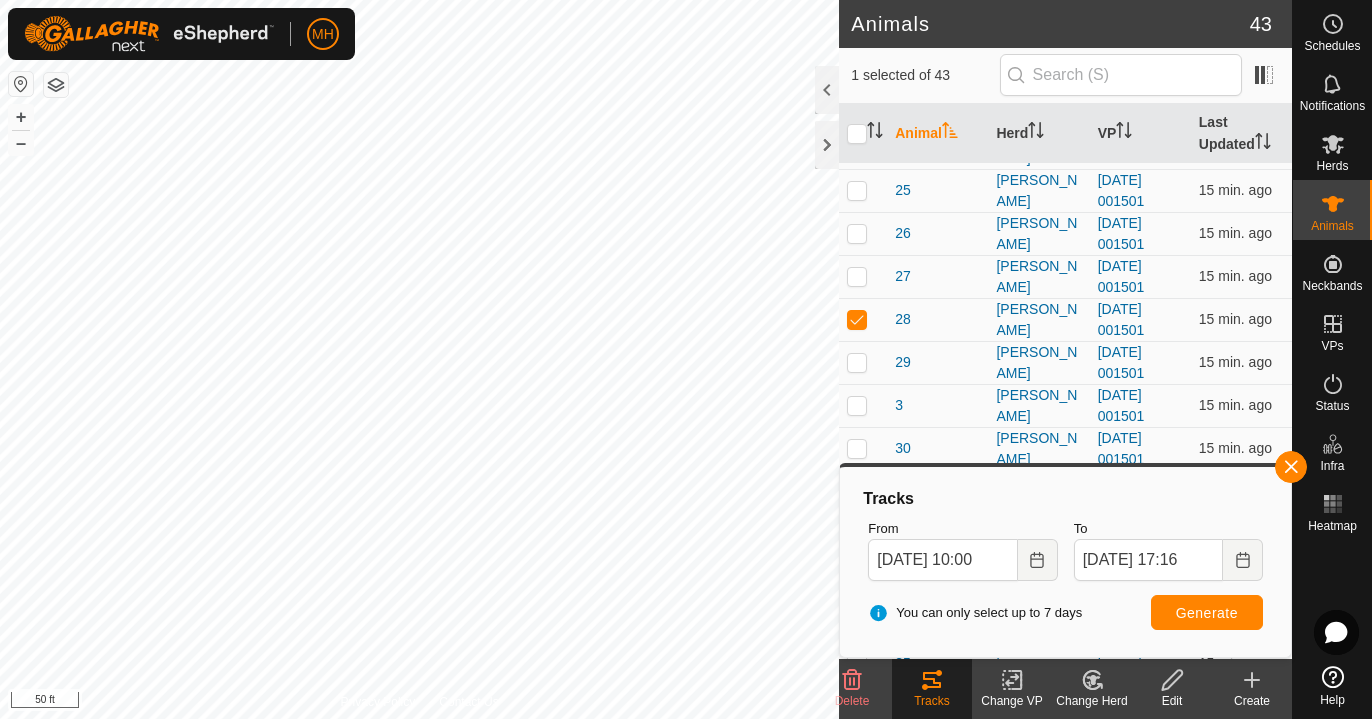 click on "Generate" at bounding box center (1207, 613) 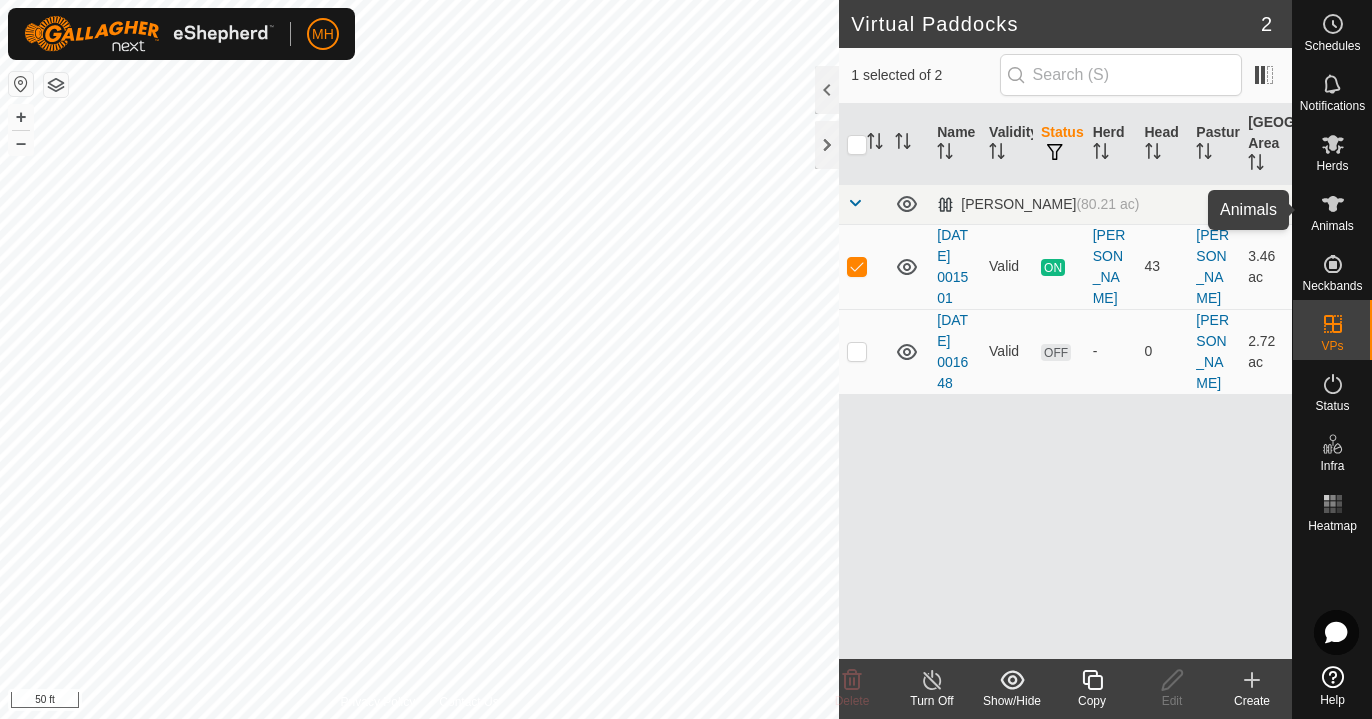 click 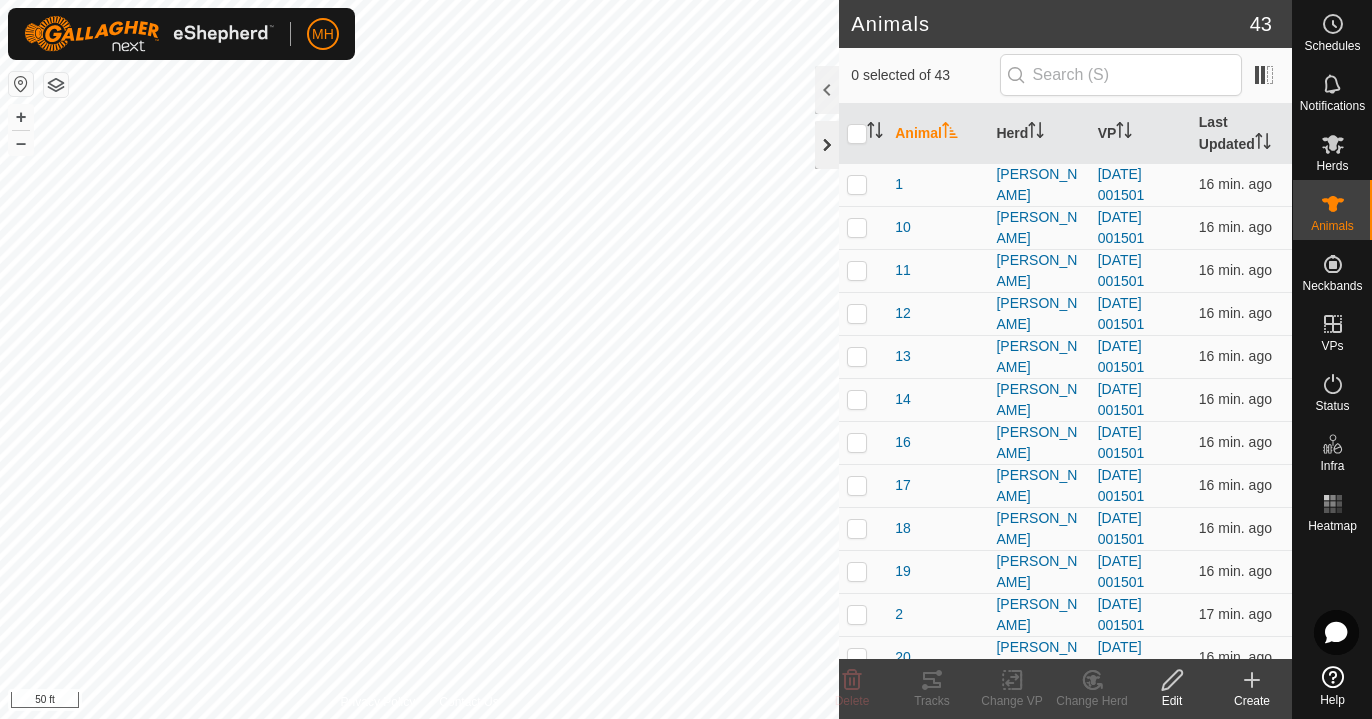 click 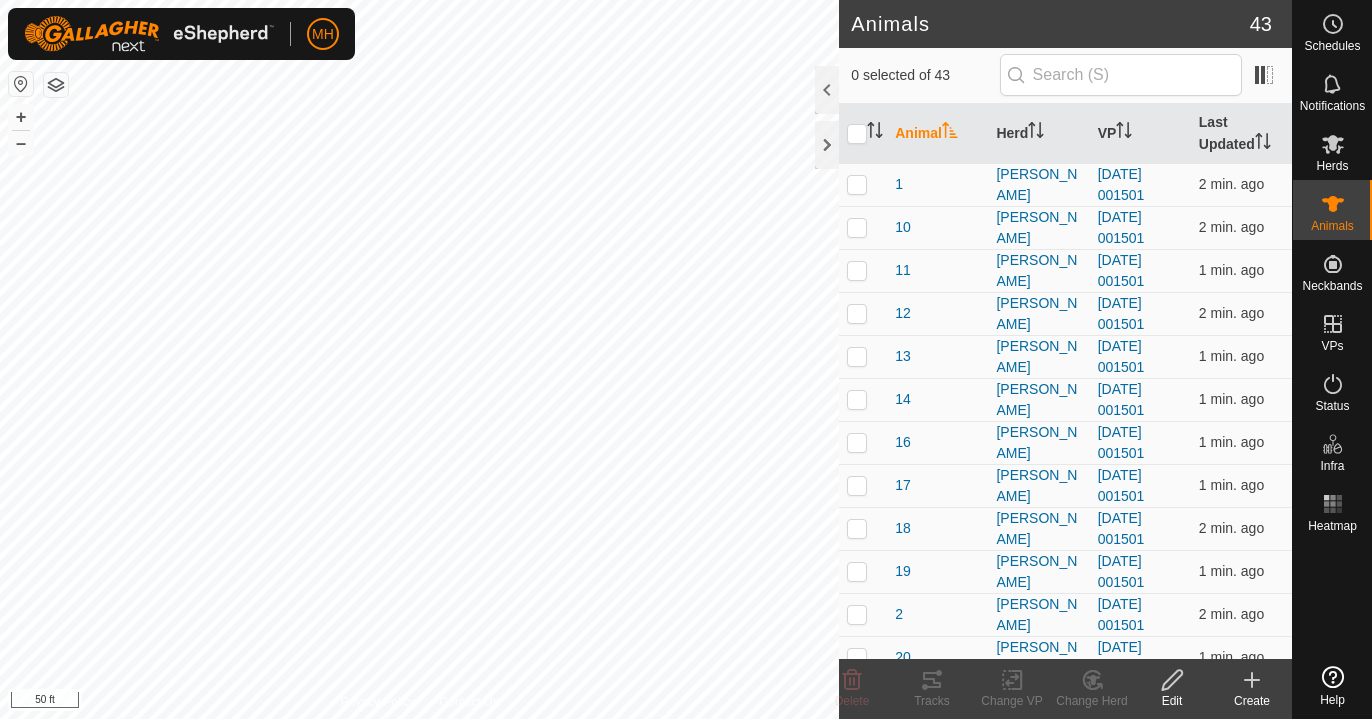 scroll, scrollTop: 0, scrollLeft: 0, axis: both 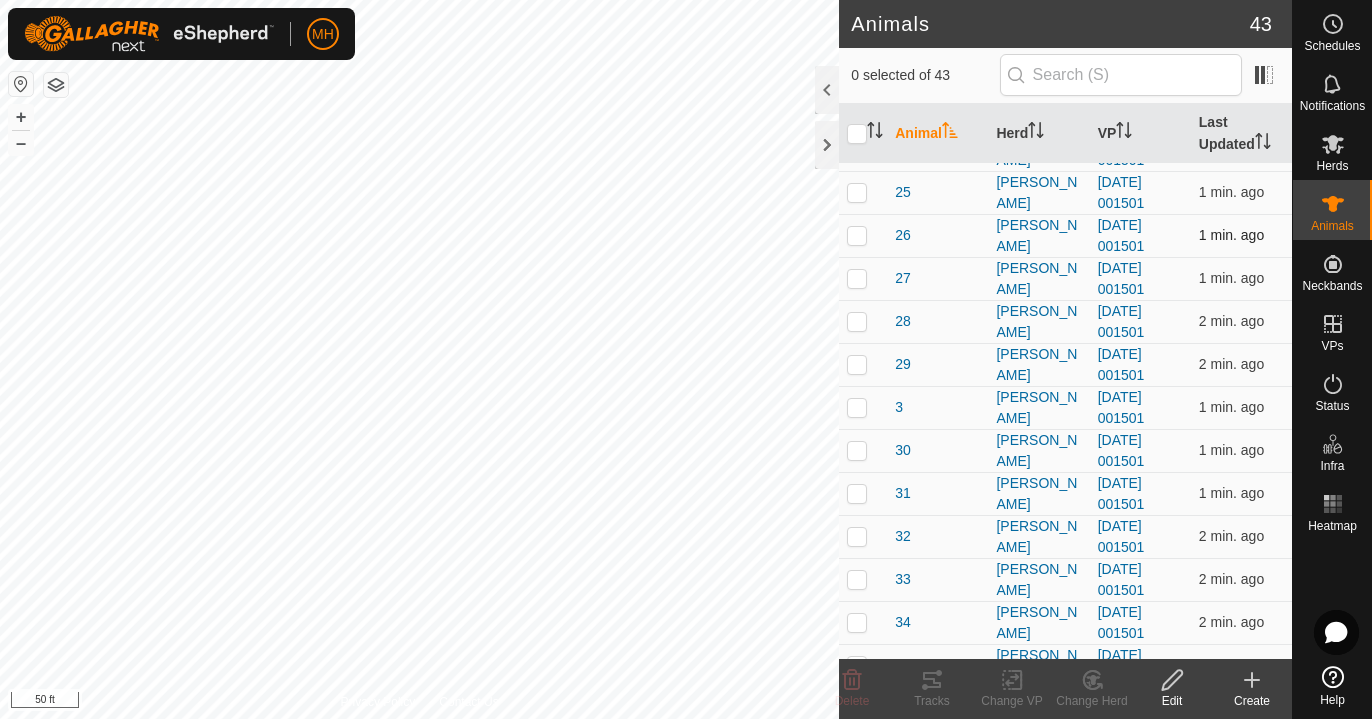 click at bounding box center [857, 235] 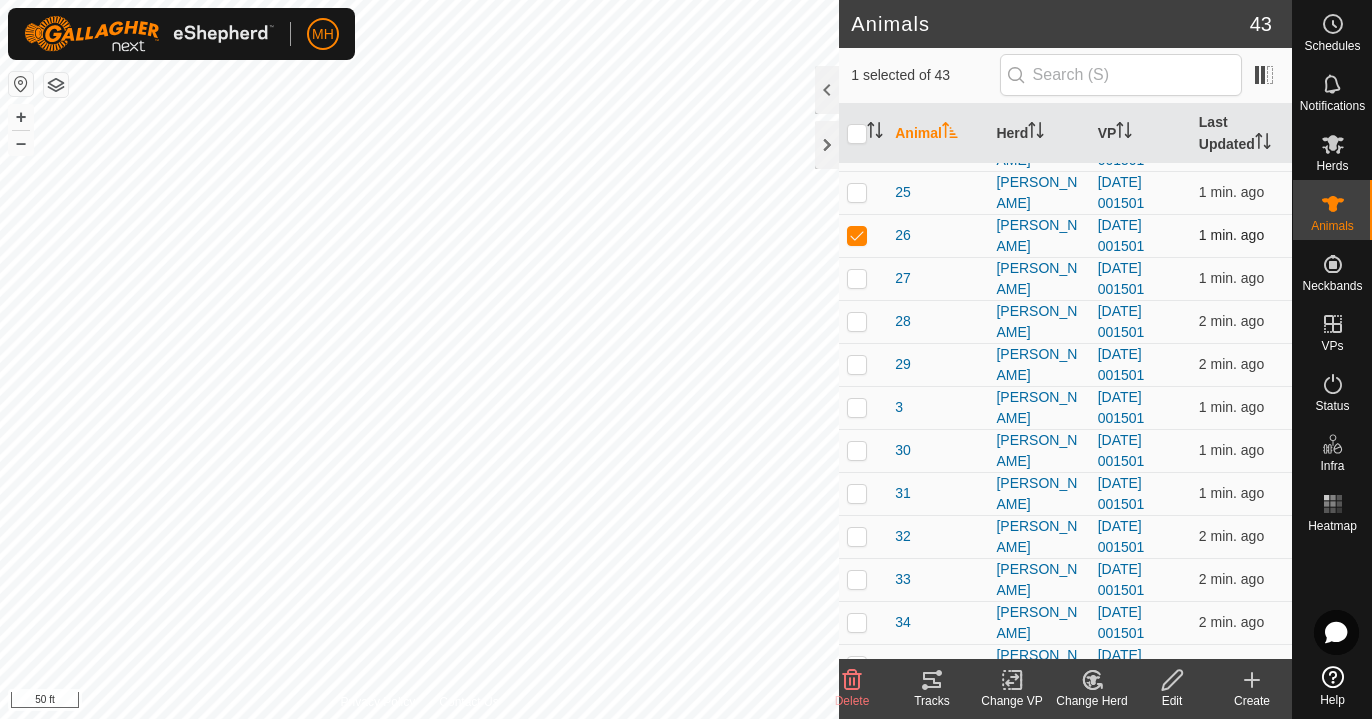 click at bounding box center [857, 235] 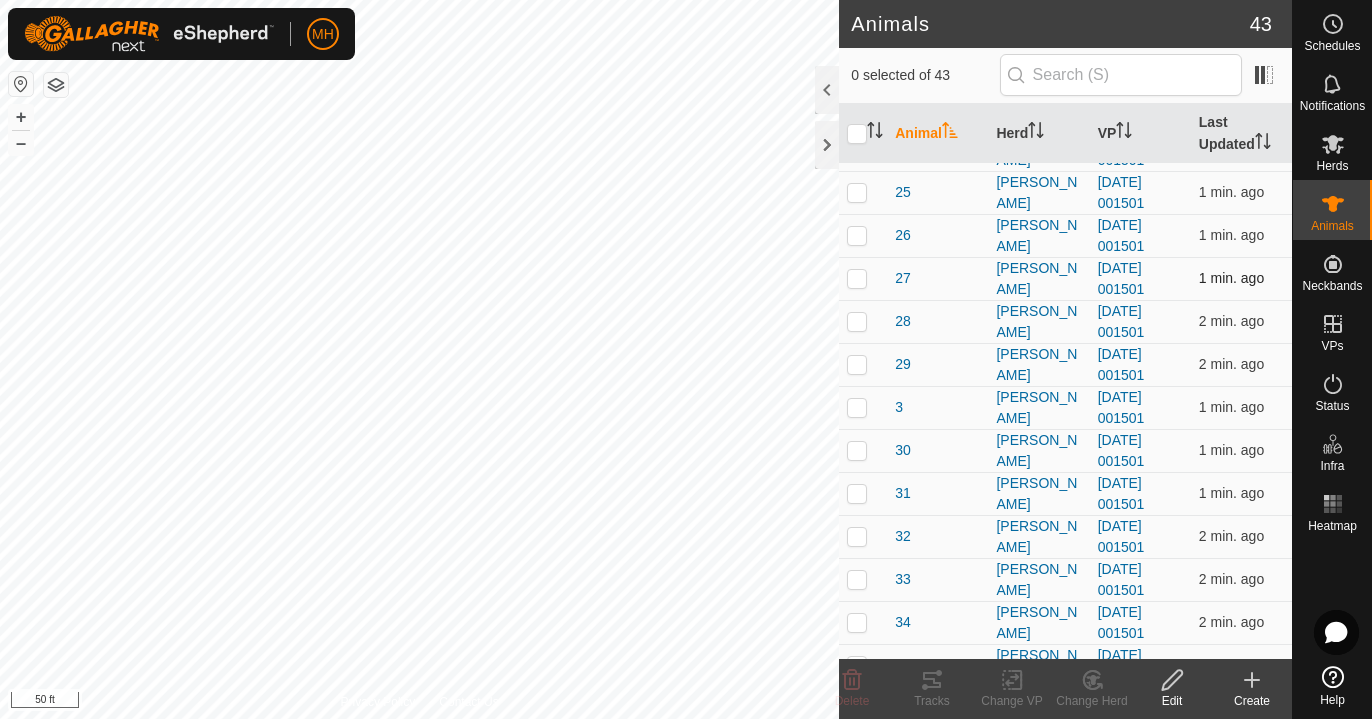 click at bounding box center (857, 278) 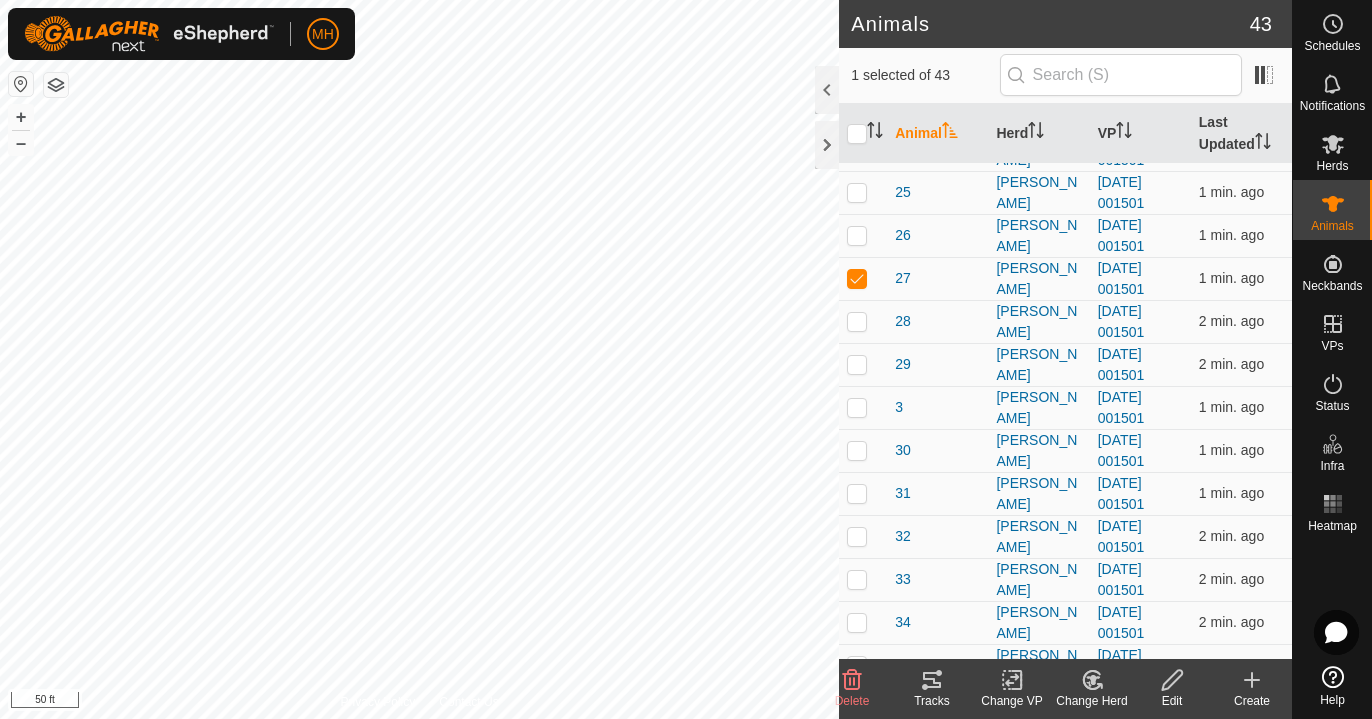 click 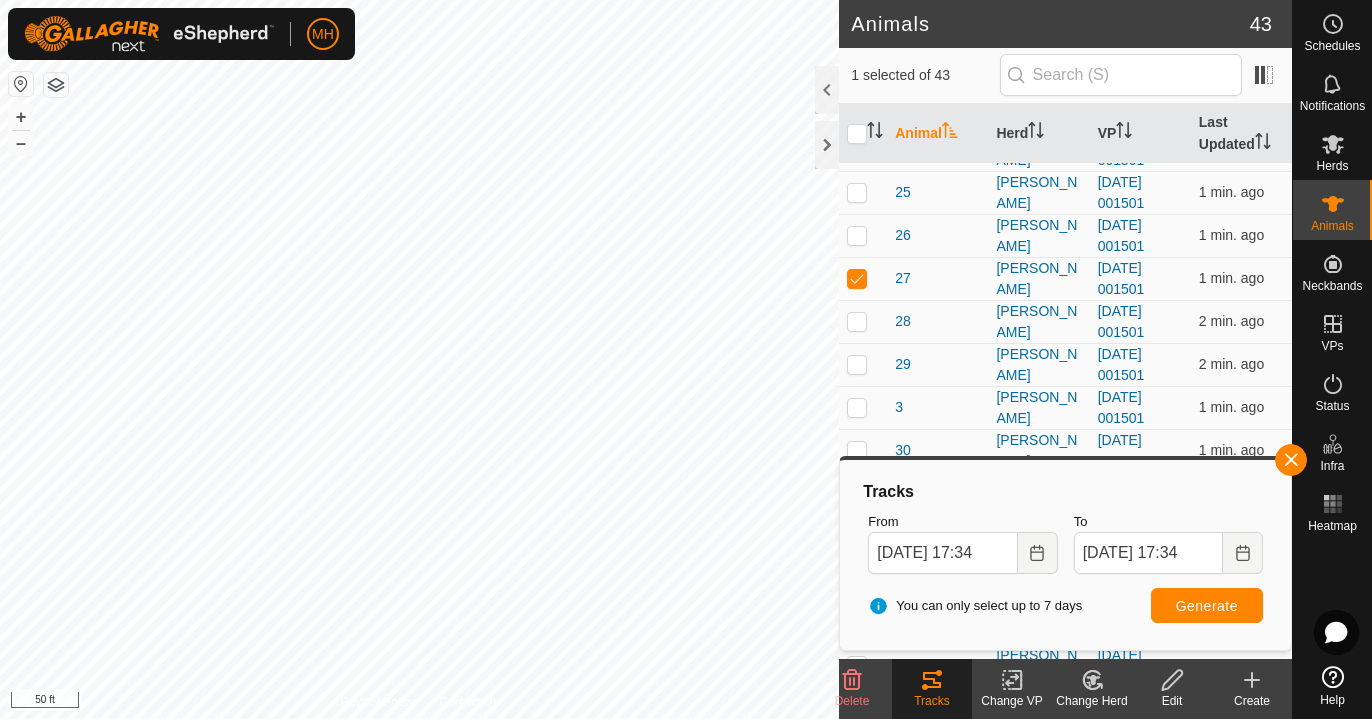 click on "Generate" at bounding box center [1207, 606] 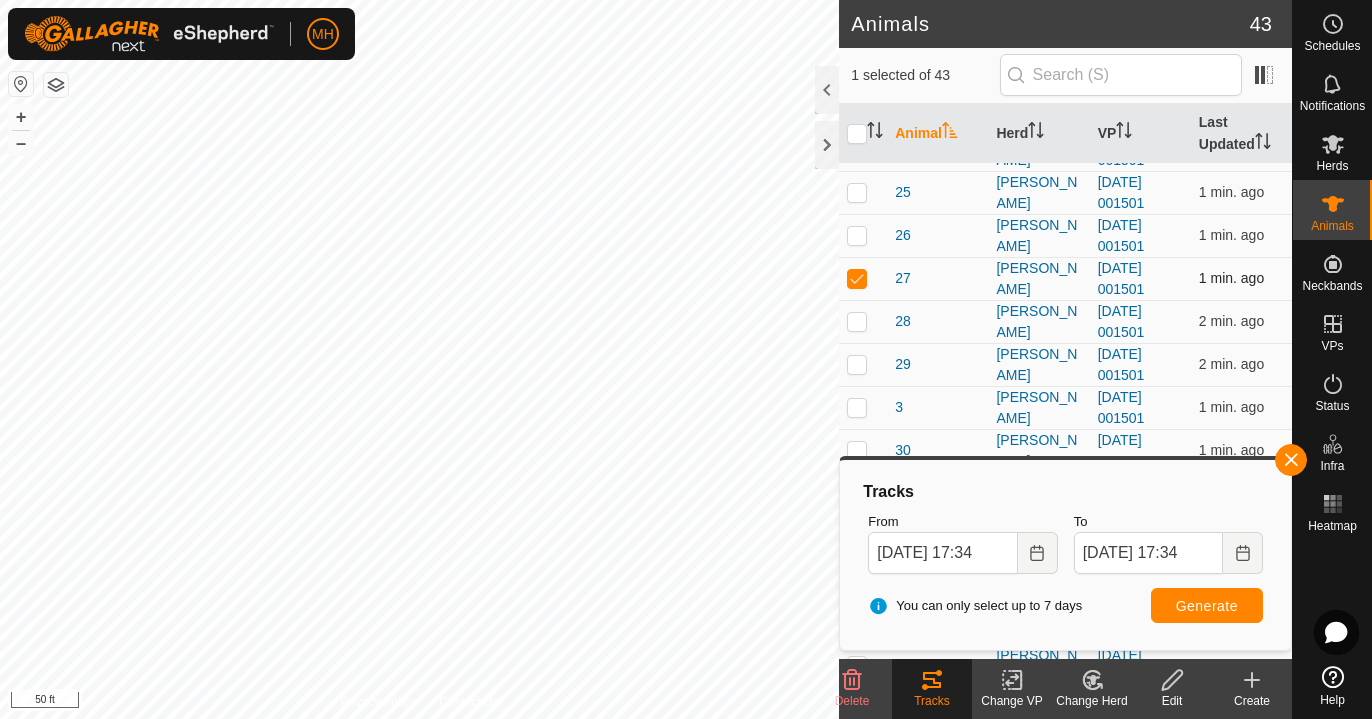 click at bounding box center (857, 278) 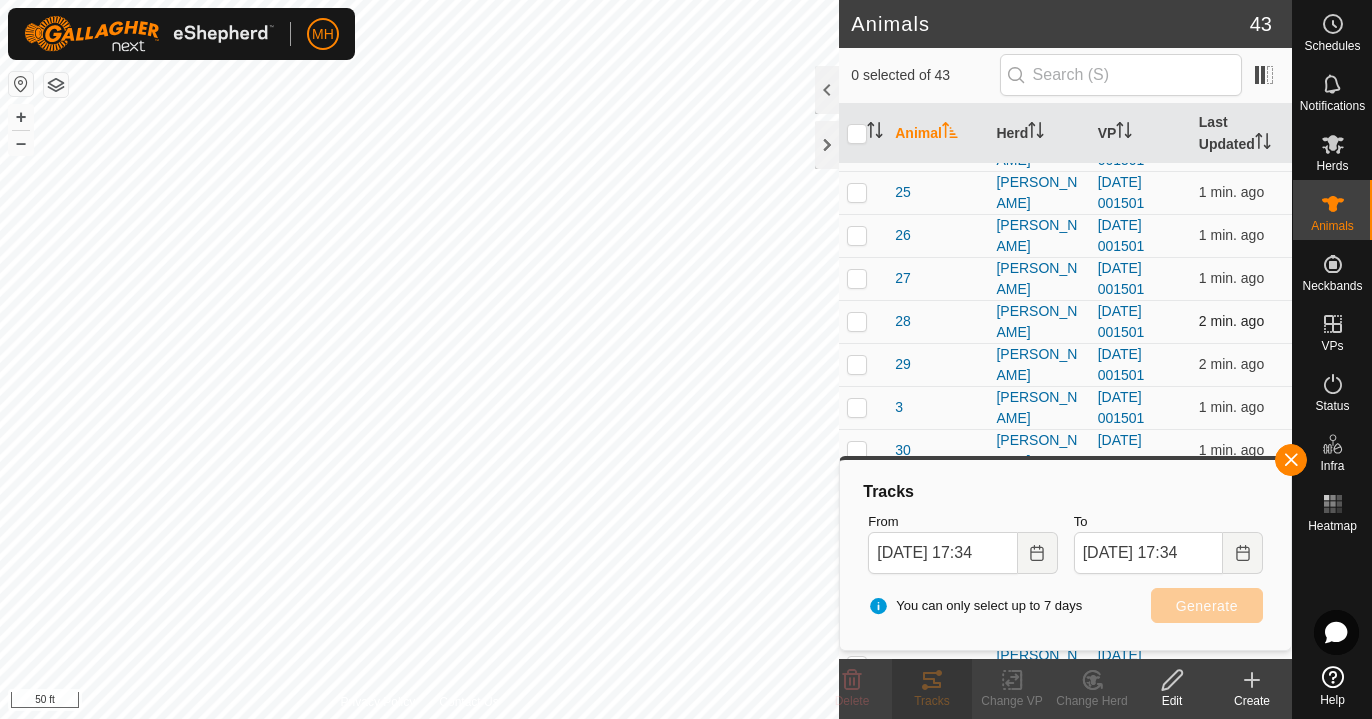 click at bounding box center (857, 321) 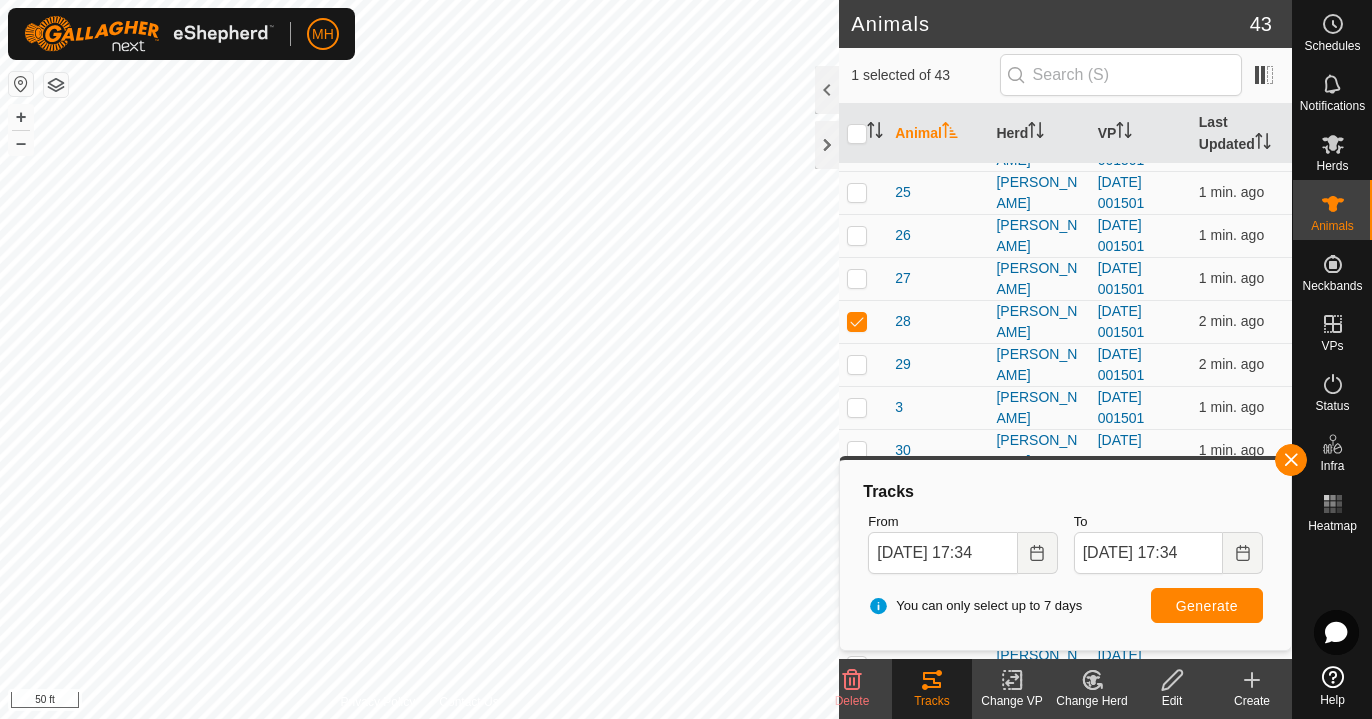 click on "Generate" at bounding box center [1207, 606] 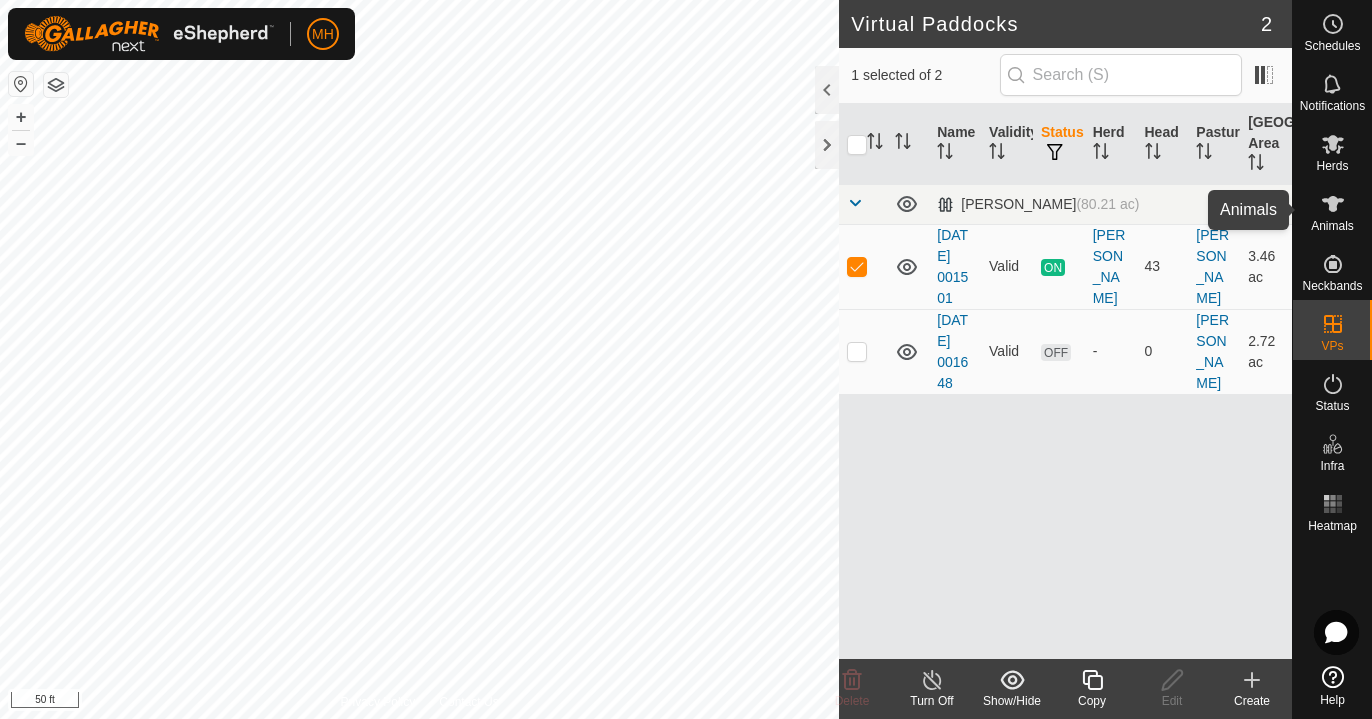click 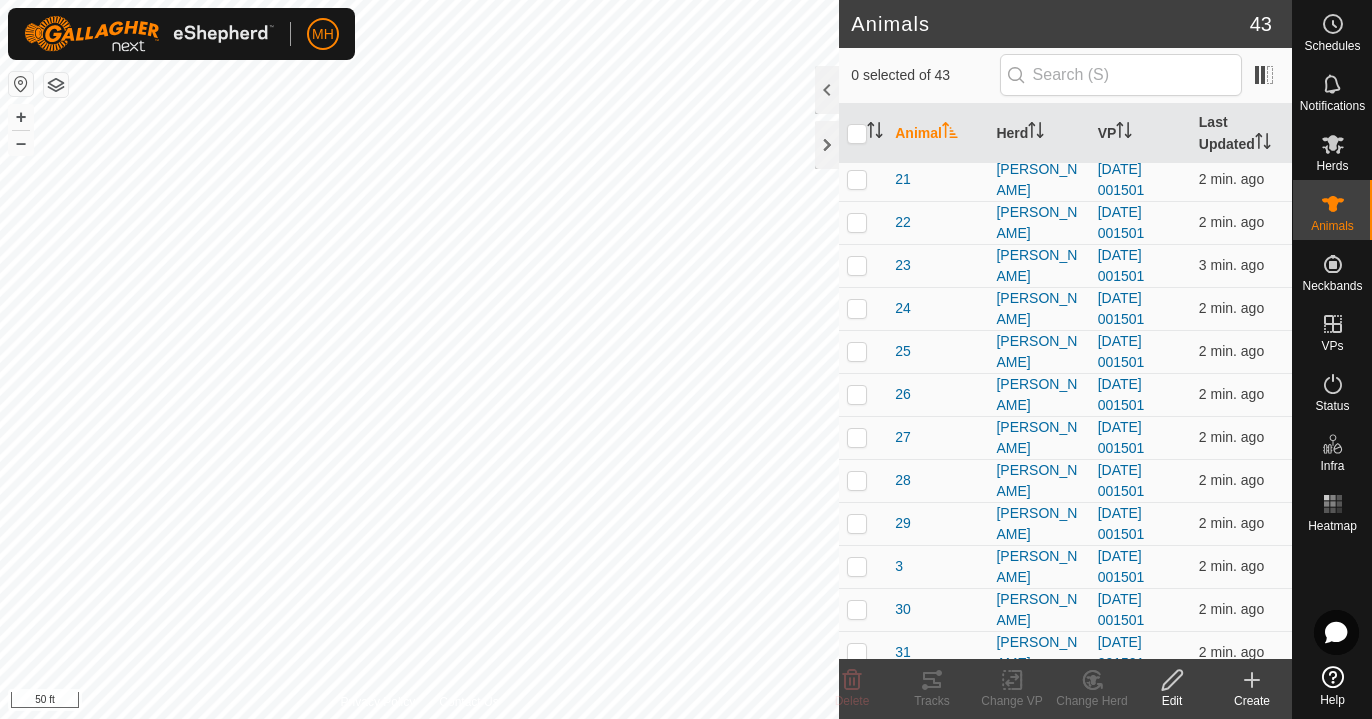 scroll, scrollTop: 537, scrollLeft: 0, axis: vertical 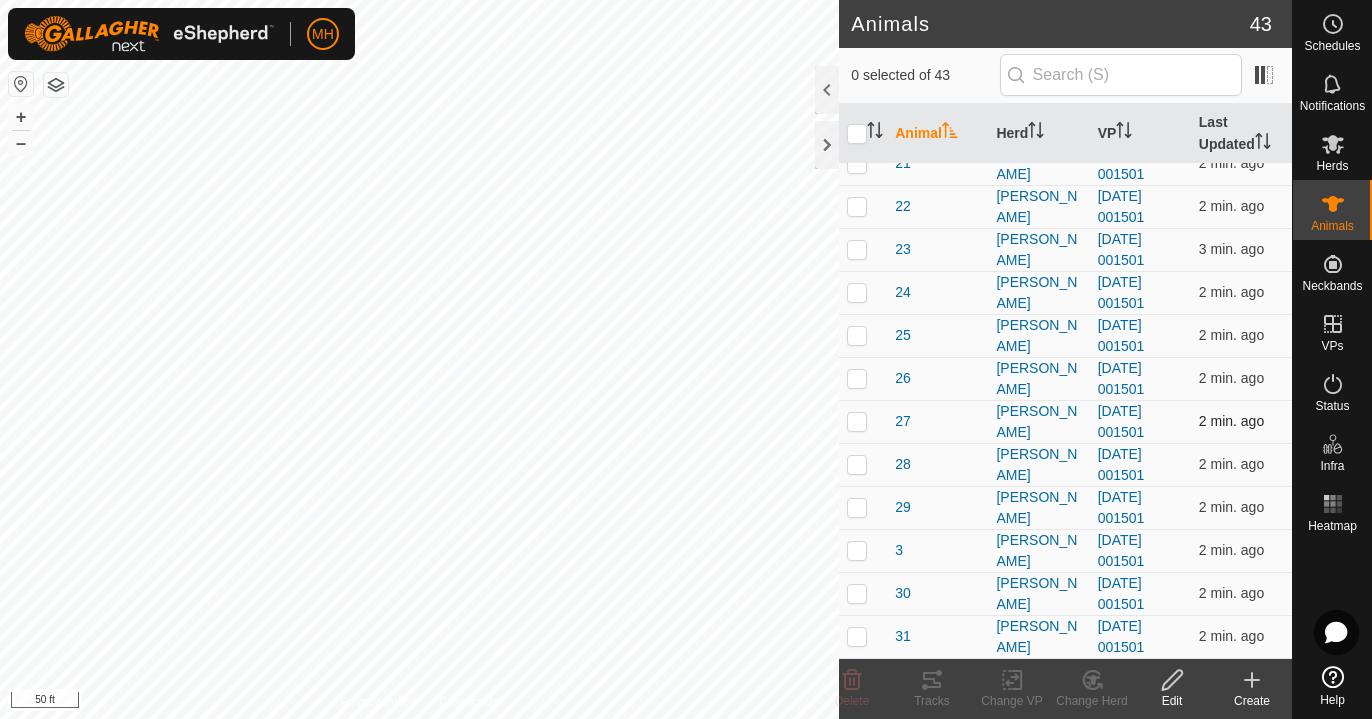 click at bounding box center [857, 421] 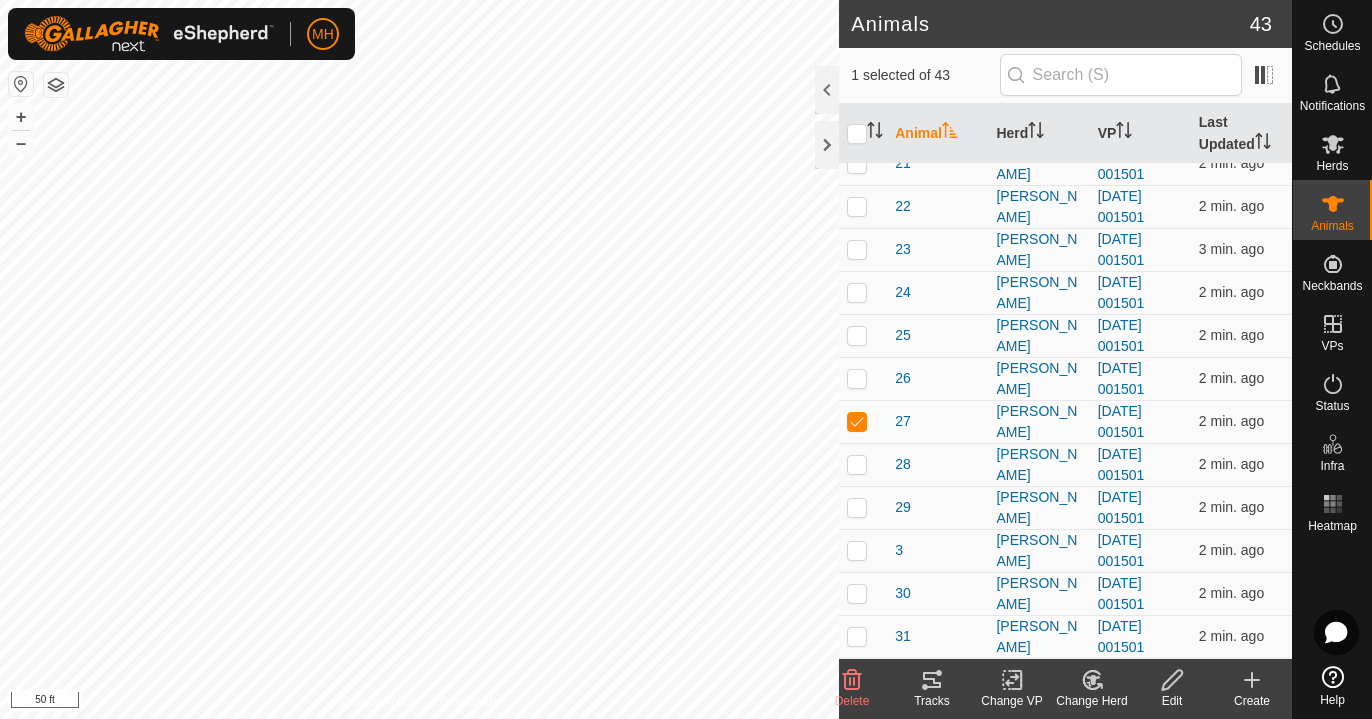 click 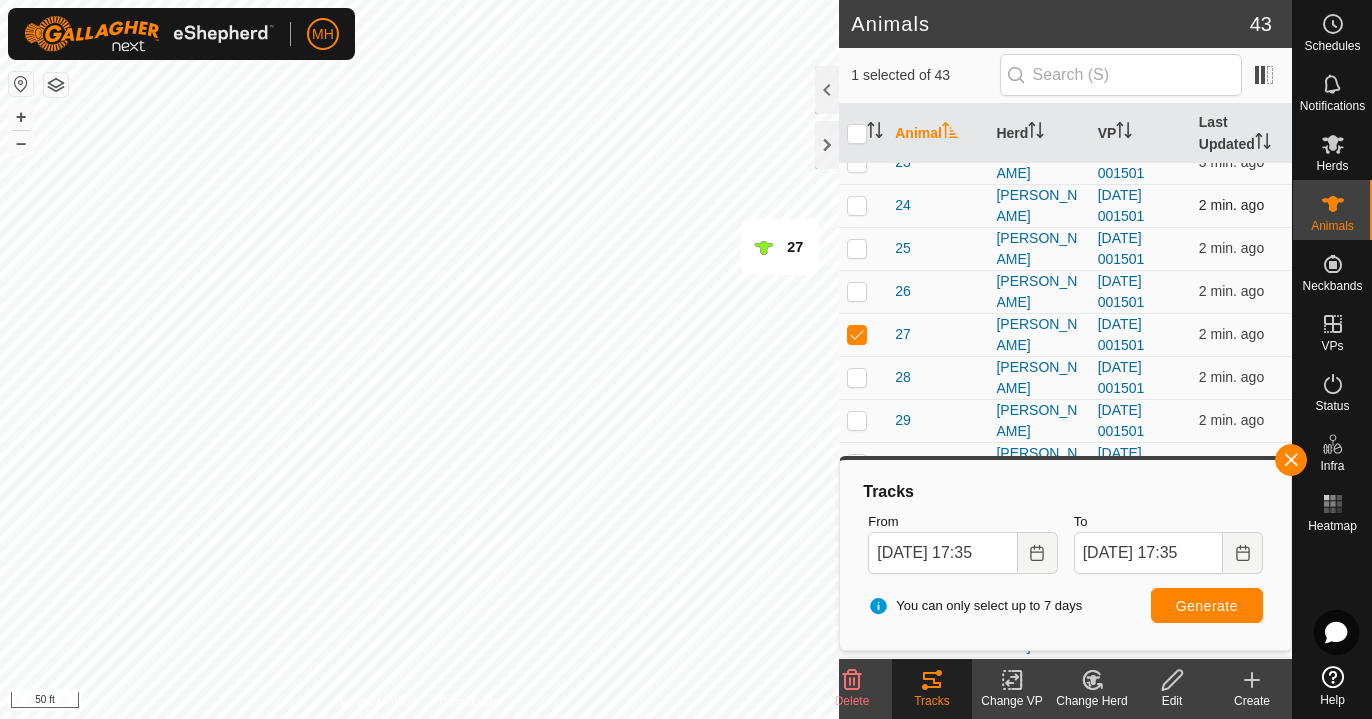 scroll, scrollTop: 633, scrollLeft: 0, axis: vertical 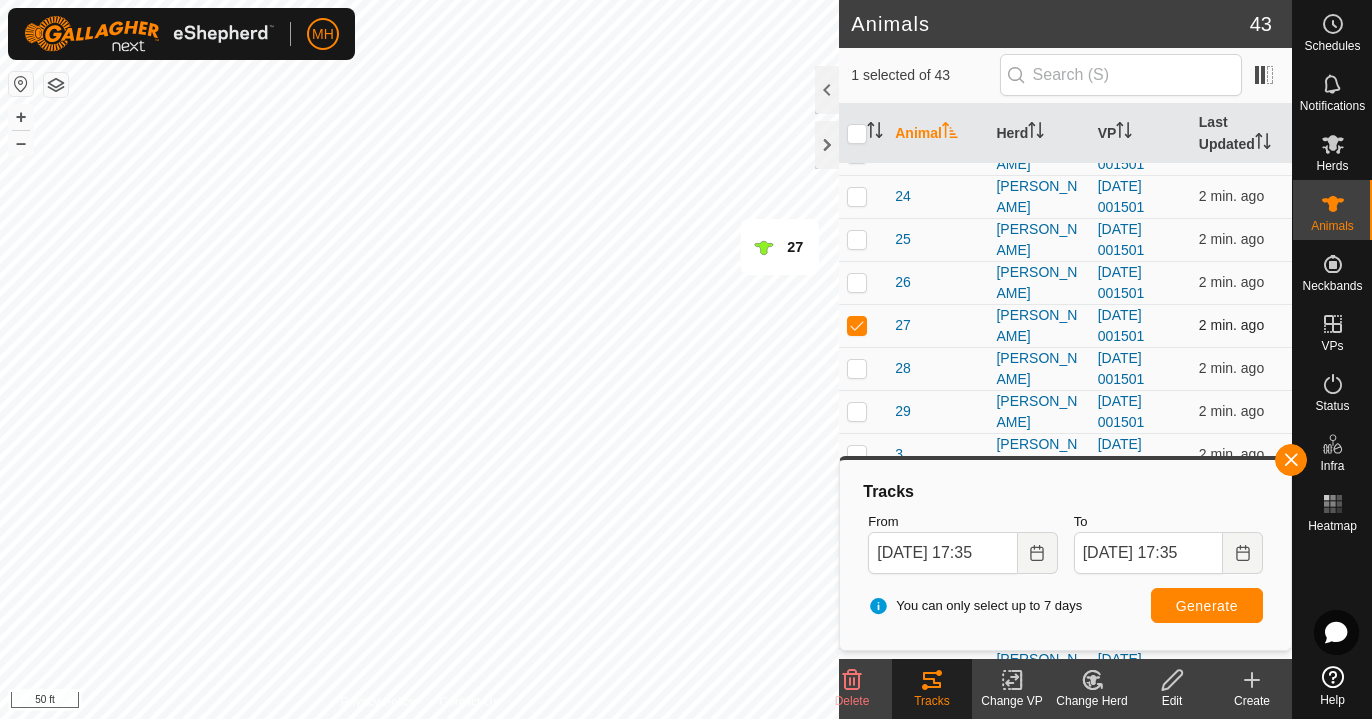 click at bounding box center [857, 325] 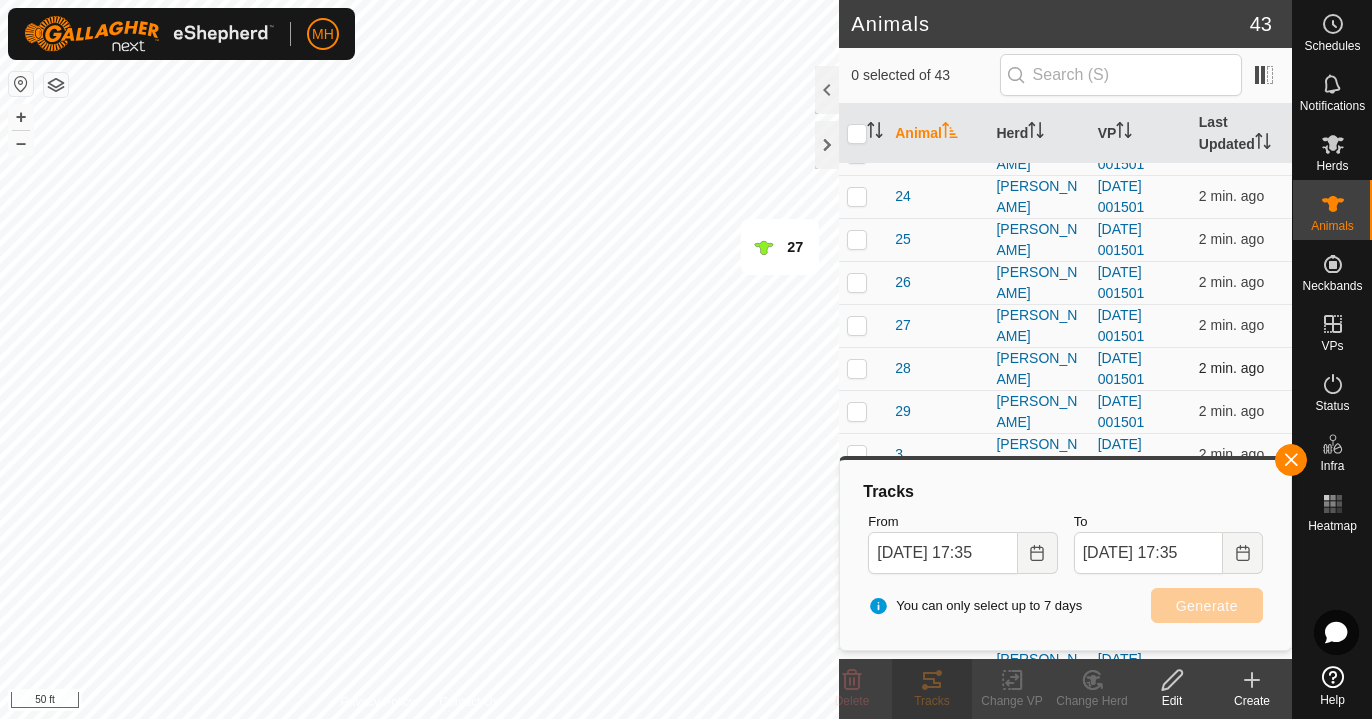 click at bounding box center [857, 368] 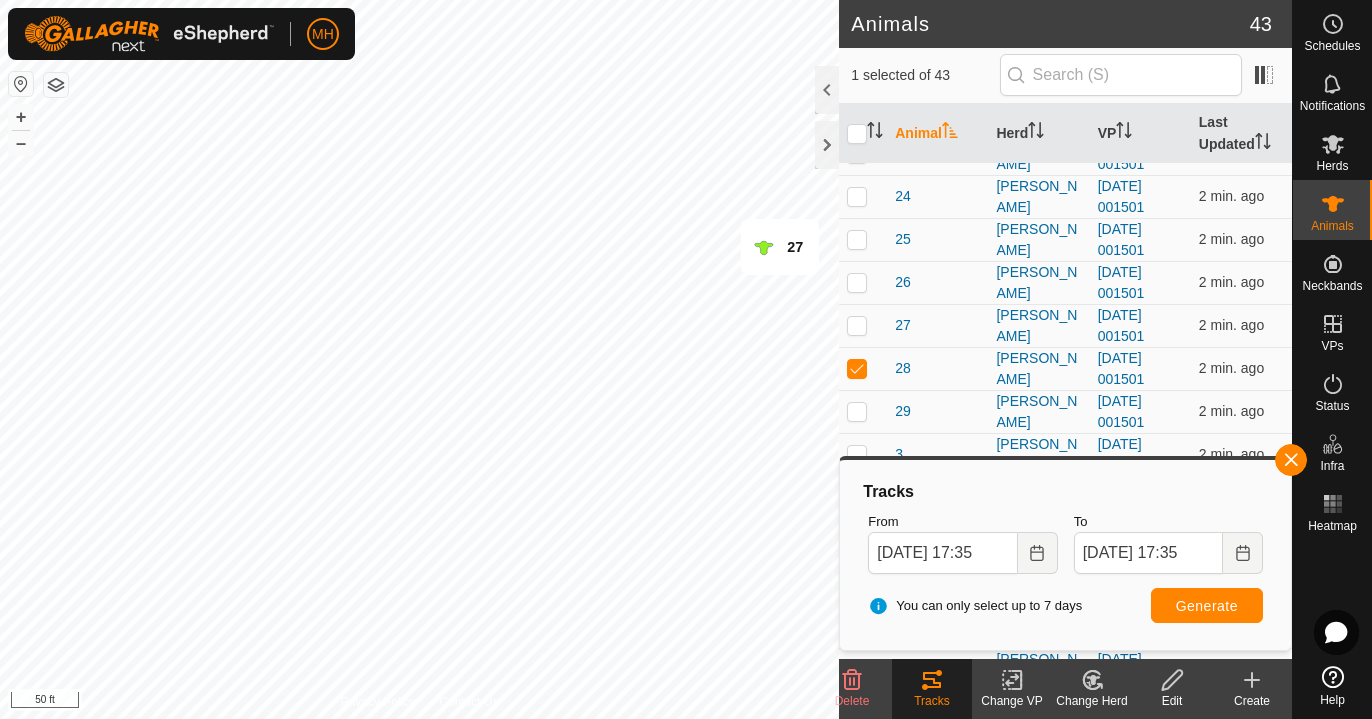 click on "Generate" at bounding box center [1207, 605] 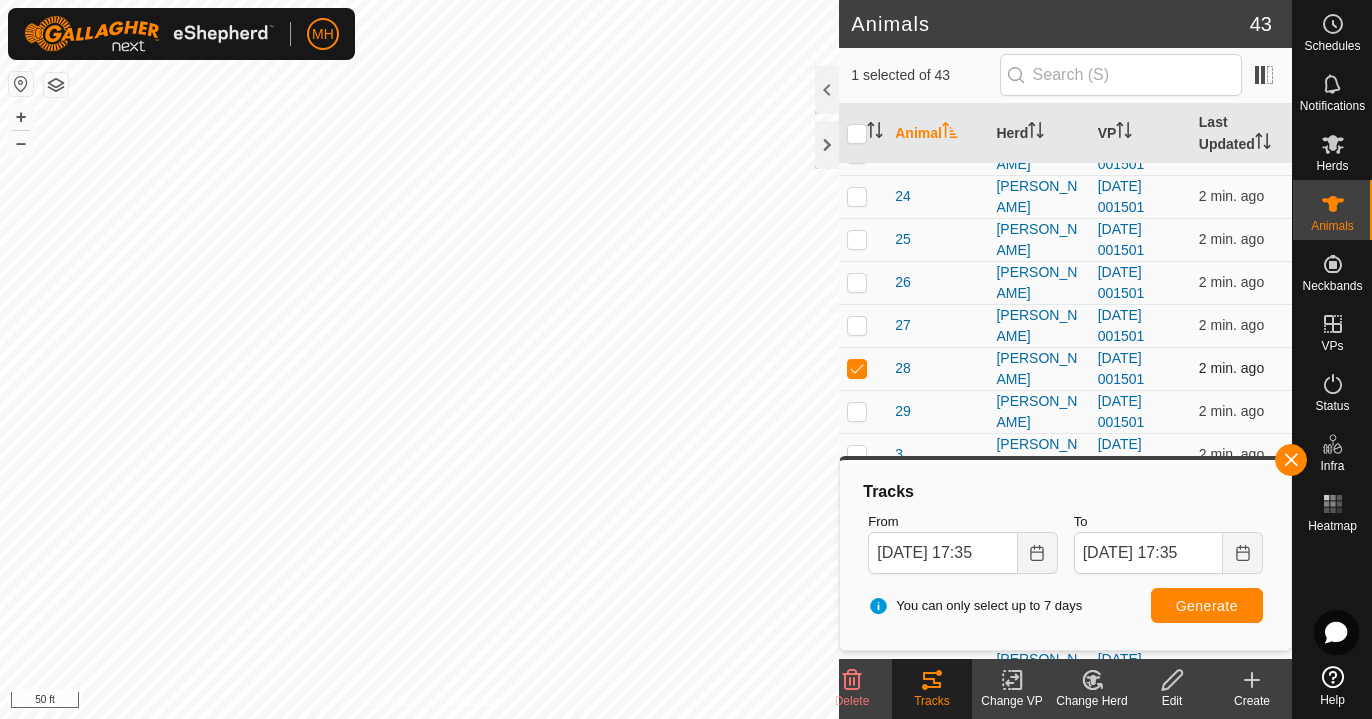 click at bounding box center (857, 368) 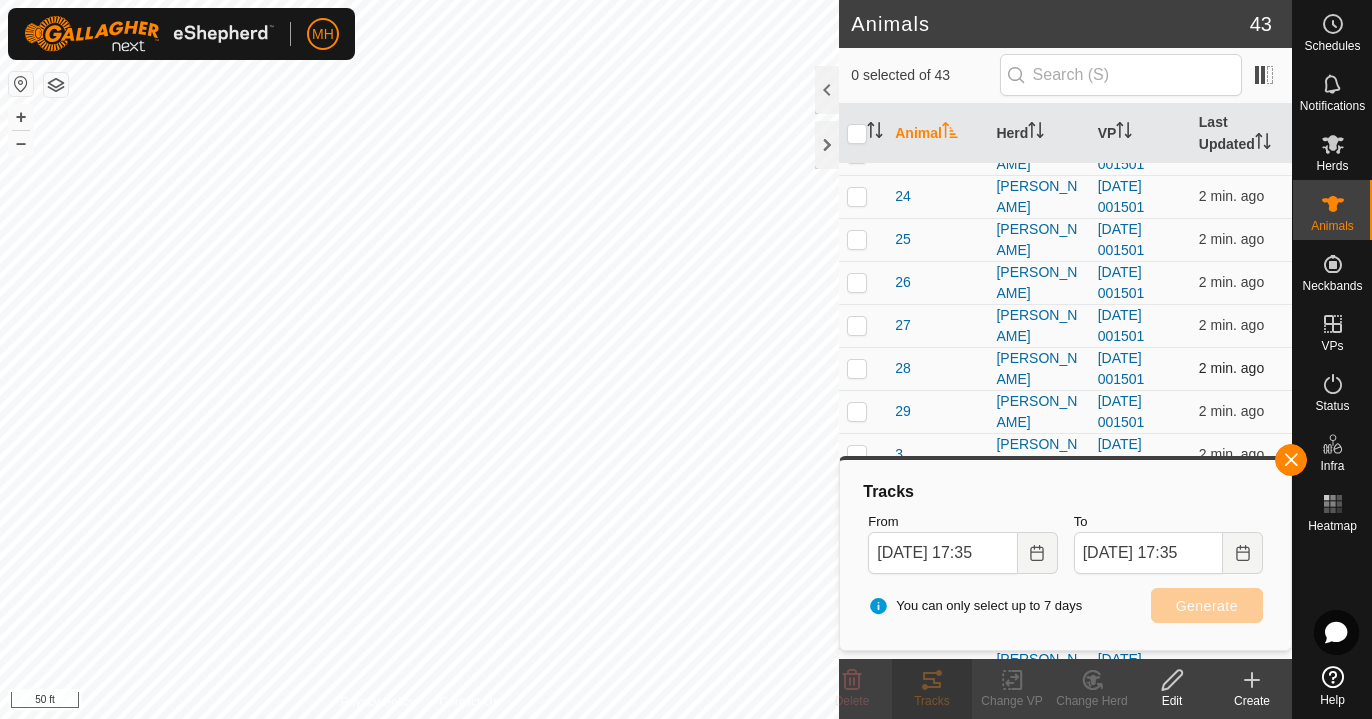 checkbox on "false" 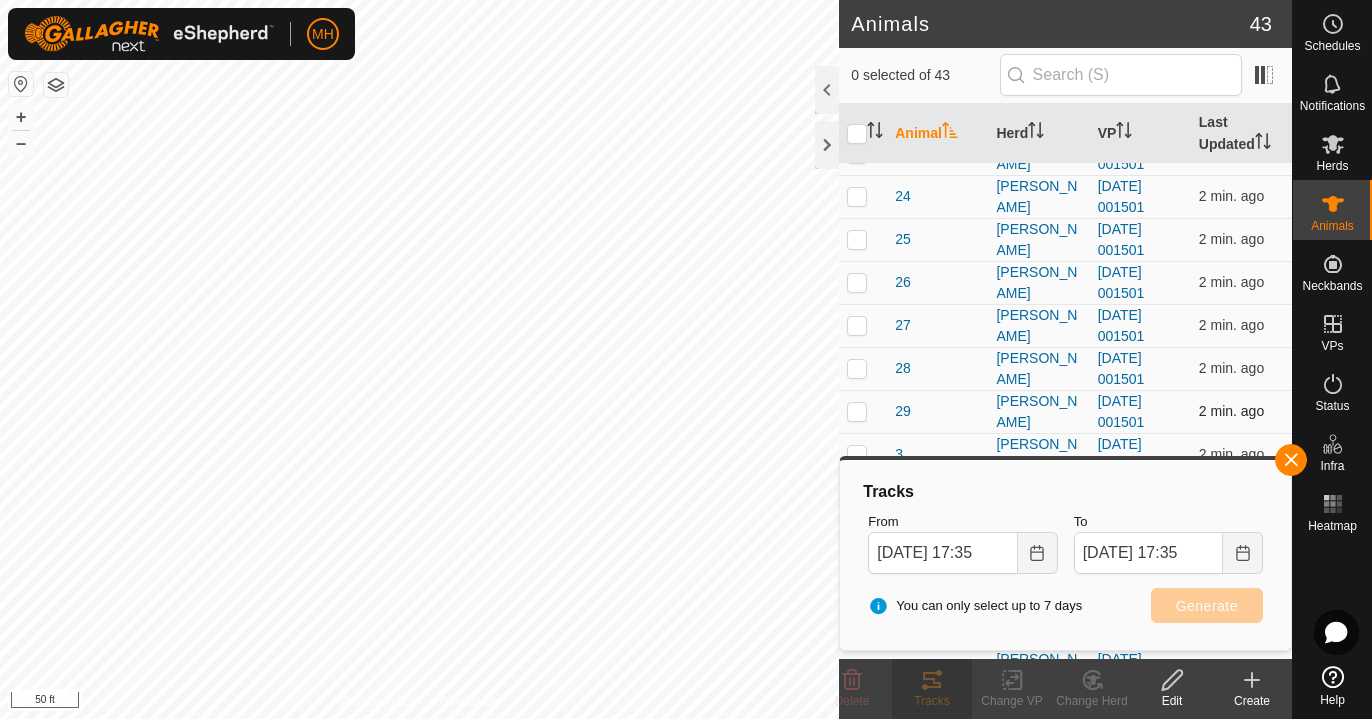 click at bounding box center [857, 411] 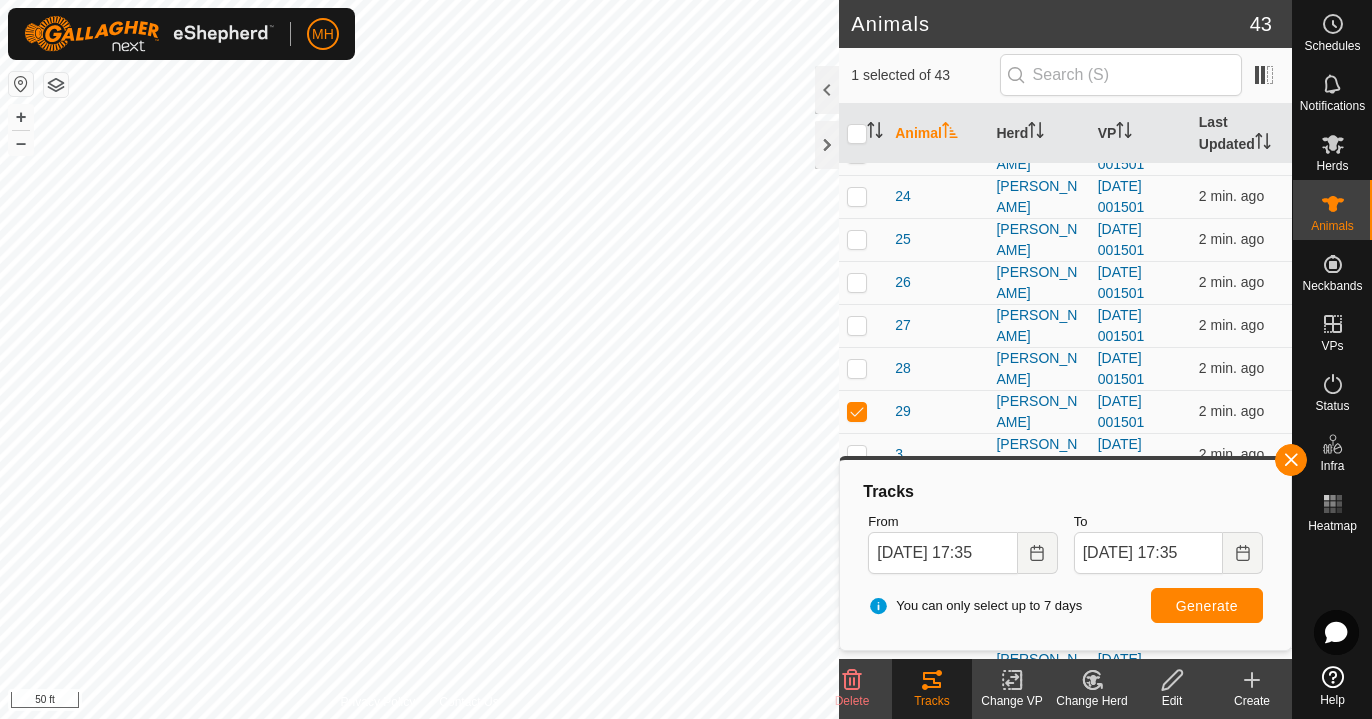 click on "Generate" at bounding box center (1207, 606) 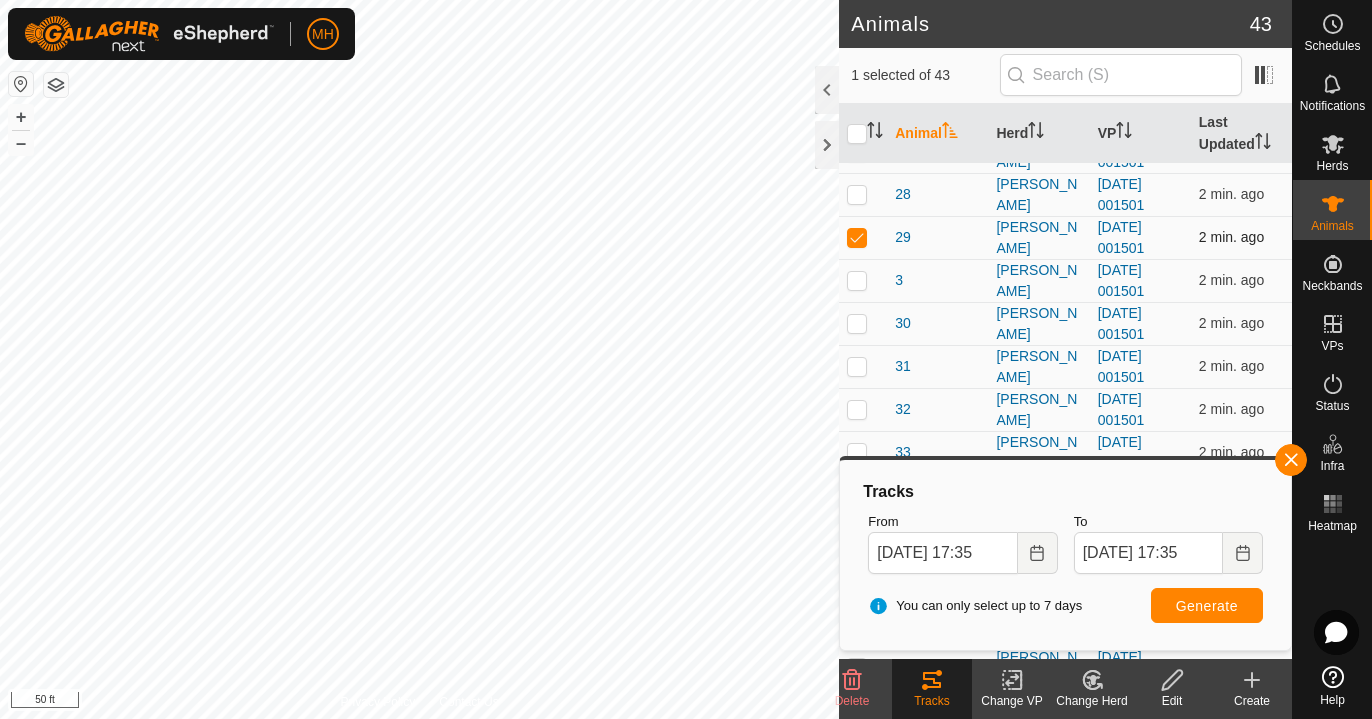 scroll, scrollTop: 808, scrollLeft: 0, axis: vertical 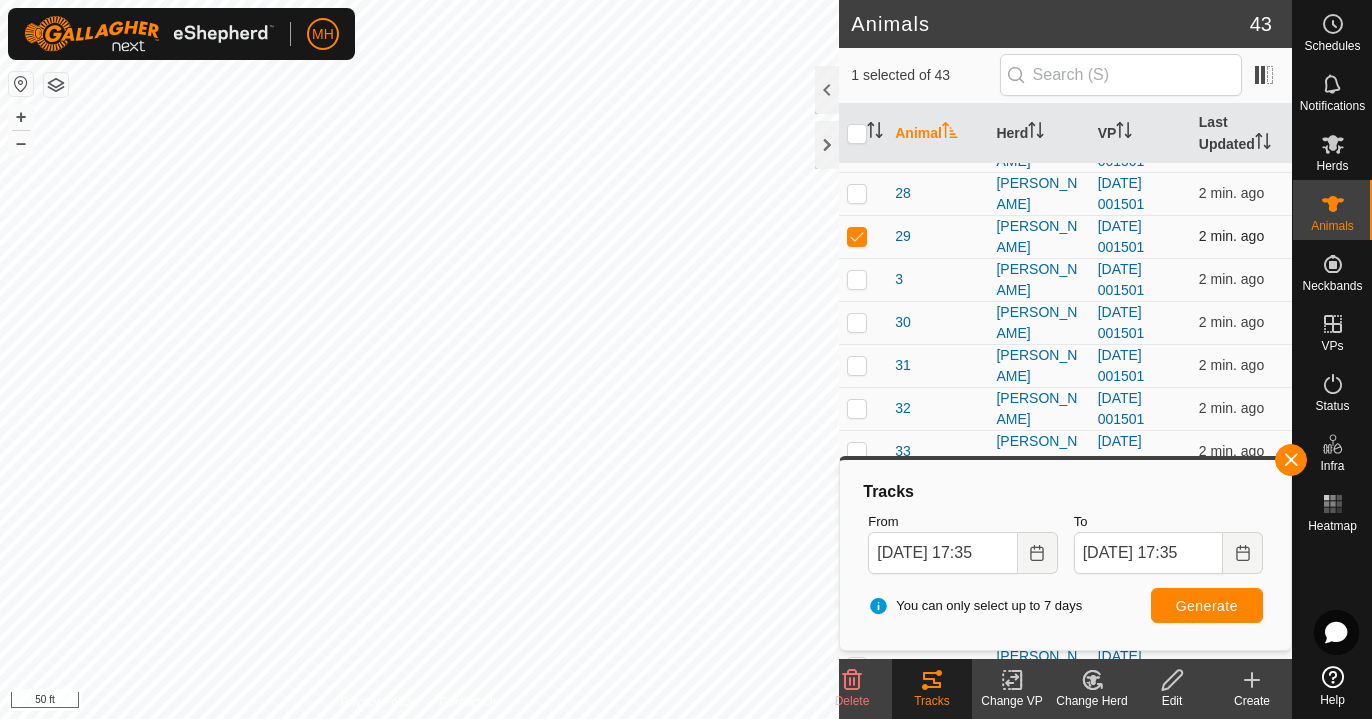 click at bounding box center (857, 236) 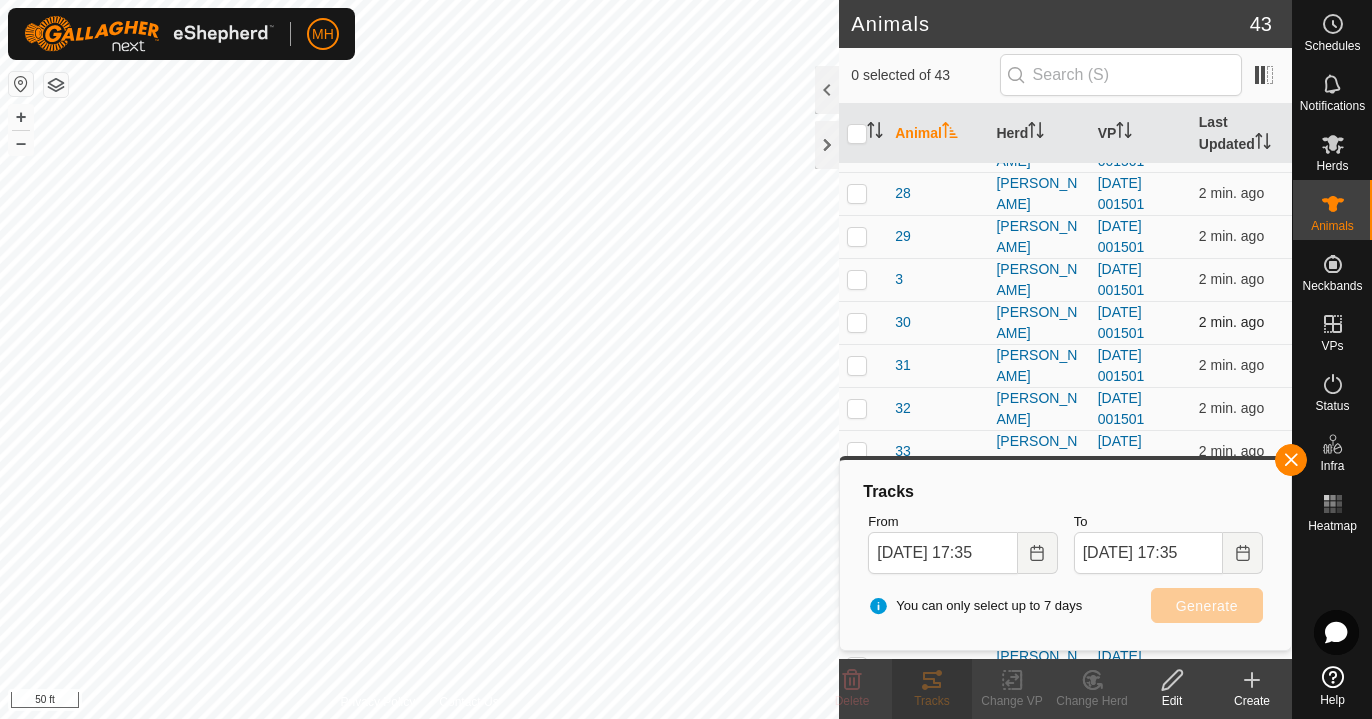 click at bounding box center [857, 322] 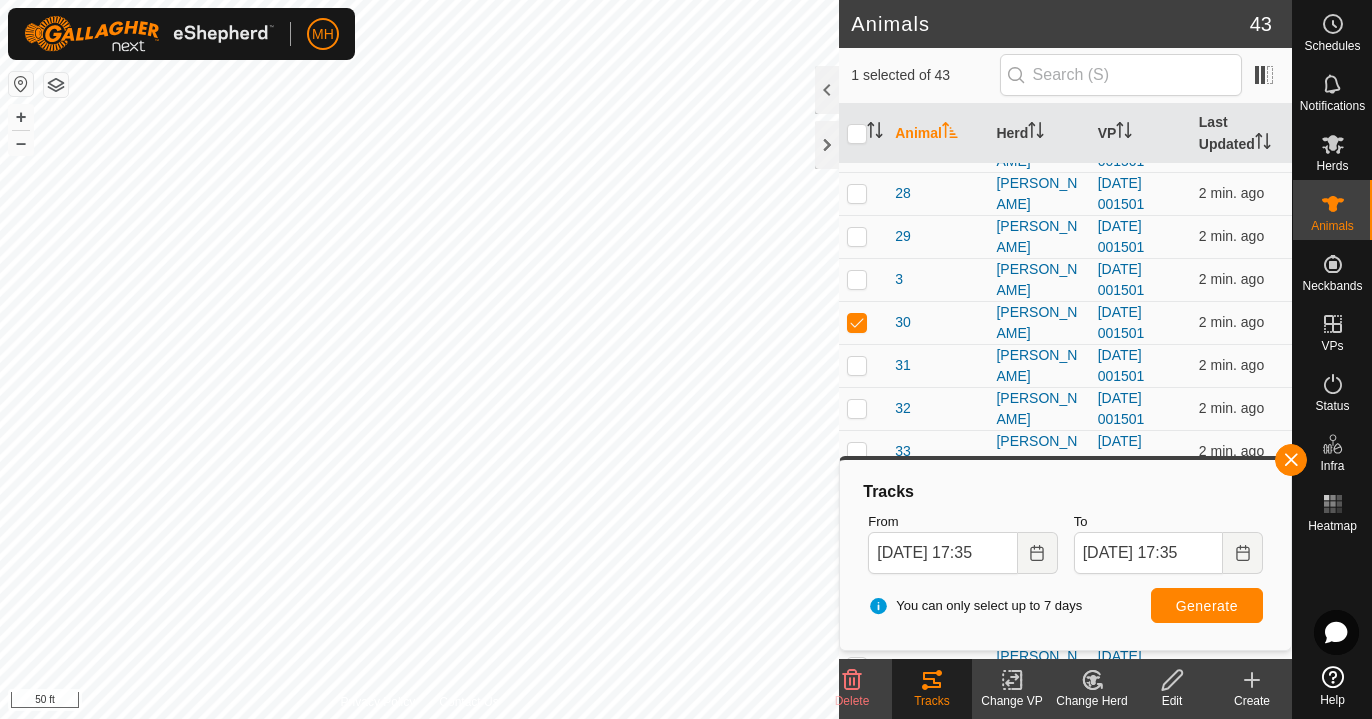 click on "Generate" at bounding box center (1207, 606) 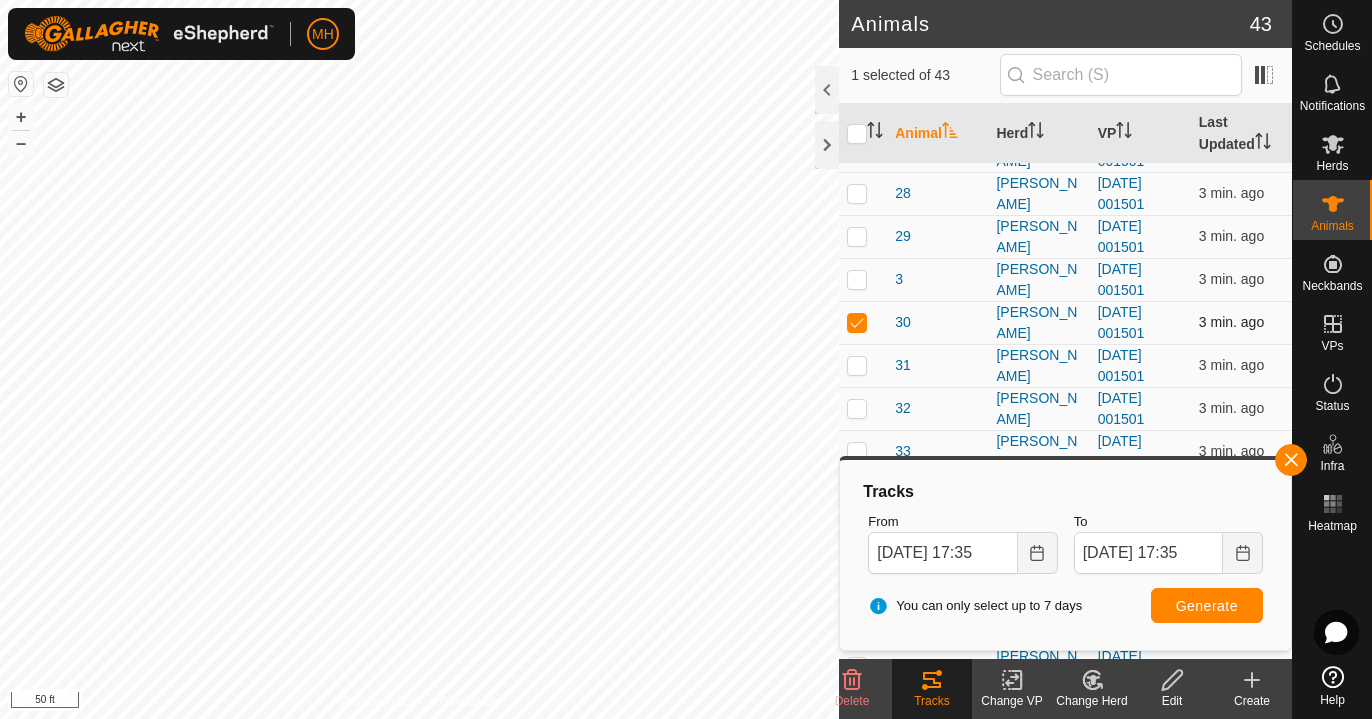 click at bounding box center [857, 322] 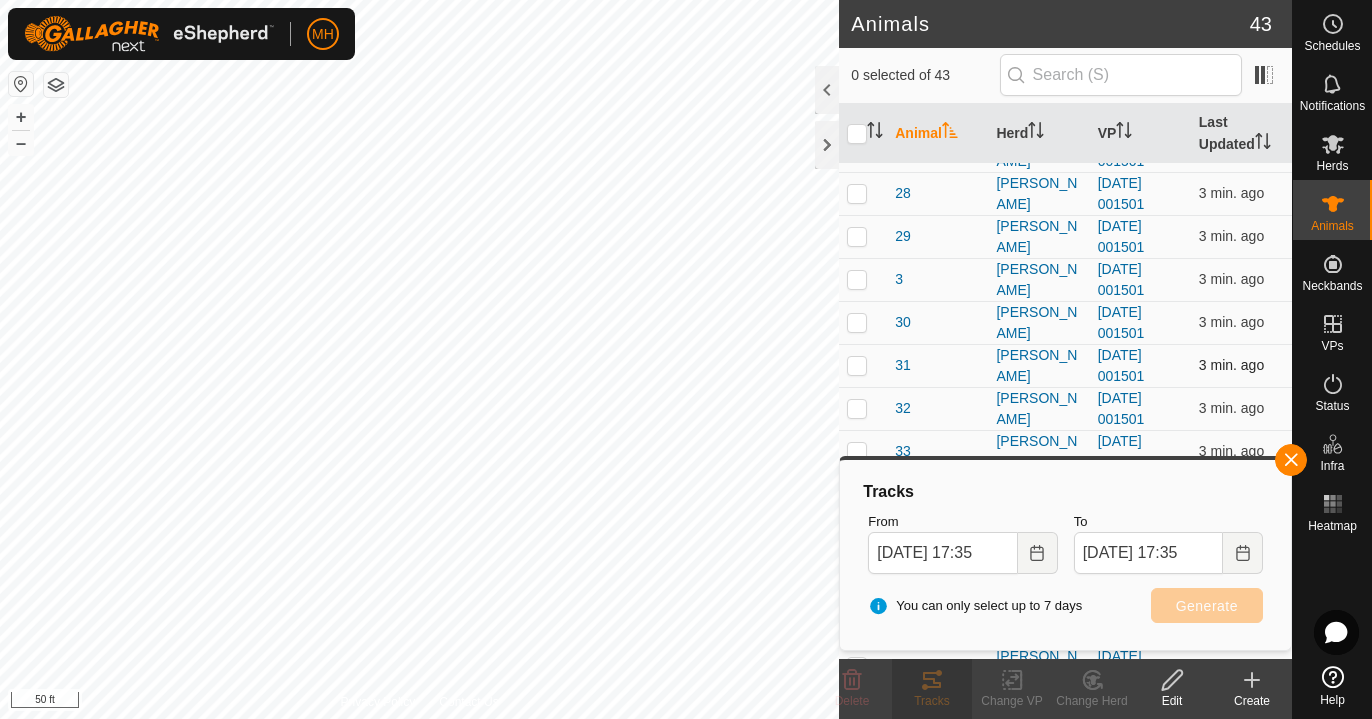 click at bounding box center (857, 365) 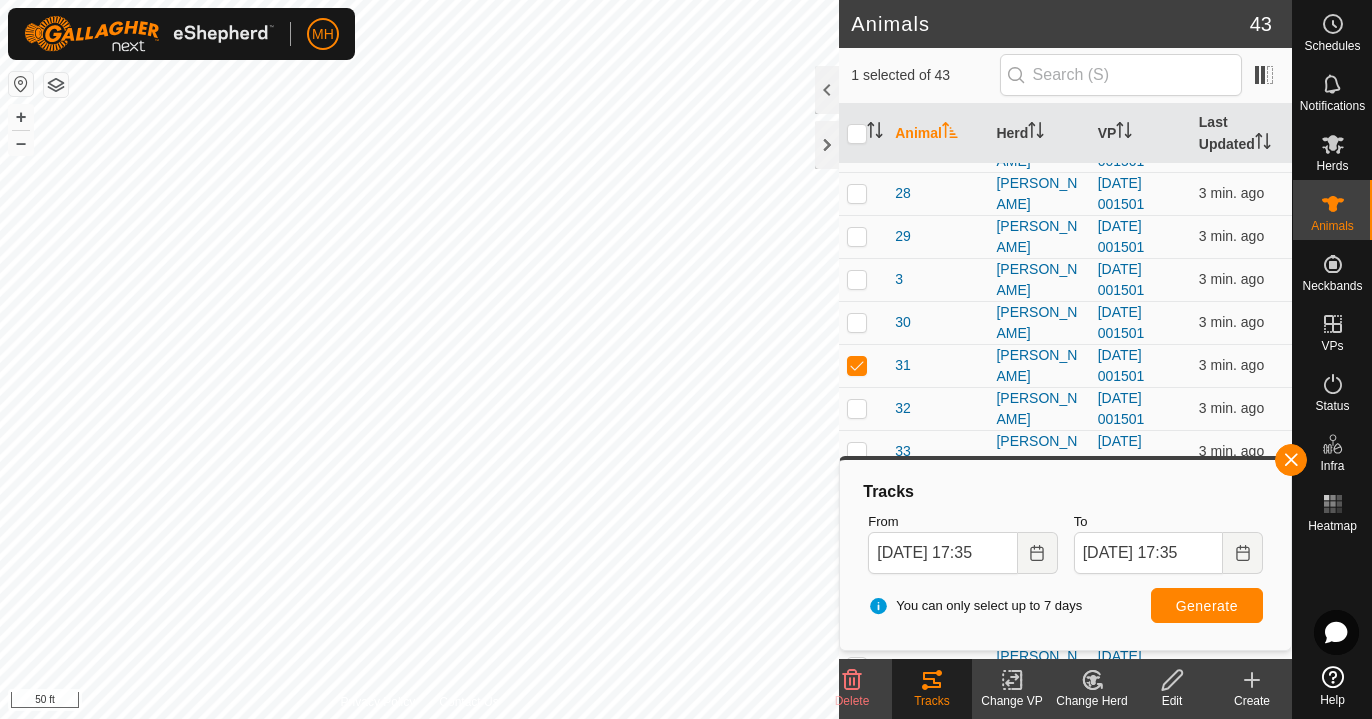 click on "Generate" at bounding box center (1207, 606) 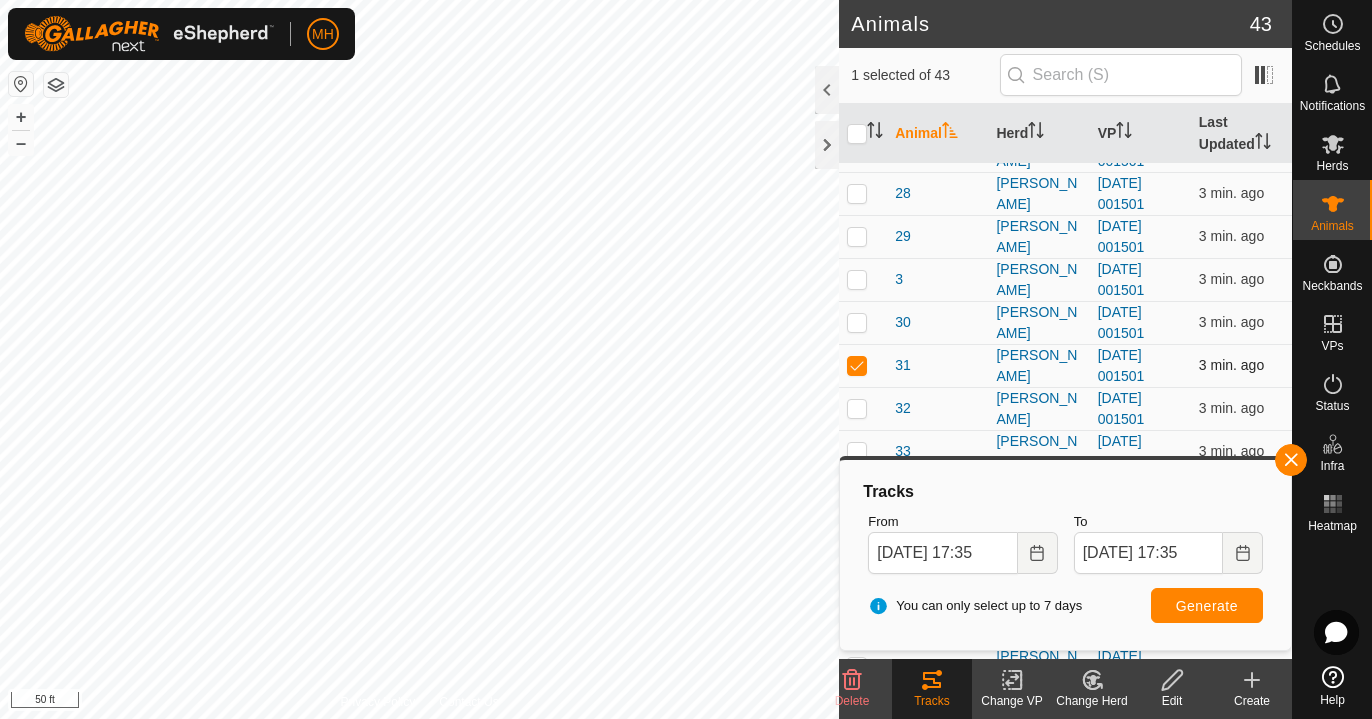 click at bounding box center [857, 365] 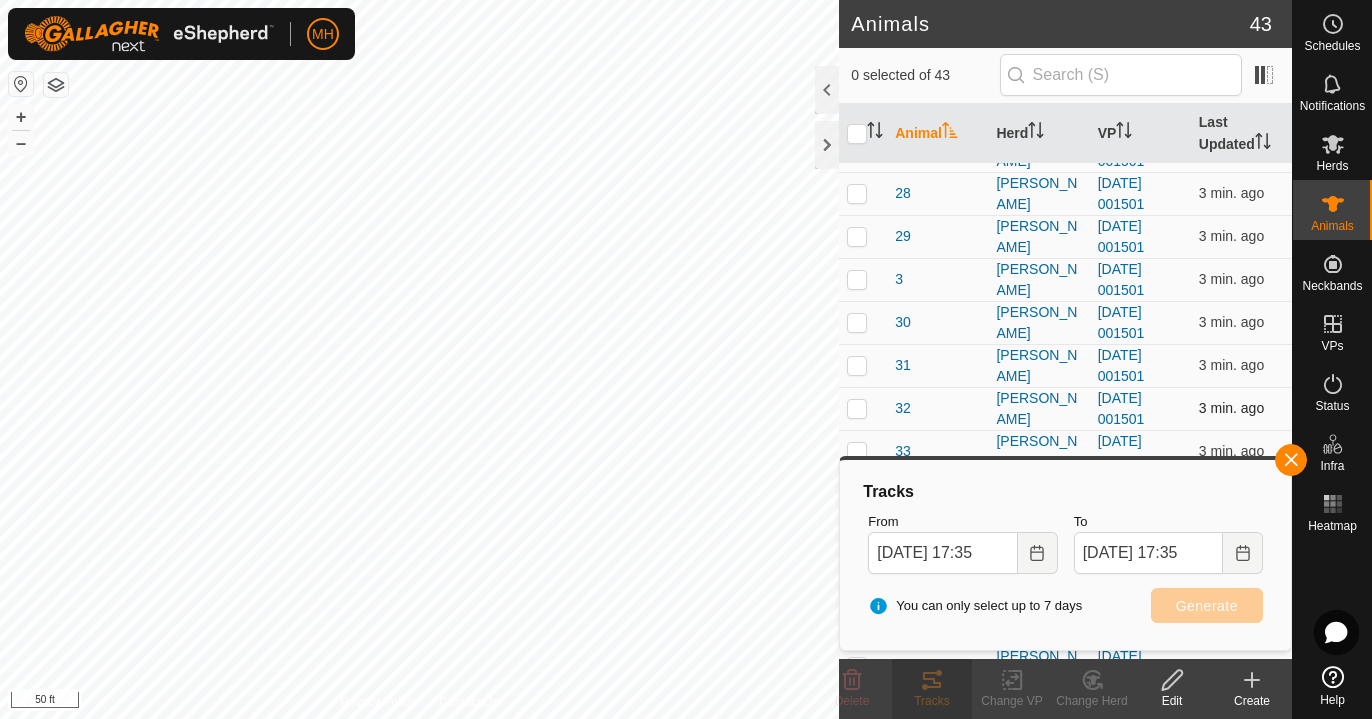 click at bounding box center (857, 408) 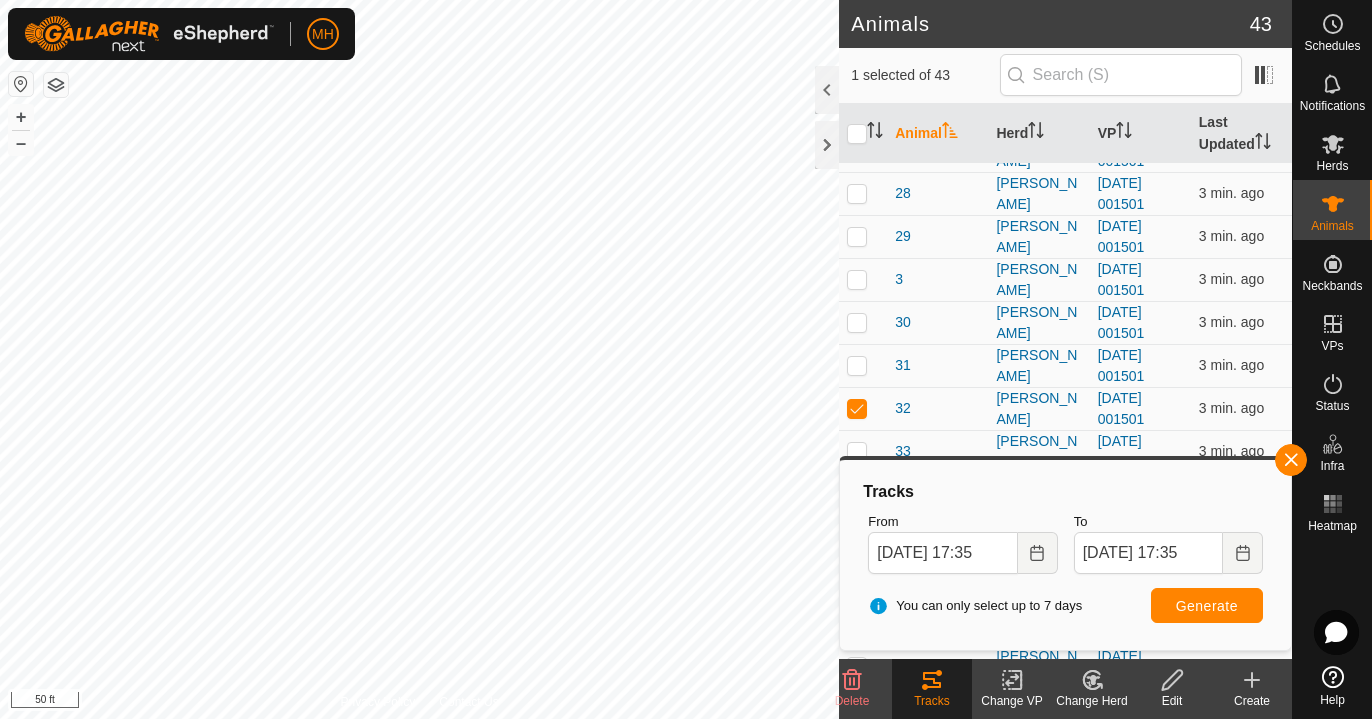 click on "Generate" at bounding box center (1207, 605) 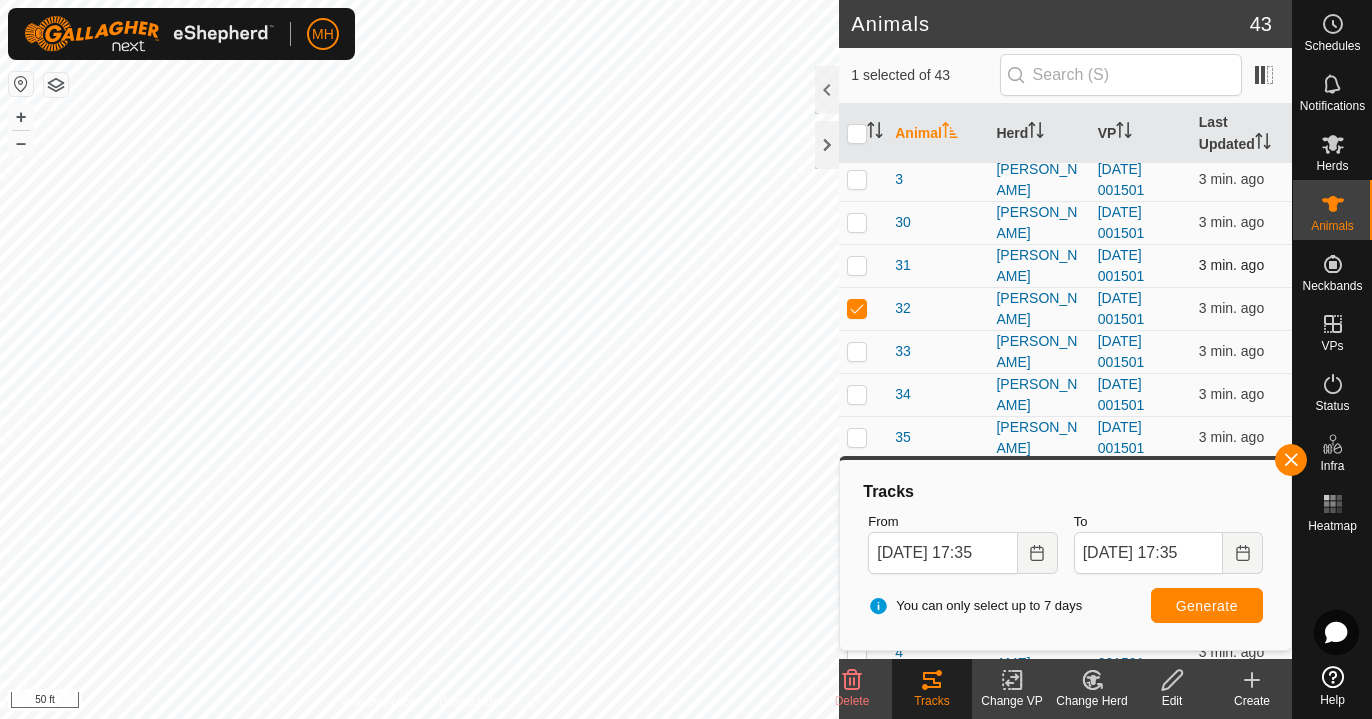 scroll, scrollTop: 911, scrollLeft: 0, axis: vertical 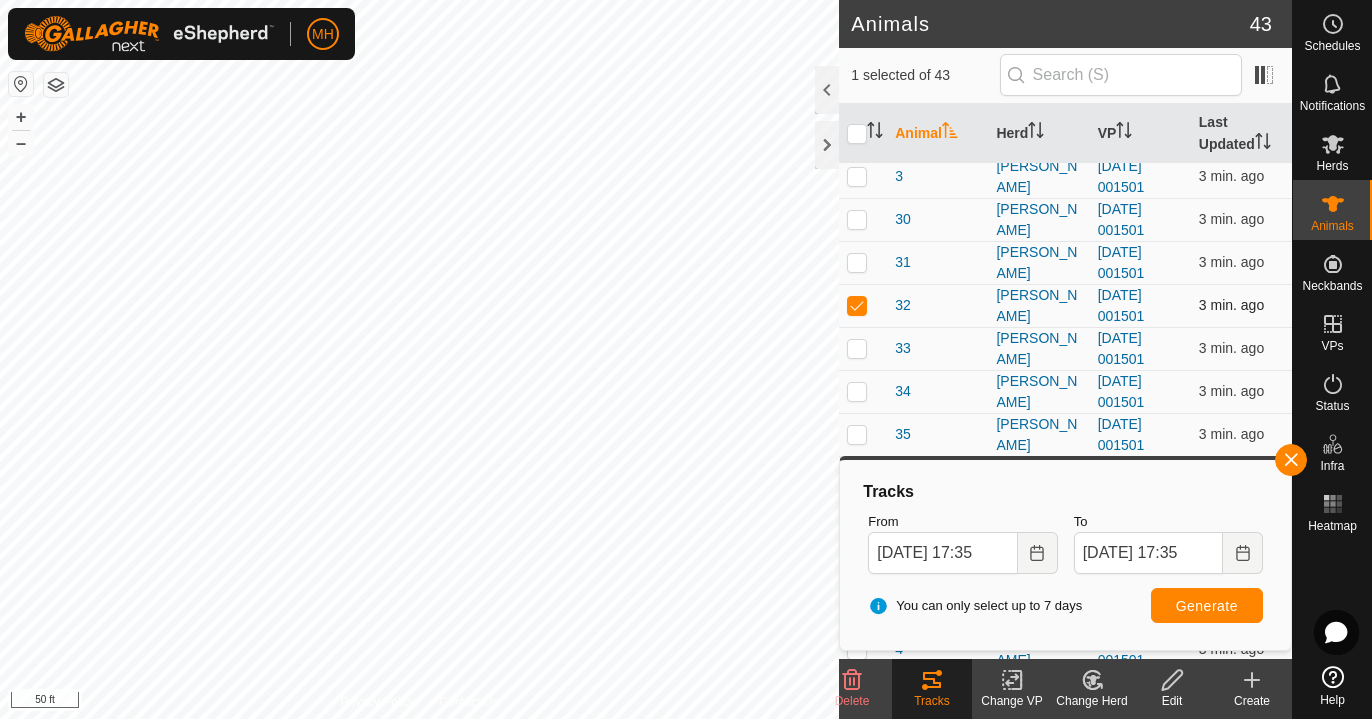 click at bounding box center (857, 305) 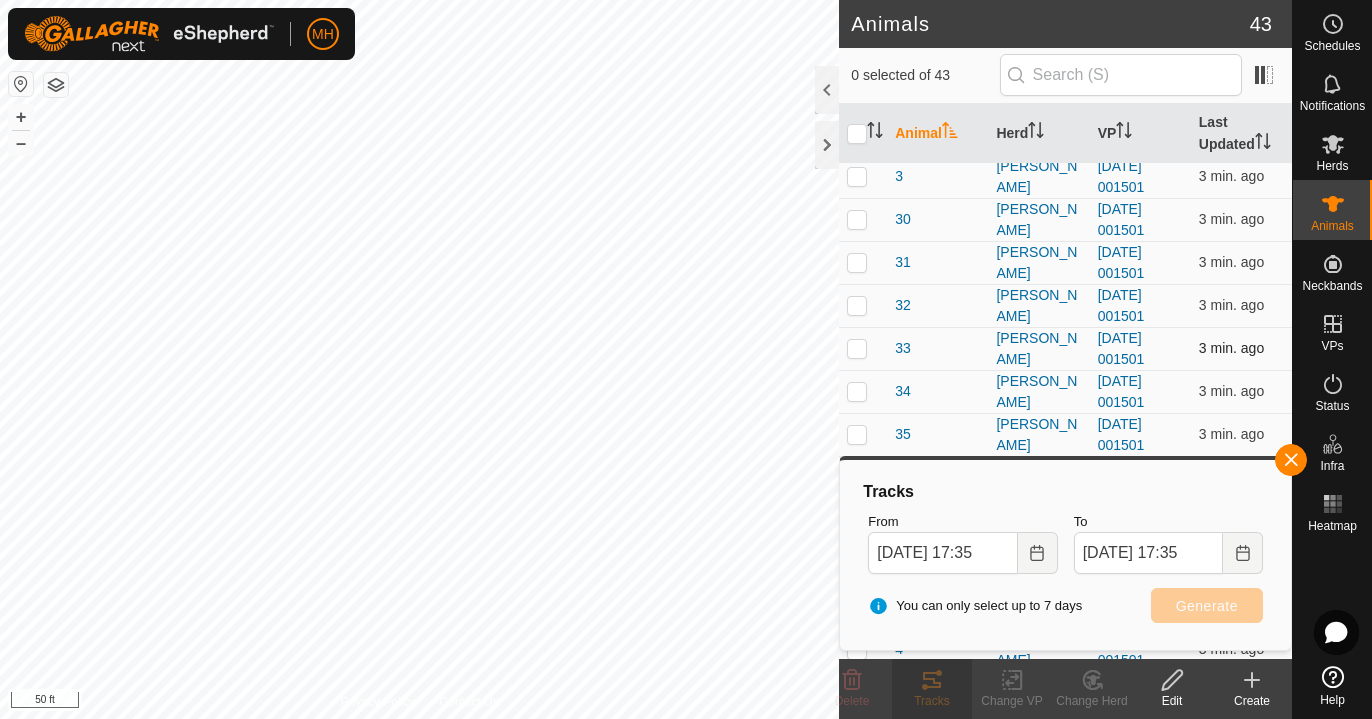click at bounding box center (857, 348) 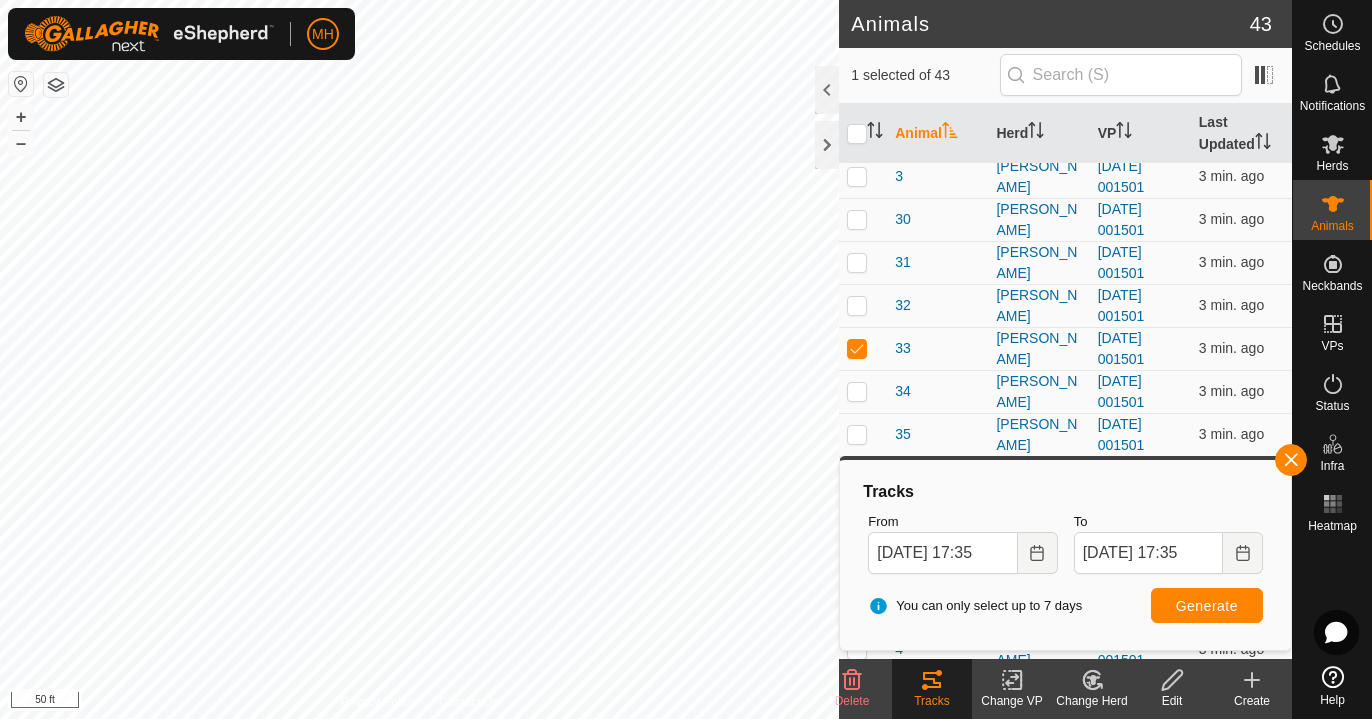 click on "Generate" at bounding box center (1207, 606) 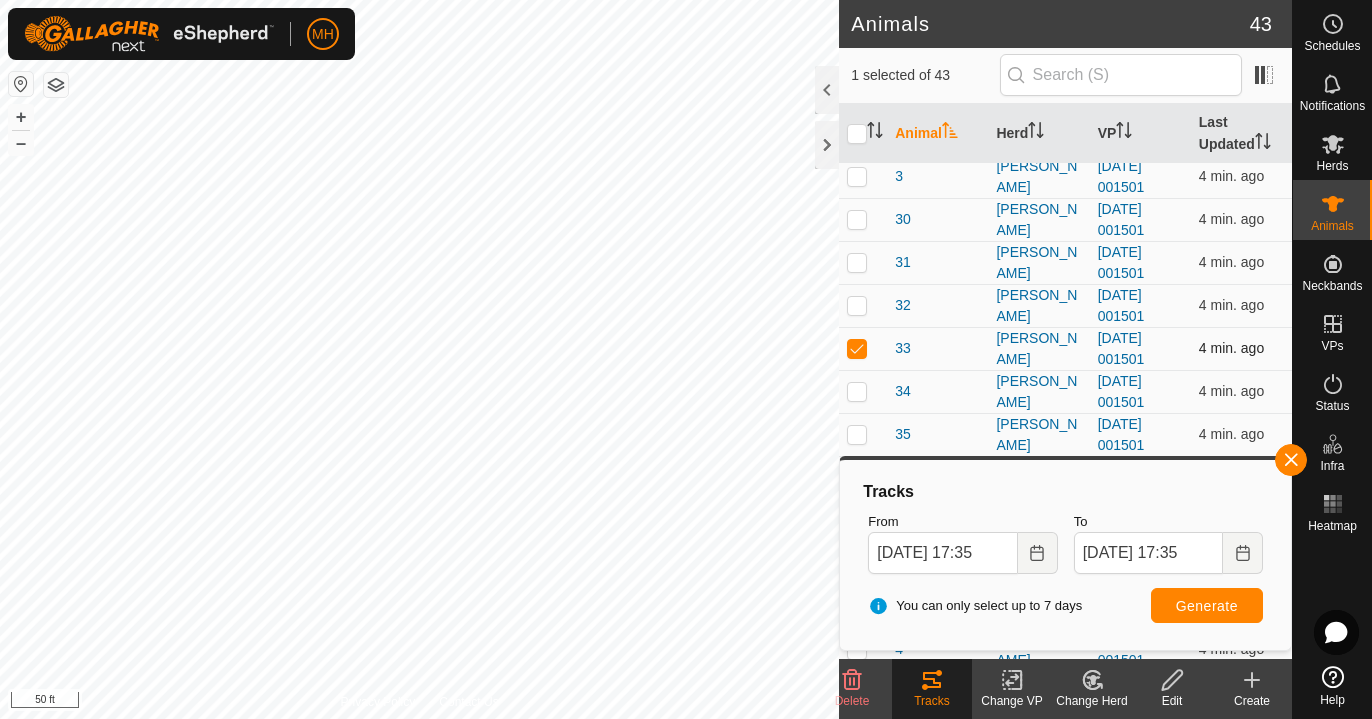 click at bounding box center (857, 348) 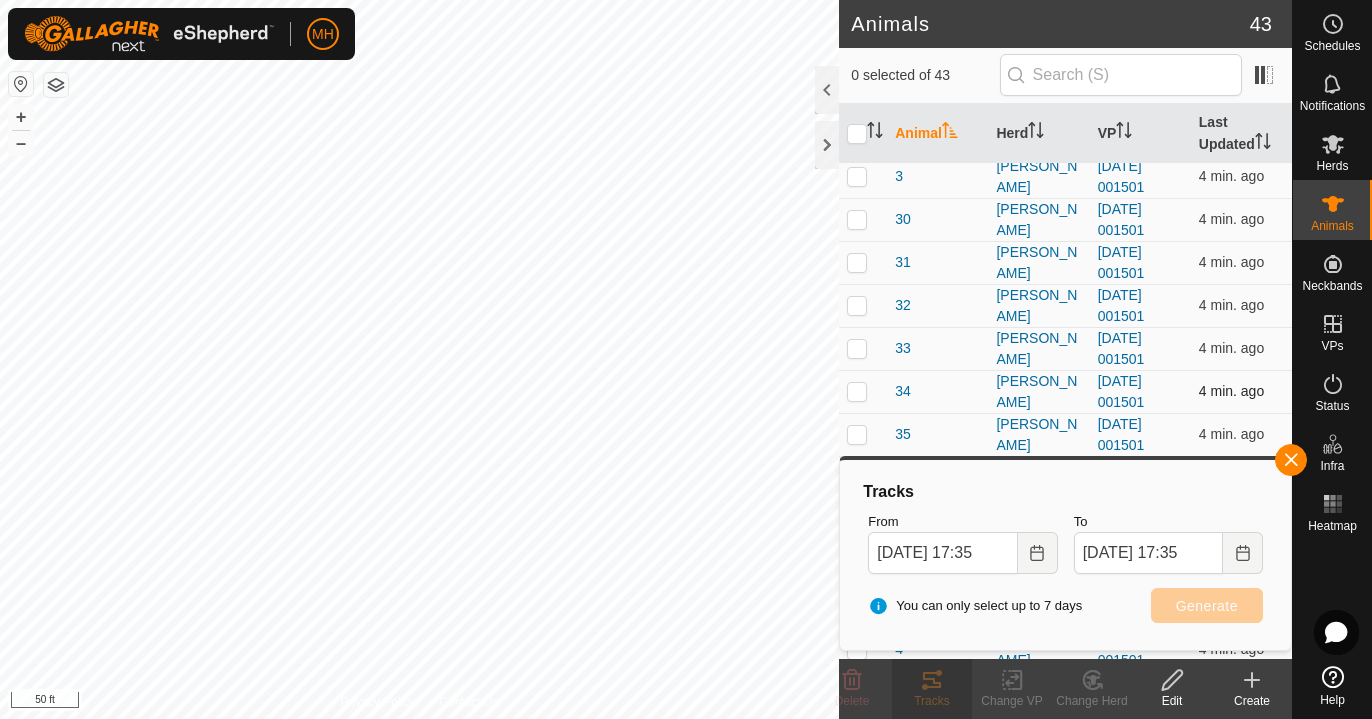 click at bounding box center (857, 391) 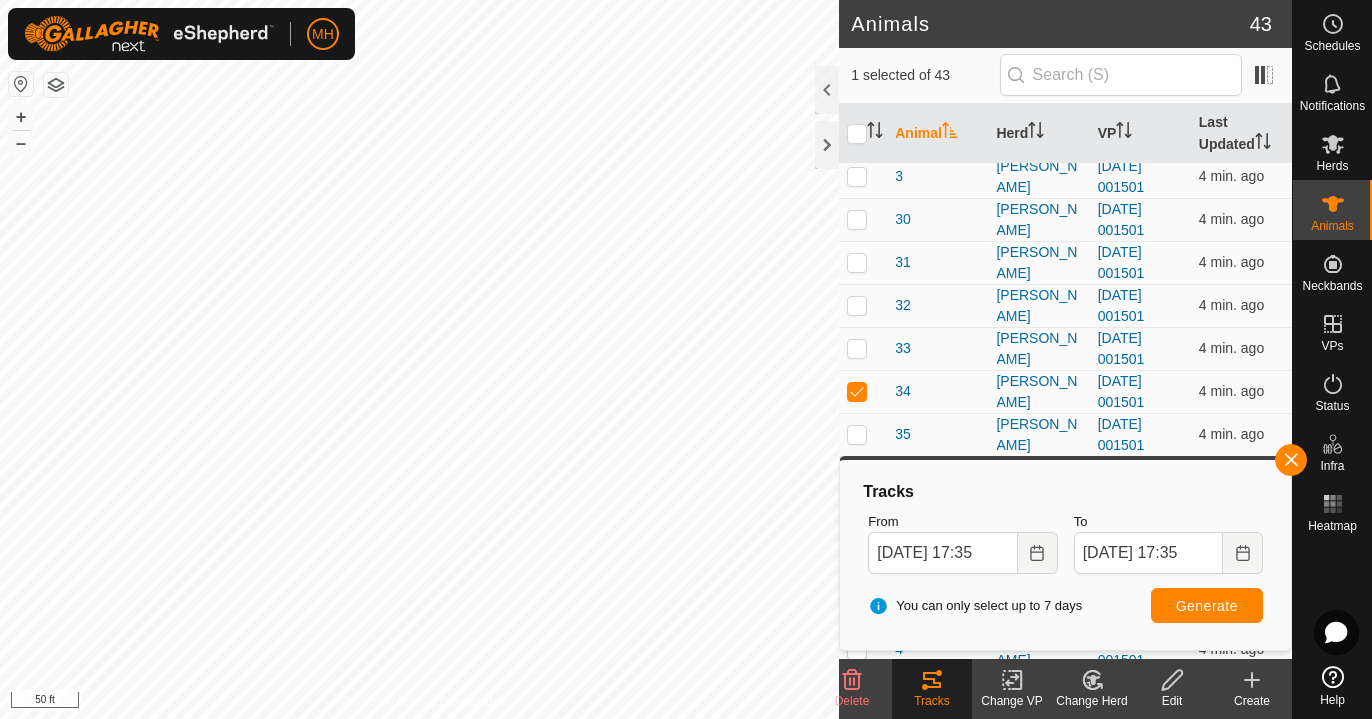 click on "Generate" at bounding box center [1207, 606] 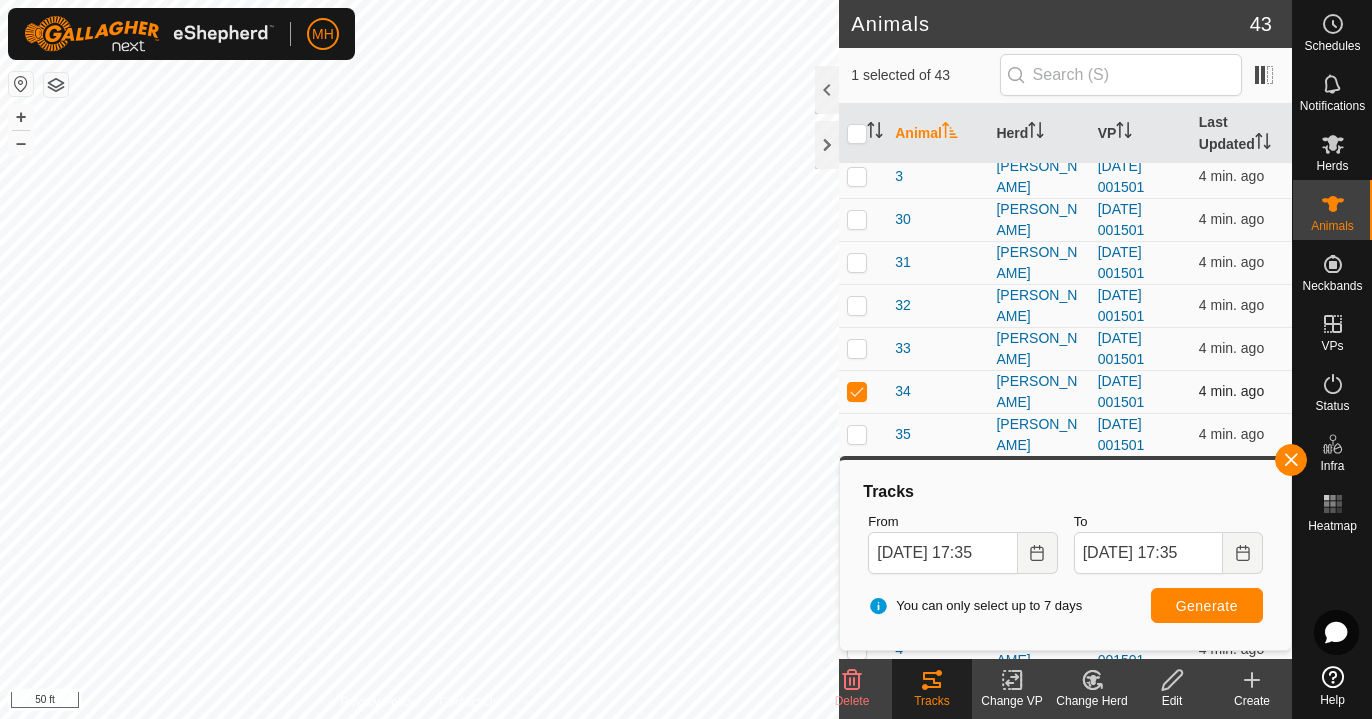 click at bounding box center (857, 391) 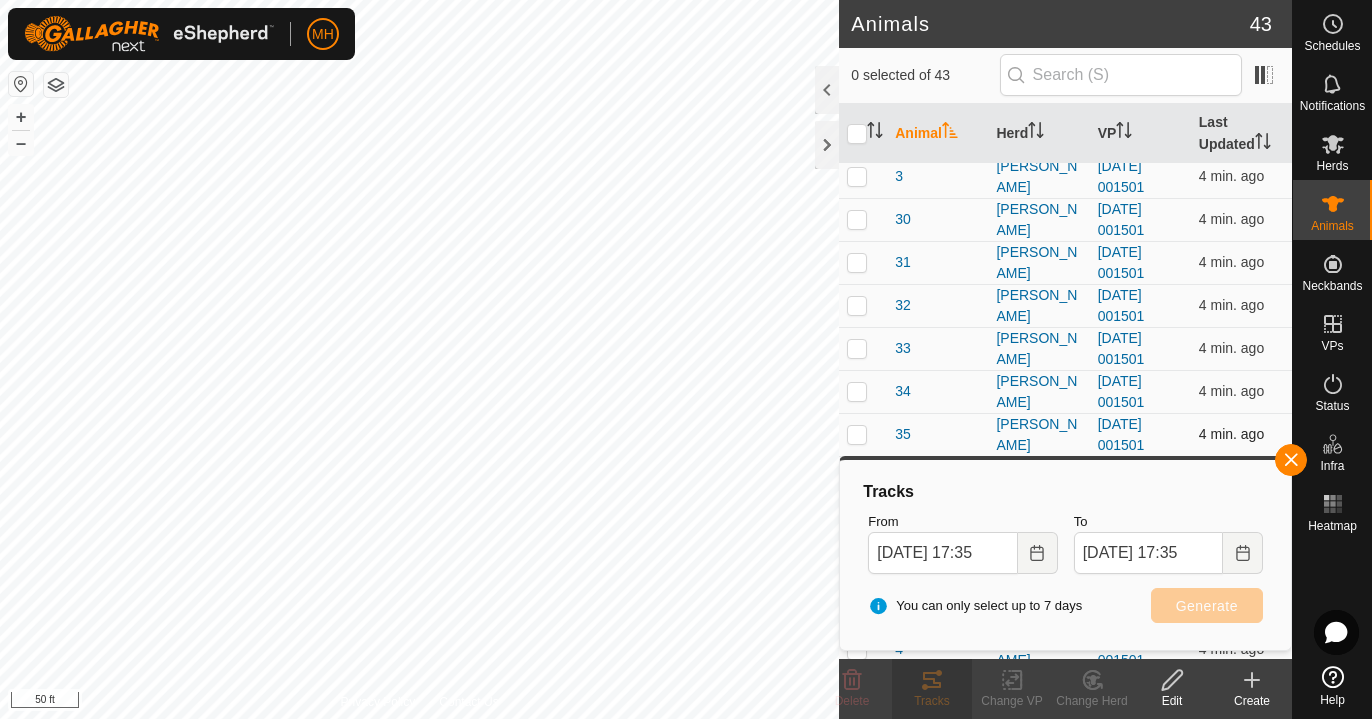 click at bounding box center [857, 434] 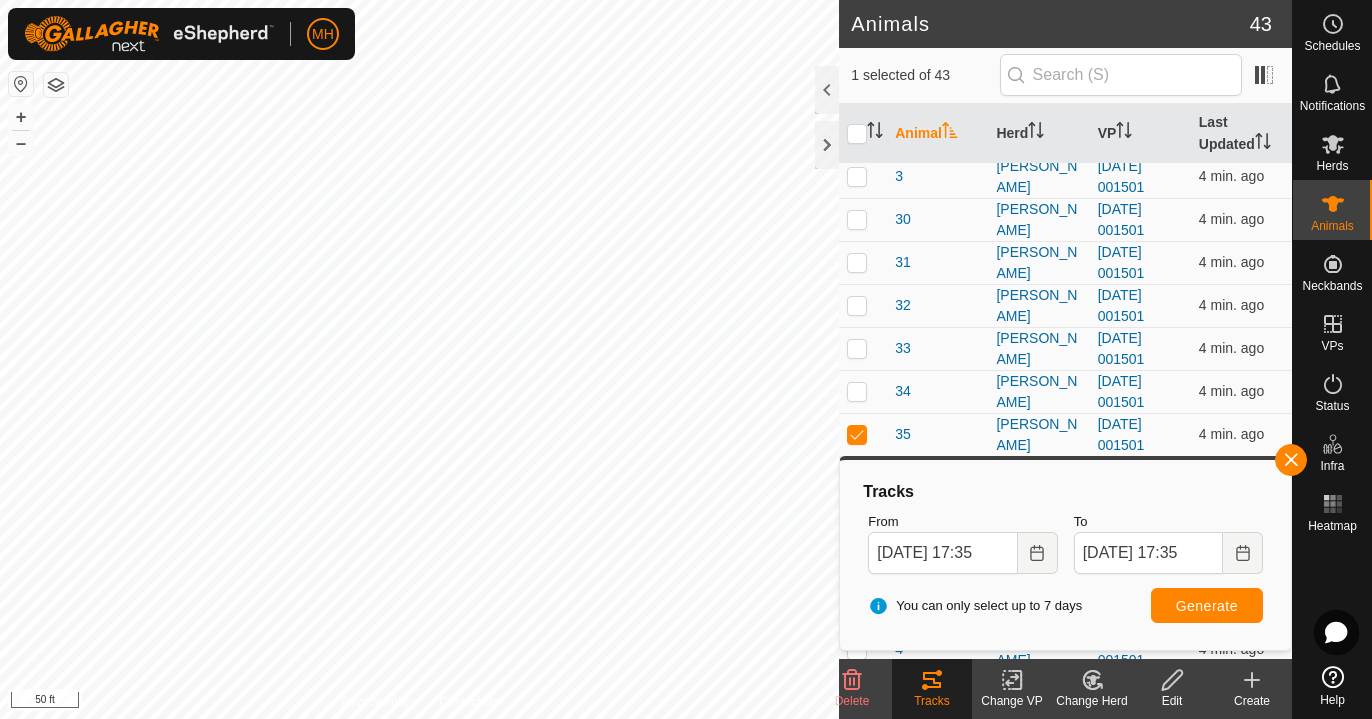 click on "Generate" at bounding box center (1207, 606) 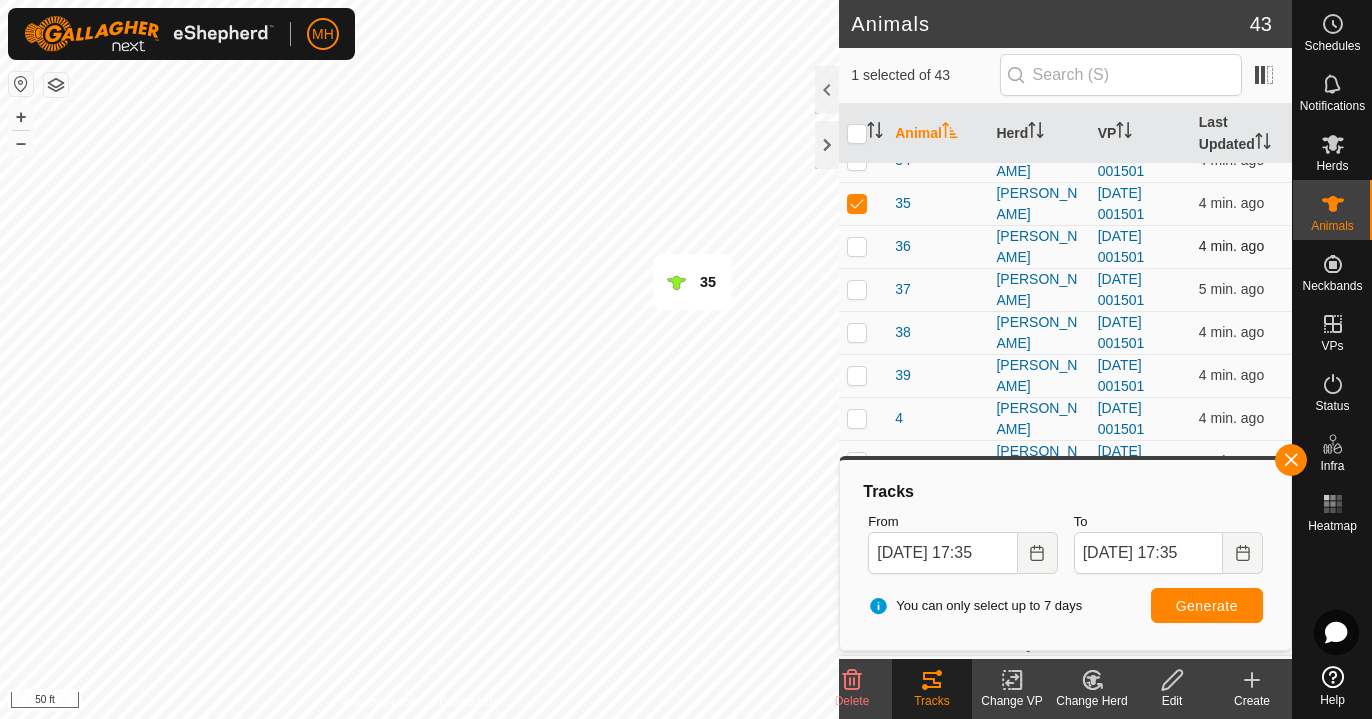 scroll, scrollTop: 1147, scrollLeft: 0, axis: vertical 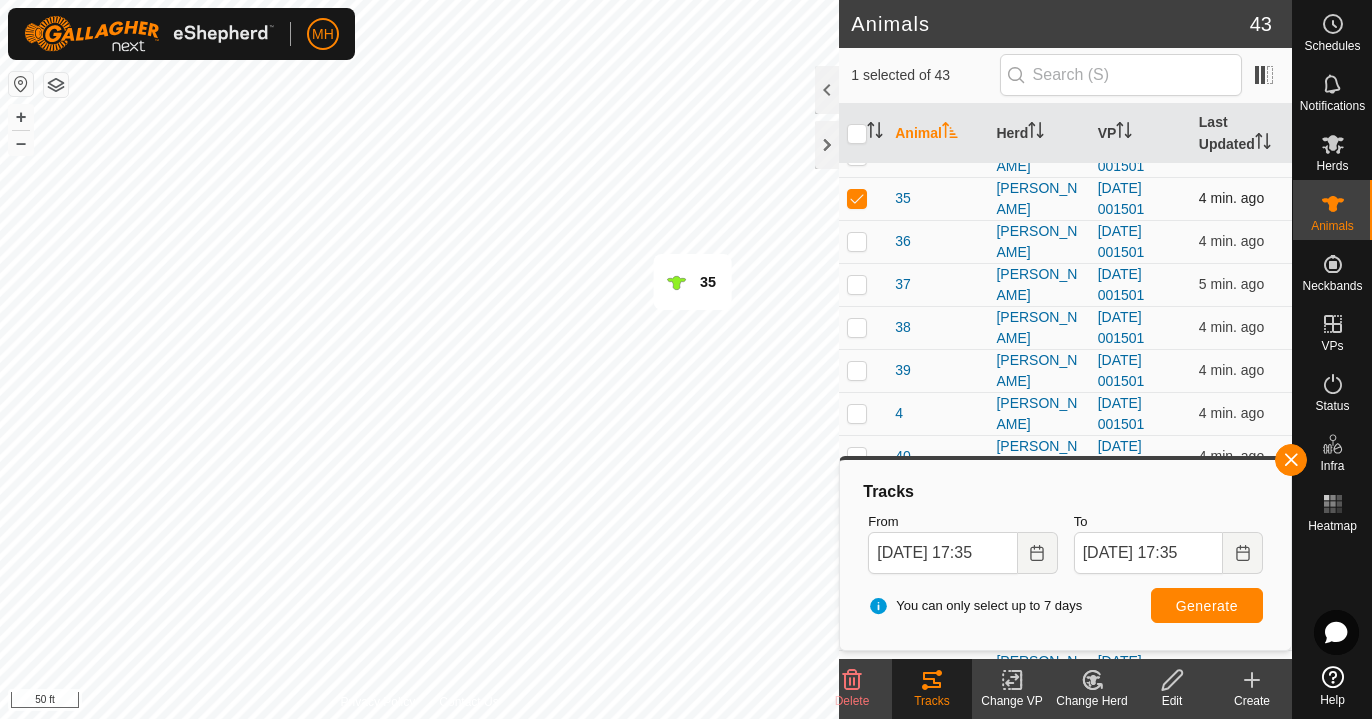 click at bounding box center (857, 198) 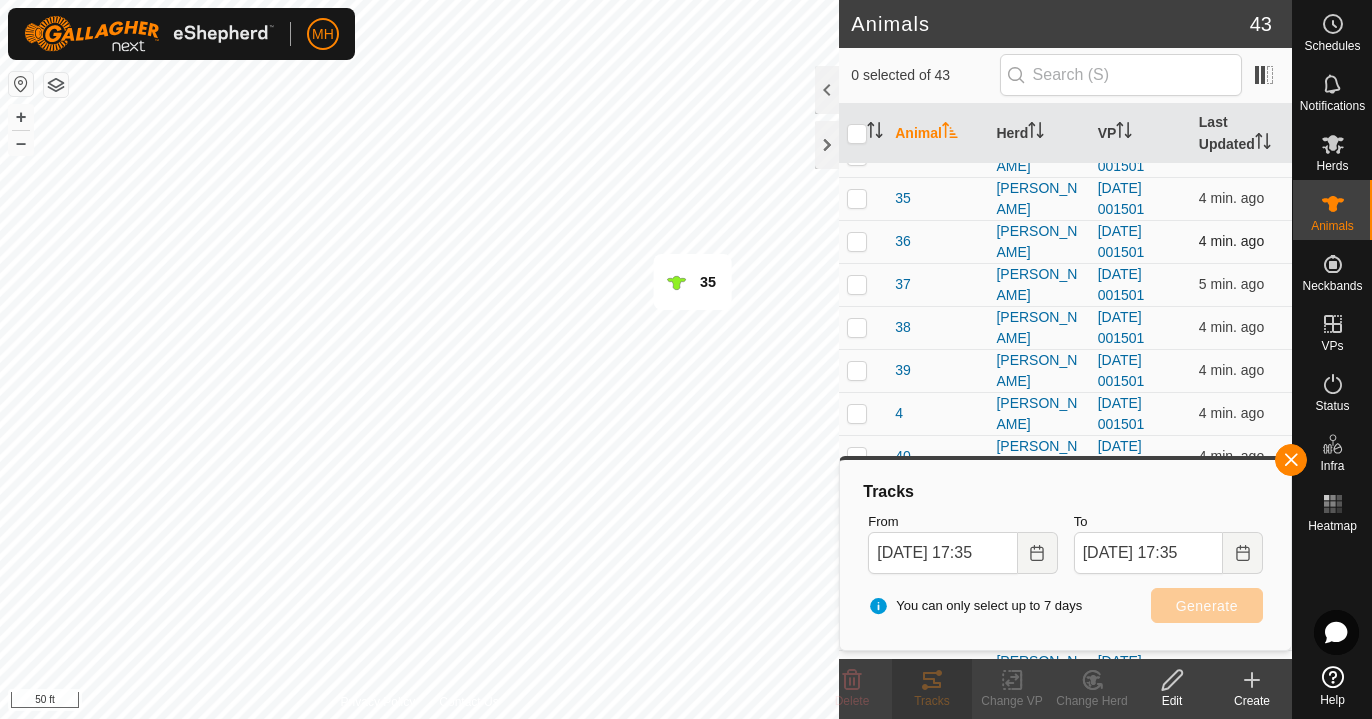 click at bounding box center (857, 241) 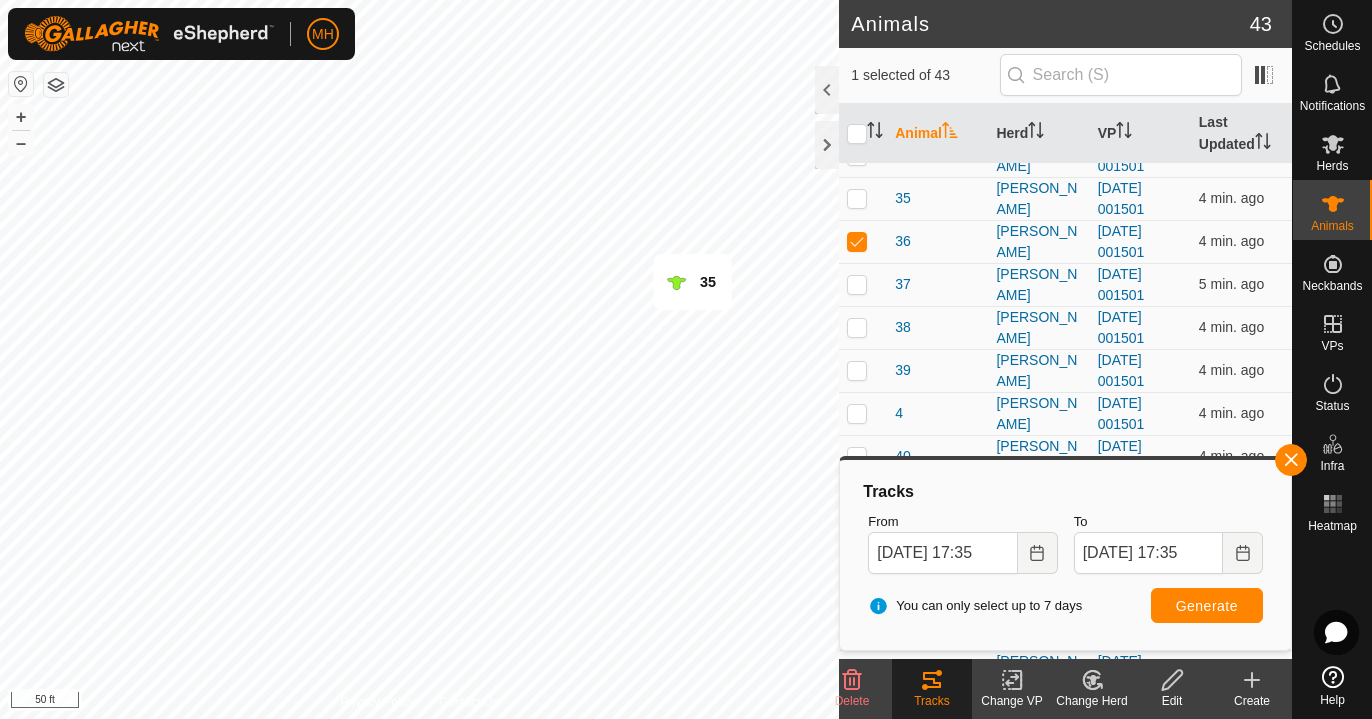 click on "Generate" at bounding box center (1207, 606) 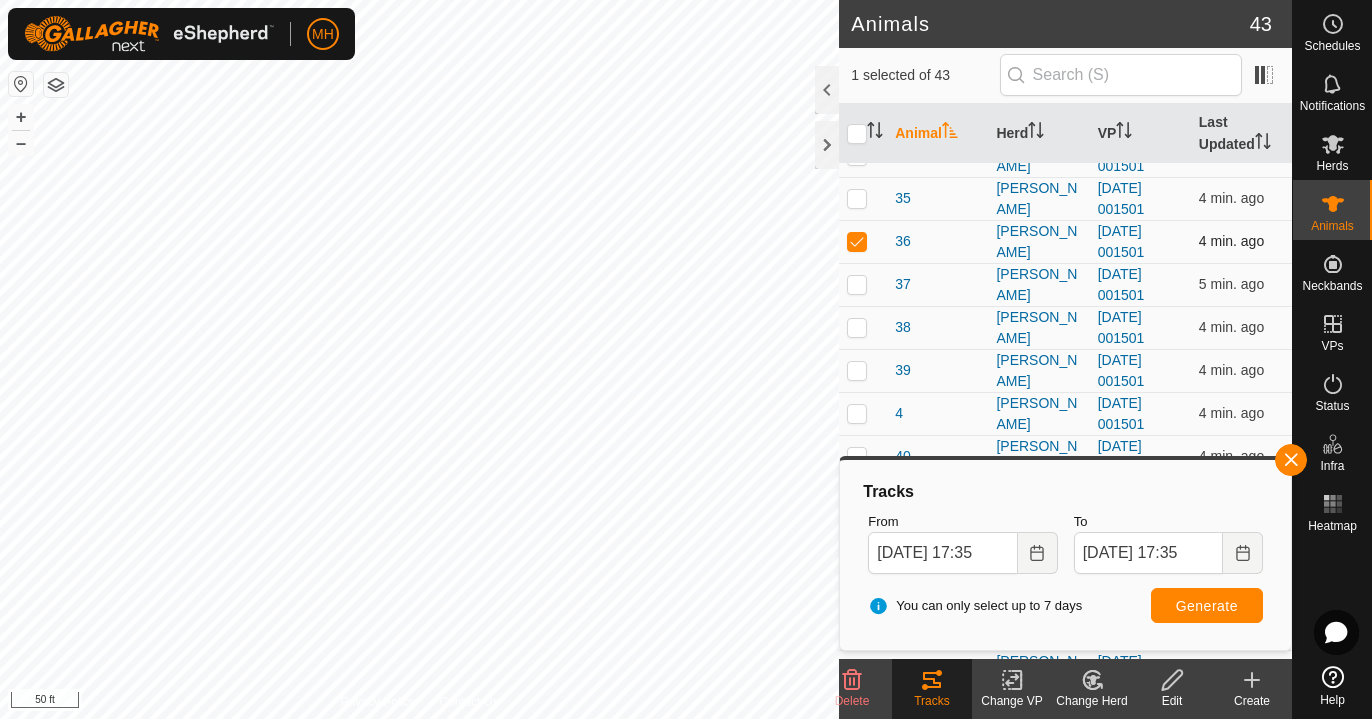 click at bounding box center (857, 241) 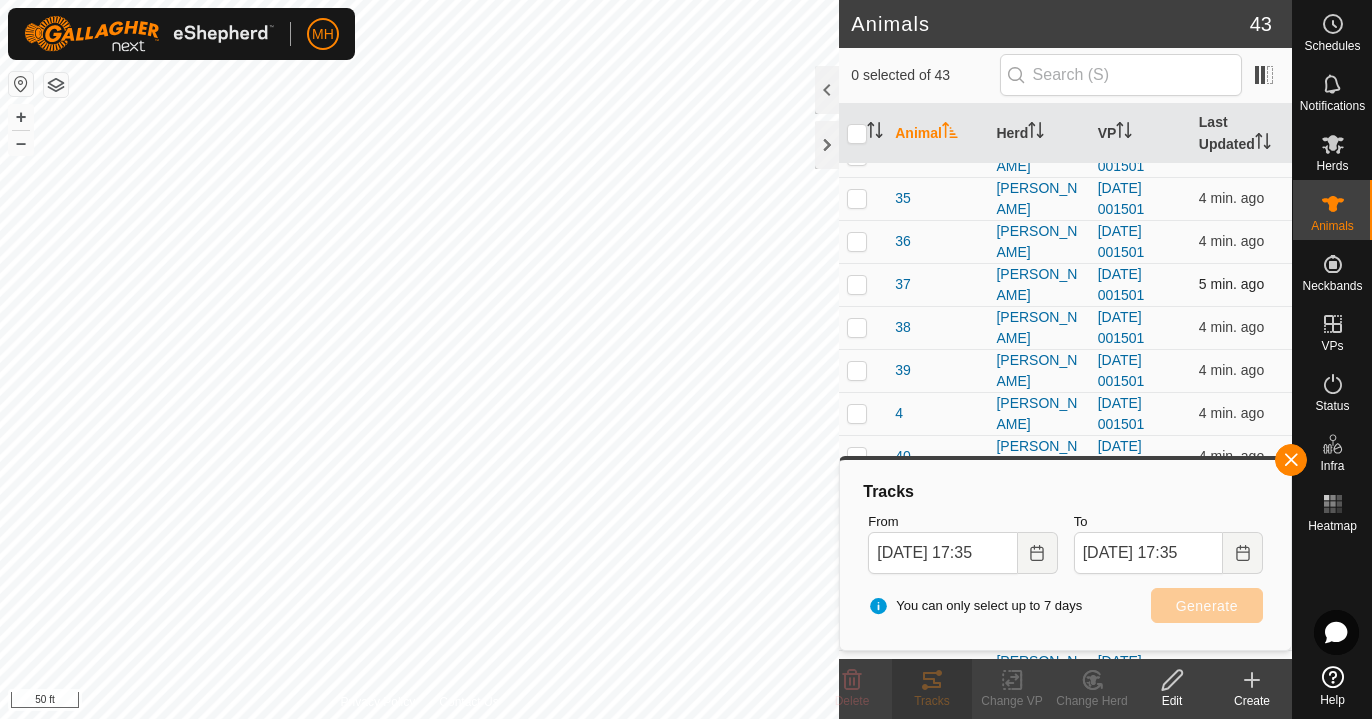 click at bounding box center (857, 284) 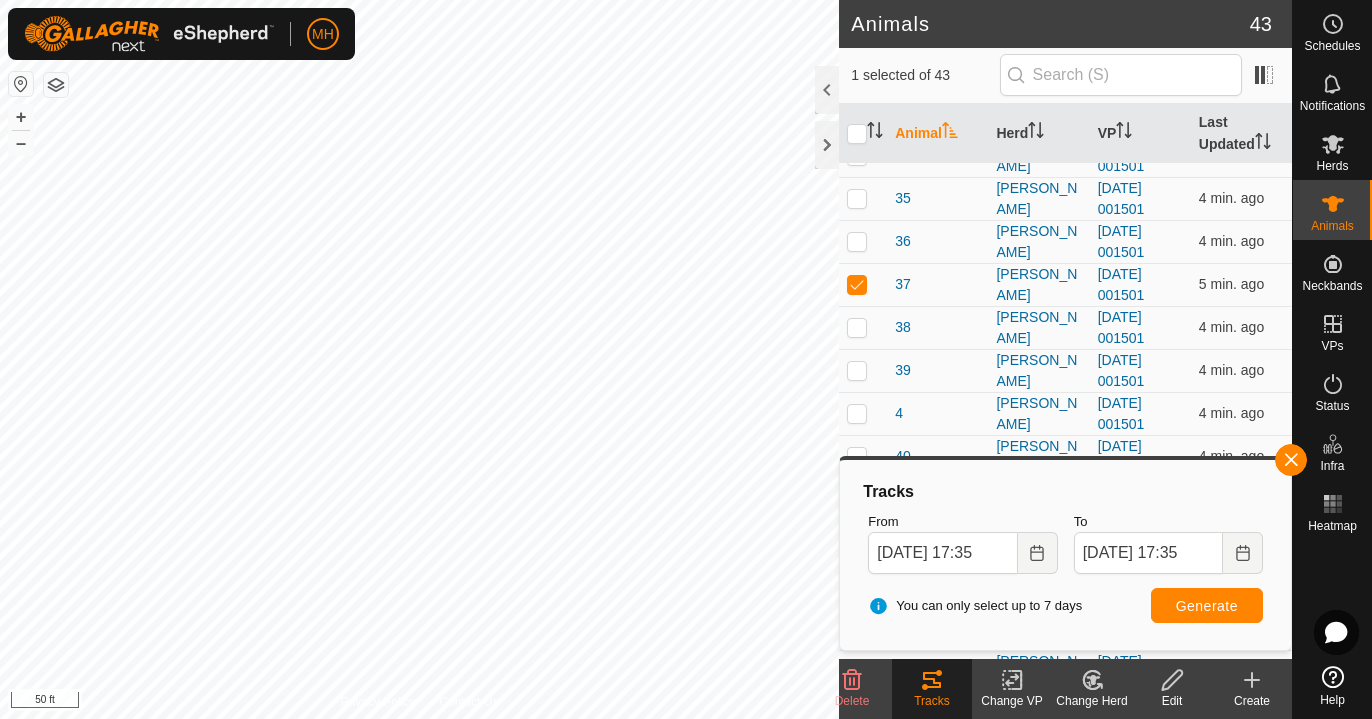 click on "Generate" at bounding box center (1207, 606) 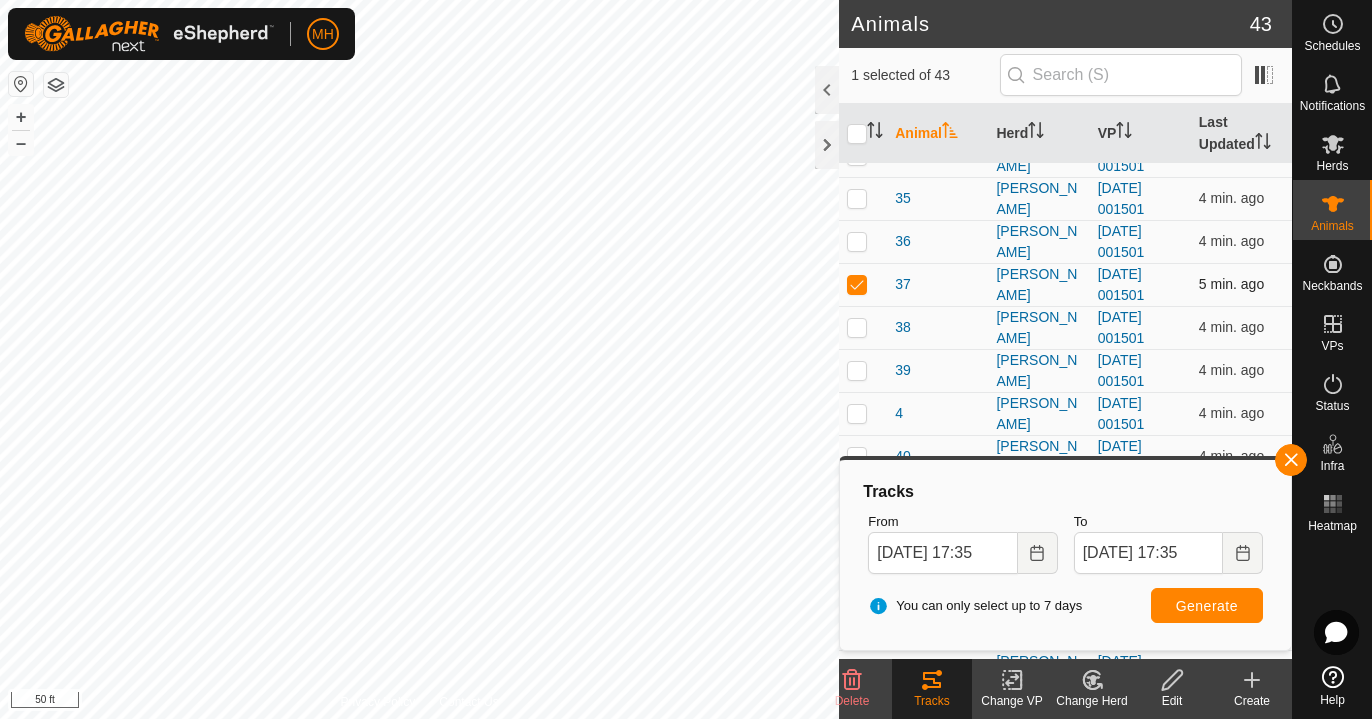 click at bounding box center [863, 284] 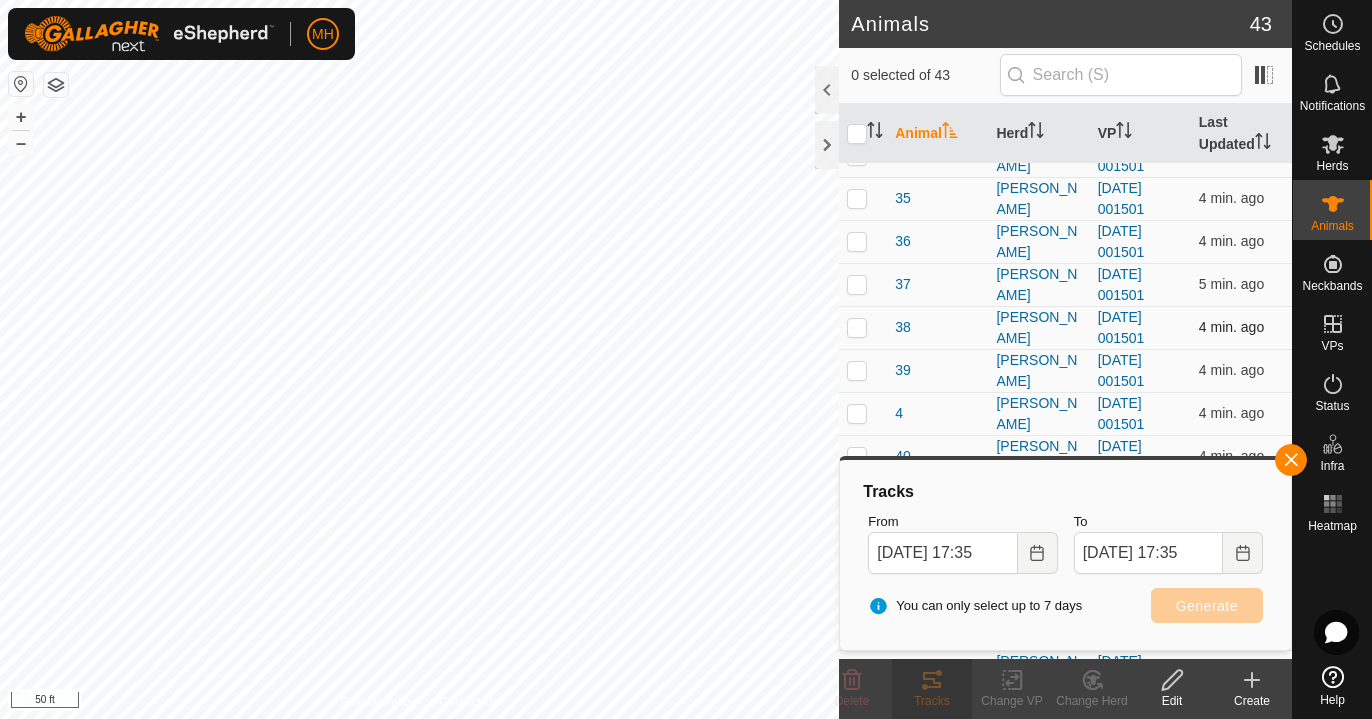 click at bounding box center (857, 327) 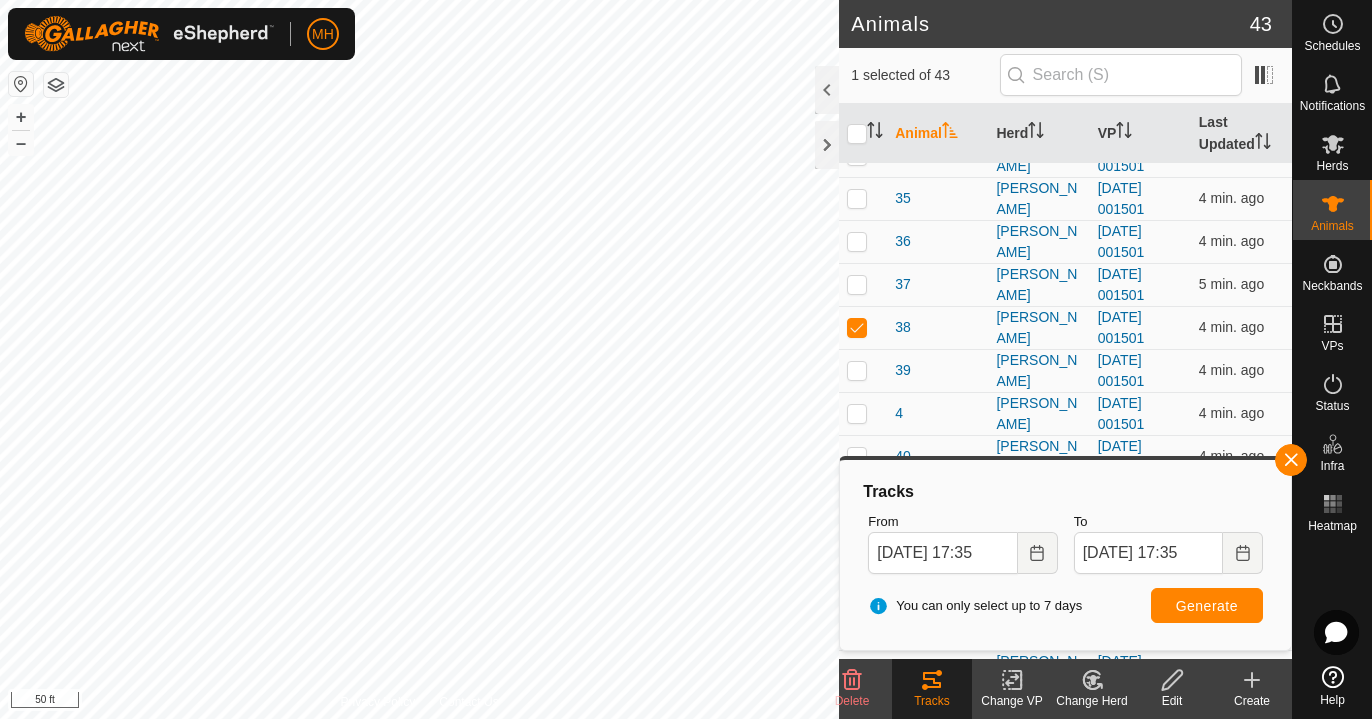 click on "Generate" at bounding box center [1207, 606] 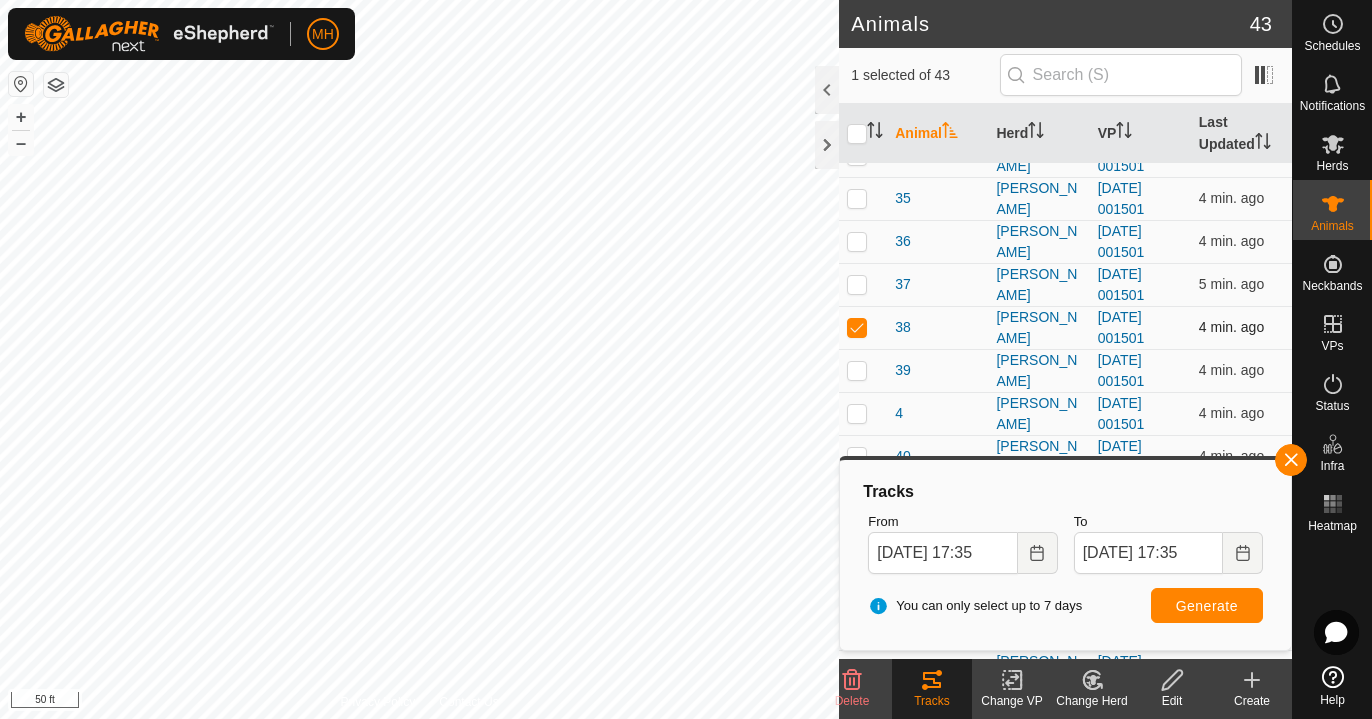 click at bounding box center (857, 327) 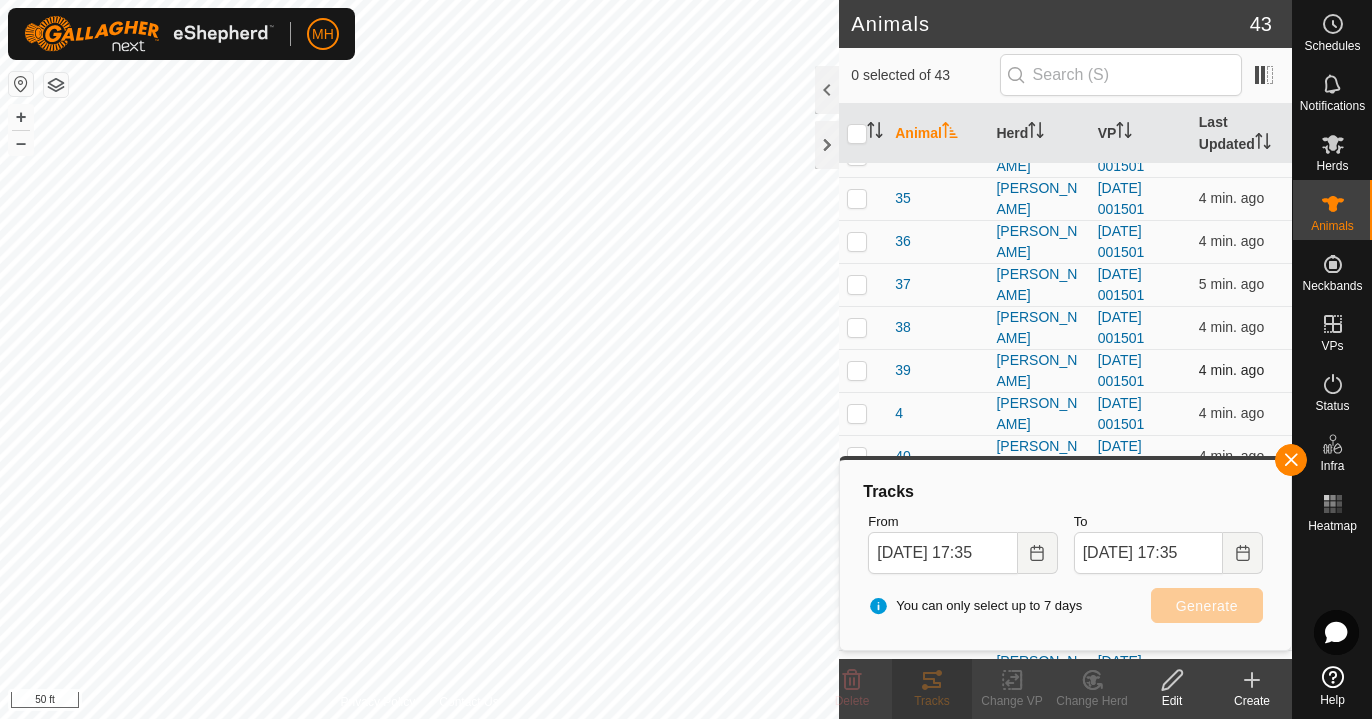 click at bounding box center [857, 370] 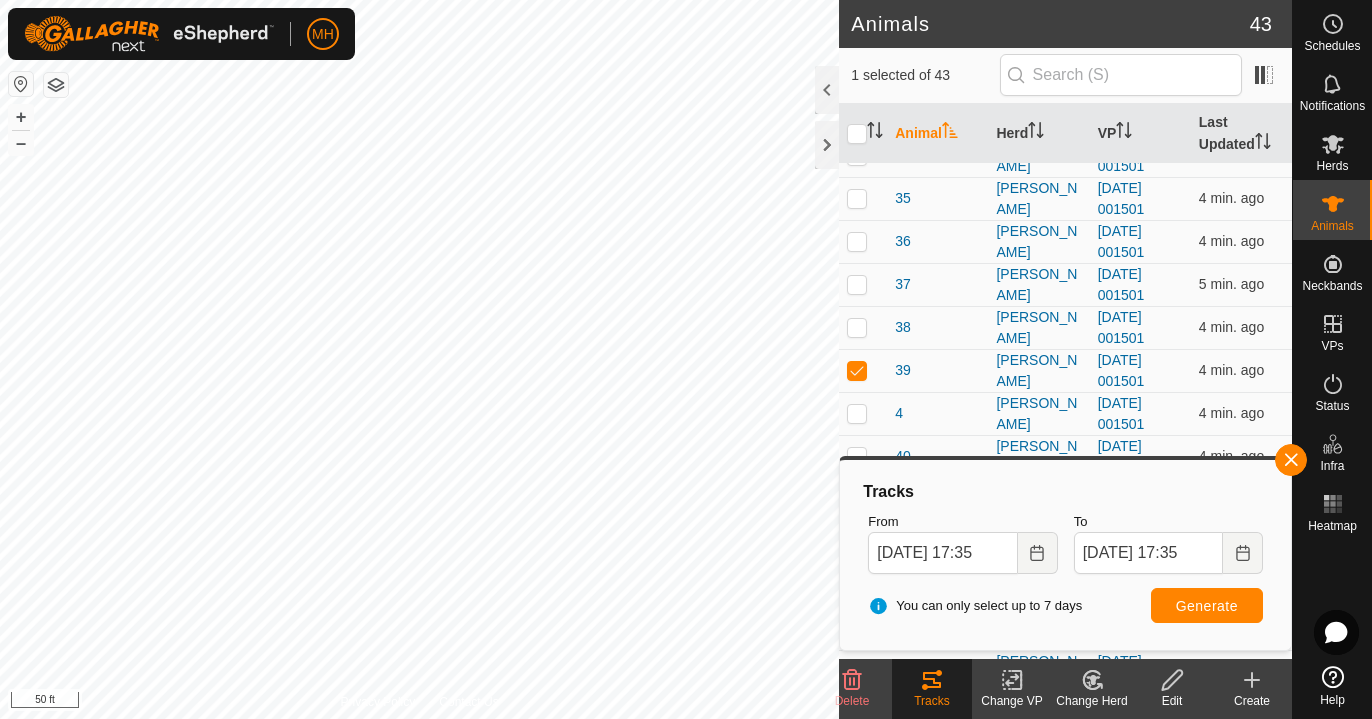 click on "Generate" at bounding box center (1207, 606) 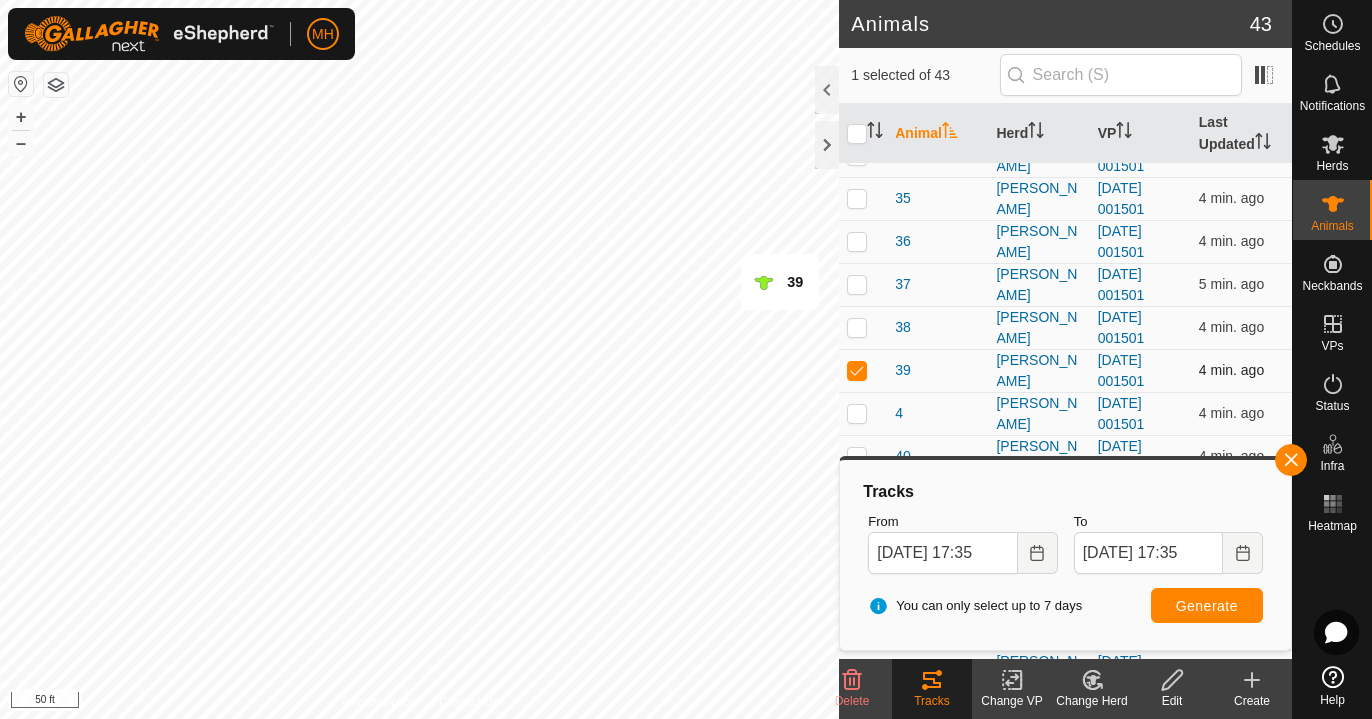 click at bounding box center (857, 370) 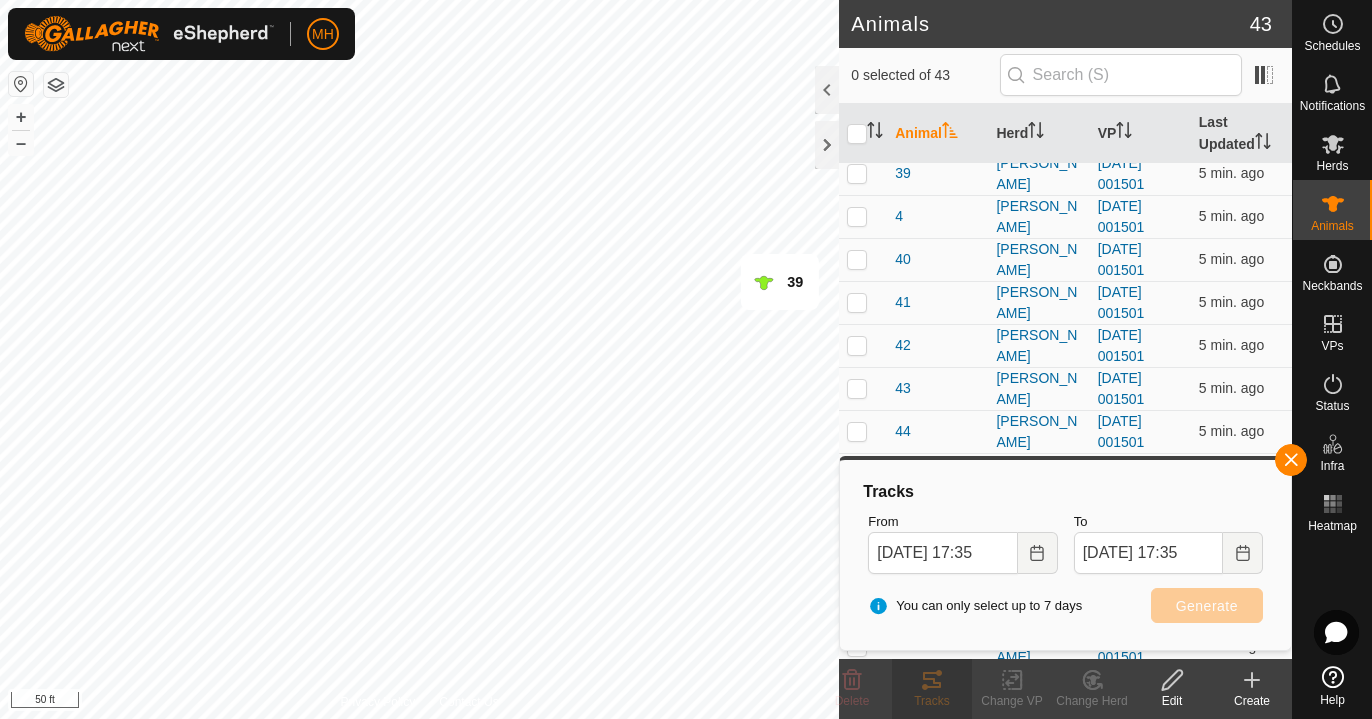 scroll, scrollTop: 1347, scrollLeft: 0, axis: vertical 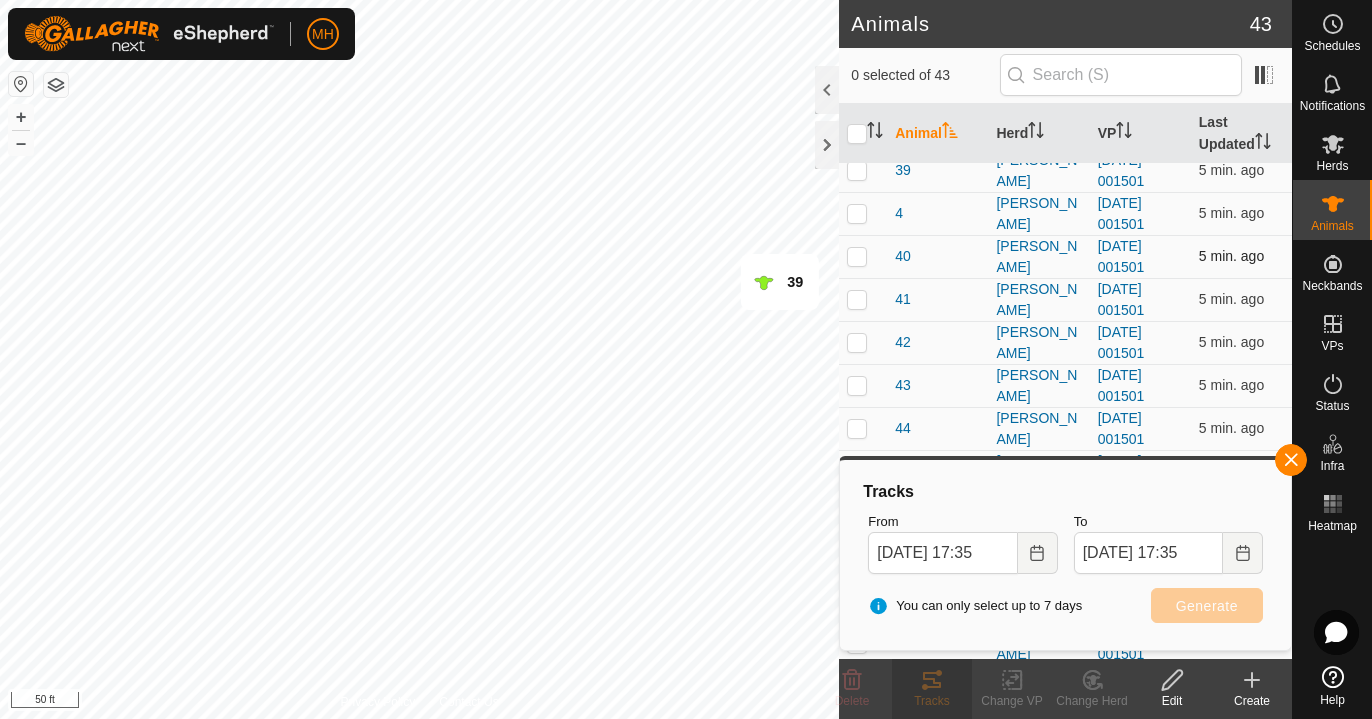 click at bounding box center [857, 256] 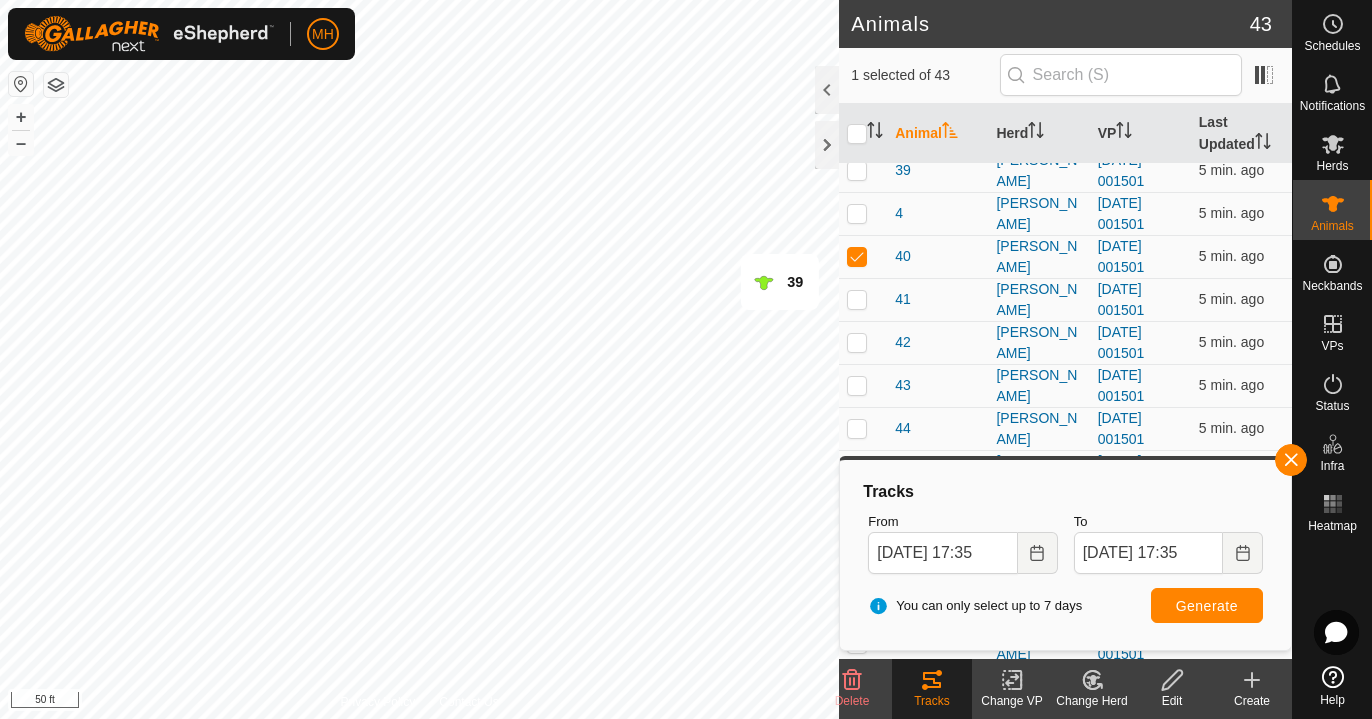 click on "Generate" at bounding box center [1207, 606] 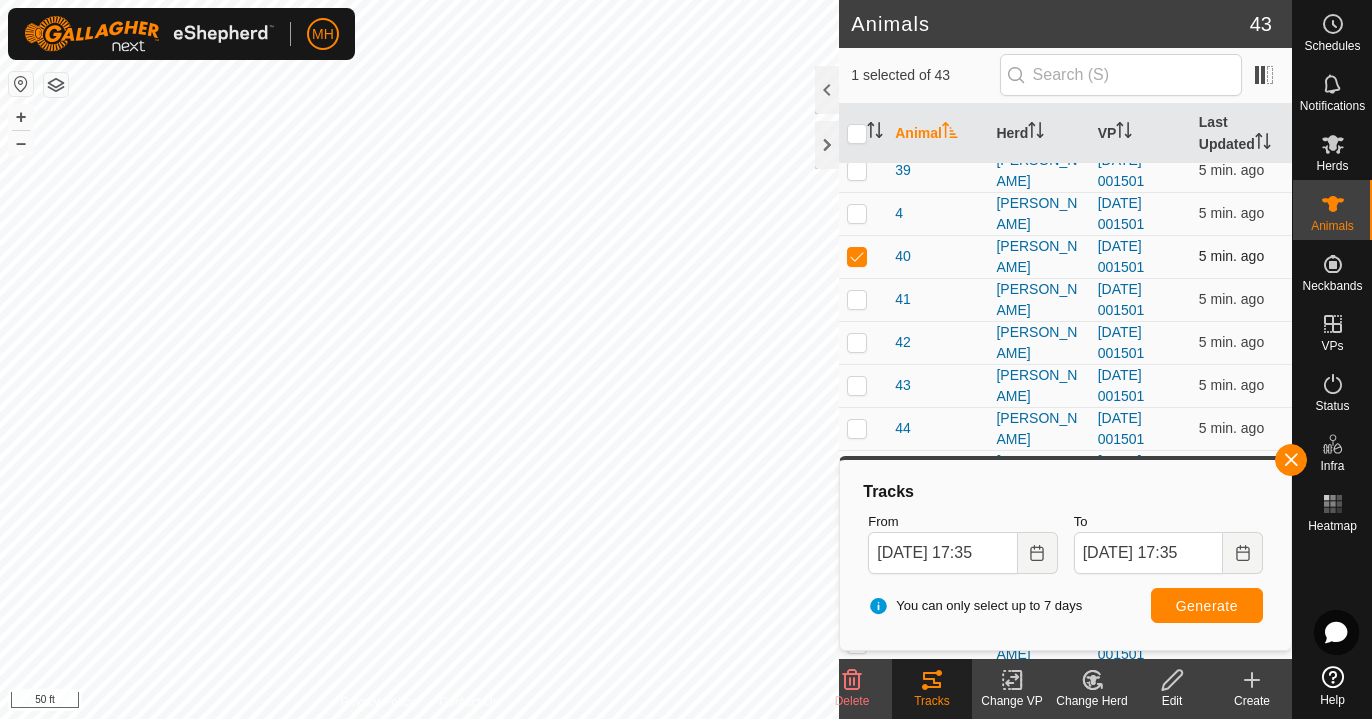 click at bounding box center [857, 256] 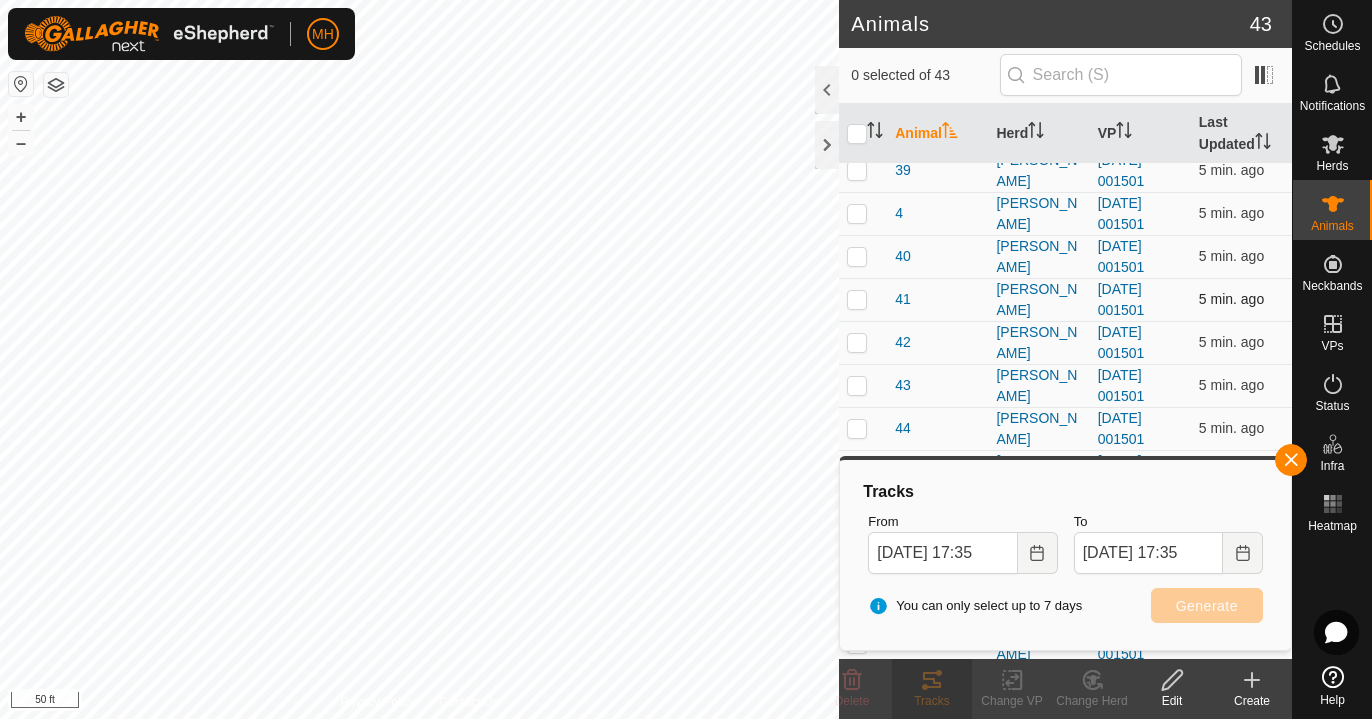 click at bounding box center [857, 299] 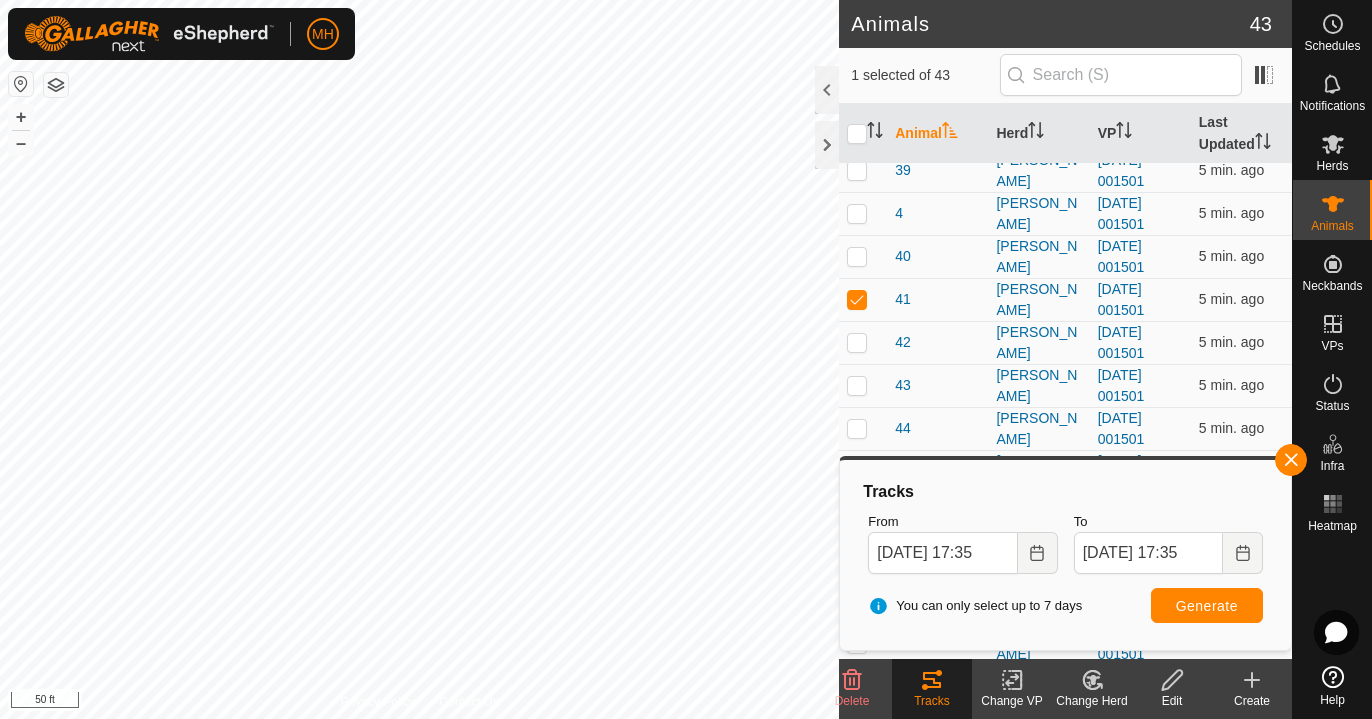 click on "Generate" at bounding box center [1207, 606] 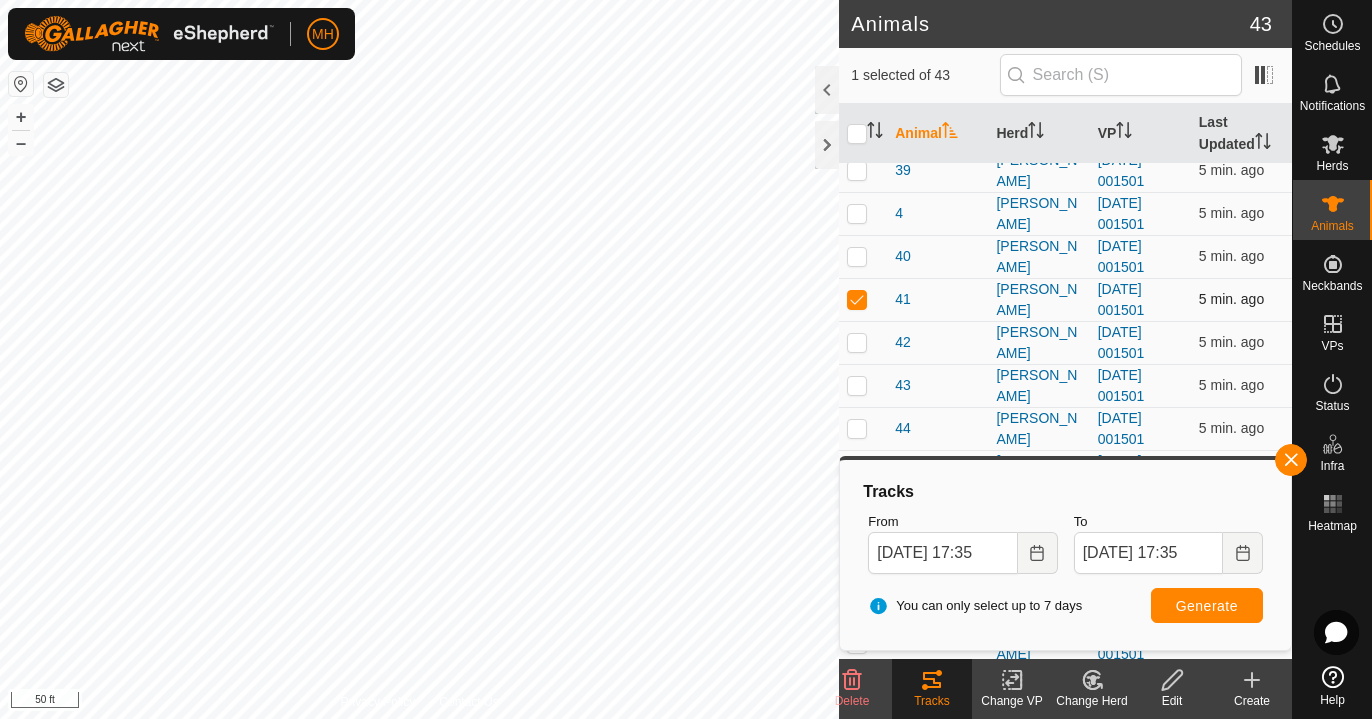 click at bounding box center [857, 299] 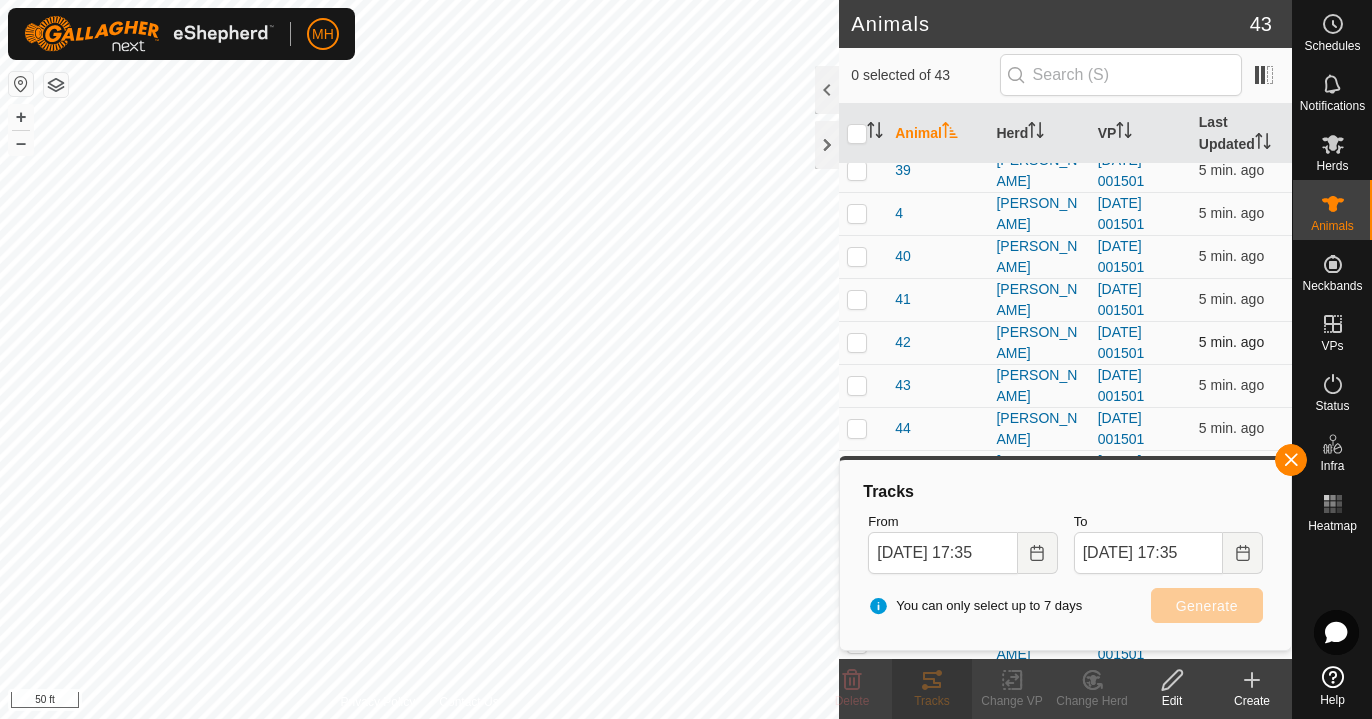 click at bounding box center [857, 342] 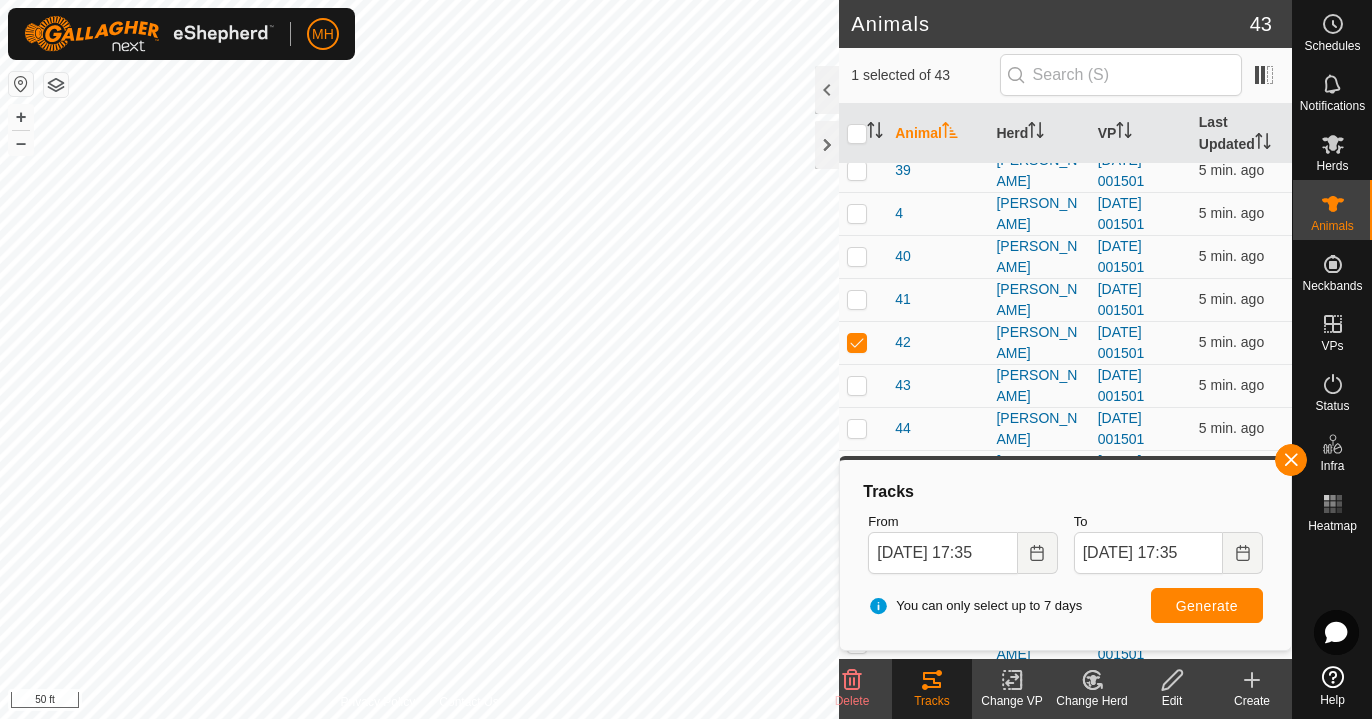 click on "Generate" at bounding box center (1207, 605) 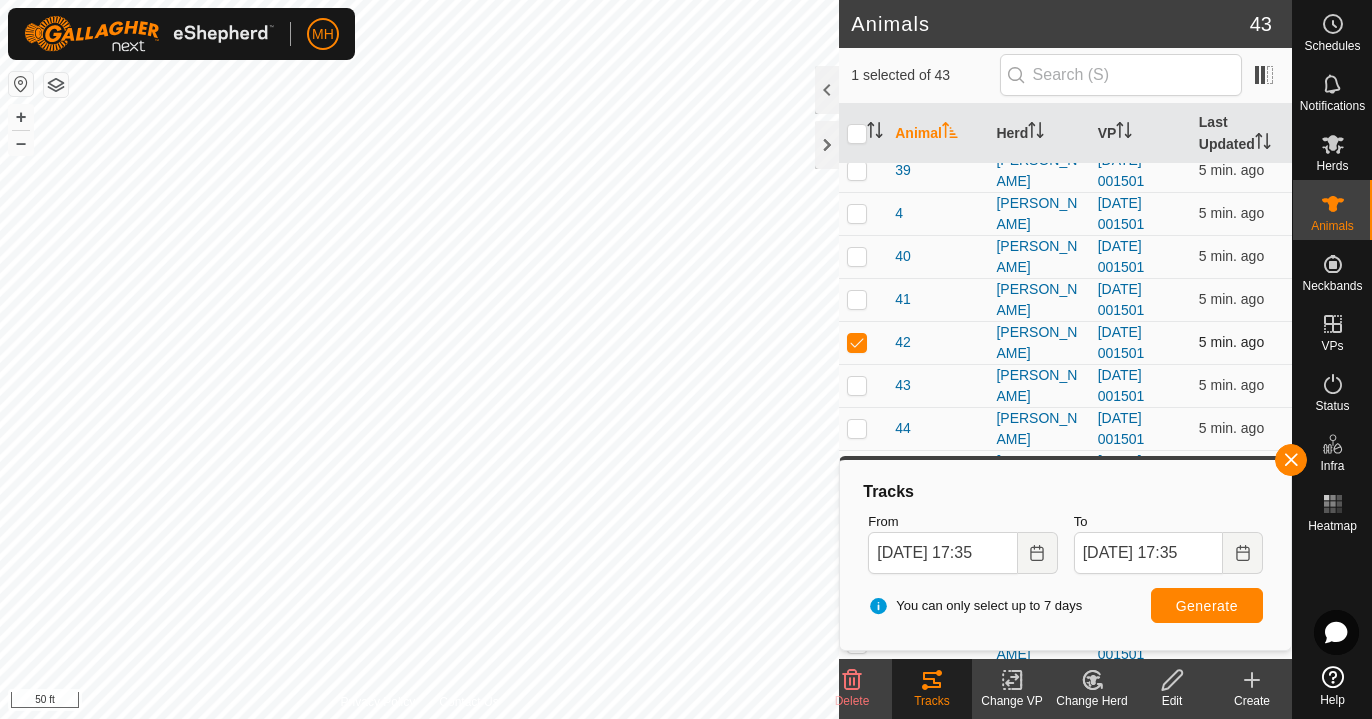 click at bounding box center [857, 342] 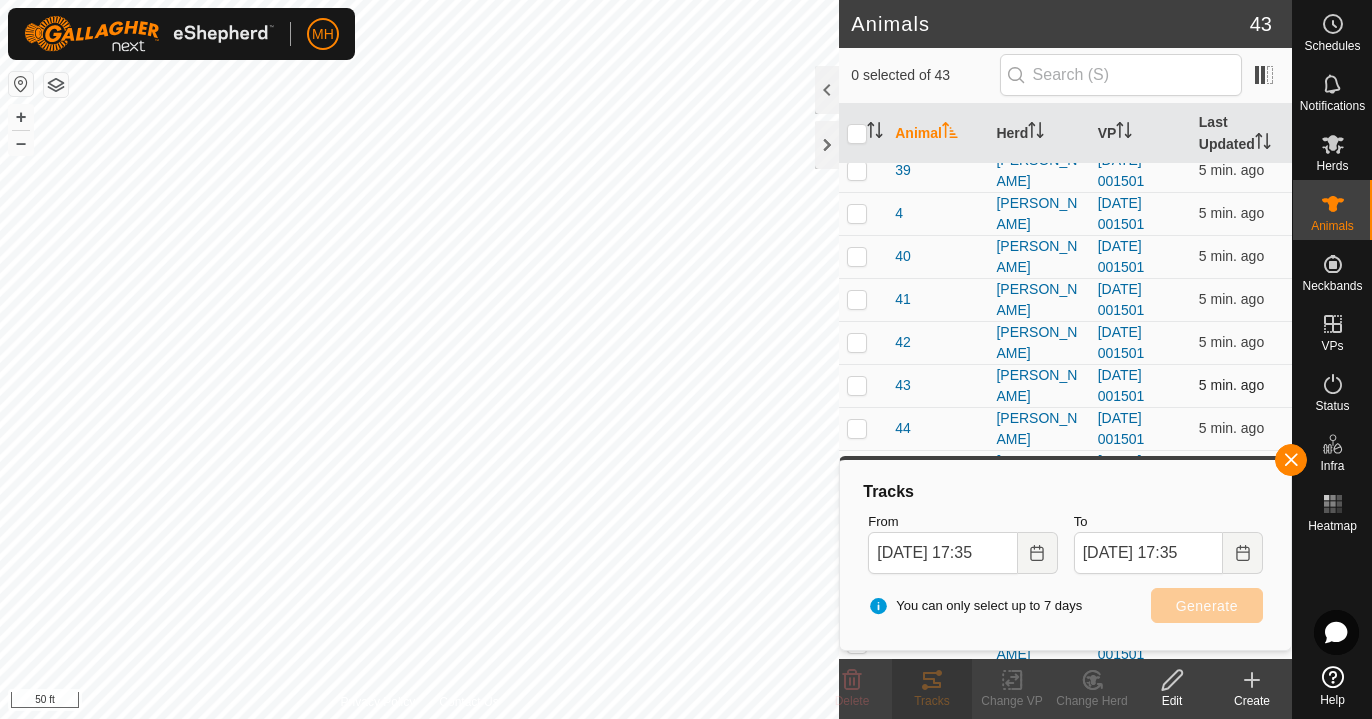 click at bounding box center (857, 385) 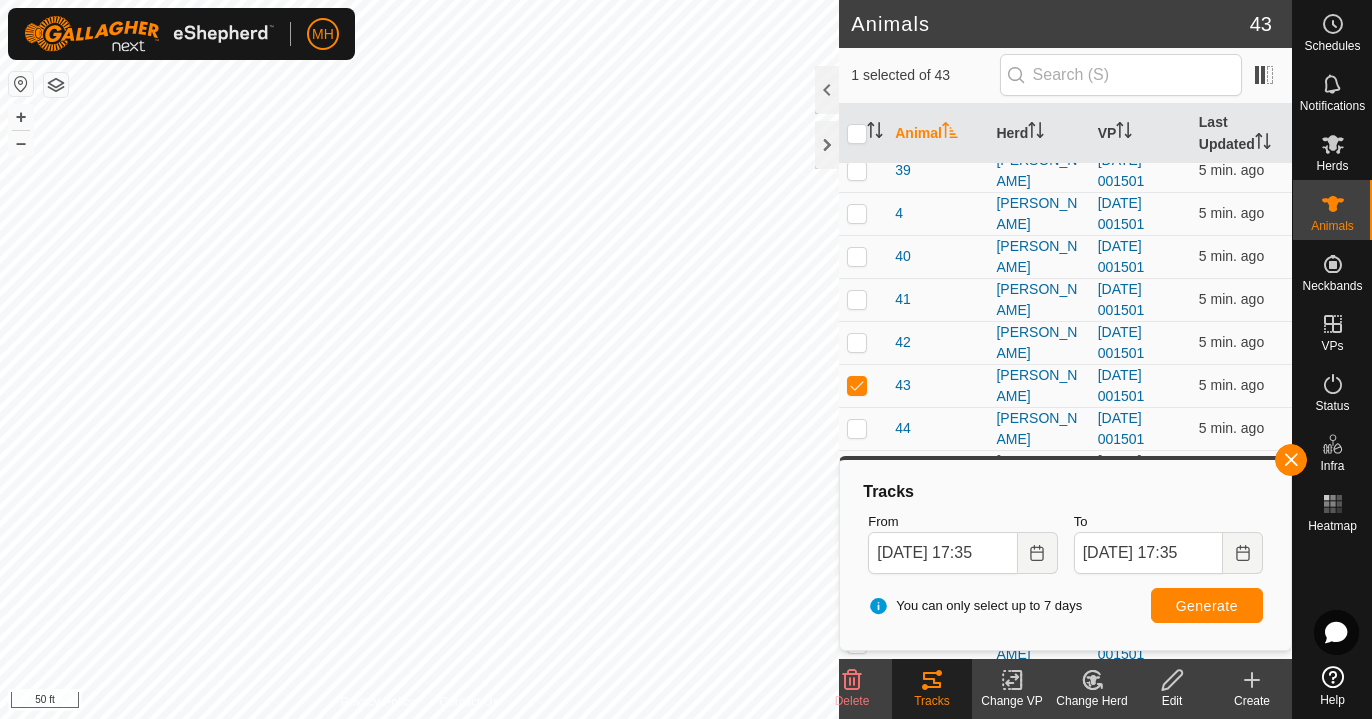 click on "Generate" at bounding box center [1207, 606] 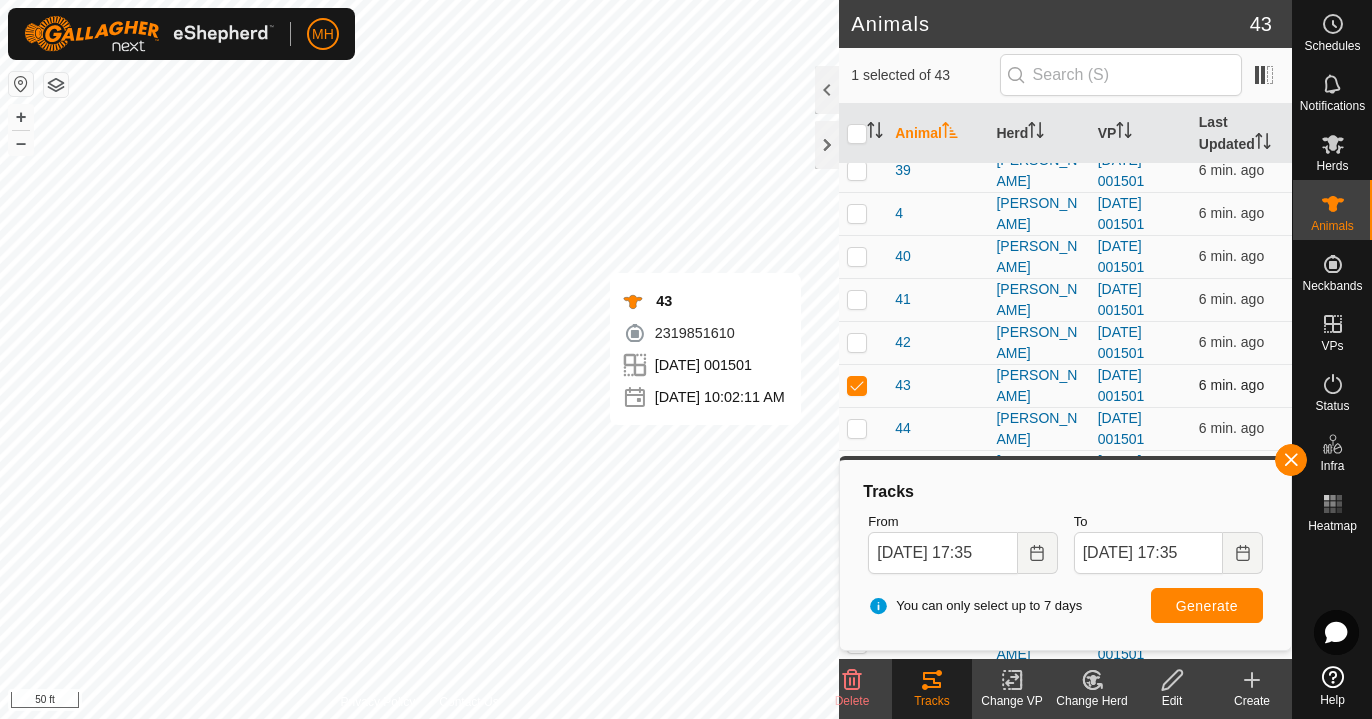 click at bounding box center (863, 385) 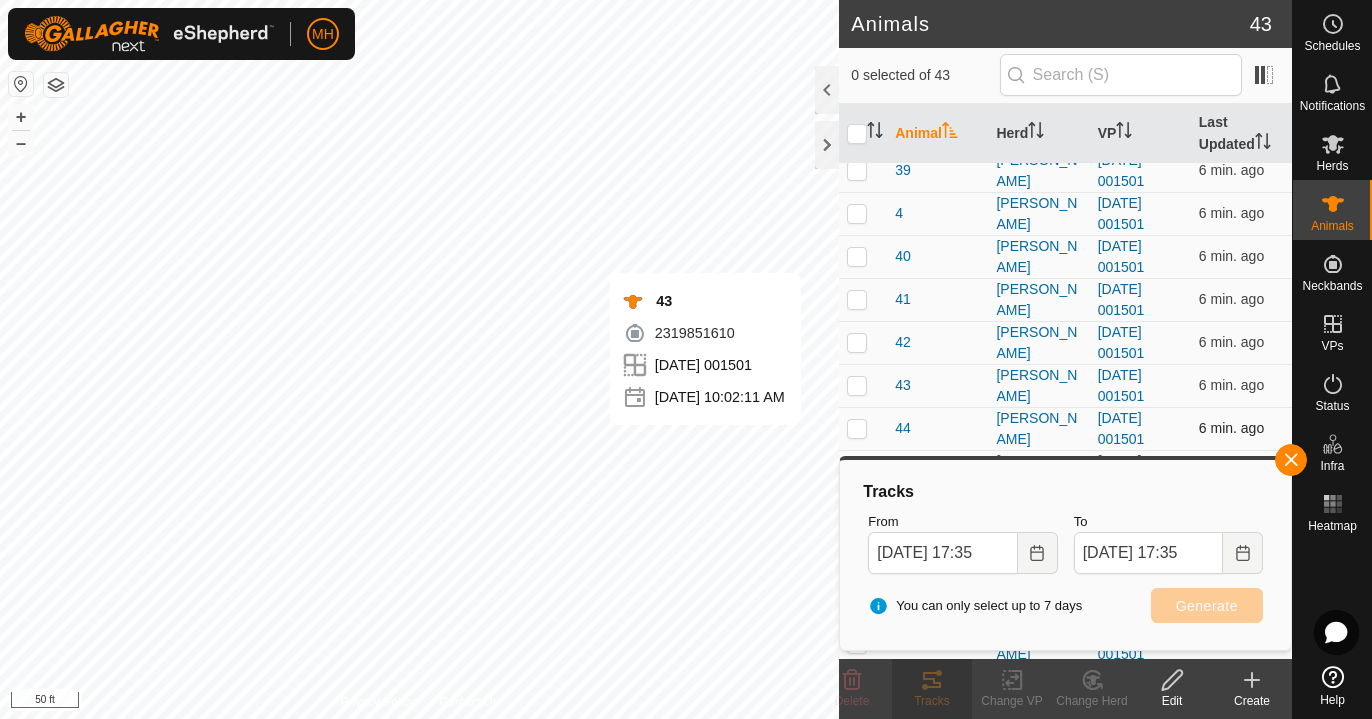 click at bounding box center (857, 428) 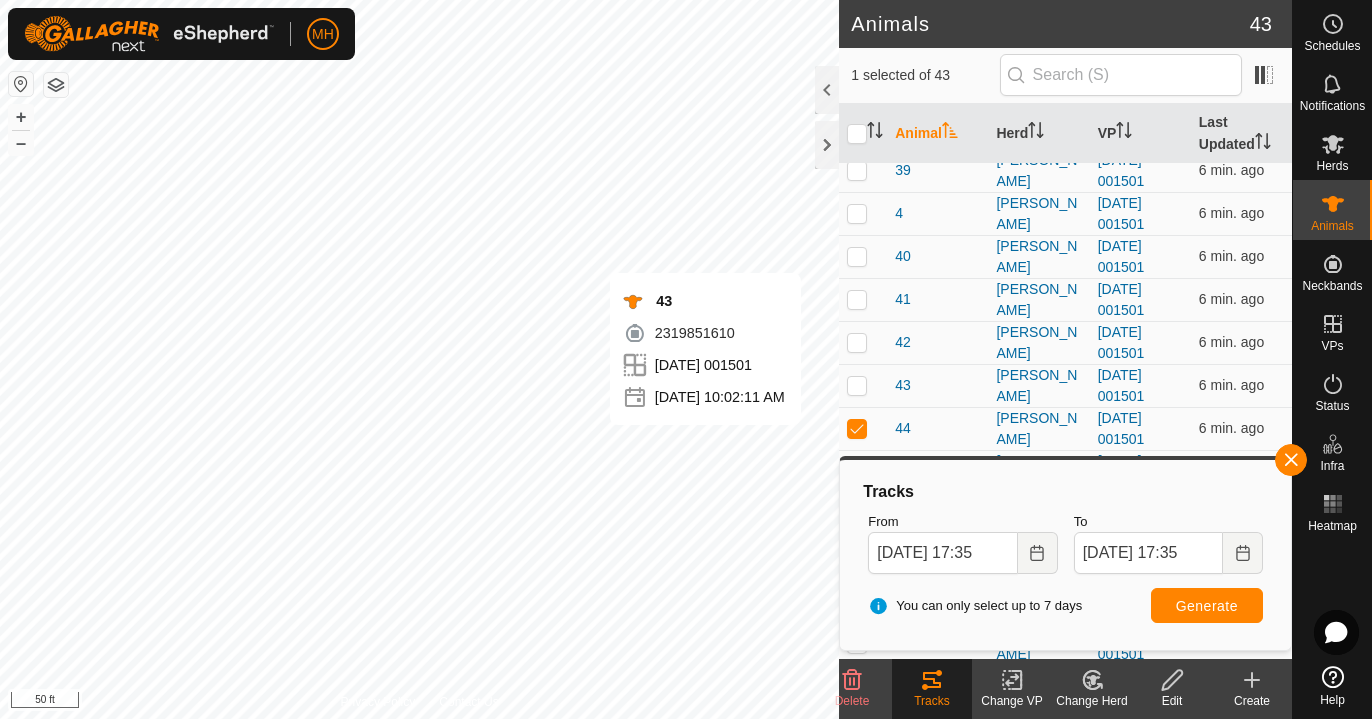 click on "Generate" at bounding box center [1207, 606] 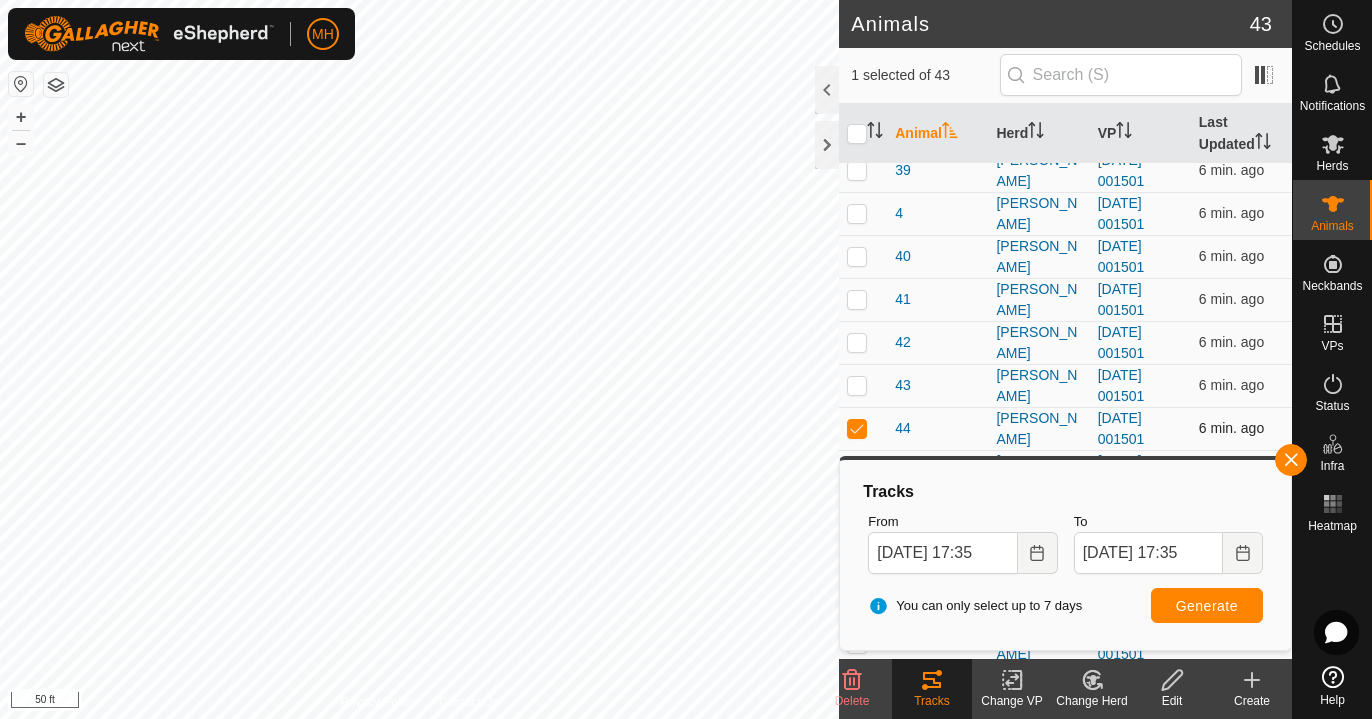 click at bounding box center (857, 428) 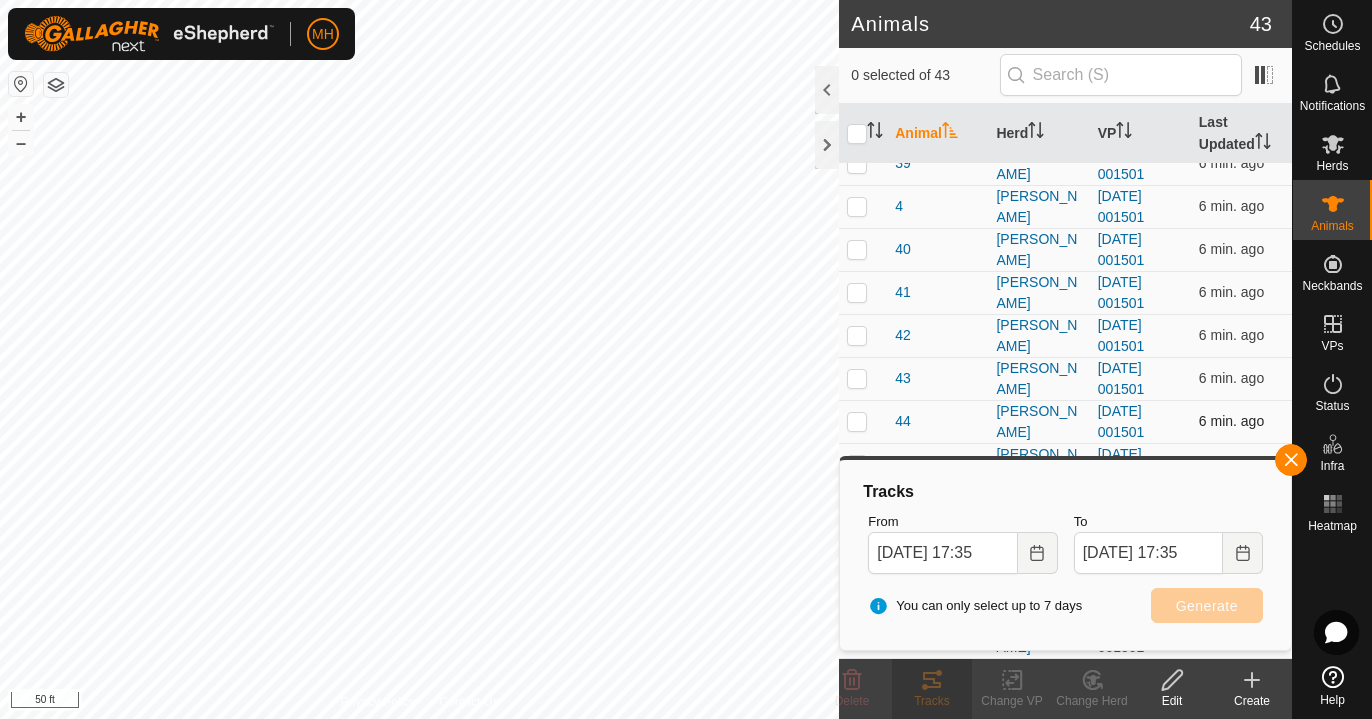 scroll, scrollTop: 1354, scrollLeft: 0, axis: vertical 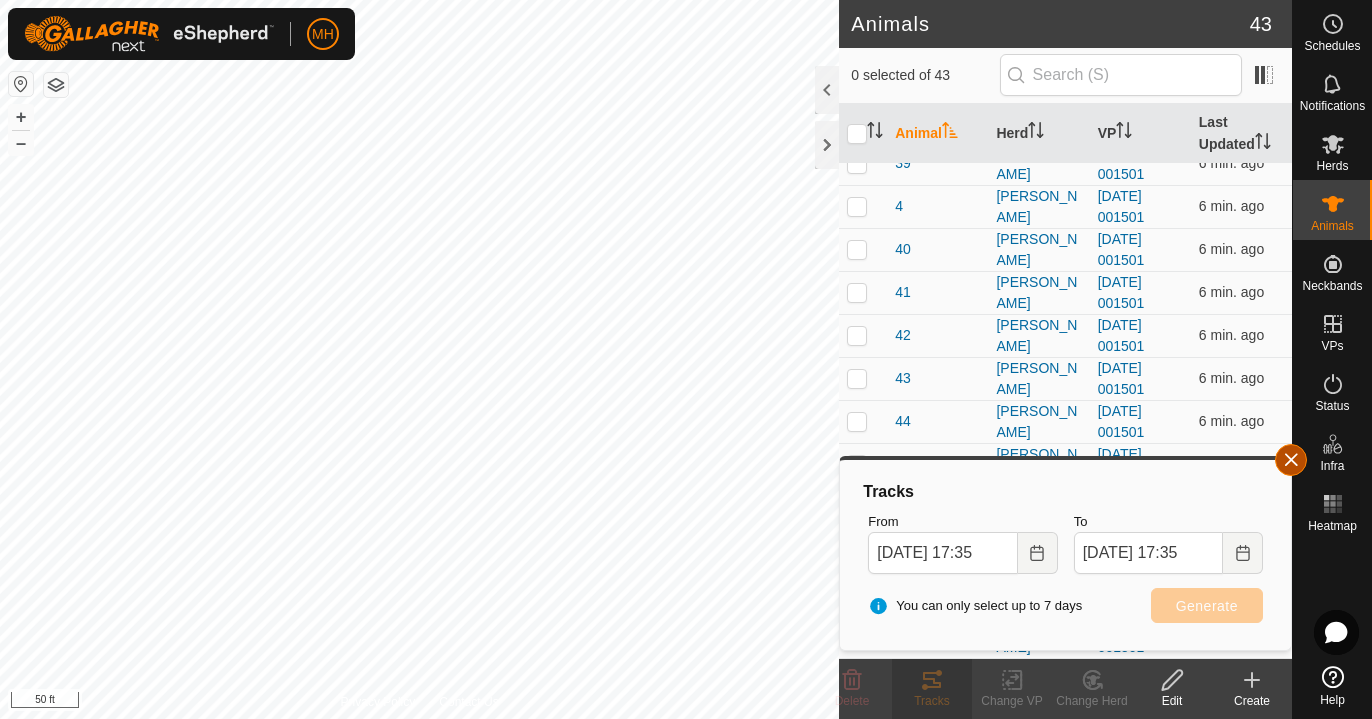 click at bounding box center [1291, 460] 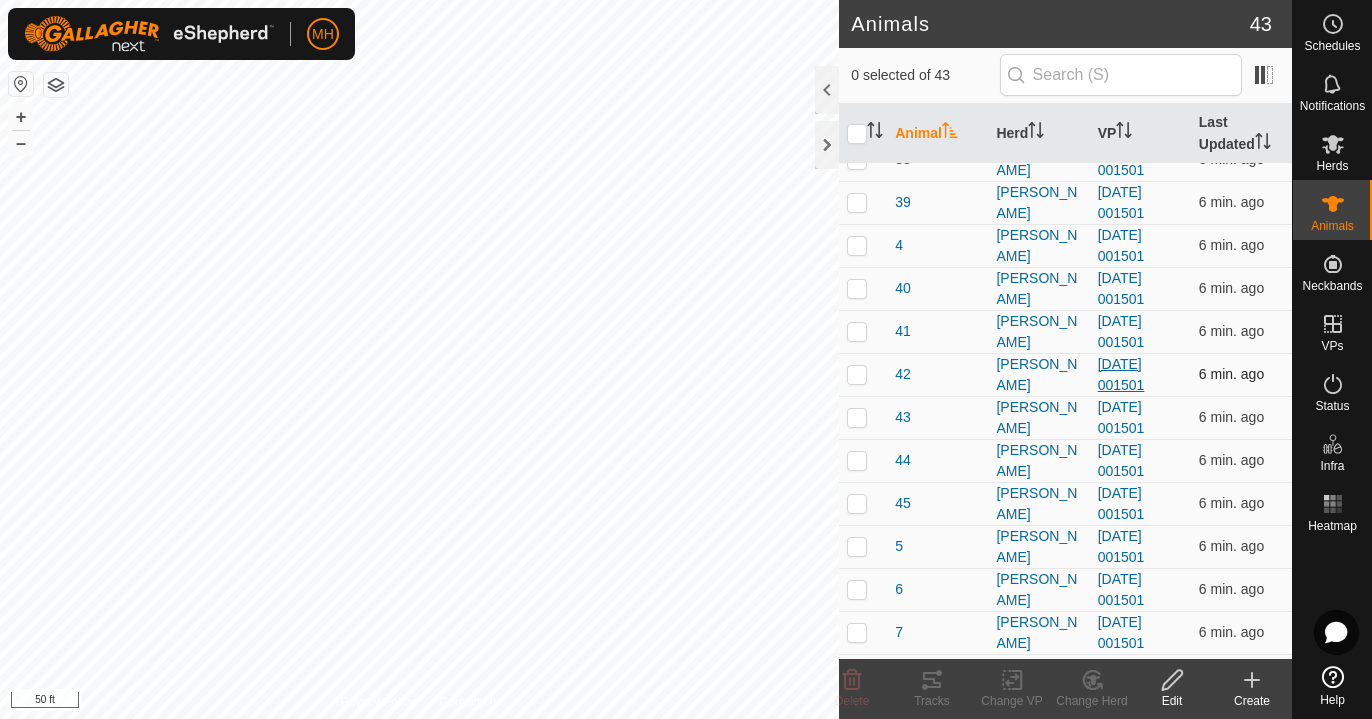 scroll, scrollTop: 1318, scrollLeft: 0, axis: vertical 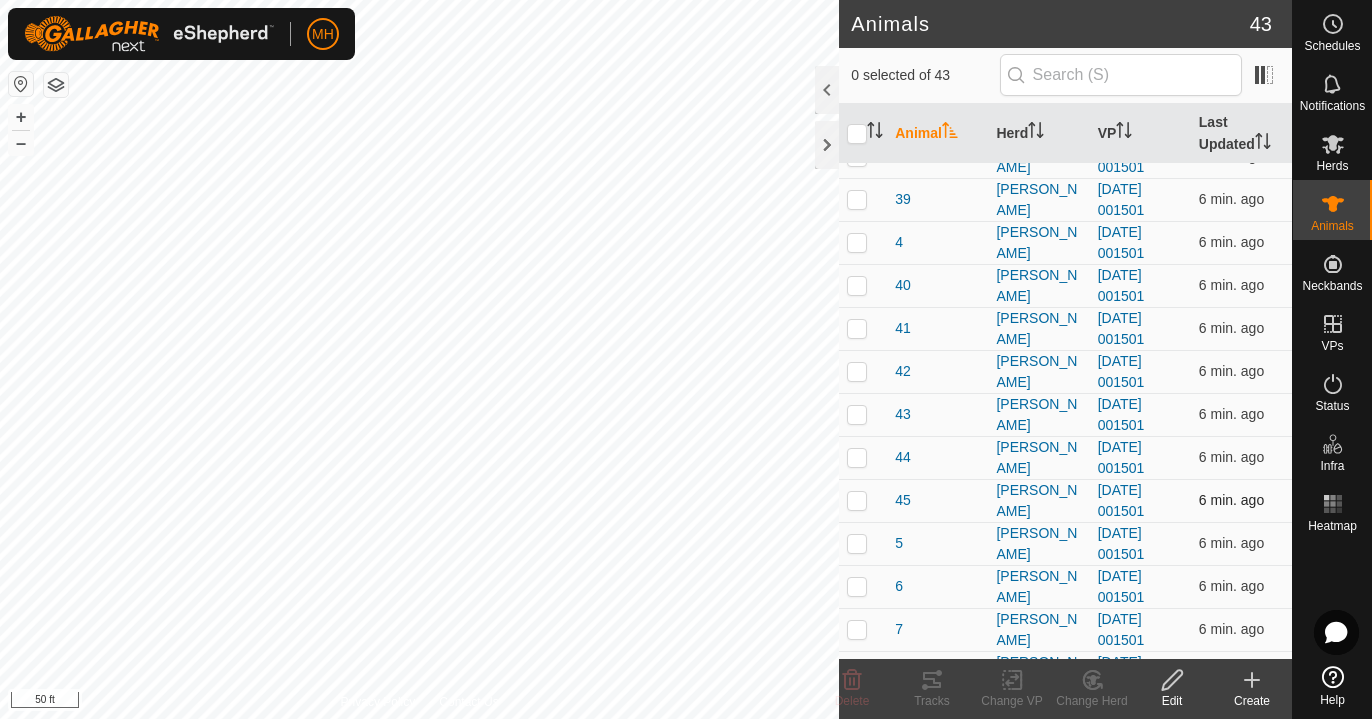 click at bounding box center [857, 500] 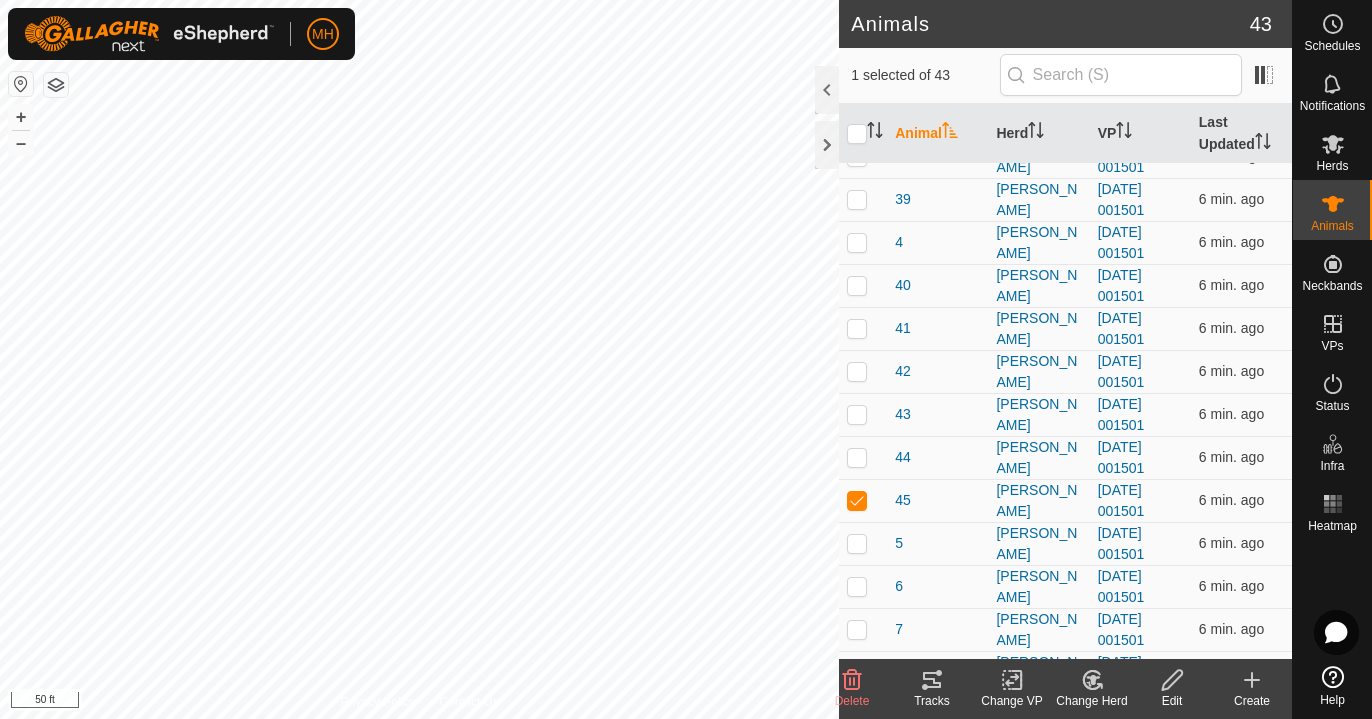 click 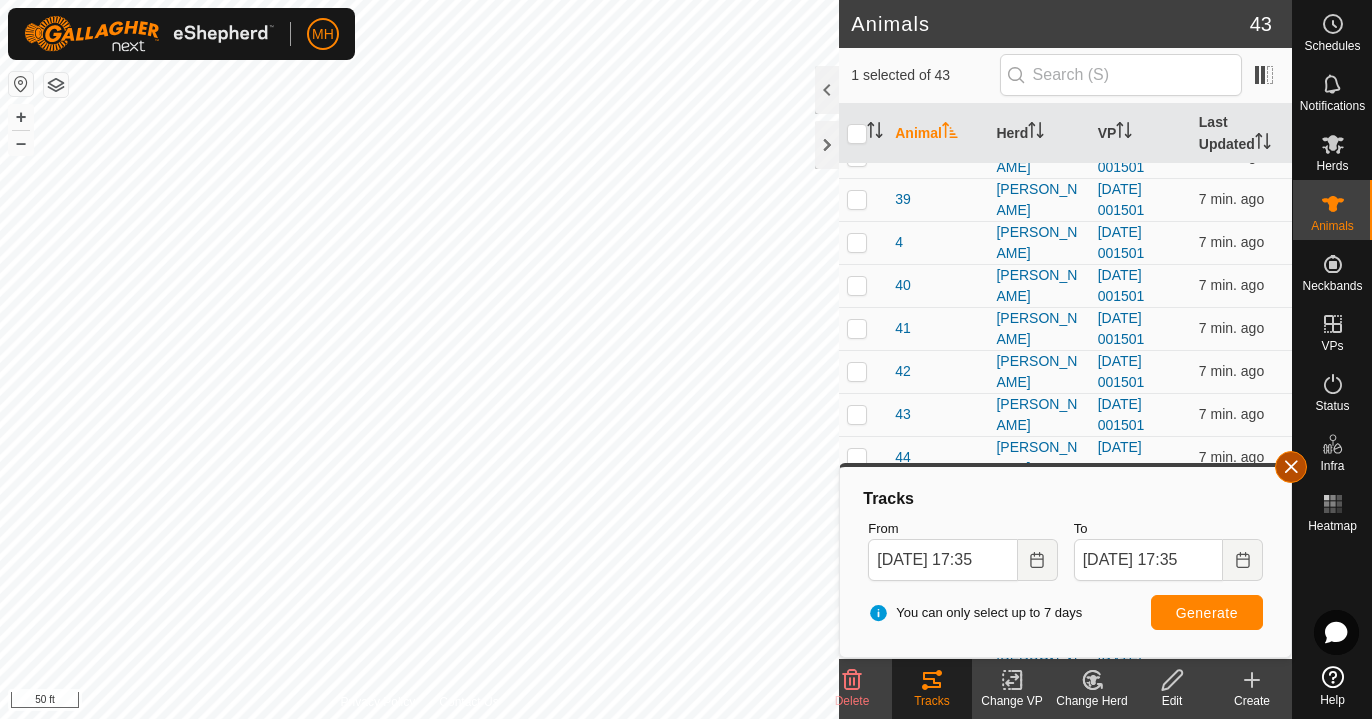 click at bounding box center (1291, 467) 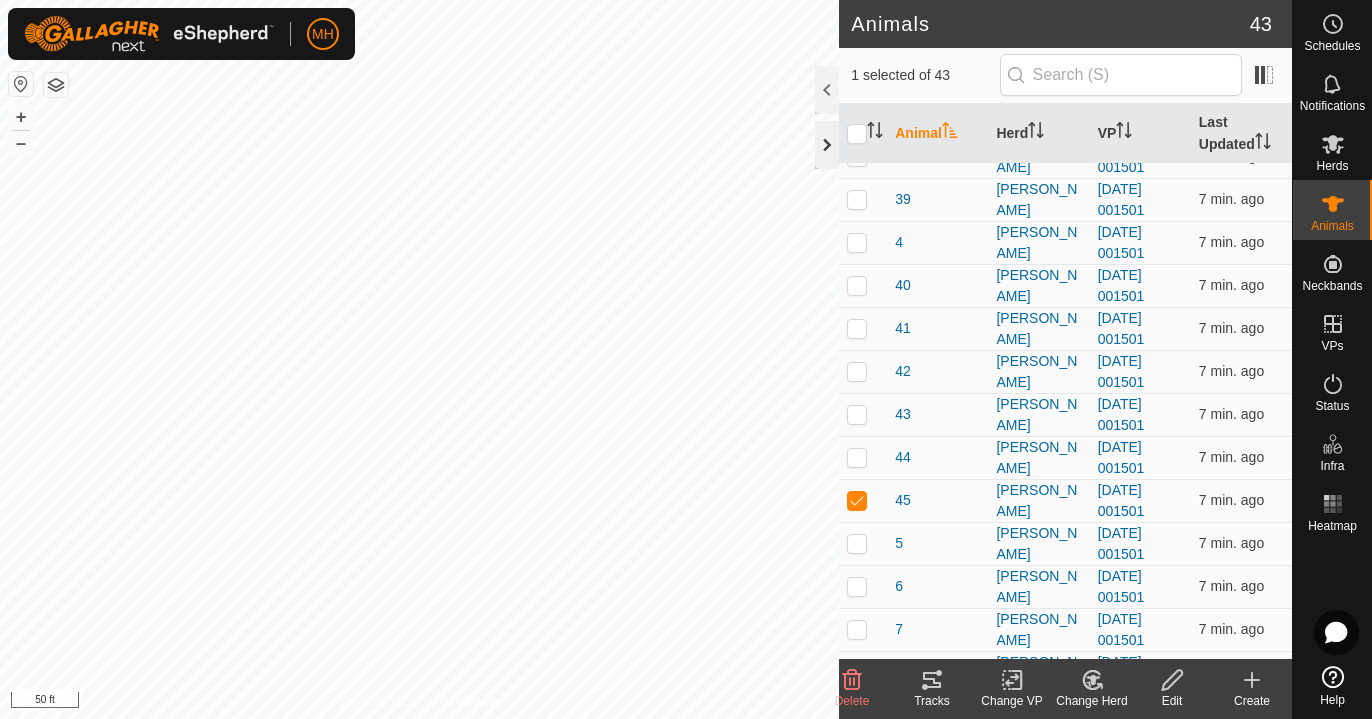 click 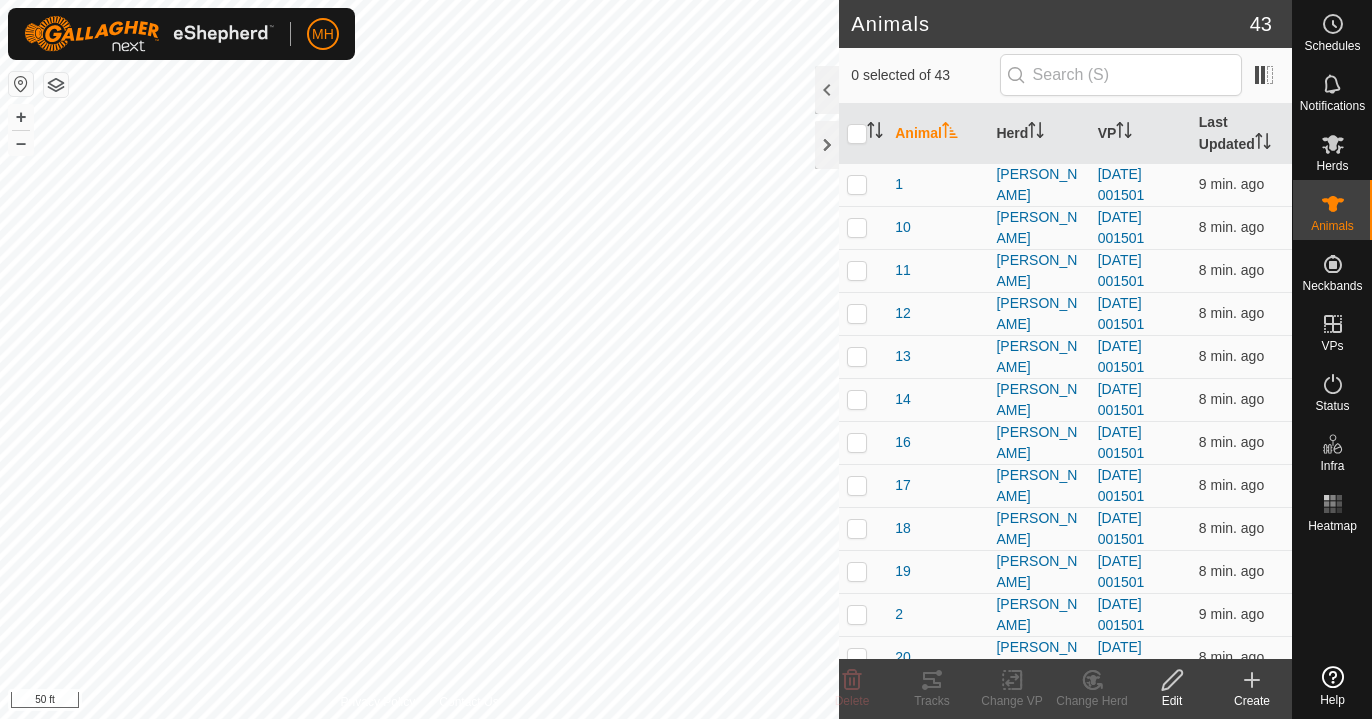 scroll, scrollTop: 0, scrollLeft: 0, axis: both 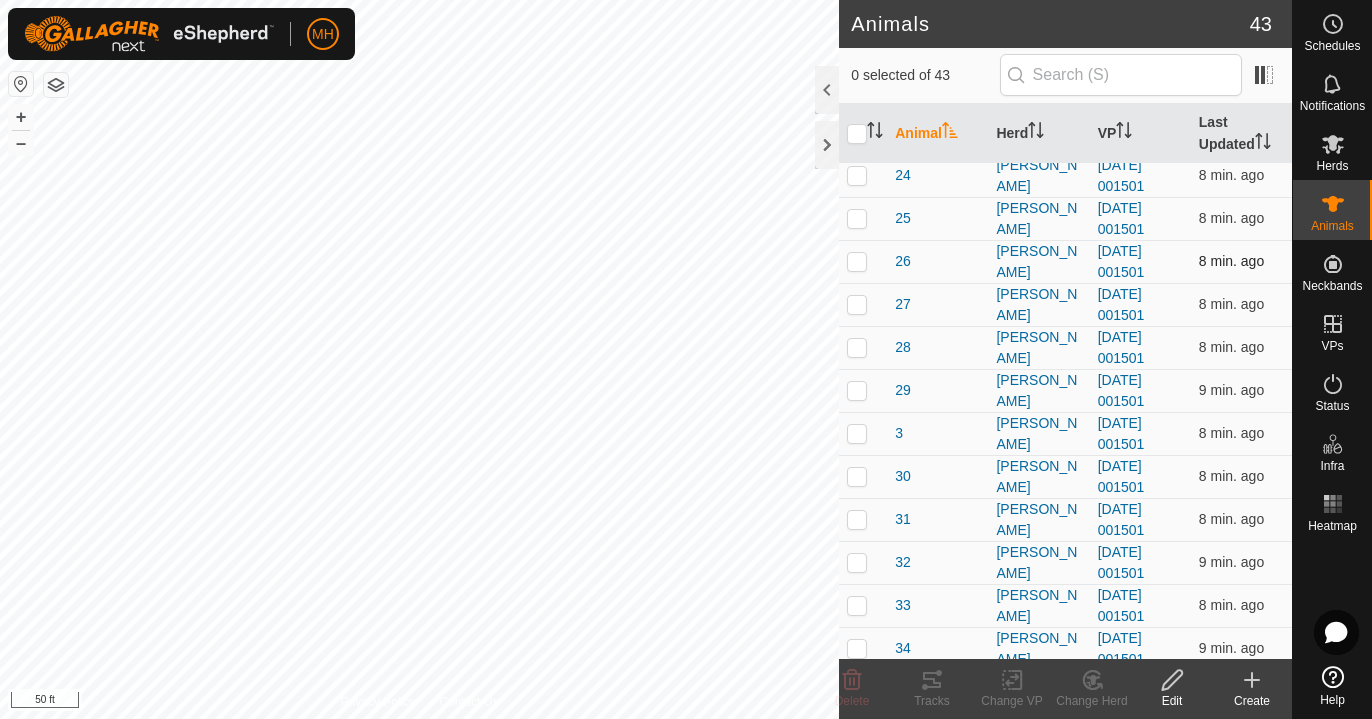 click at bounding box center (857, 261) 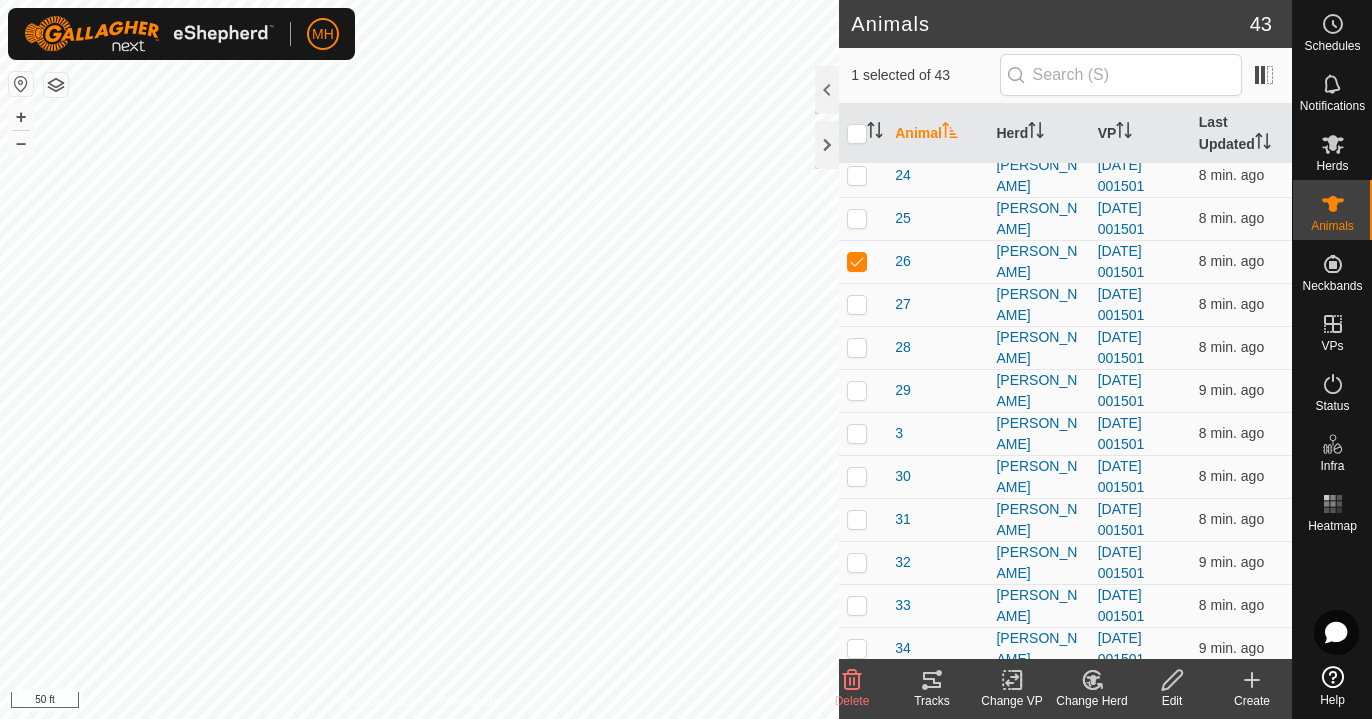 click 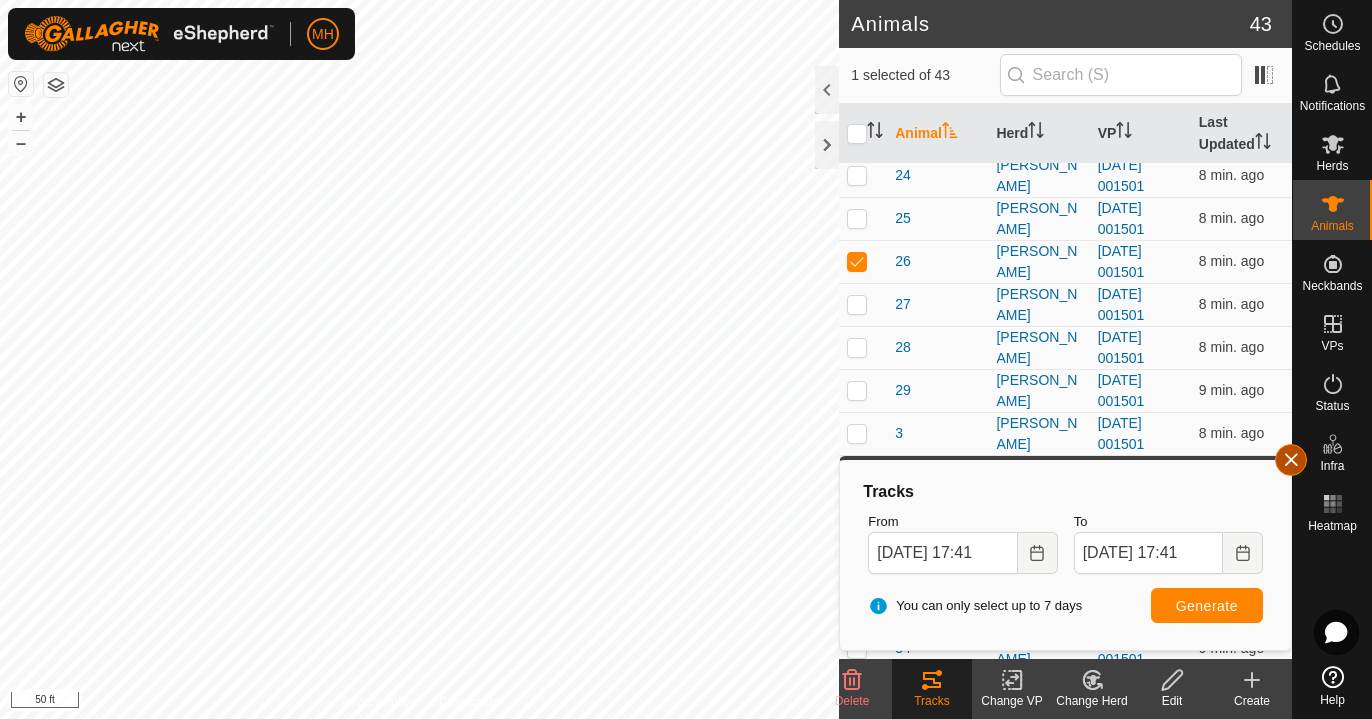 click at bounding box center (1291, 460) 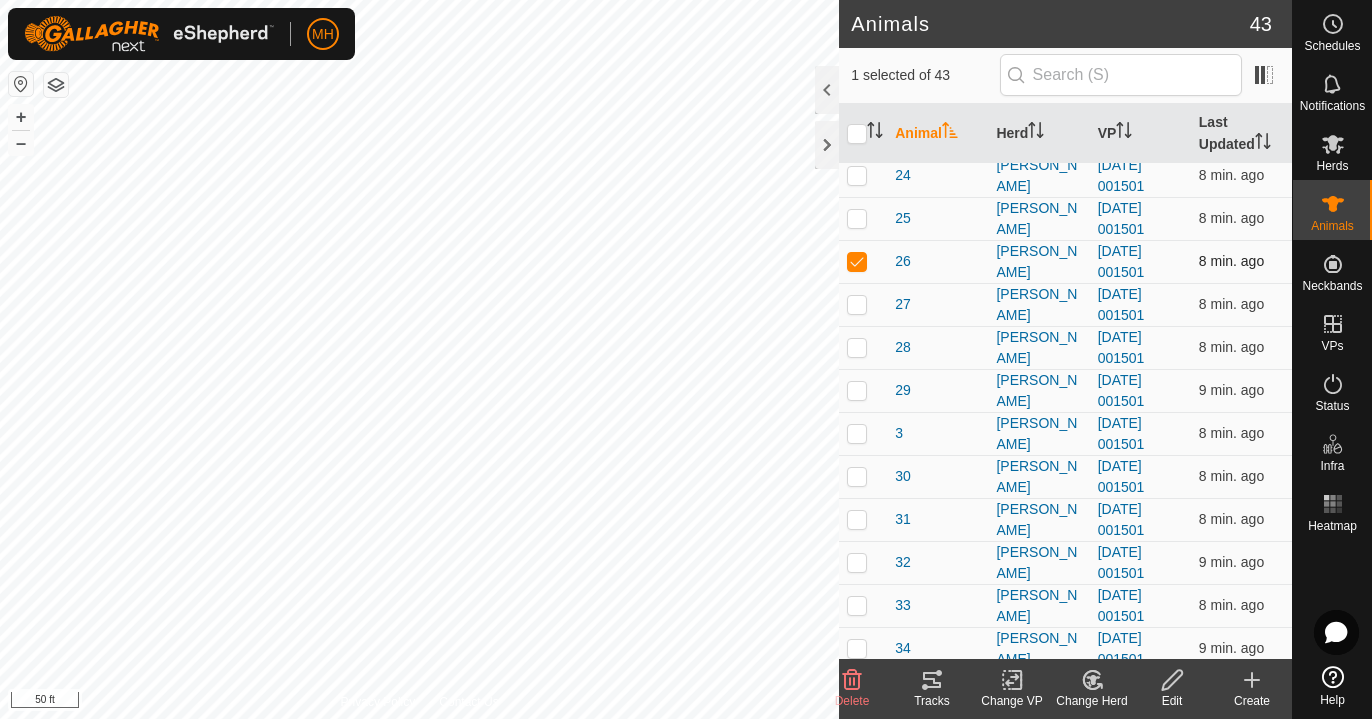 click at bounding box center [857, 261] 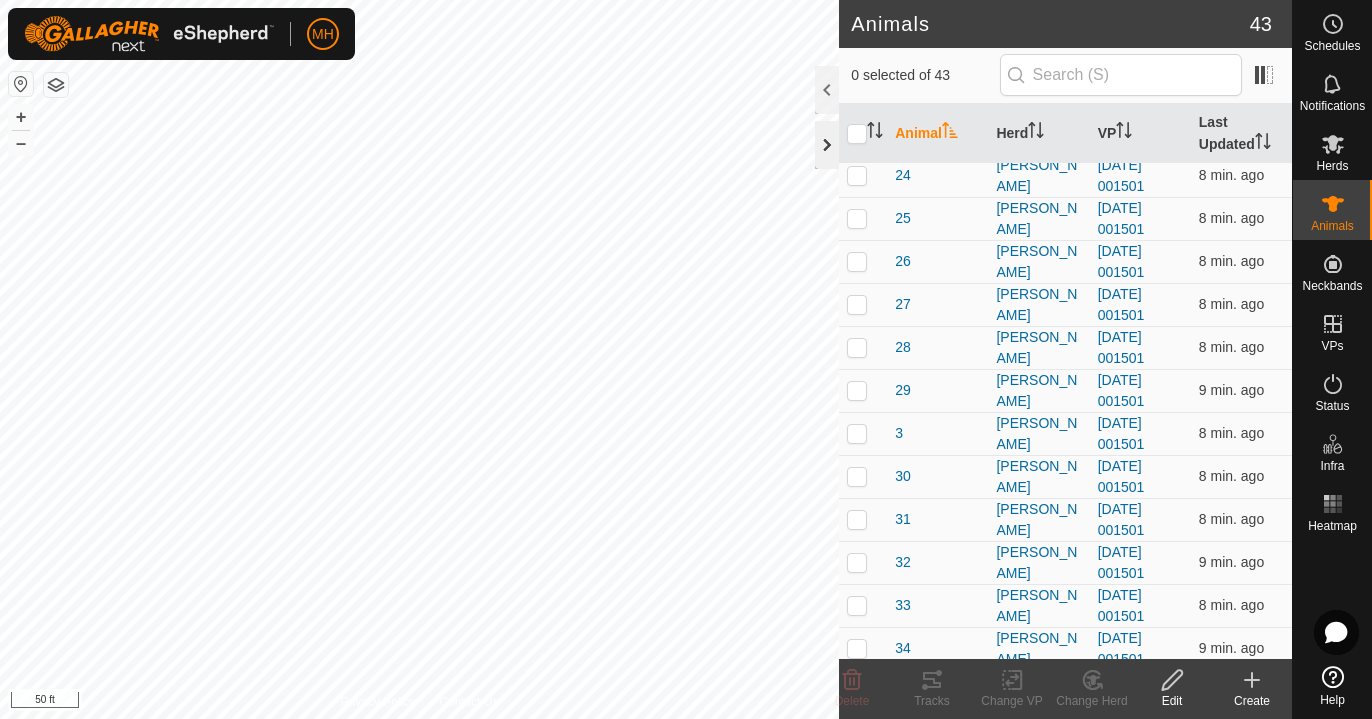 click 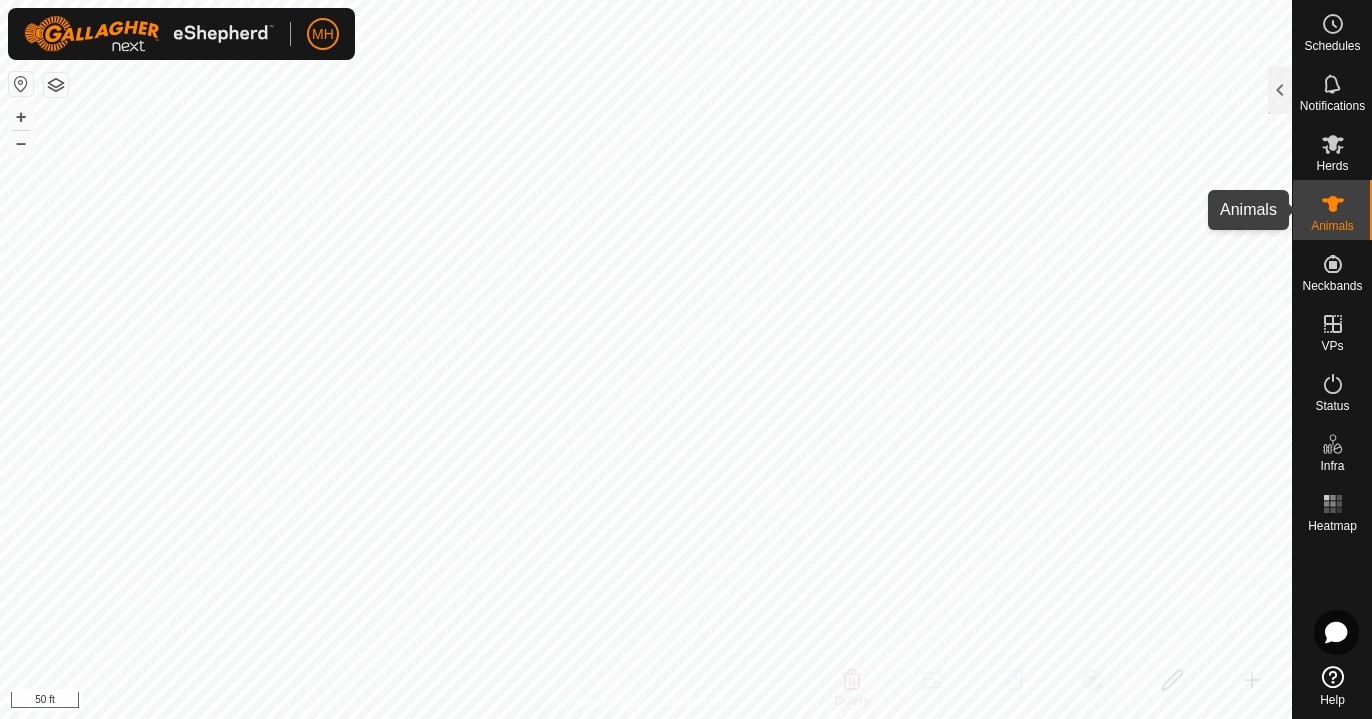 click on "Animals" at bounding box center (1332, 226) 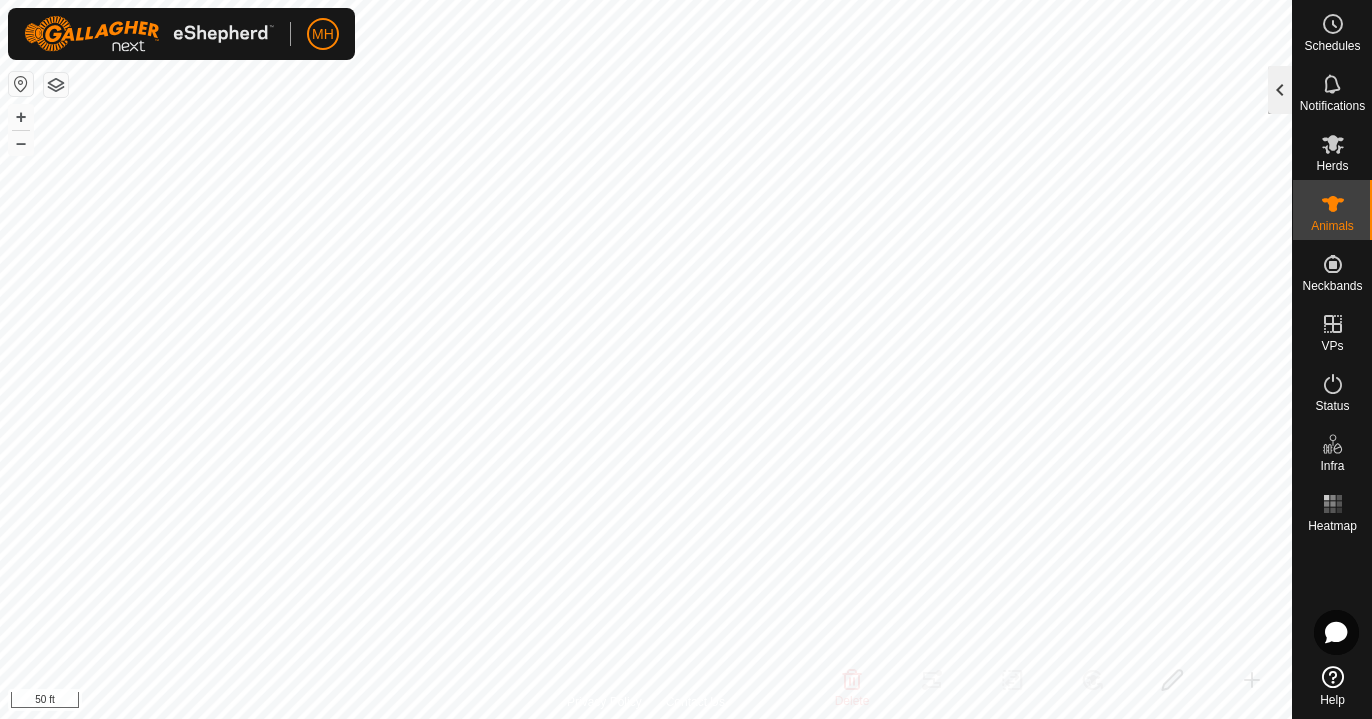 click 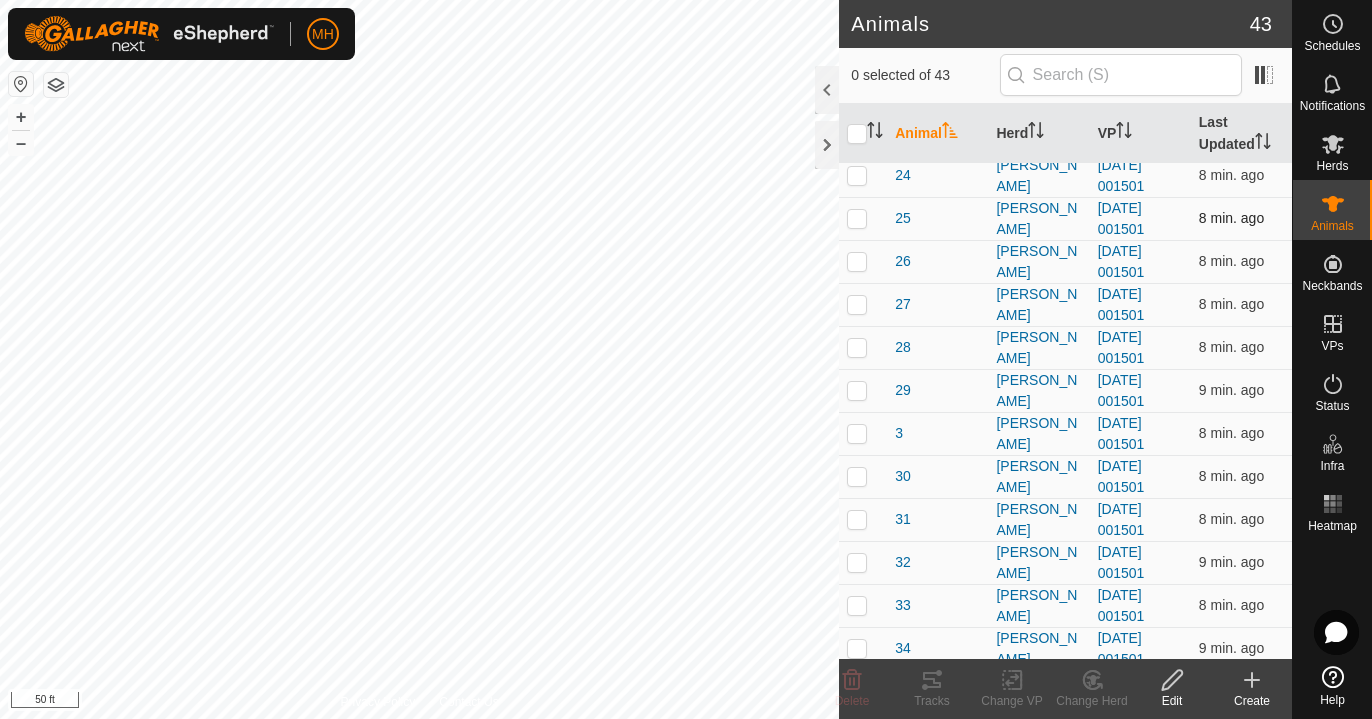 click on "Animals 43  0 selected of 43   Animal   Herd   VP   Last Updated   1   [PERSON_NAME]  [DATE] 001501  9 min. ago  10   [PERSON_NAME]  [DATE] 001501  8 min. ago  11   [PERSON_NAME]  [DATE] 001501  8 min. ago  12   [PERSON_NAME]  [DATE] 001501  8 min. ago  13   [PERSON_NAME]  [DATE] 001501  8 min. ago  14   [PERSON_NAME]  [DATE] 001501  8 min. ago  16   [PERSON_NAME]  [DATE] 001501  8 min. ago  17   [PERSON_NAME]  [DATE] 001501  8 min. ago  18   [PERSON_NAME]  [DATE] 001501  8 min. ago  19   [PERSON_NAME]  [DATE] 001501  8 min. ago  2   [PERSON_NAME]  [DATE] 001501  9 min. ago  20   [PERSON_NAME]  [DATE] 001501  8 min. ago  21   [PERSON_NAME]  [DATE] 001501  8 min. ago  22   [PERSON_NAME]  [DATE] 001501  8 min. ago  23   [PERSON_NAME]  [DATE] 001501  9 min. ago  24   [PERSON_NAME]  [DATE] 001501  8 min. ago  25   [PERSON_NAME]  [DATE] 001501  8 min. ago  26   [PERSON_NAME]  [DATE] 001501  8 min. ago  27   [PERSON_NAME]  [DATE] 001501  8 min. ago  28   [PERSON_NAME]   29   3  +" 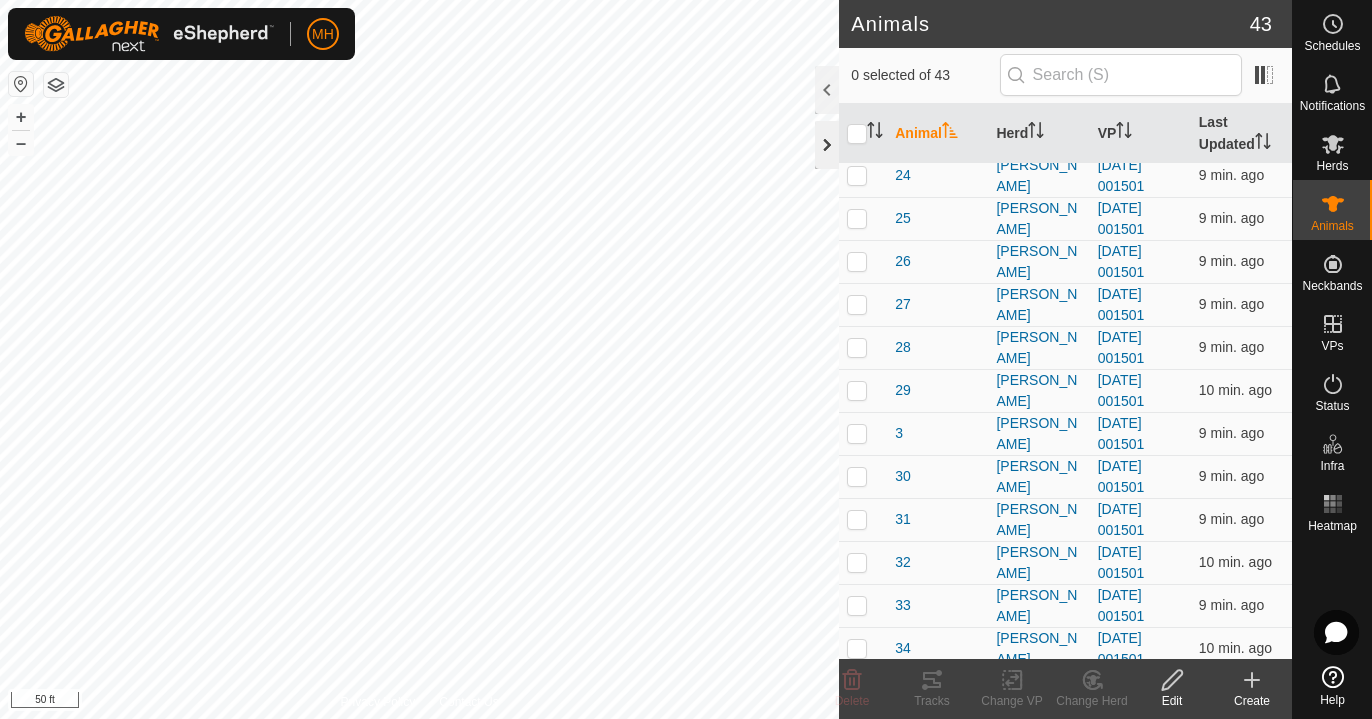 click 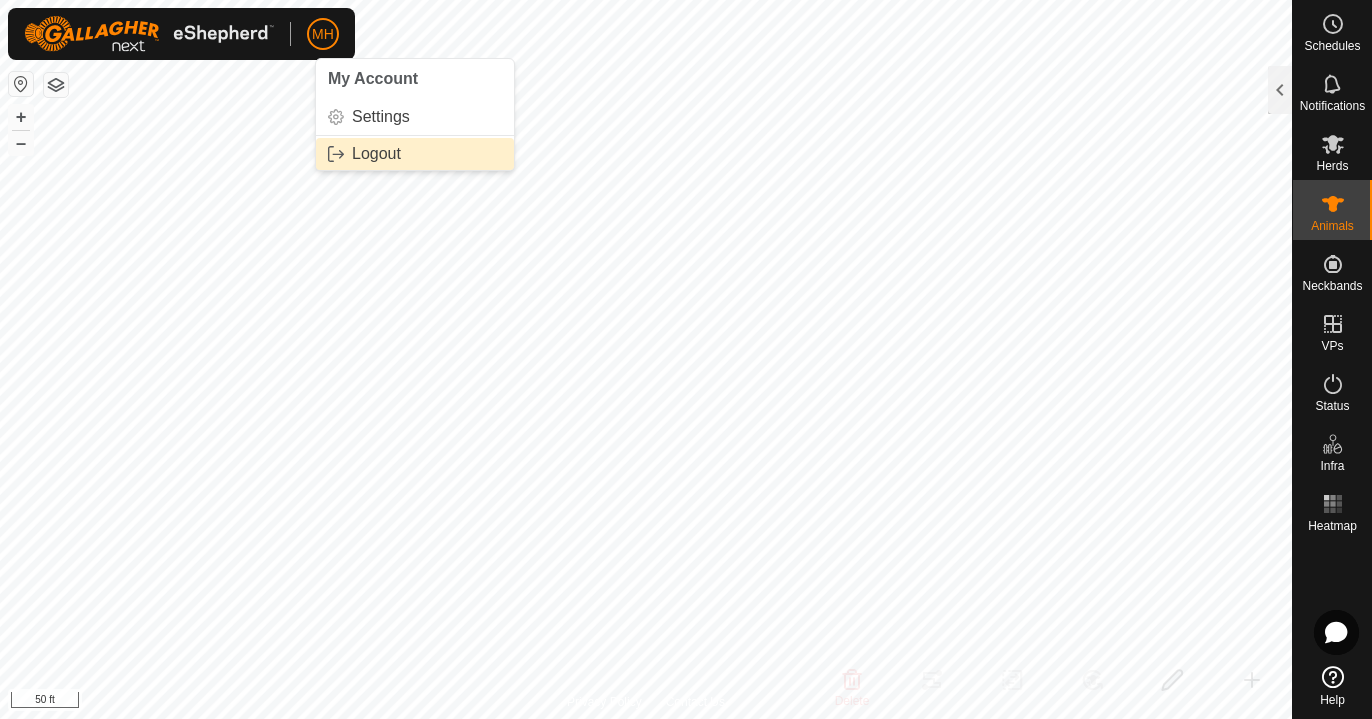click on "Logout" at bounding box center [415, 154] 